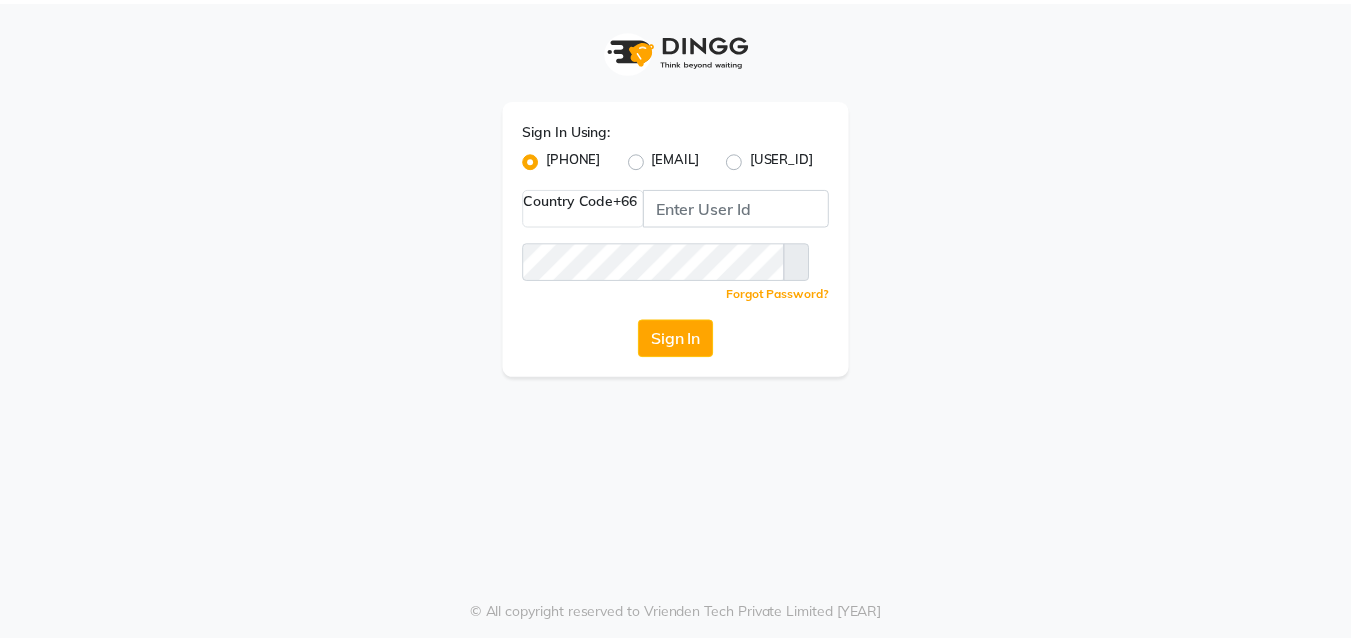 scroll, scrollTop: 0, scrollLeft: 0, axis: both 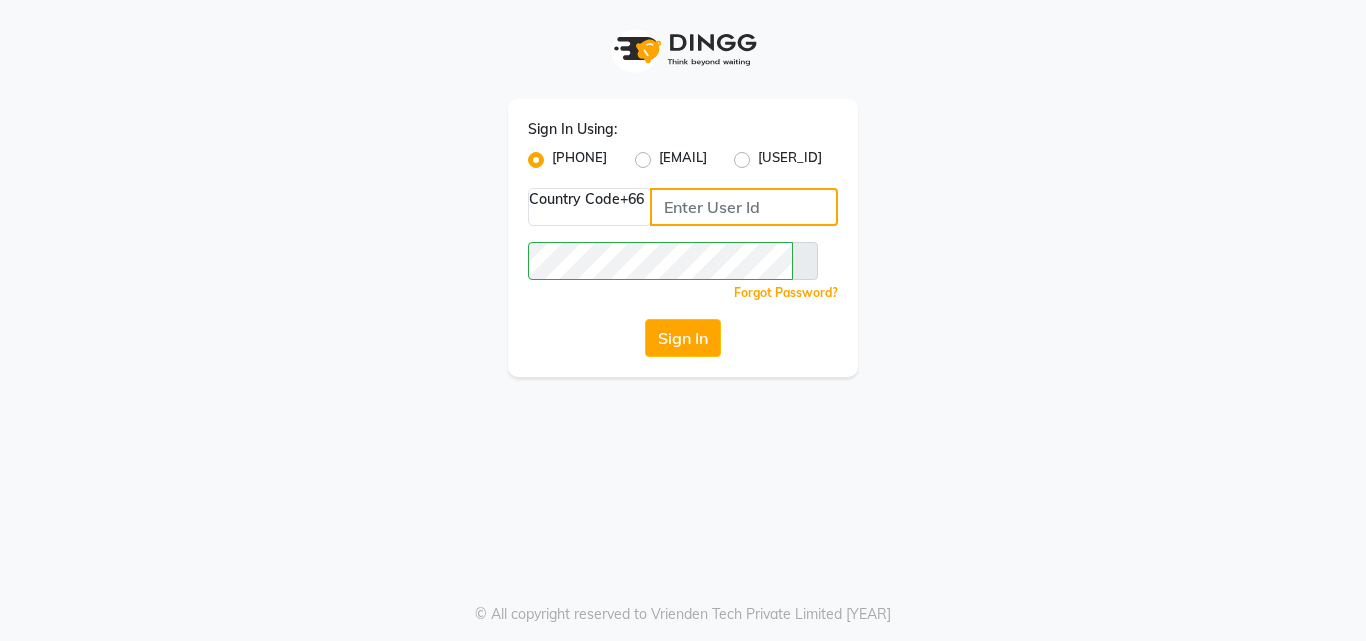 click at bounding box center [744, 207] 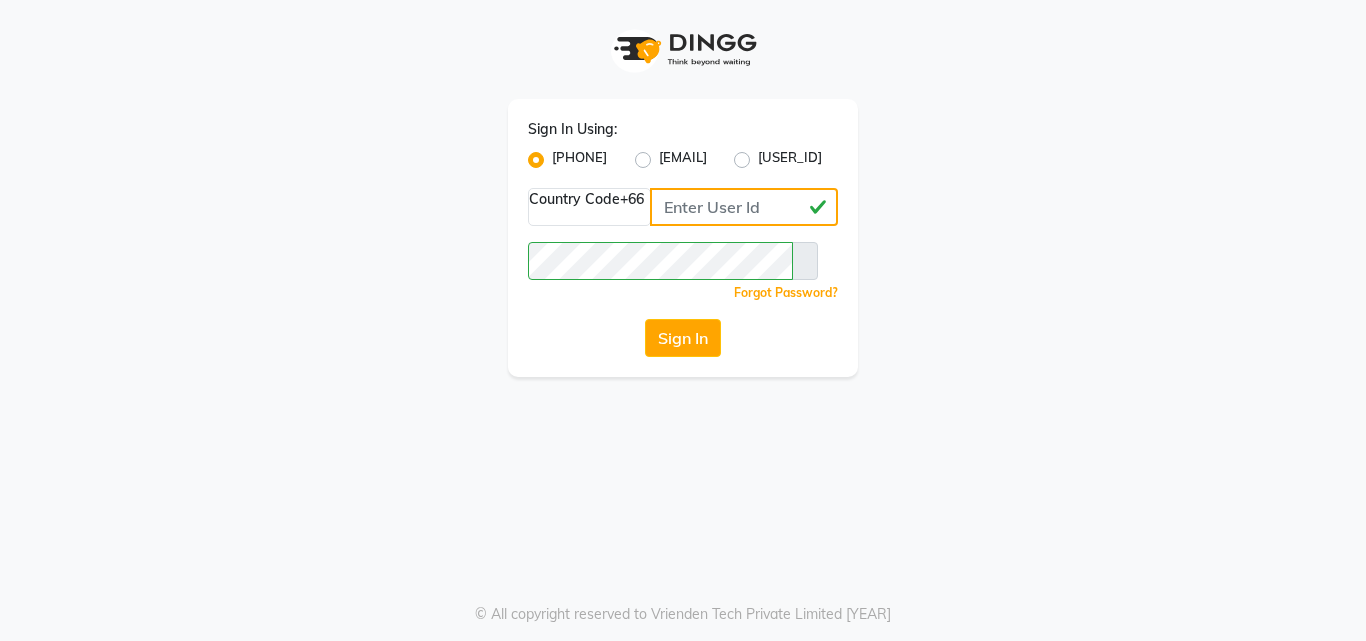 type on "[NUMBER]" 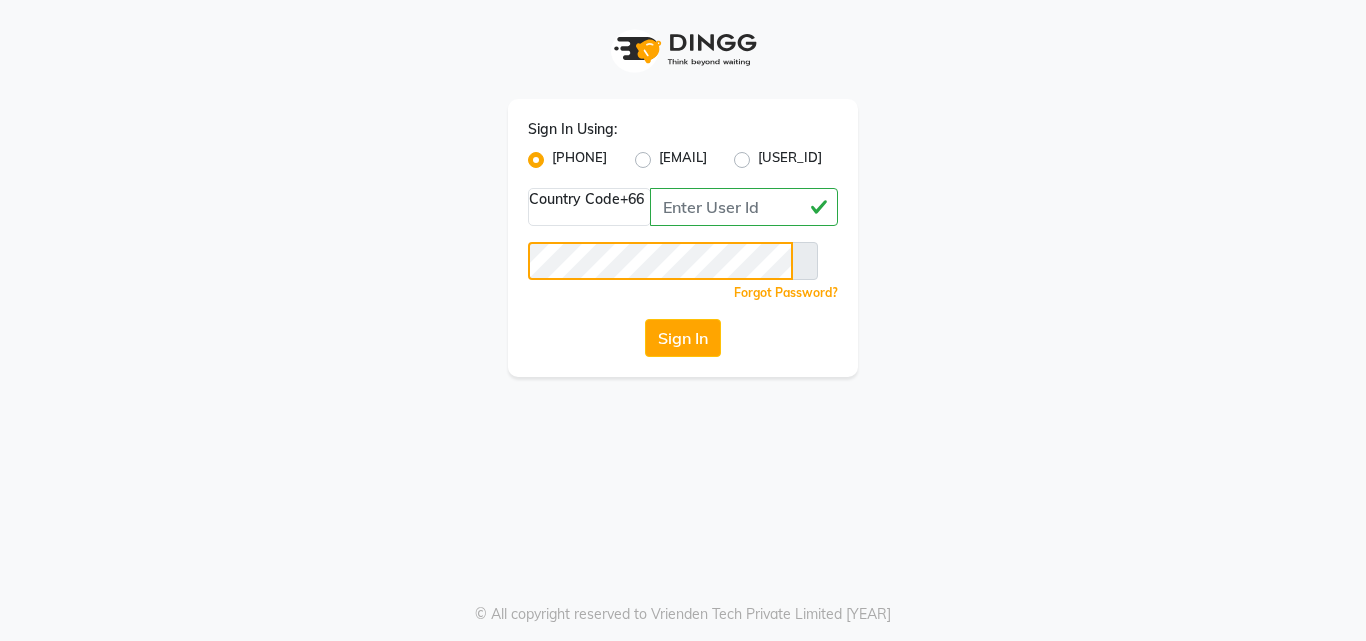 click on "Sign In" at bounding box center [683, 338] 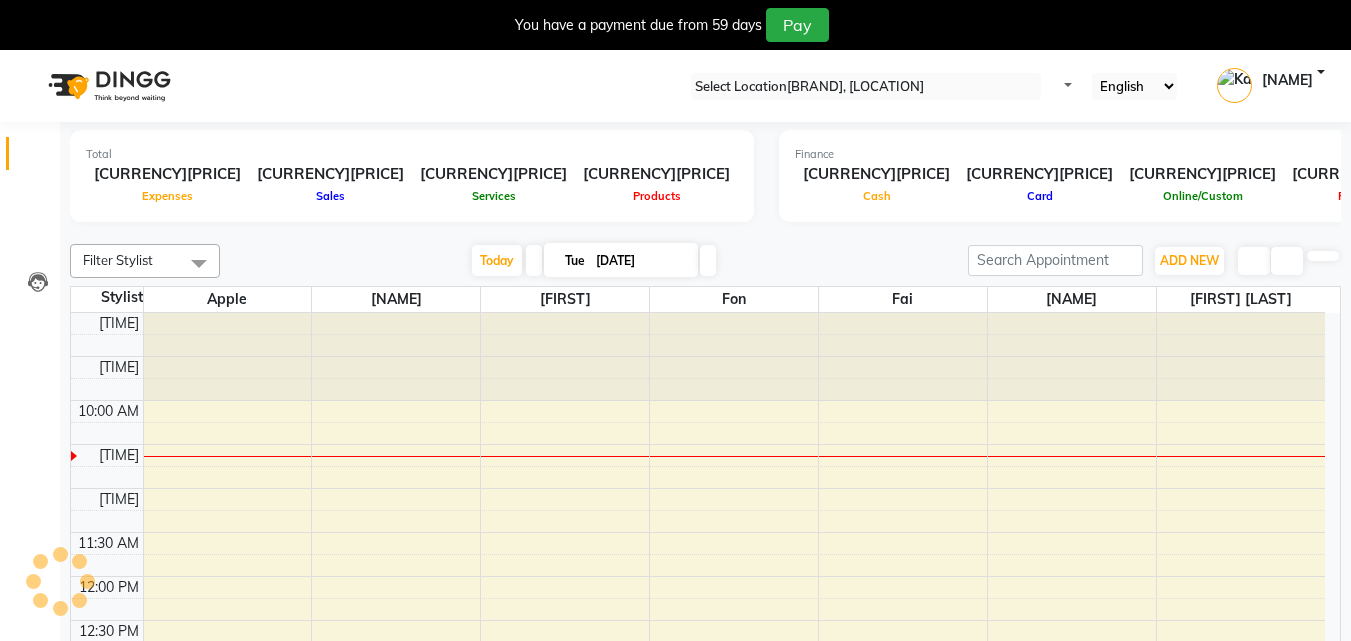 scroll, scrollTop: 0, scrollLeft: 0, axis: both 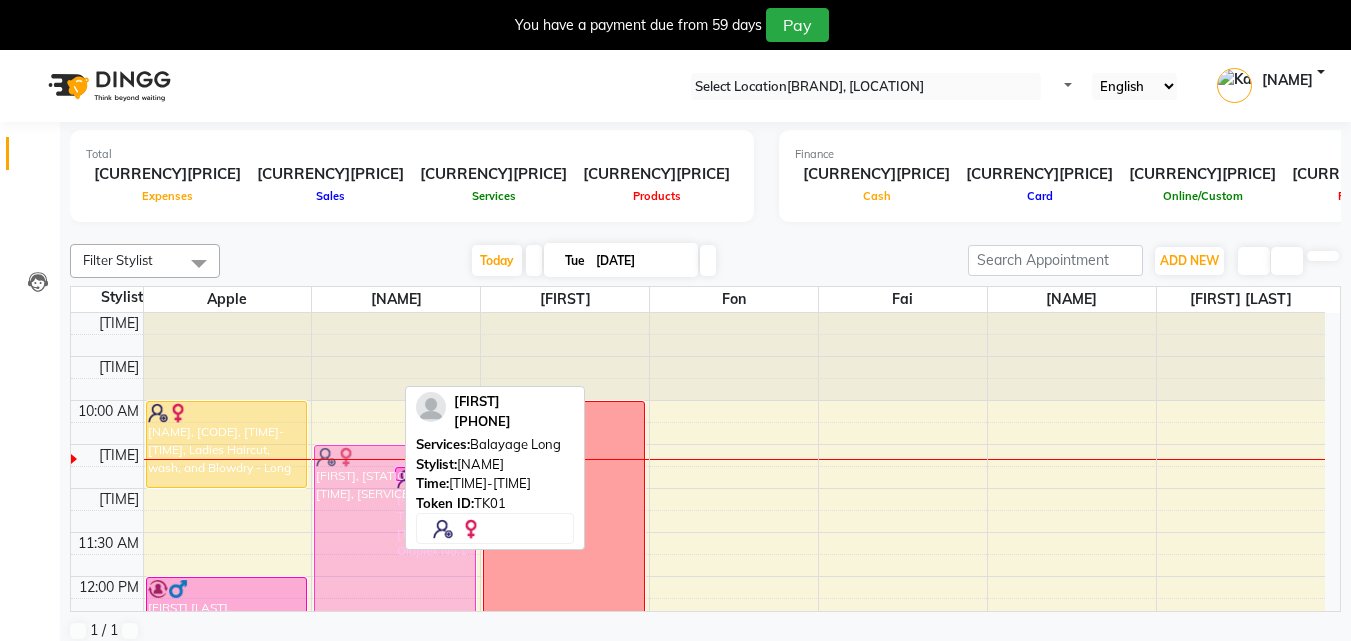 drag, startPoint x: 346, startPoint y: 518, endPoint x: 346, endPoint y: 502, distance: 16 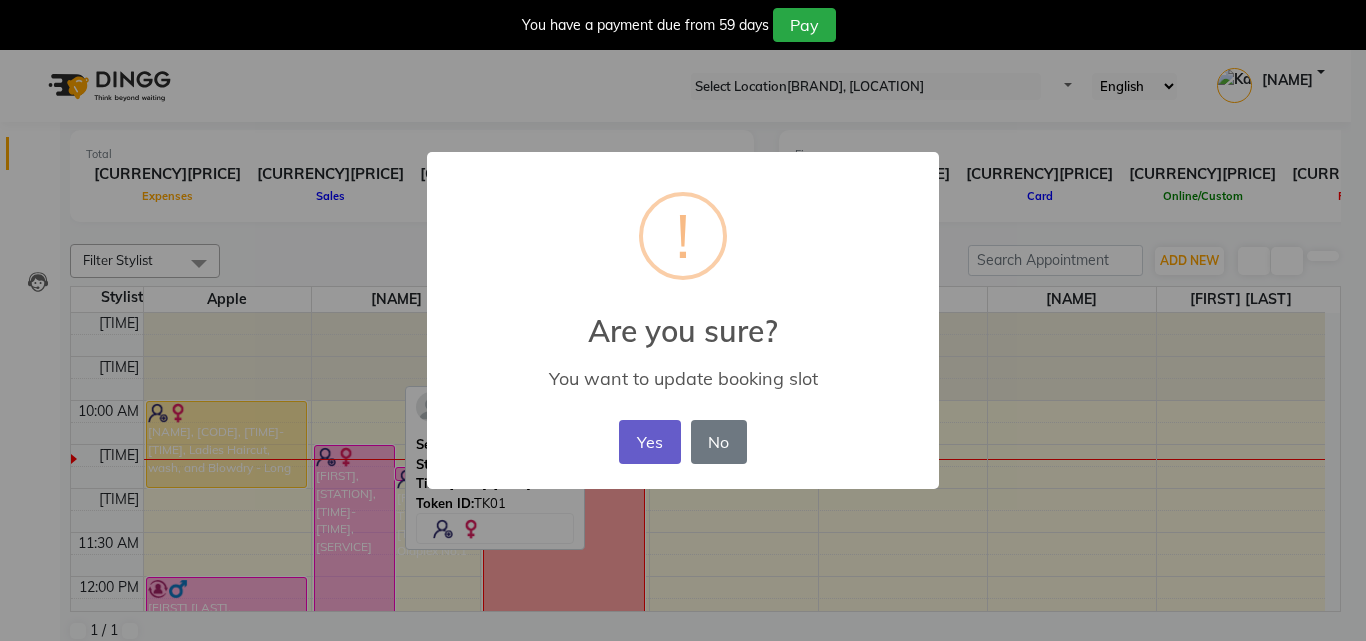 click on "Yes" at bounding box center [649, 442] 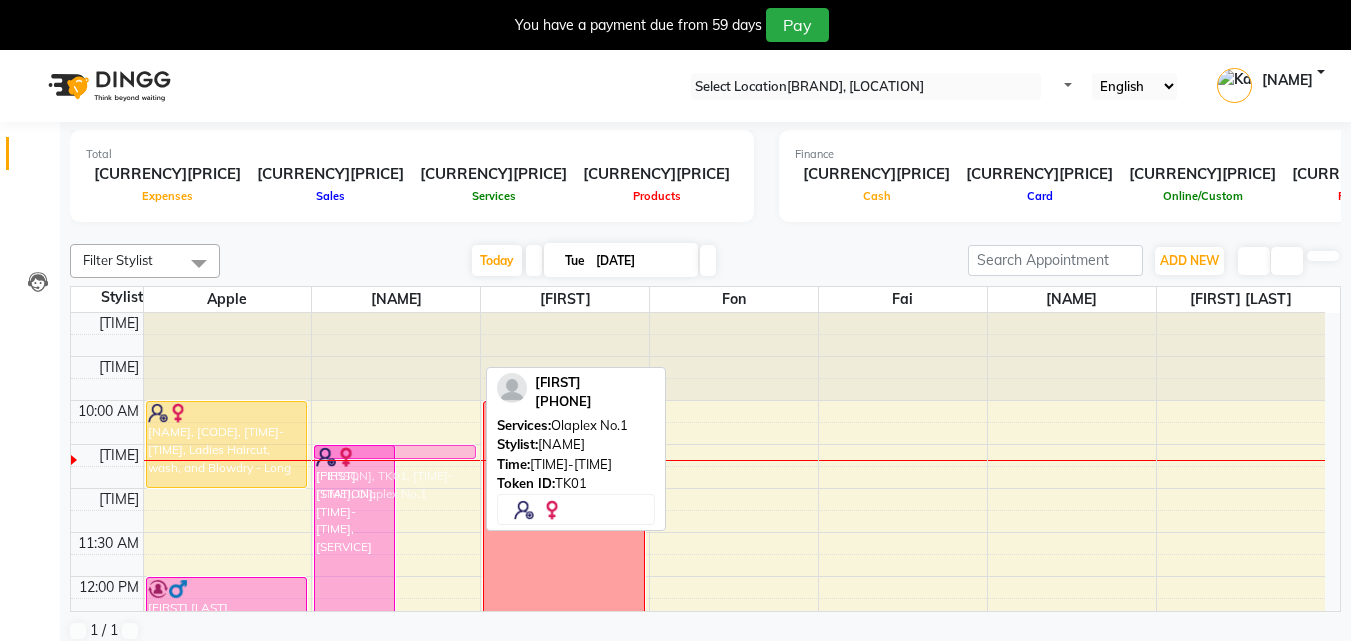 drag, startPoint x: 433, startPoint y: 494, endPoint x: 434, endPoint y: 483, distance: 11.045361 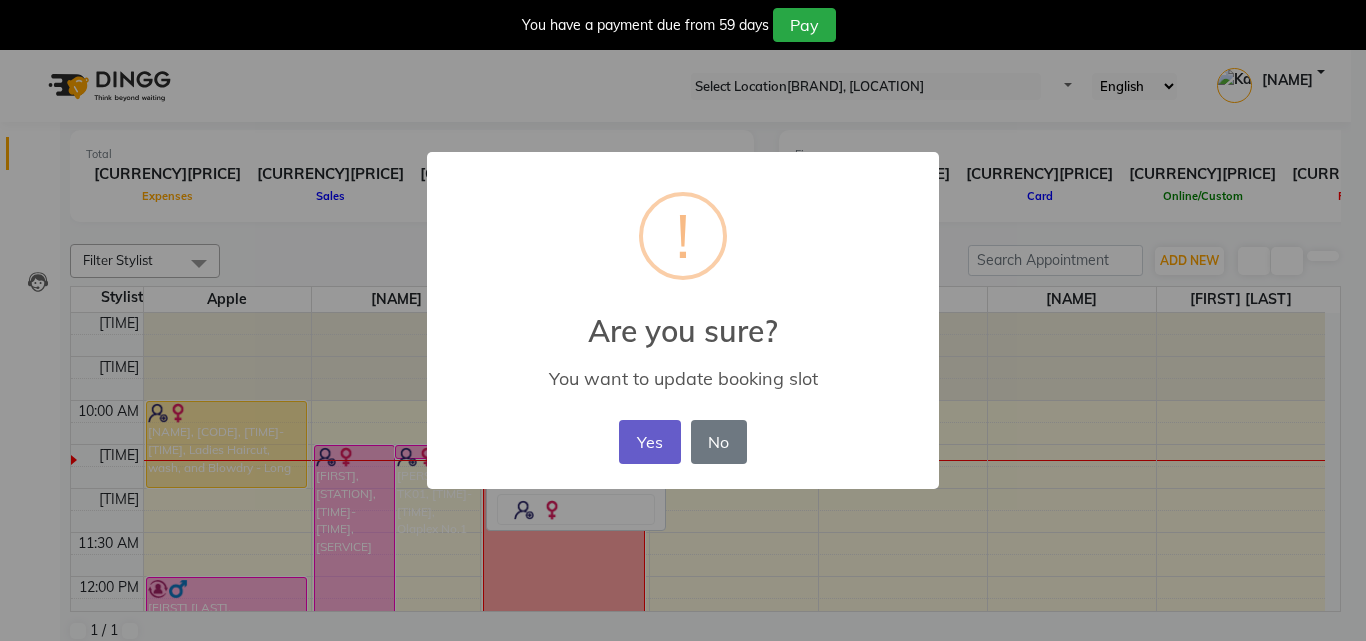 click on "Yes" at bounding box center [649, 442] 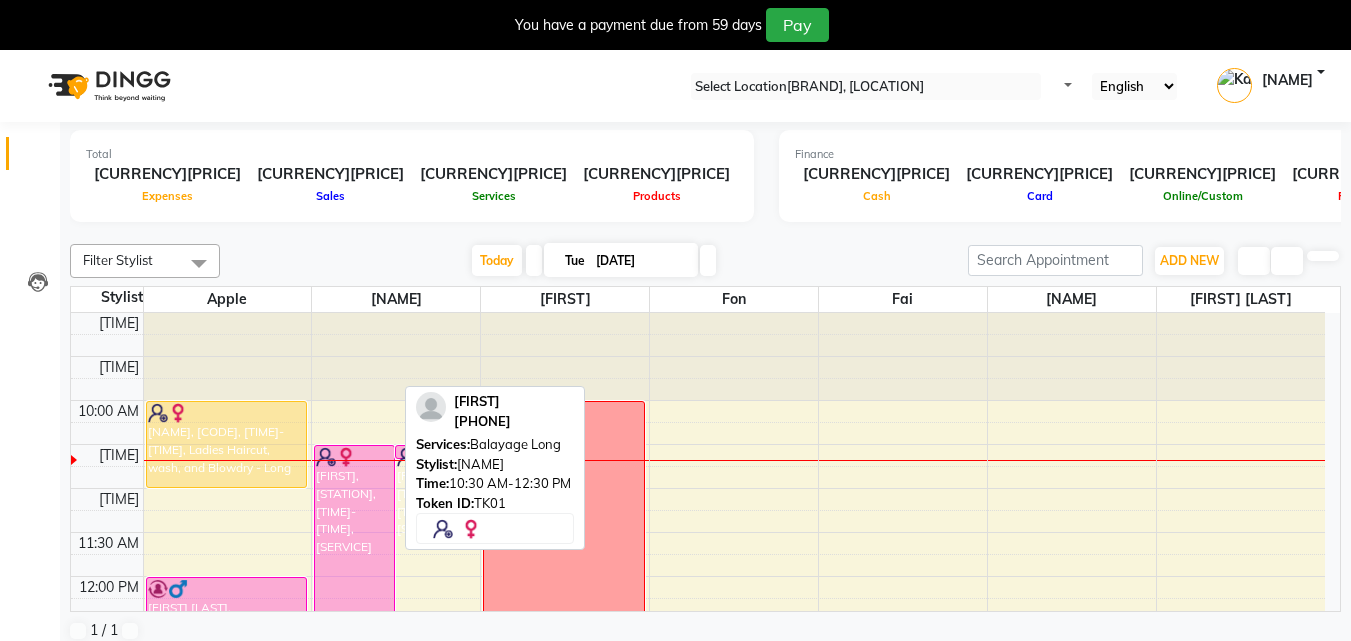 click on "[FIRST], [STATION], [TIME]-[TIME], [SERVICE]" at bounding box center (186, 836) 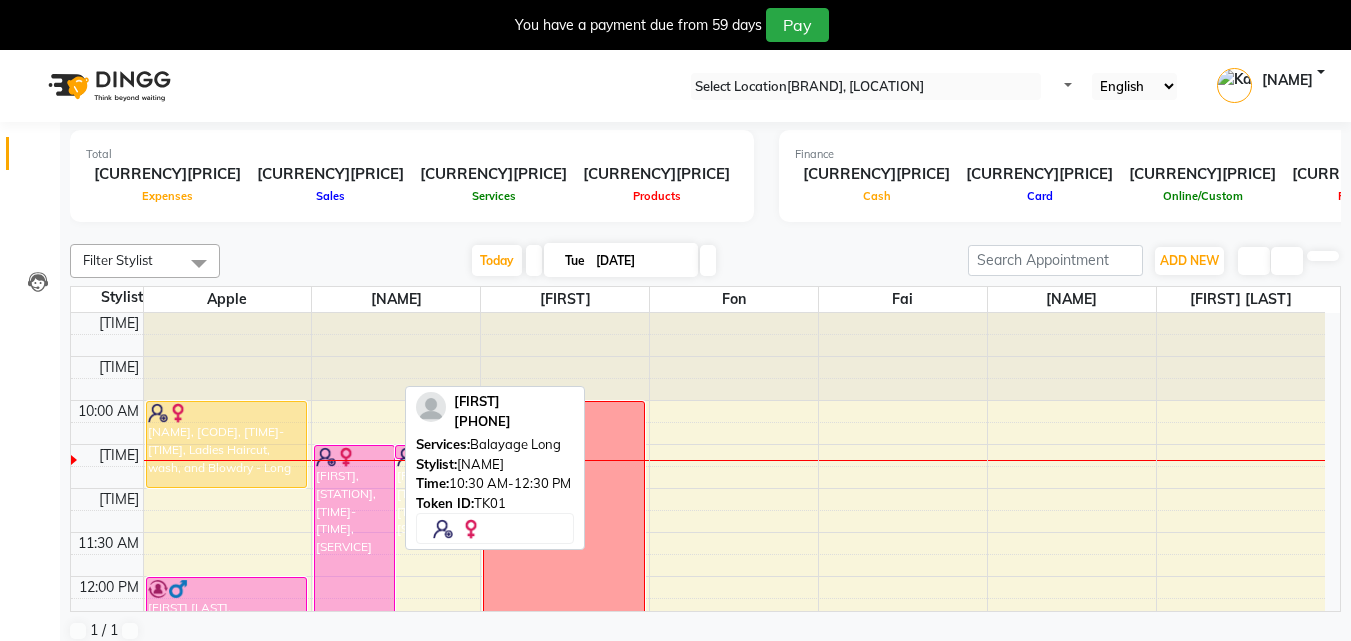 click on "Carly, TK01, 10:30 AM-12:30 PM, Balayage Long" at bounding box center [186, 836] 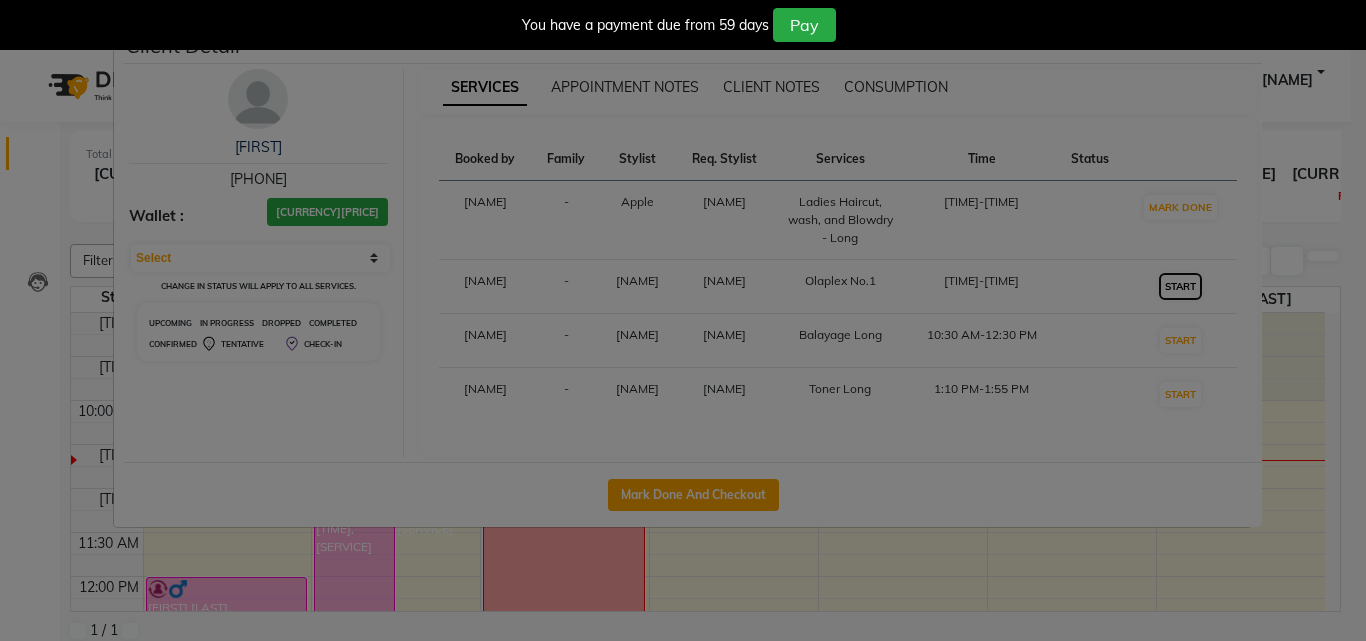 click on "START" at bounding box center [1180, 207] 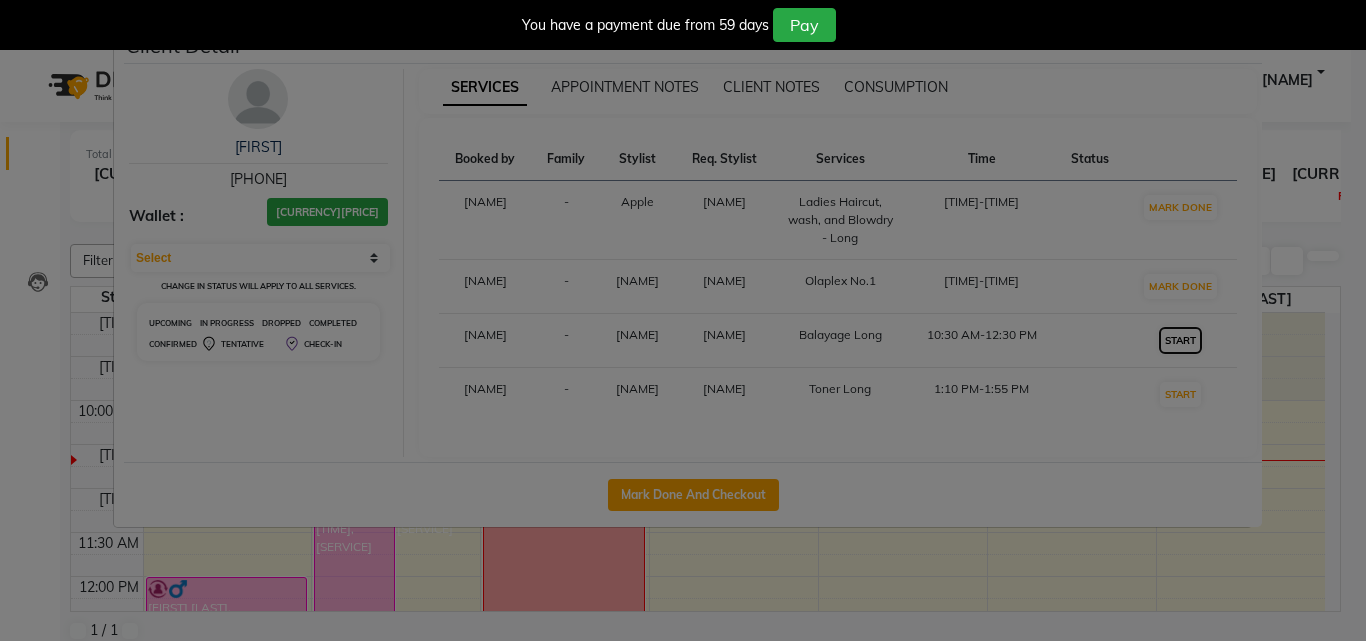 click on "START" at bounding box center [1180, 207] 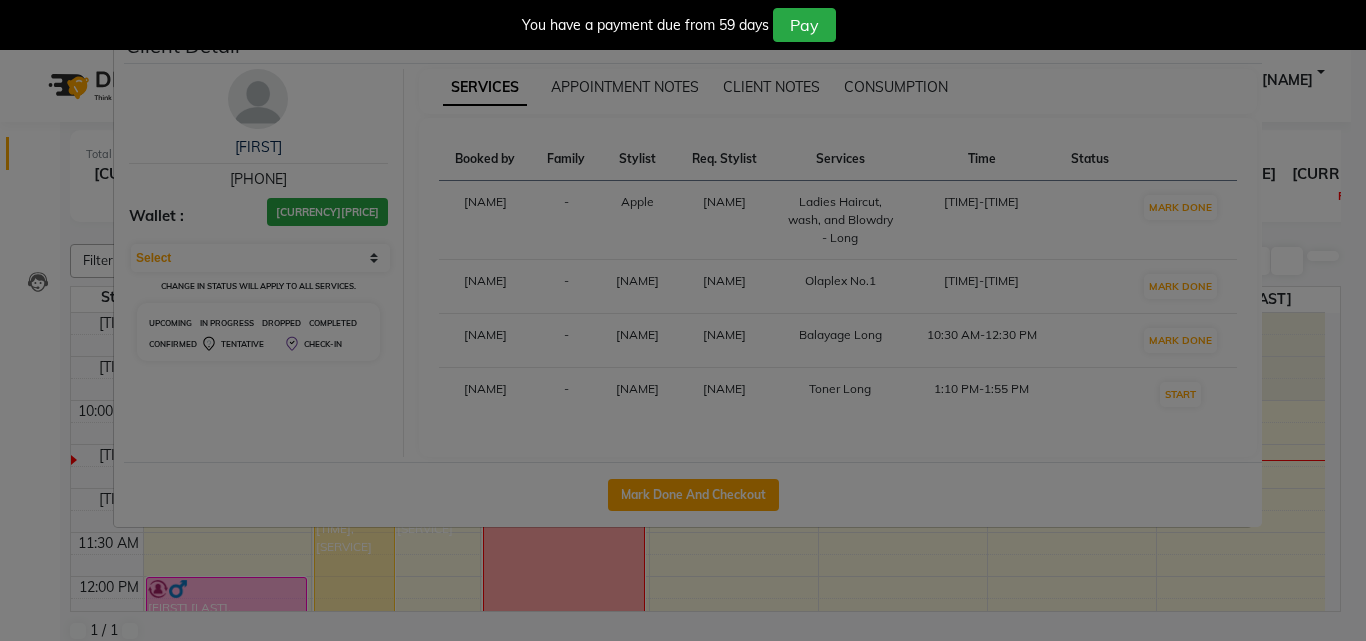 click on "Client Detail  Carly    447801509644 Wallet : ฿0 Select IN SERVICE CONFIRMED TENTATIVE CHECK IN MARK DONE DROPPED UPCOMING Change in status will apply to all services. UPCOMING IN PROGRESS DROPPED COMPLETED CONFIRMED TENTATIVE CHECK-IN SERVICES APPOINTMENT NOTES CLIENT NOTES CONSUMPTION Booked by Family Stylist Req. Stylist Services Time Status  Kate   - Apple   Aon  Ladies Haircut, wash, and Blowdry - Long   10:00 AM-11:00 AM   MARK DONE   Kate   - Aon Aon  Olaplex No.1    10:30 AM-10:40 AM   MARK DONE   Kate   - Aon Aon  Balayage Long   10:30 AM-12:30 PM   MARK DONE   Kate   - Aon Aon  Toner Long   1:10 PM-1:55 PM   START   Mark Done And Checkout" at bounding box center [683, 320] 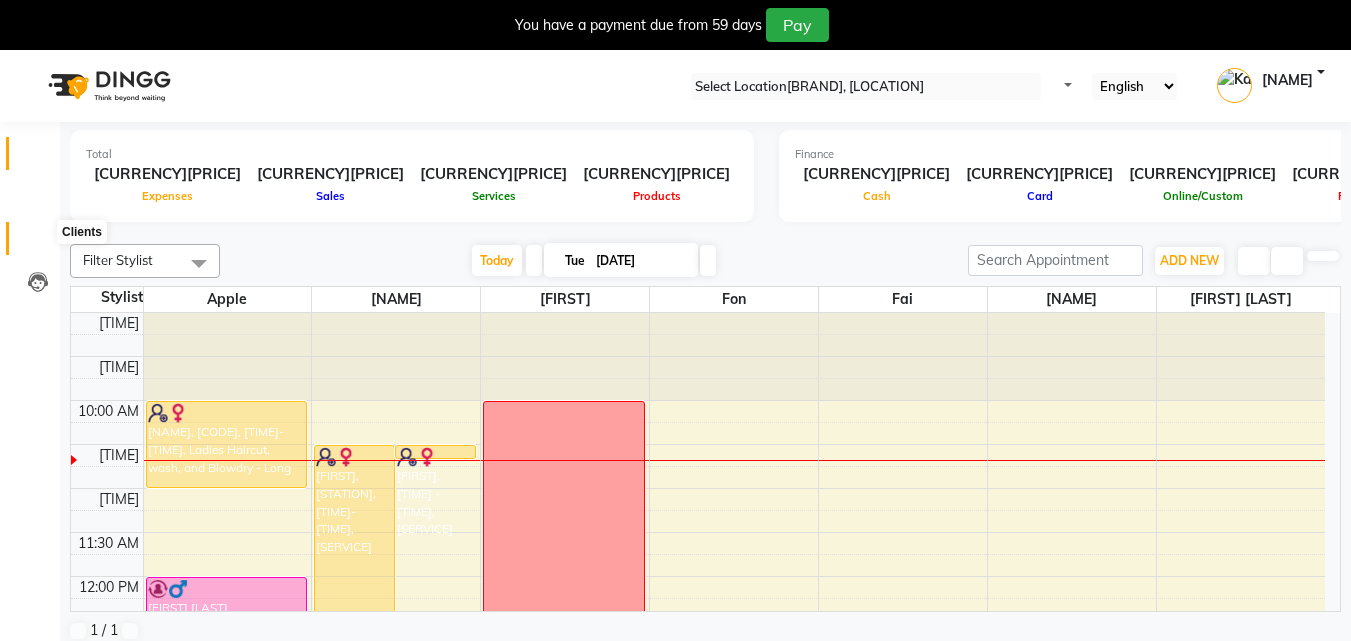 click at bounding box center [38, 243] 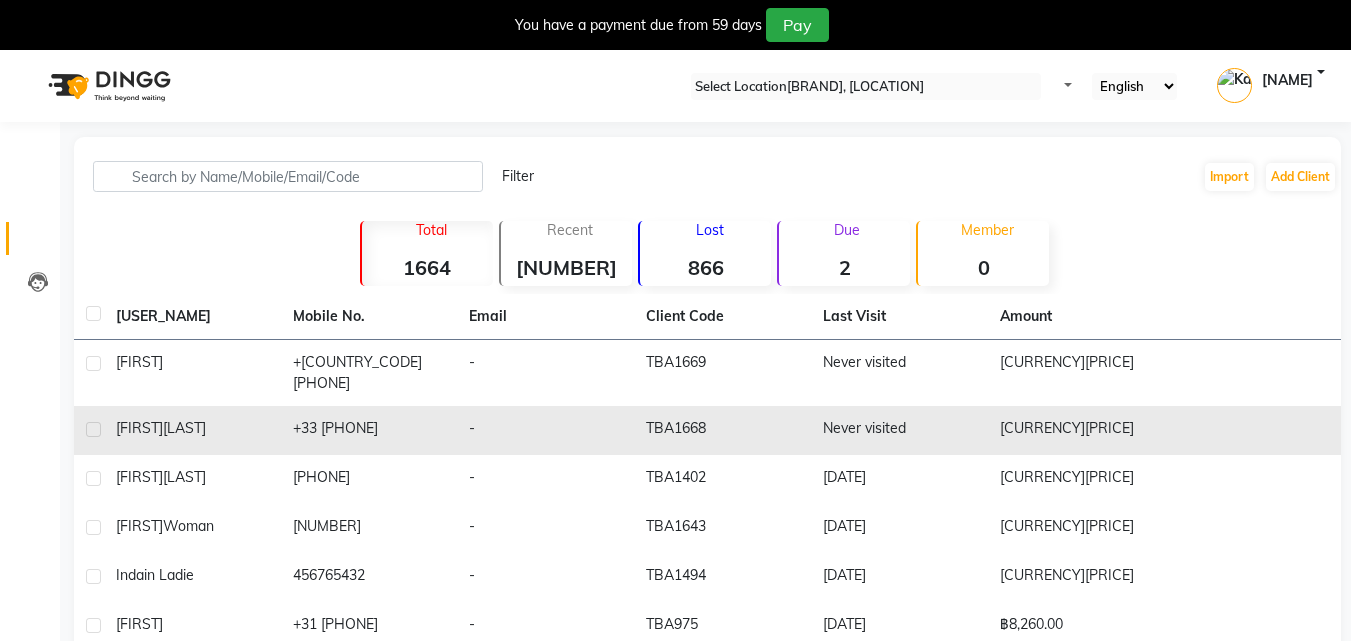 click on "+[COUNTRY_CODE] [PHONE]" at bounding box center (369, 373) 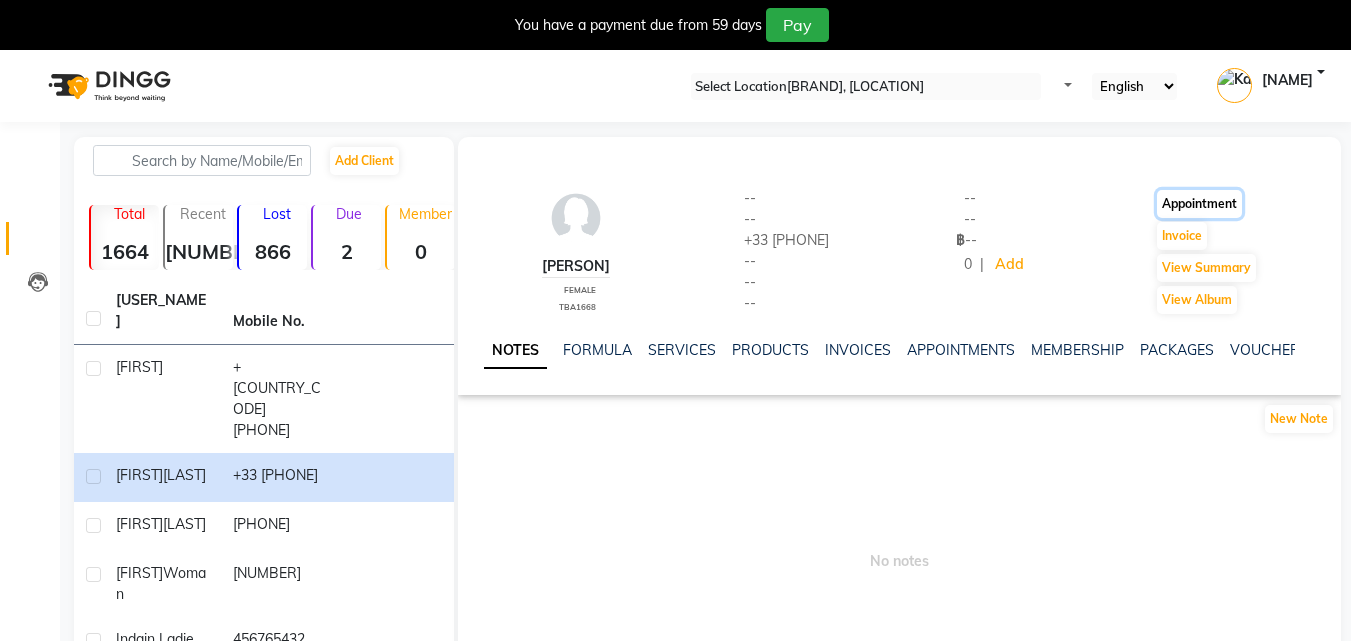 click on "•••••••••••" at bounding box center [1199, 204] 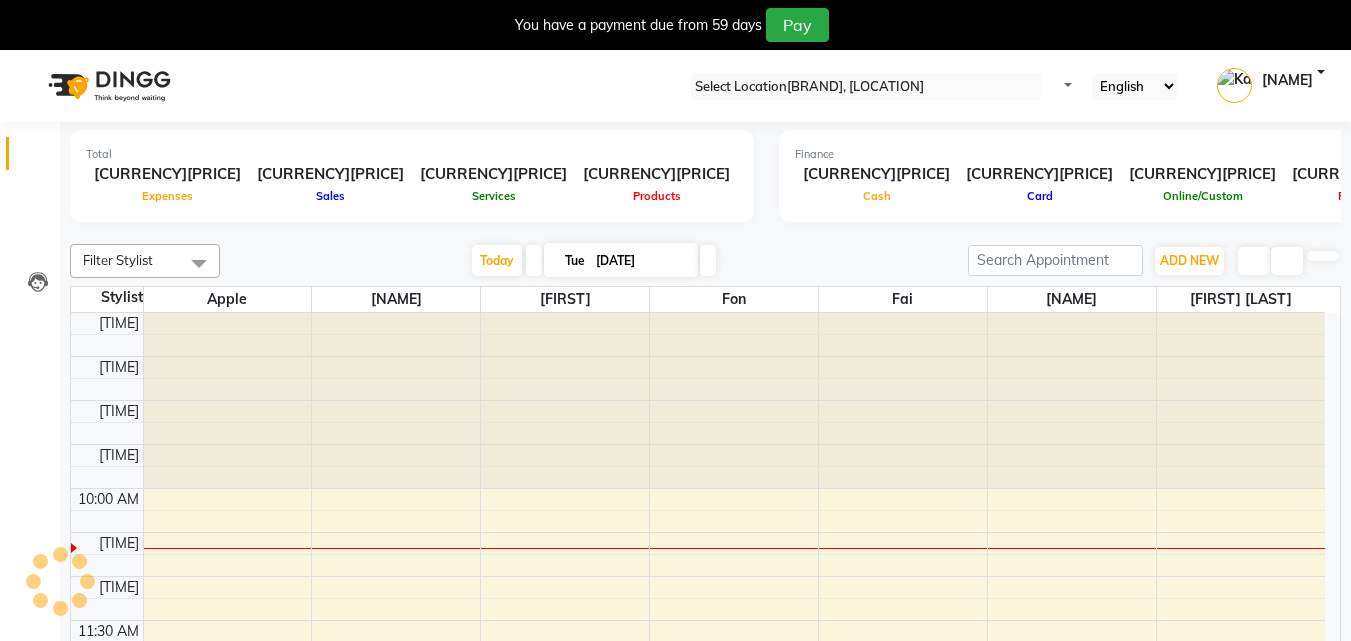 scroll, scrollTop: 0, scrollLeft: 0, axis: both 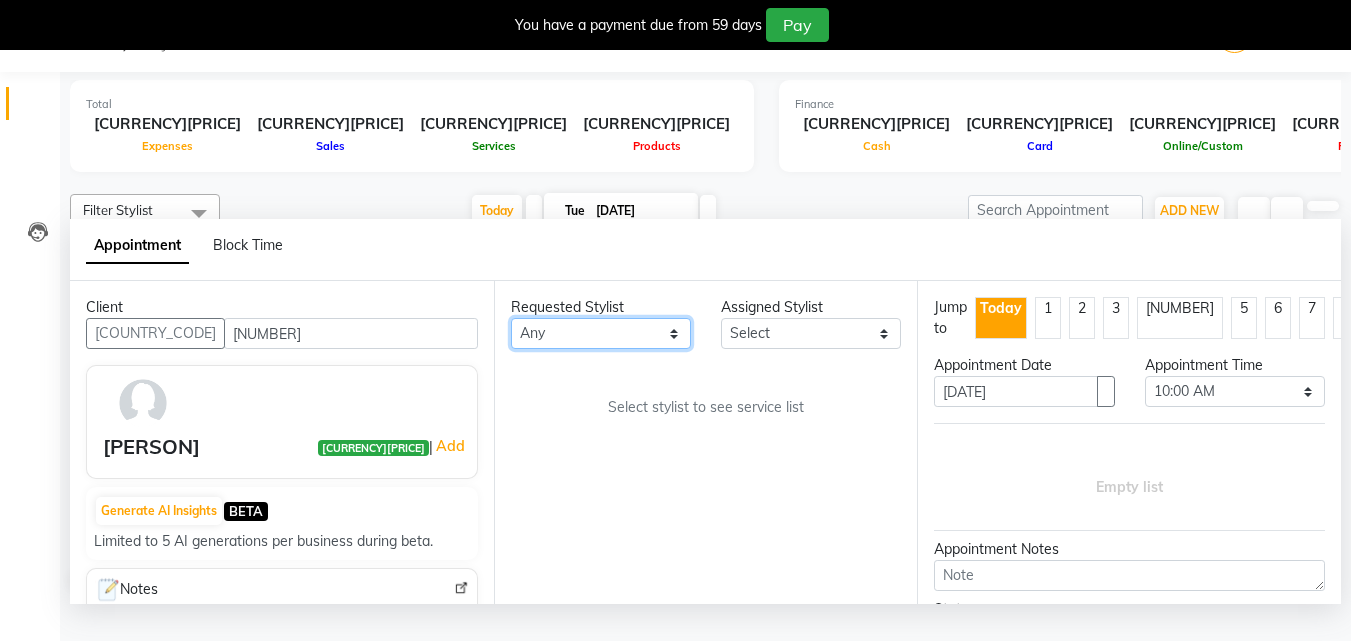 click on "••• ••• •••••   •••• •••• •••  ••• ••••  •••" at bounding box center (601, 333) 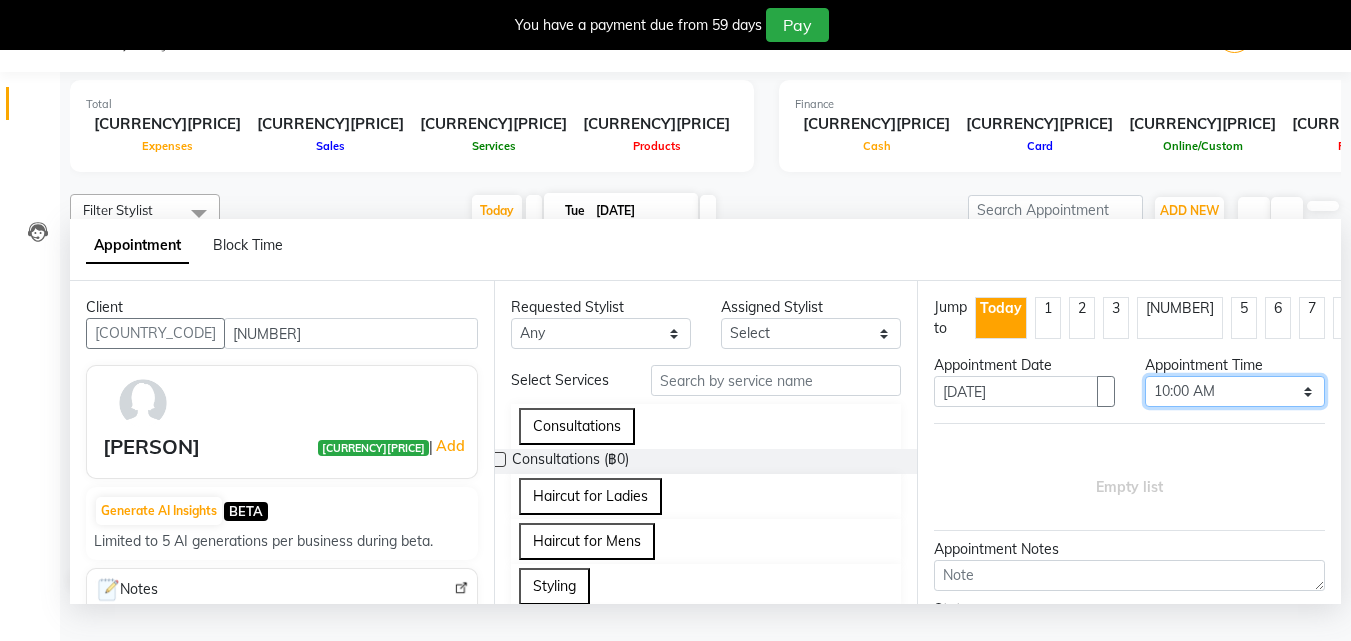 click on "•••••• ••••• •• ••••• •• ••••• •• ••••• •• ••••• •• ••••• •• ••••• •• ••••• •• ••••• •• ••••• •• ••••• •• ••••• •• ••••• •• ••••• •• ••••• •• ••••• •• ••••• •• ••••• •• ••••• •• ••••• •• ••••• •• ••••• •• ••••• •• ••••• •• ••••• •• ••••• •• ••••• •• ••••• •• ••••• •• ••••• •• ••••• •• ••••• •• ••••• •• ••••• •• ••••• •• ••••• •• ••••• •• ••••• •• ••••• •• ••••• •• ••••• •• ••••• •• ••••• •• ••••• •• ••••• •• ••••• •• ••••• •• ••••• •• ••••• •• ••••• •• ••••• •• ••••• •• ••••• •• ••••• •• ••••• •• ••••• •• ••••• •• ••••• •• ••••• •• ••••• •• ••••• •• ••••• •• ••••• •• ••••• •• ••••• •• ••••• •• ••••• •• ••••• •• ••••• •• ••••• •• ••••• •• ••••• •• ••••• •• ••••• •• ••••• •• ••••• •• ••••• •• ••••• •• ••••• •• ••••• •• ••••• •• ••••• •• ••••• •• ••••• •• ••••• •• ••••• •• ••••• •• ••••• •• ••••• •• ••••• •• ••••• •• ••••• •• ••••• •• ••••• •• ••••• •• ••••• •• ••••• •• ••••• •• ••••• •• ••••• •• ••••• •• ••••• •• ••••• •• ••••• •• ••••• •• ••••• •• ••••• •• ••••• •• ••••• •• ••••• •• ••••• •• ••••• •• ••••• ••" at bounding box center (1235, 391) 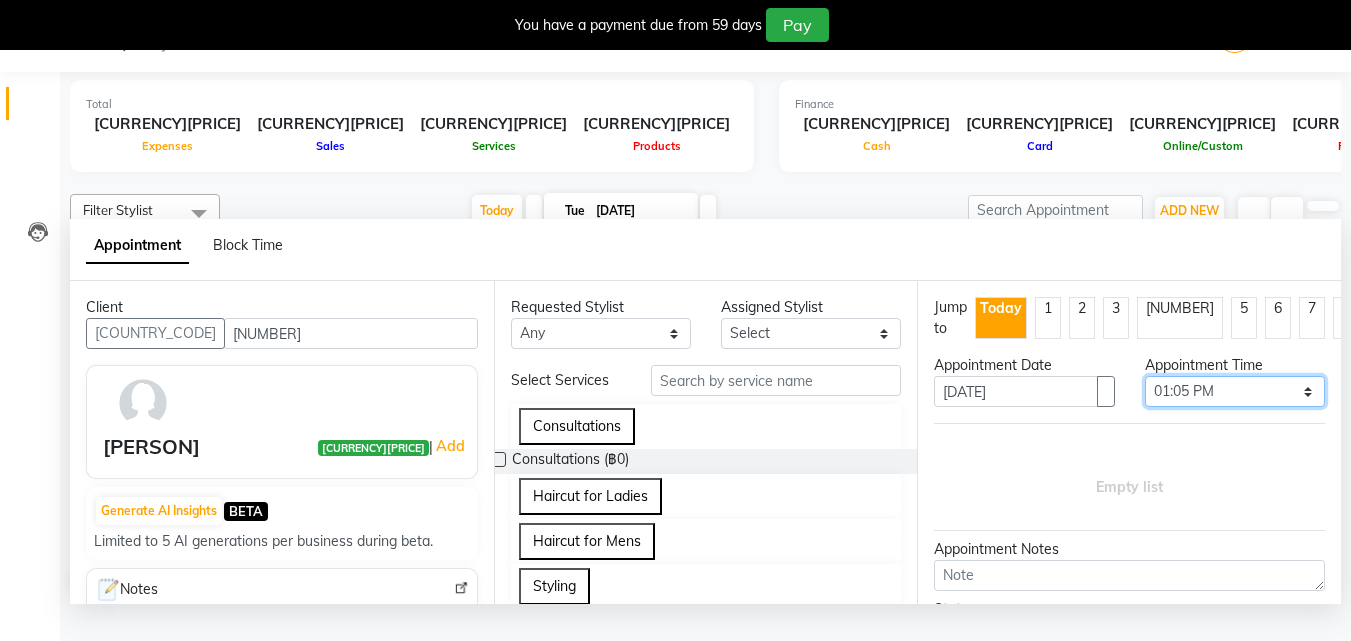 click on "•••••• ••••• •• ••••• •• ••••• •• ••••• •• ••••• •• ••••• •• ••••• •• ••••• •• ••••• •• ••••• •• ••••• •• ••••• •• ••••• •• ••••• •• ••••• •• ••••• •• ••••• •• ••••• •• ••••• •• ••••• •• ••••• •• ••••• •• ••••• •• ••••• •• ••••• •• ••••• •• ••••• •• ••••• •• ••••• •• ••••• •• ••••• •• ••••• •• ••••• •• ••••• •• ••••• •• ••••• •• ••••• •• ••••• •• ••••• •• ••••• •• ••••• •• ••••• •• ••••• •• ••••• •• ••••• •• ••••• •• ••••• •• ••••• •• ••••• •• ••••• •• ••••• •• ••••• •• ••••• •• ••••• •• ••••• •• ••••• •• ••••• •• ••••• •• ••••• •• ••••• •• ••••• •• ••••• •• ••••• •• ••••• •• ••••• •• ••••• •• ••••• •• ••••• •• ••••• •• ••••• •• ••••• •• ••••• •• ••••• •• ••••• •• ••••• •• ••••• •• ••••• •• ••••• •• ••••• •• ••••• •• ••••• •• ••••• •• ••••• •• ••••• •• ••••• •• ••••• •• ••••• •• ••••• •• ••••• •• ••••• •• ••••• •• ••••• •• ••••• •• ••••• •• ••••• •• ••••• •• ••••• •• ••••• •• ••••• •• ••••• •• ••••• •• ••••• •• ••••• •• ••••• •• ••••• •• ••••• •• ••••• •• ••••• •• ••••• •• ••••• •• ••••• •• ••••• •• ••••• ••" at bounding box center [1235, 391] 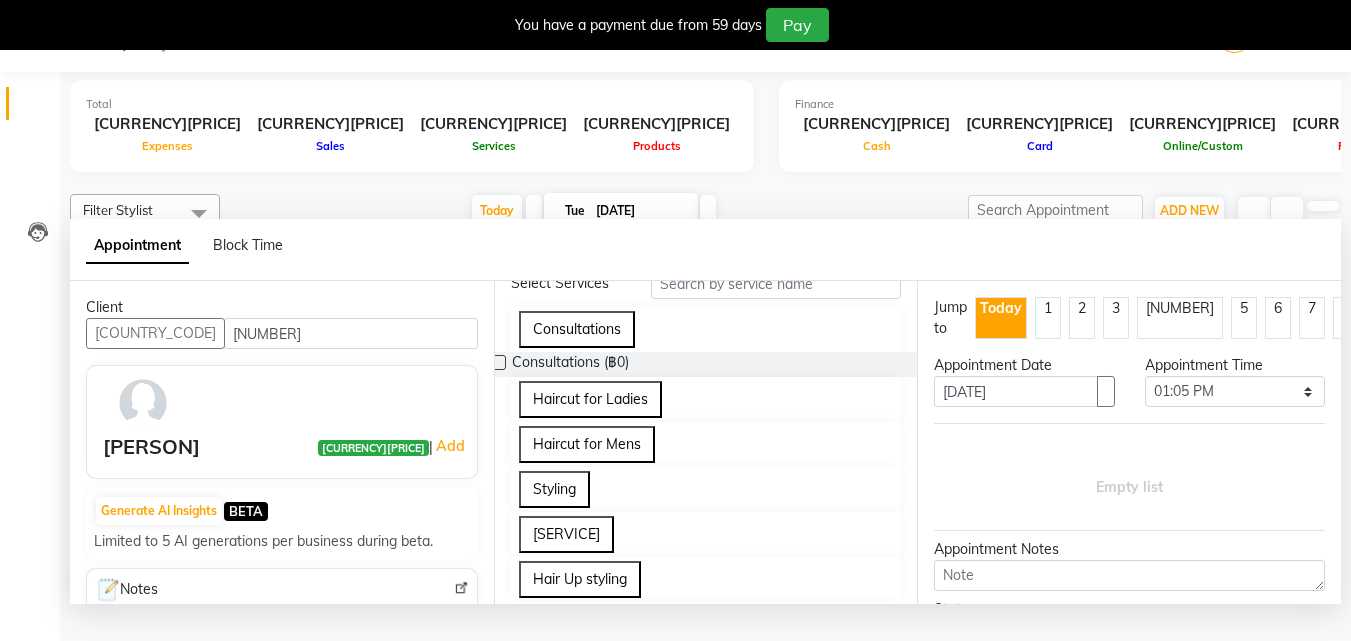scroll, scrollTop: 98, scrollLeft: 0, axis: vertical 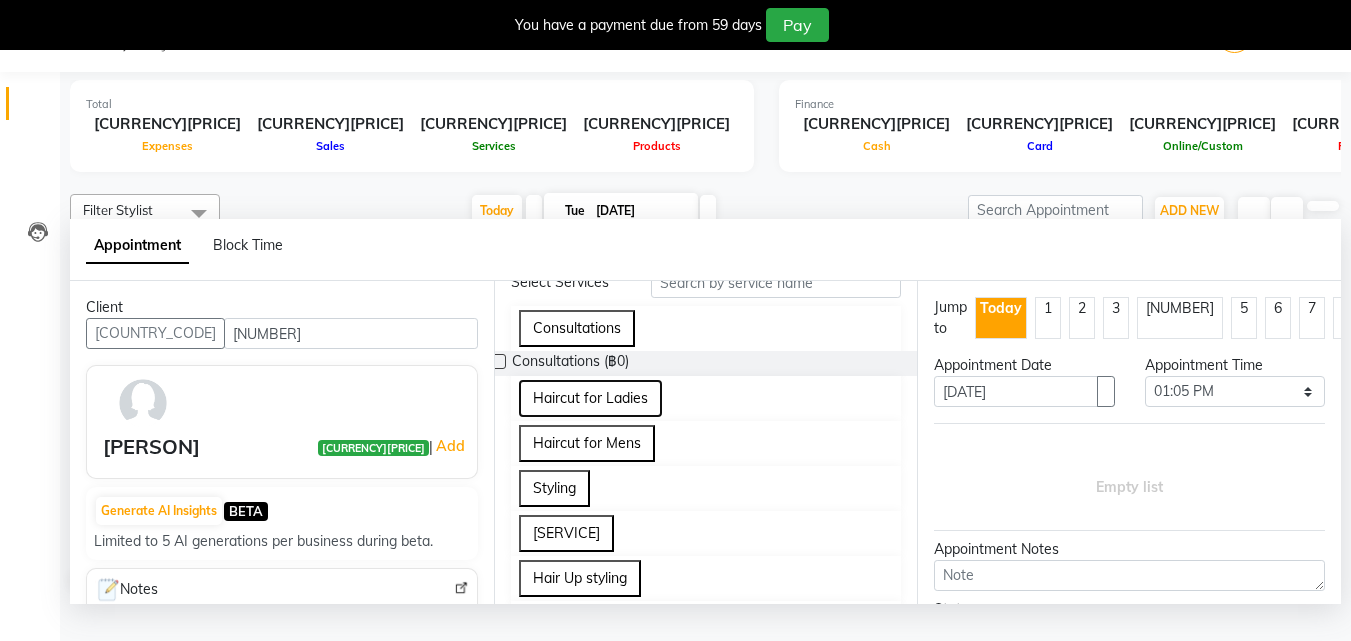 click on "Haircut for Ladies" at bounding box center (590, 398) 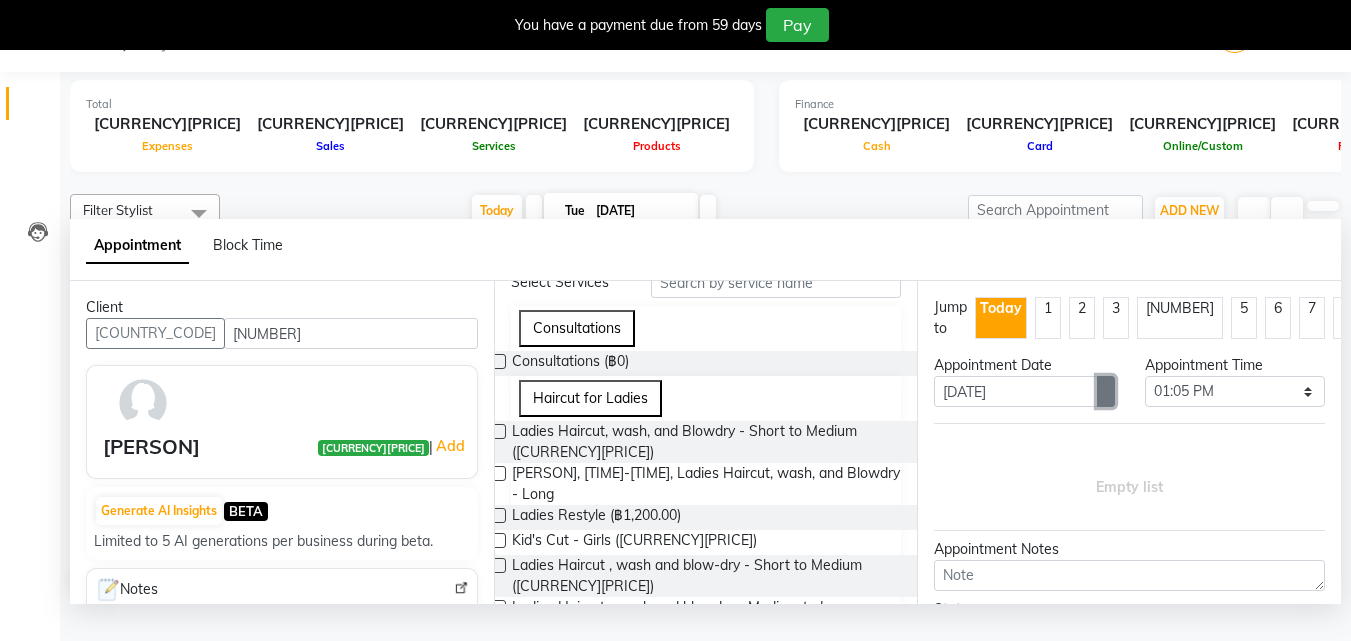 click at bounding box center (1106, 391) 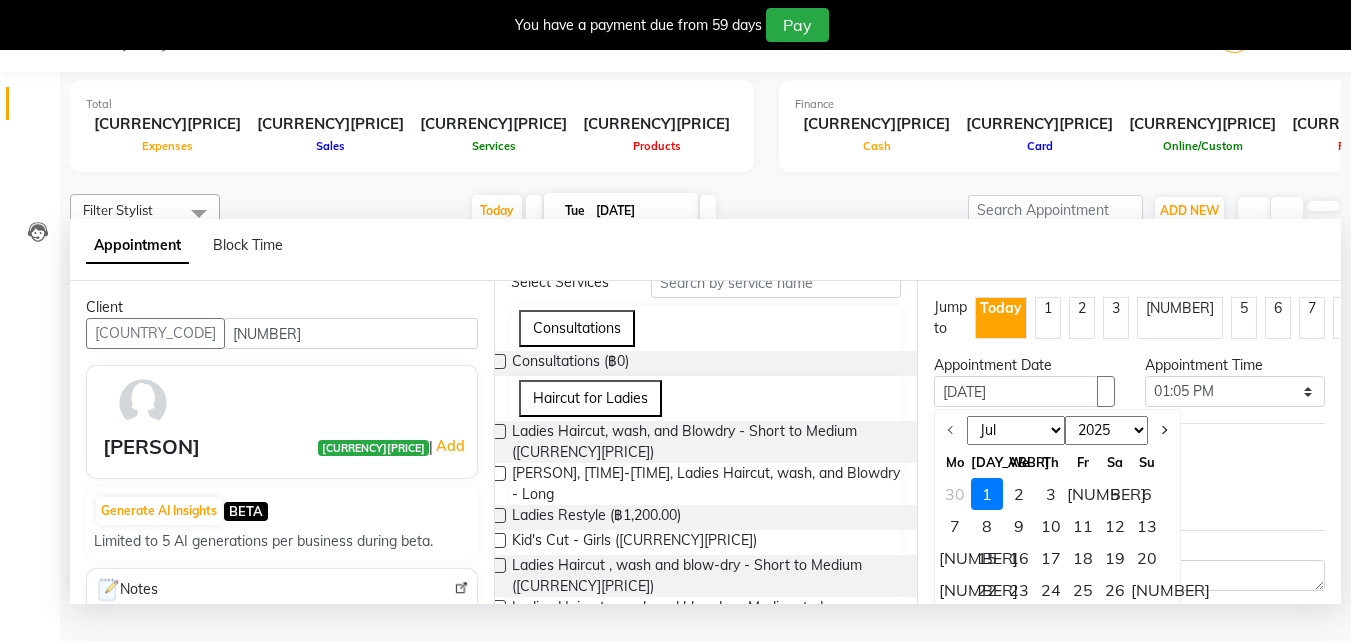 click on "•" at bounding box center (1115, 494) 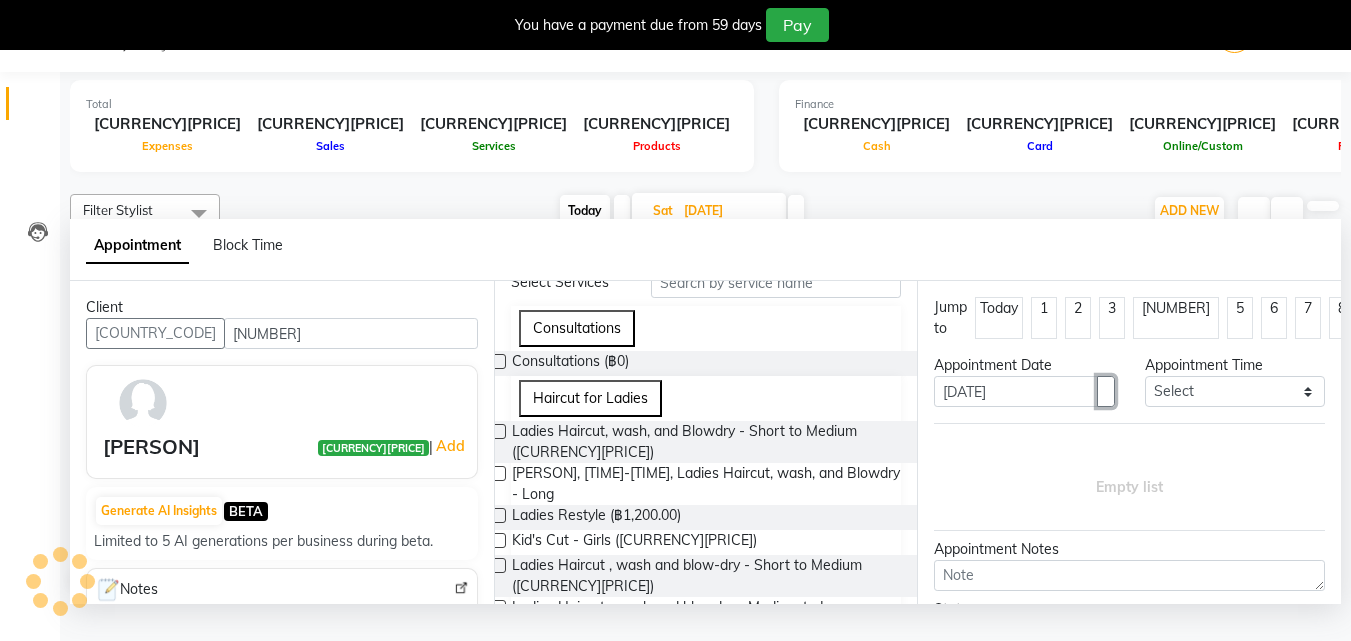 scroll, scrollTop: 89, scrollLeft: 0, axis: vertical 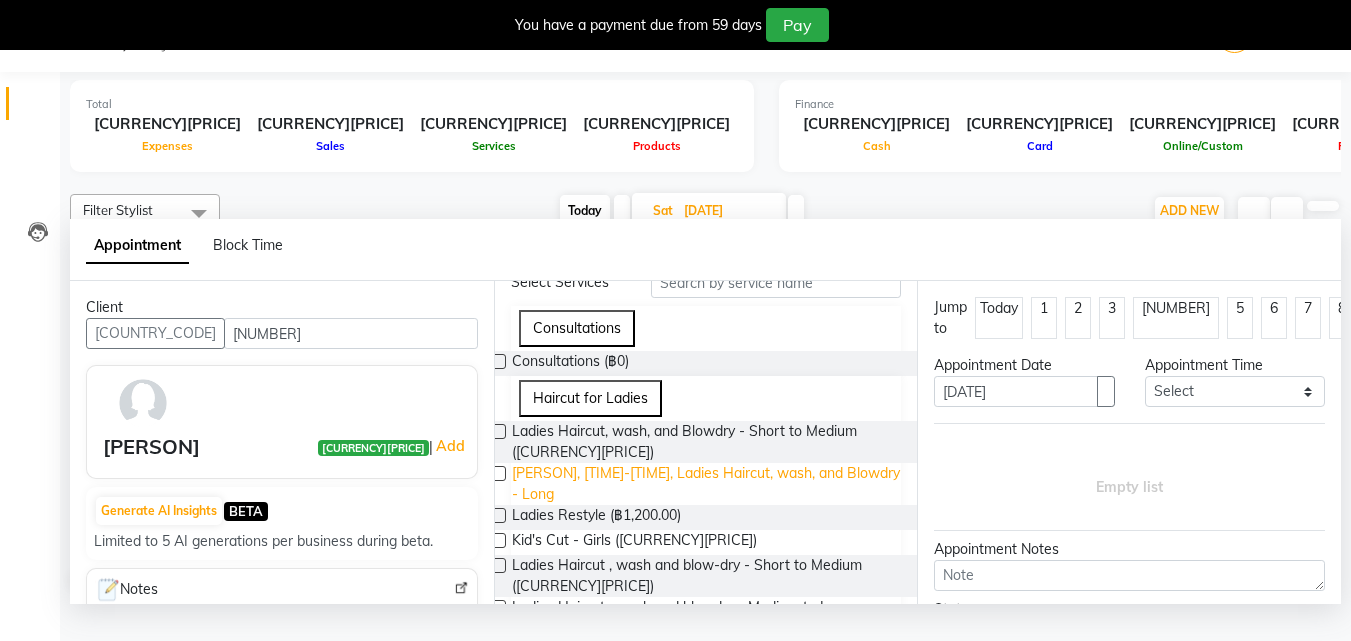click on "Ladies Haircut, wash, and Blowdry - Long (฿1,100.00)" at bounding box center [709, 442] 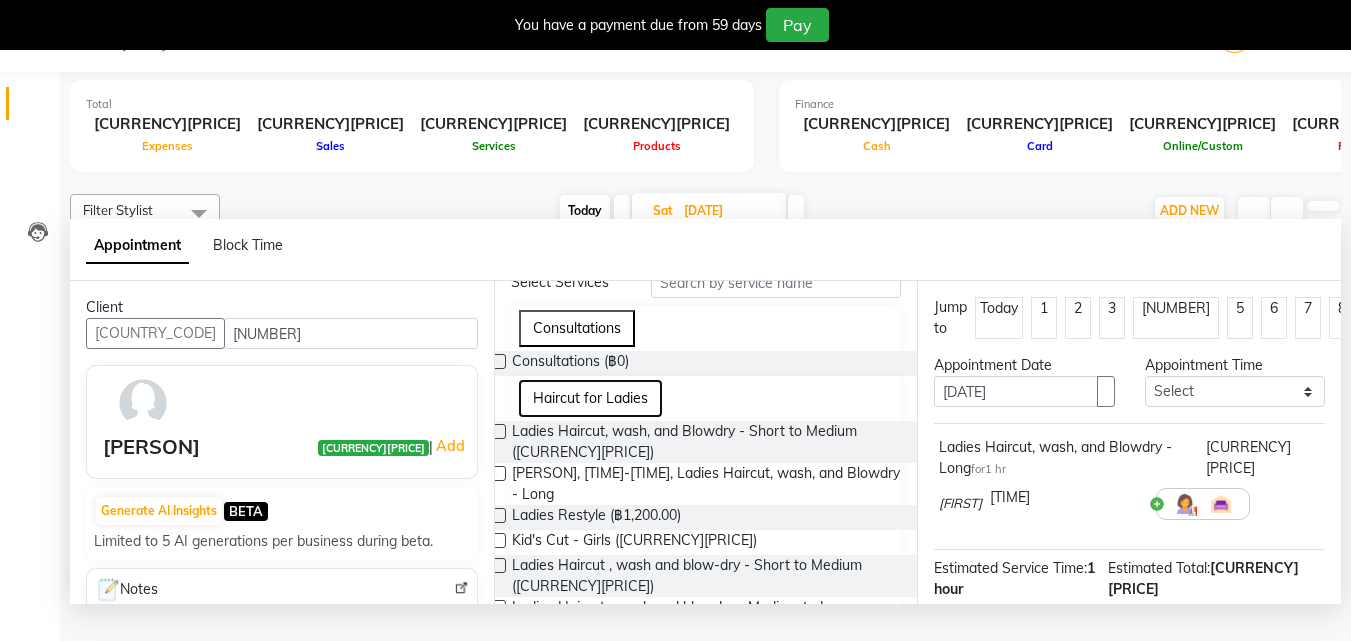 click on "Haircut for Ladies" at bounding box center [590, 398] 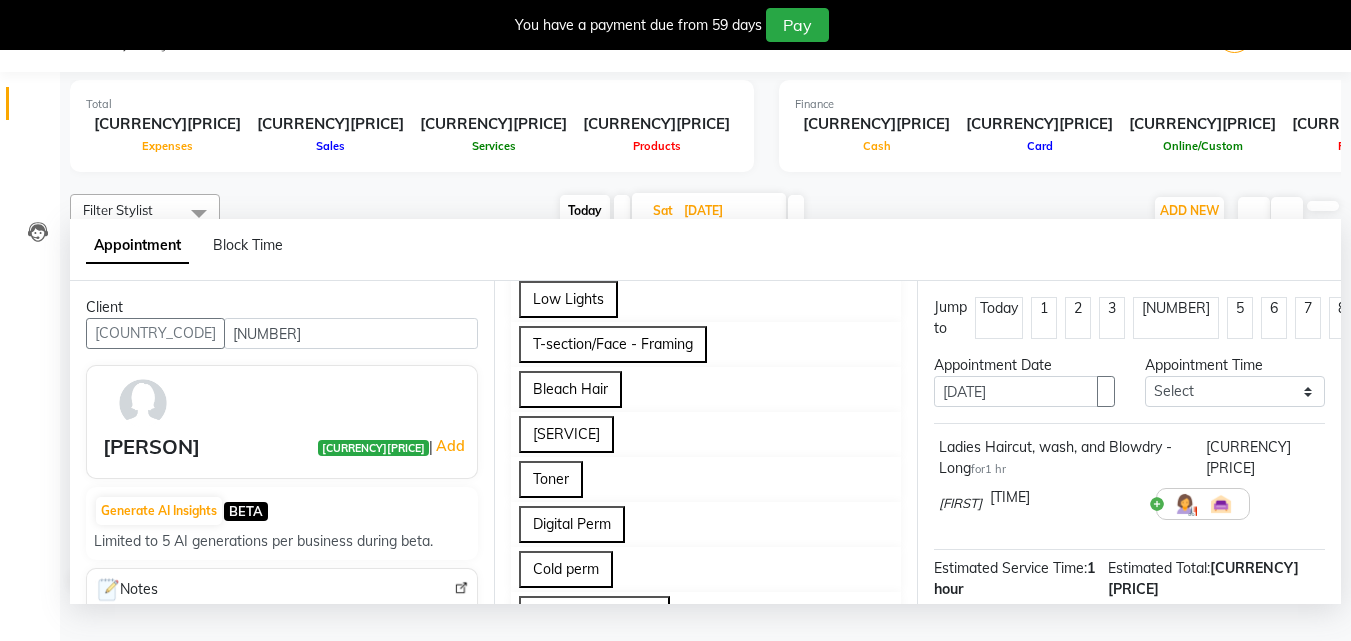 scroll, scrollTop: 608, scrollLeft: 0, axis: vertical 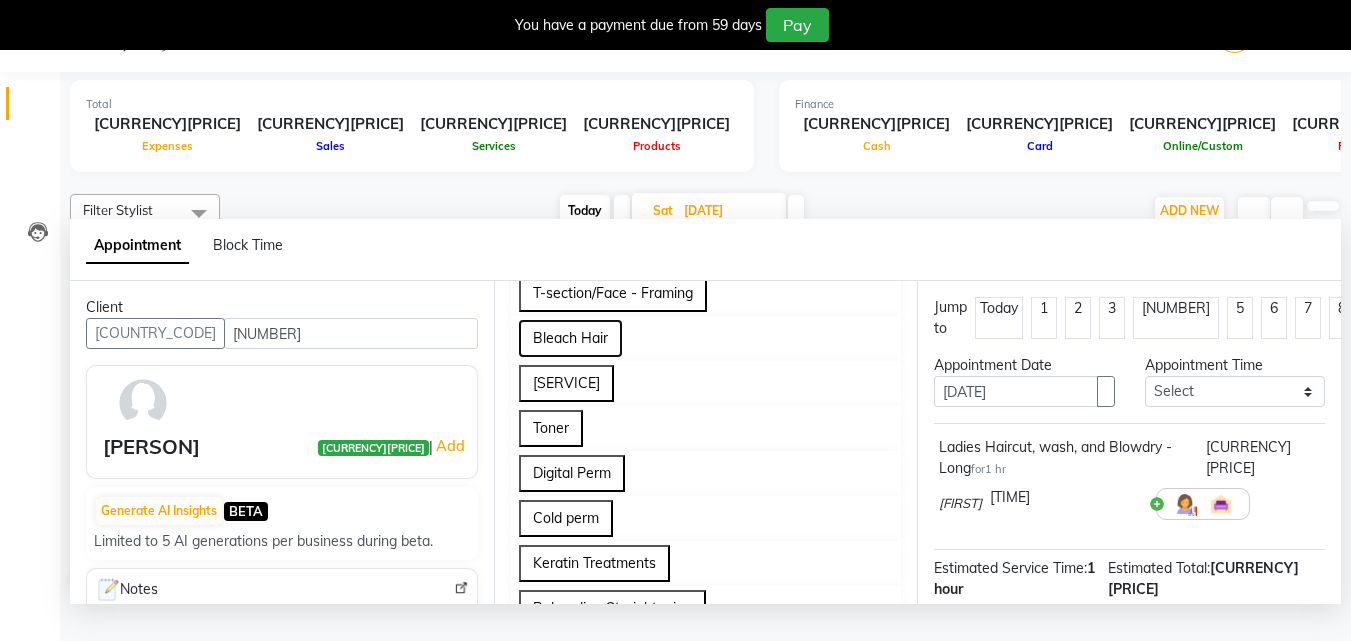 click on "Bleach Hair" at bounding box center (570, 338) 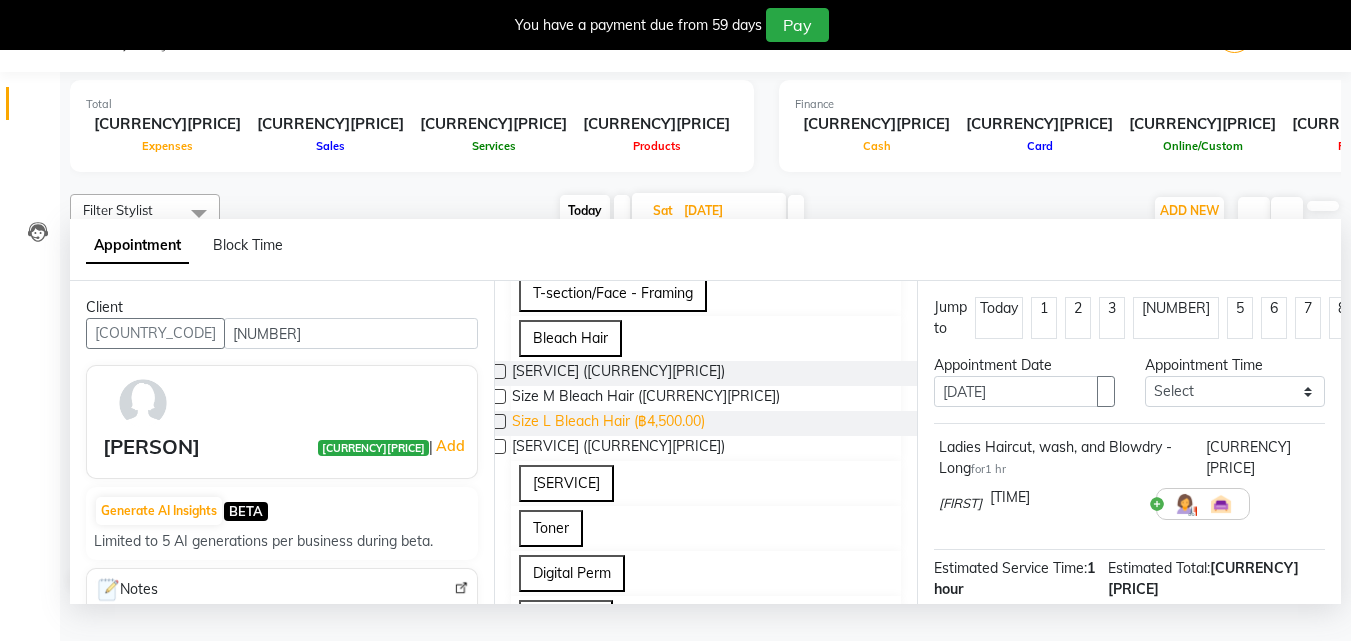 click on "Size L Bleach Hair  (฿4,500.00)" at bounding box center [618, 373] 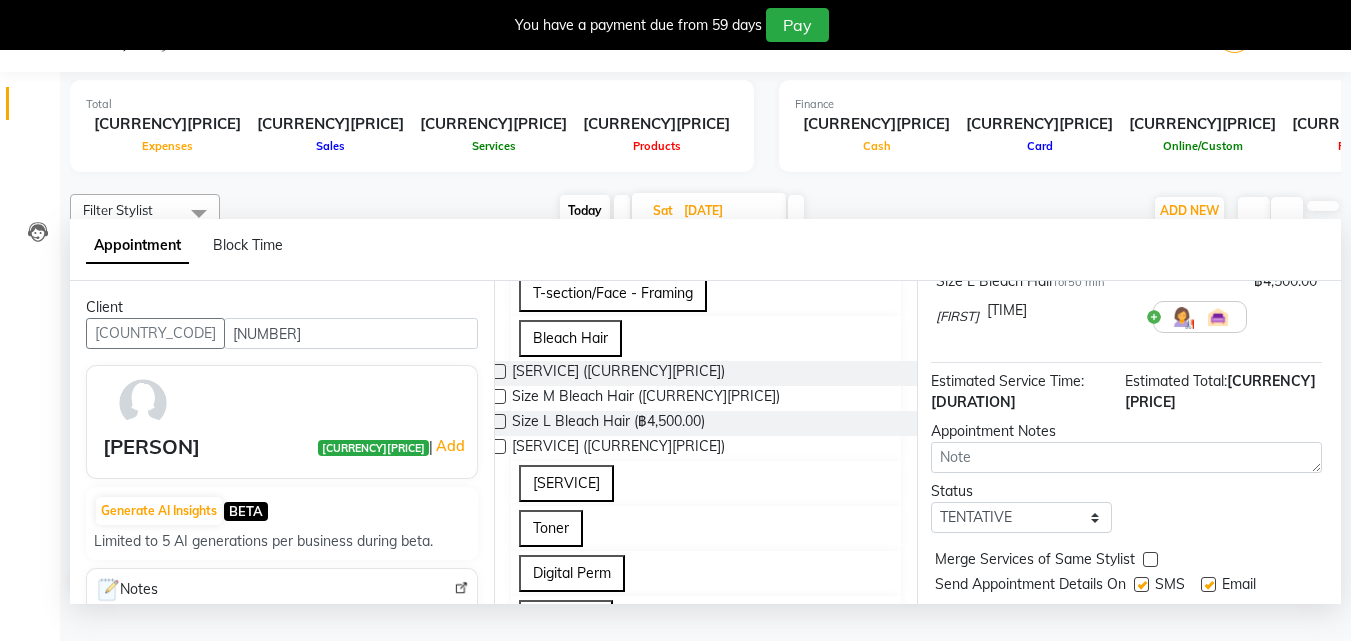 scroll, scrollTop: 279, scrollLeft: 3, axis: both 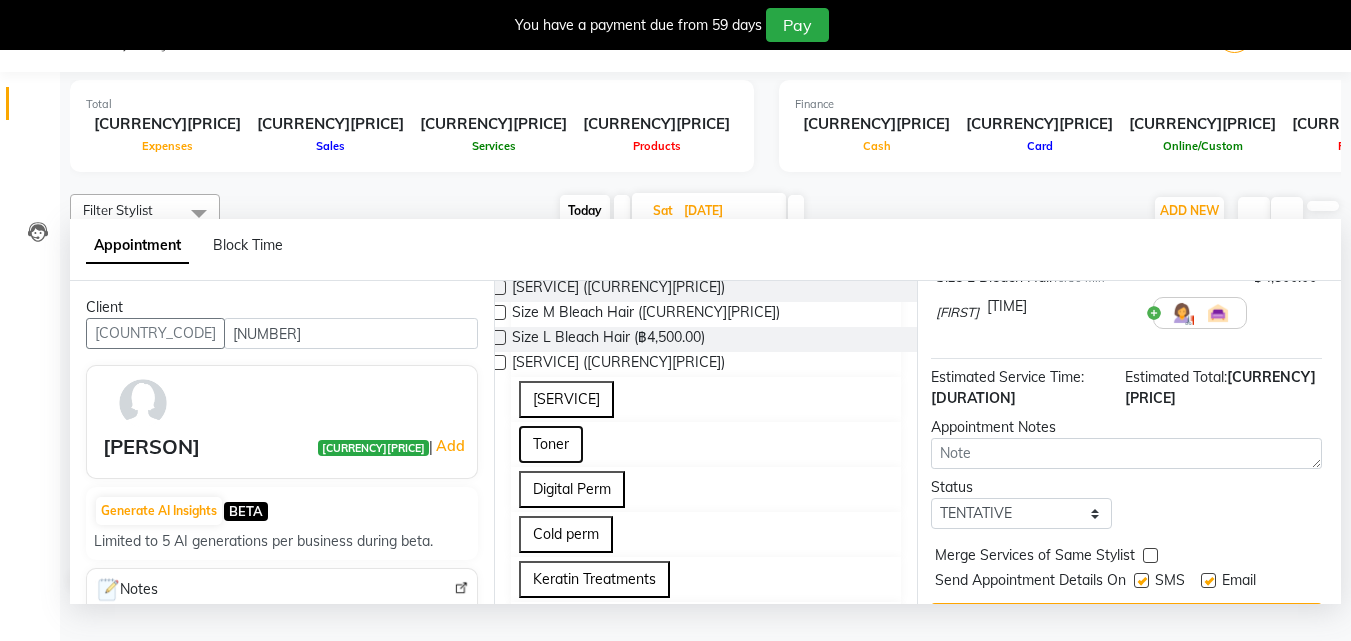 click on "Toner" at bounding box center [551, 444] 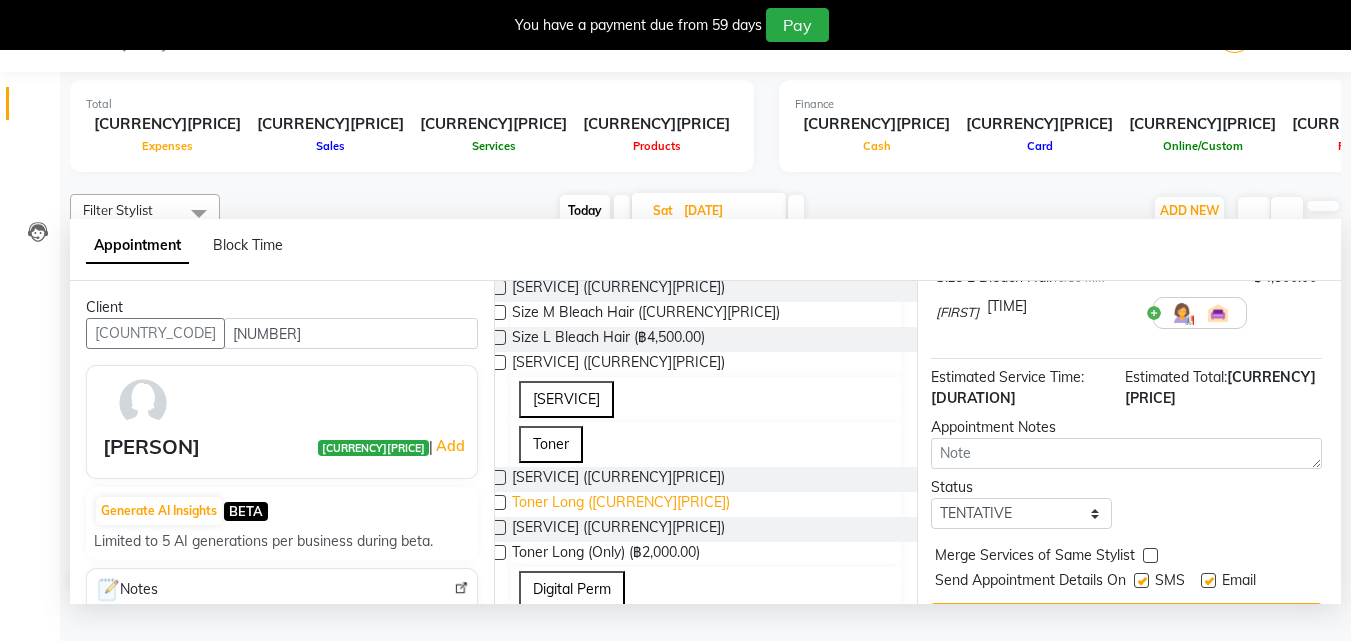 click on "Toner Long (฿1,360.00)" at bounding box center [618, 479] 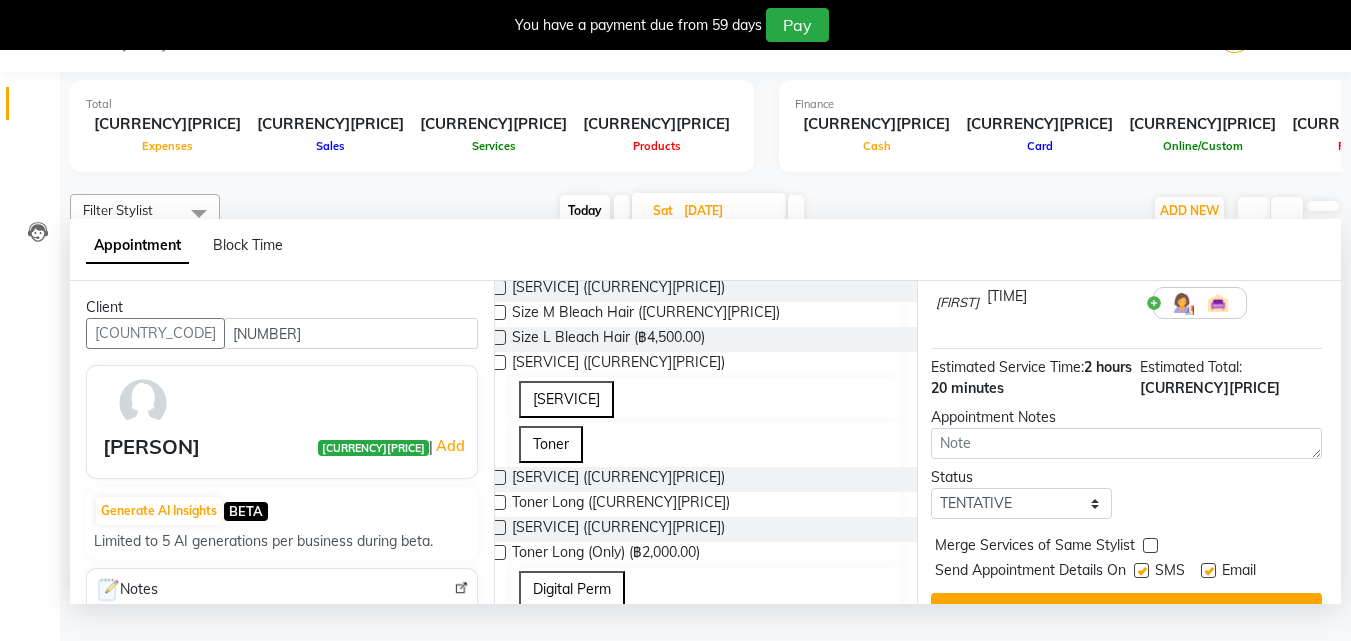scroll, scrollTop: 378, scrollLeft: 3, axis: both 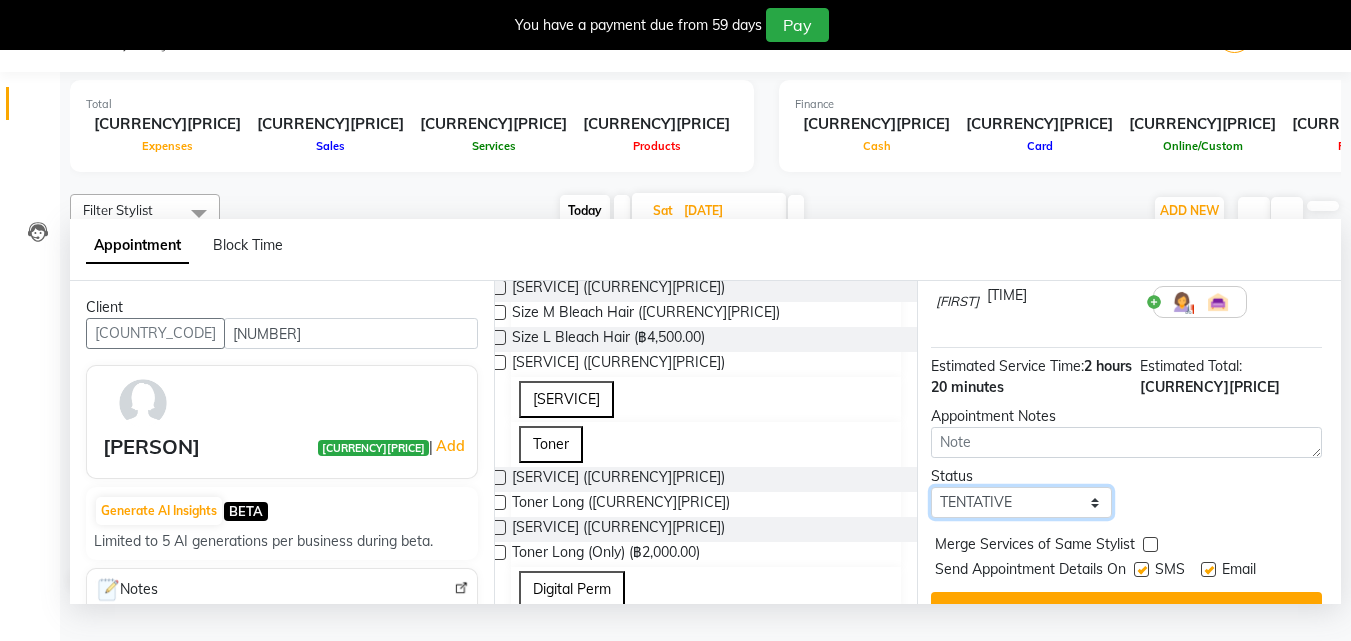 click on "•••••• ••••••••• ••••••• ••••••••" at bounding box center [1021, 502] 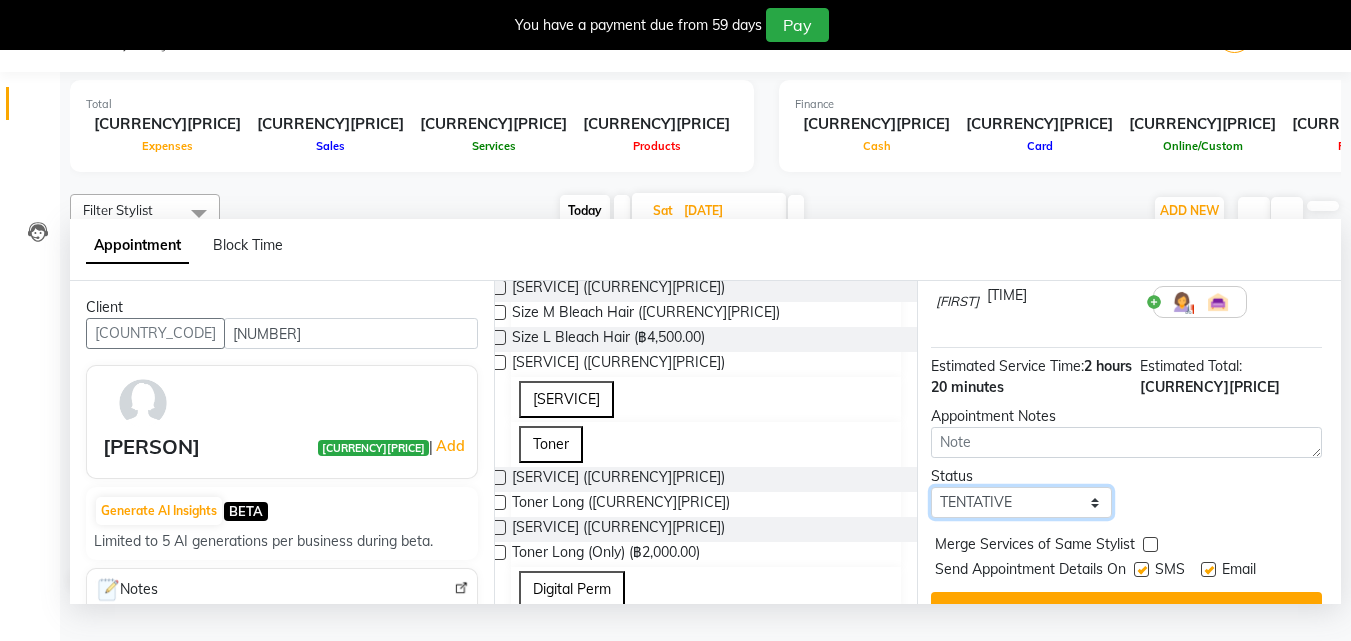 select on "••••••• •••••••" 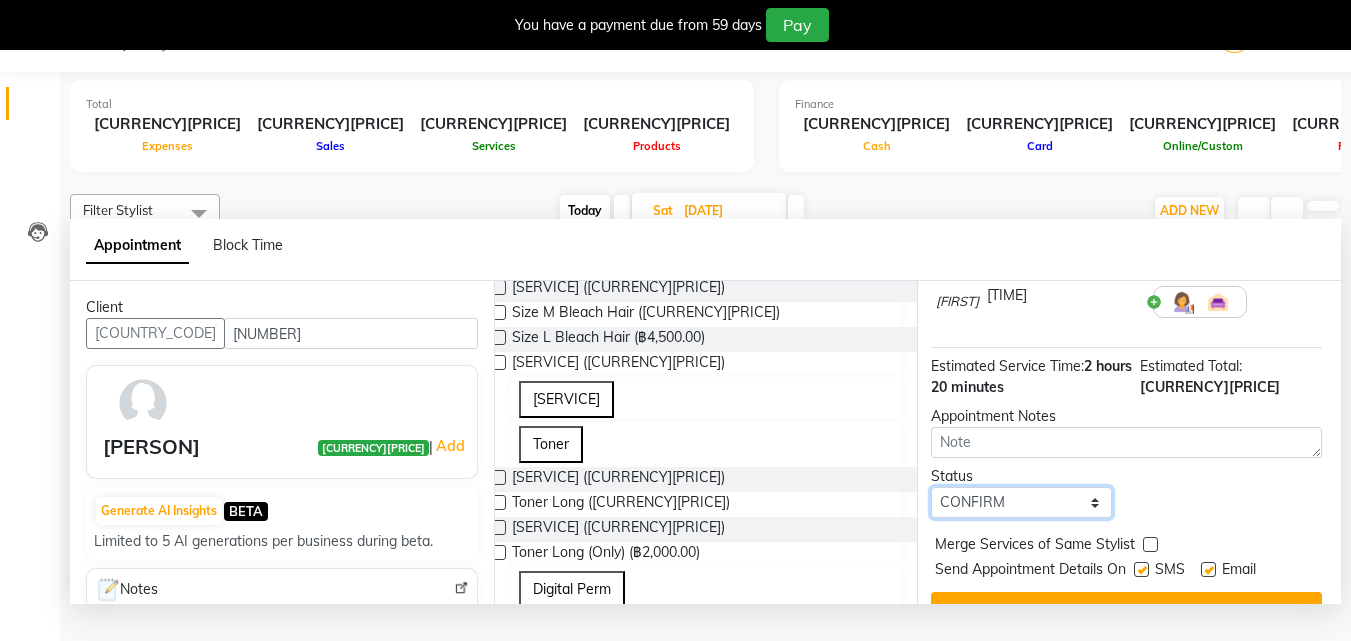 click on "•••••• ••••••••• ••••••• ••••••••" at bounding box center (1021, 502) 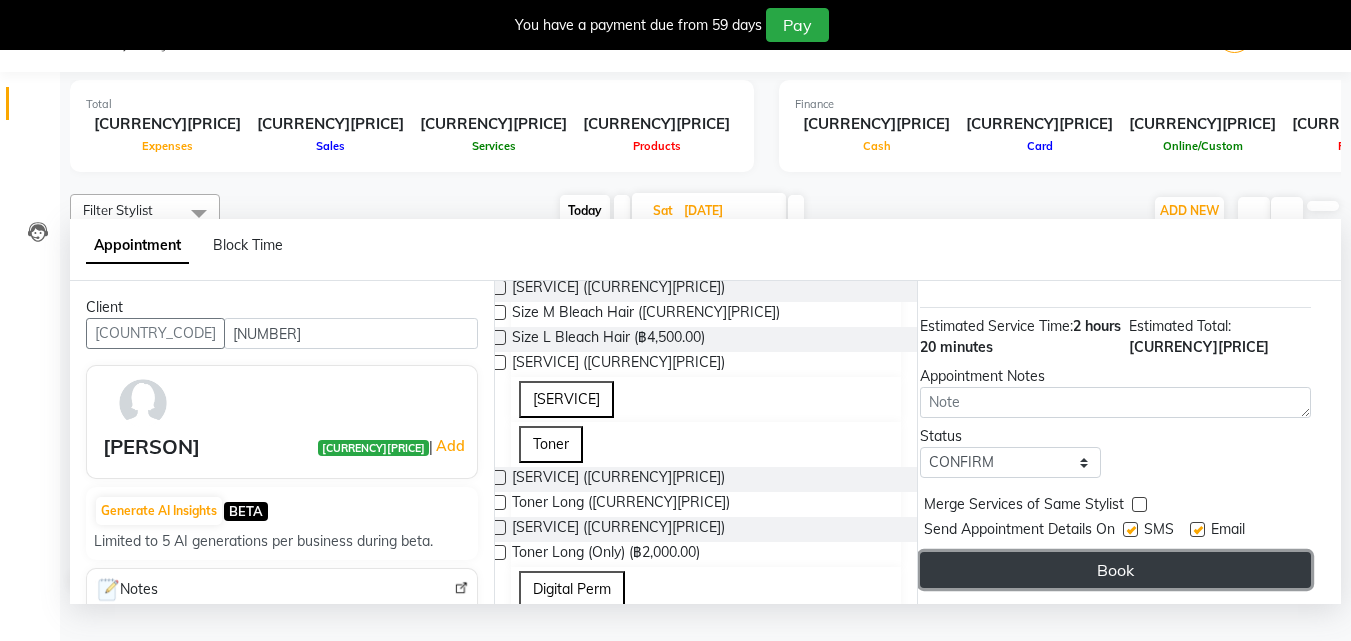 click on "Book" at bounding box center [1115, 570] 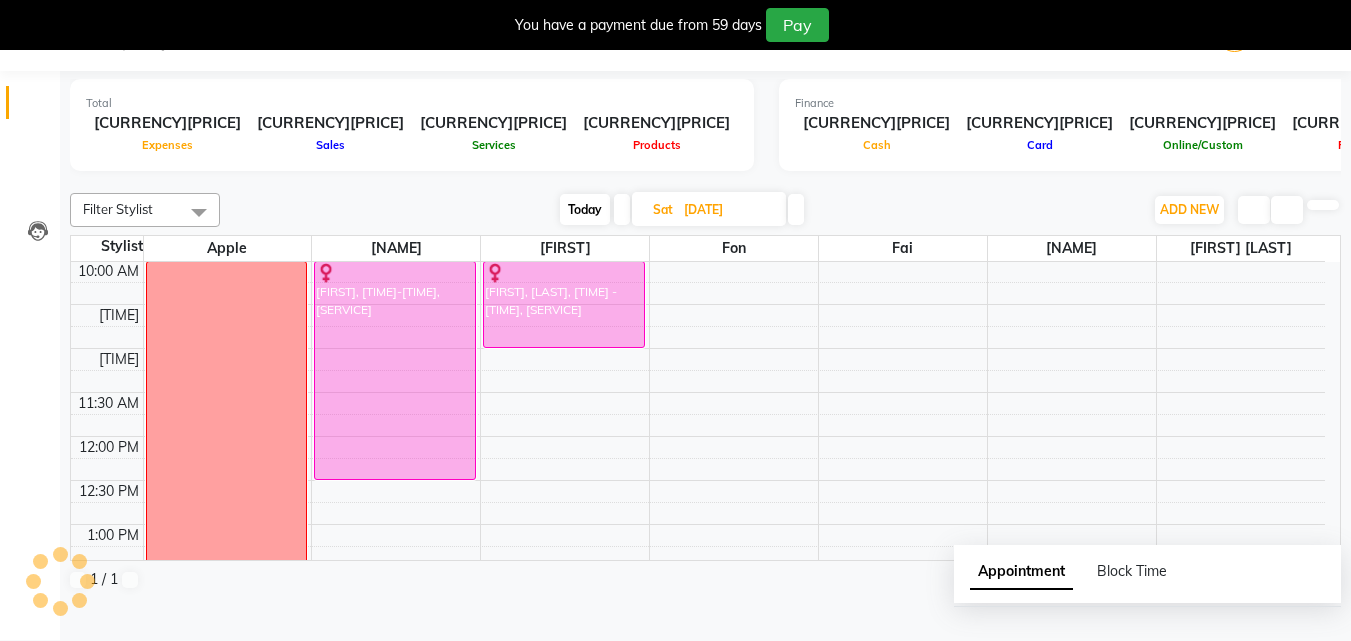 scroll, scrollTop: 0, scrollLeft: 0, axis: both 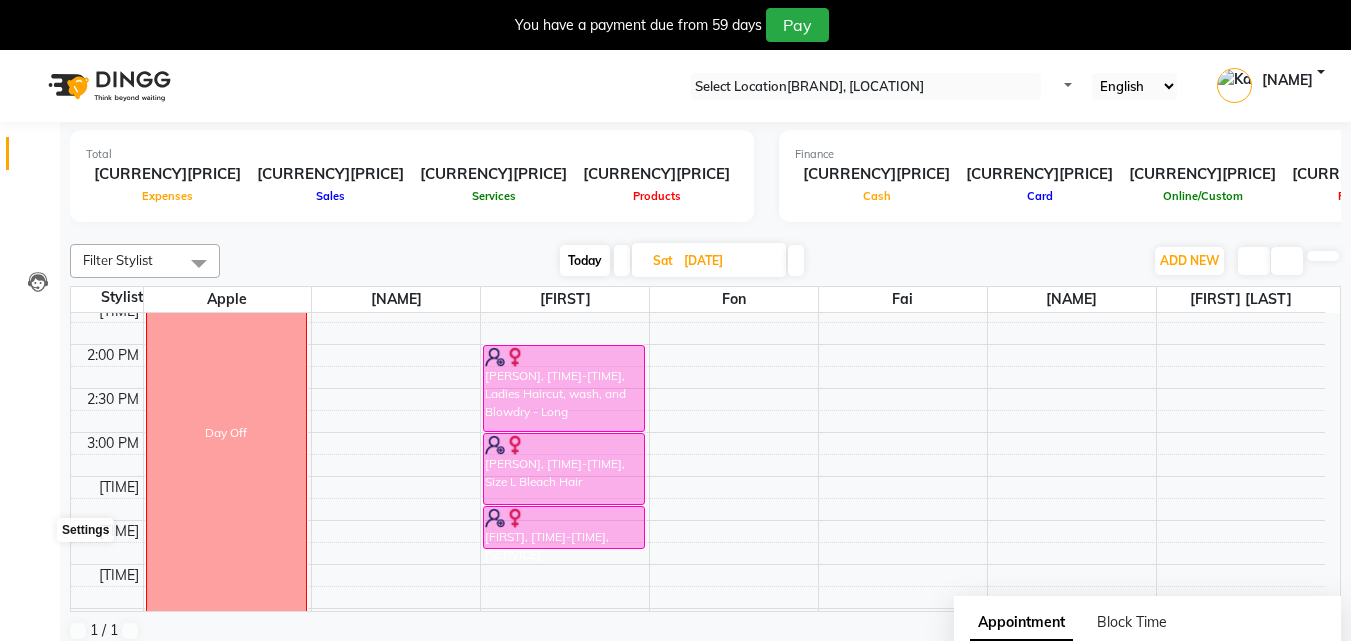drag, startPoint x: 37, startPoint y: 543, endPoint x: 416, endPoint y: 499, distance: 381.54553 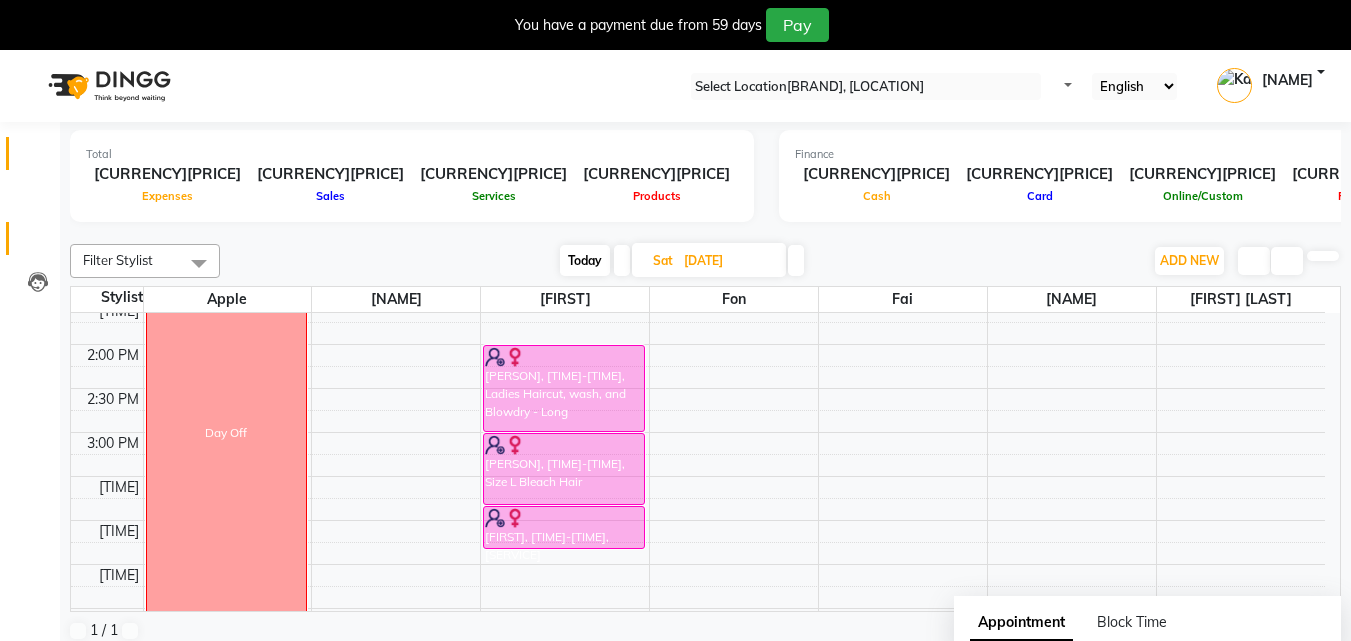 drag, startPoint x: 416, startPoint y: 499, endPoint x: 34, endPoint y: 237, distance: 463.21484 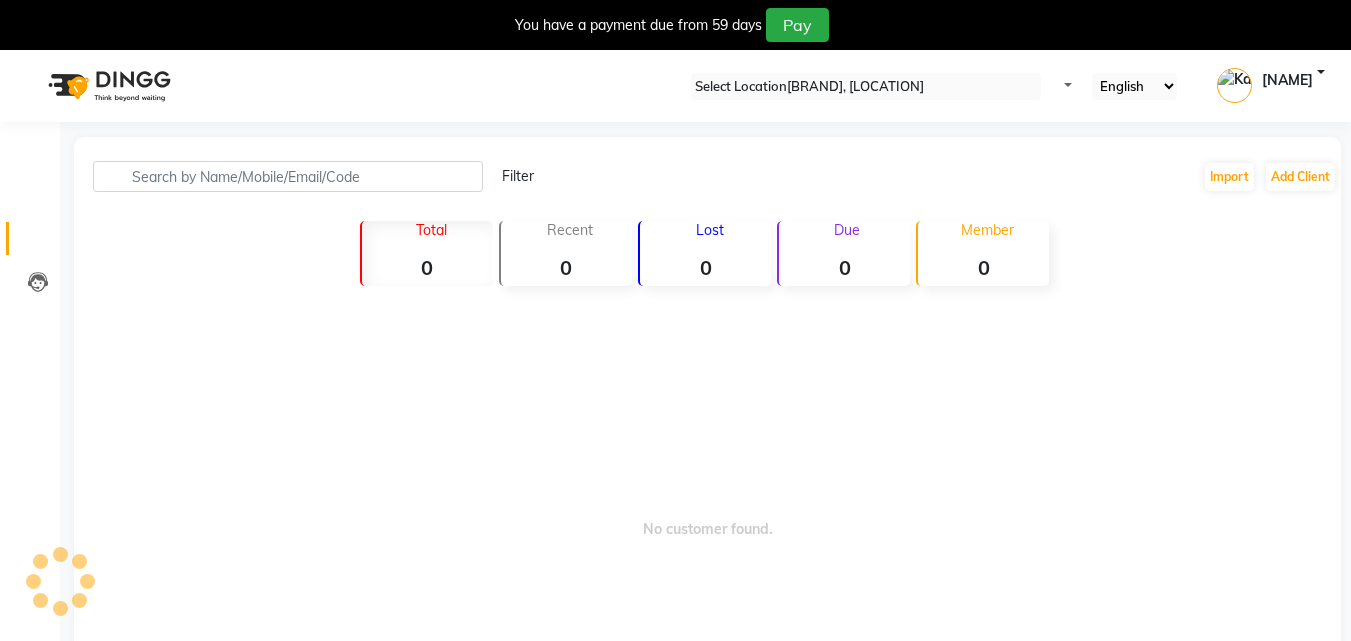 click at bounding box center [38, 243] 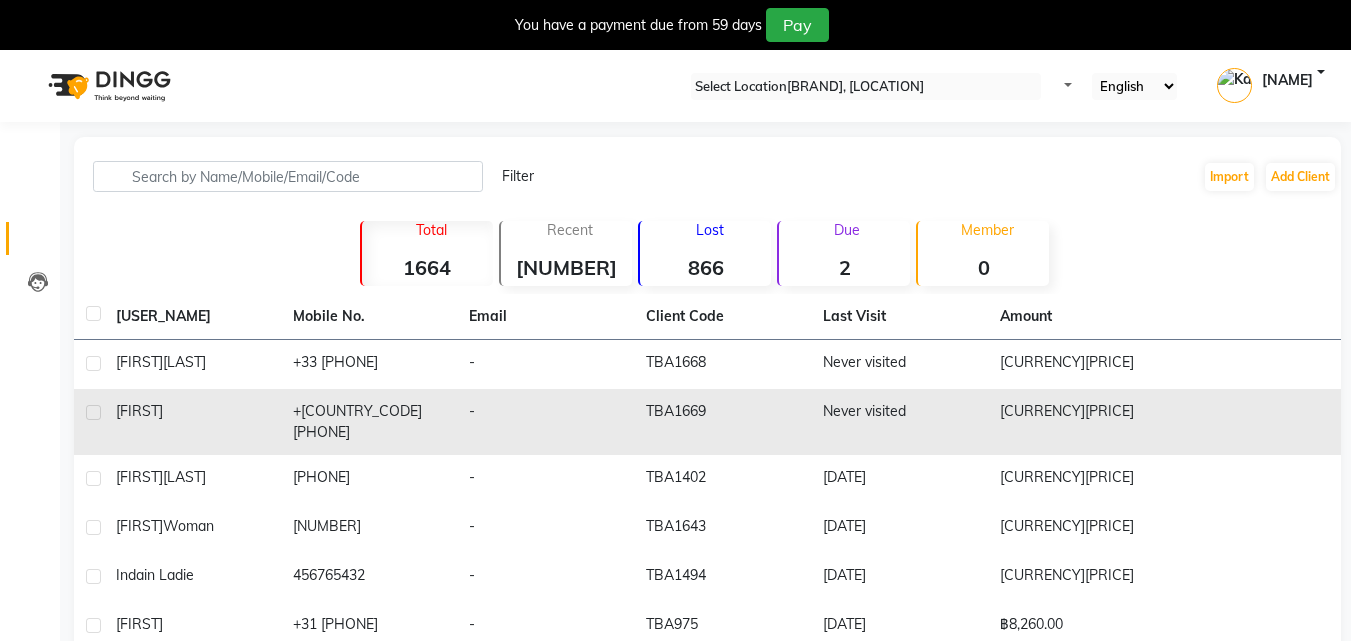 drag, startPoint x: 299, startPoint y: 411, endPoint x: 169, endPoint y: 399, distance: 130.55267 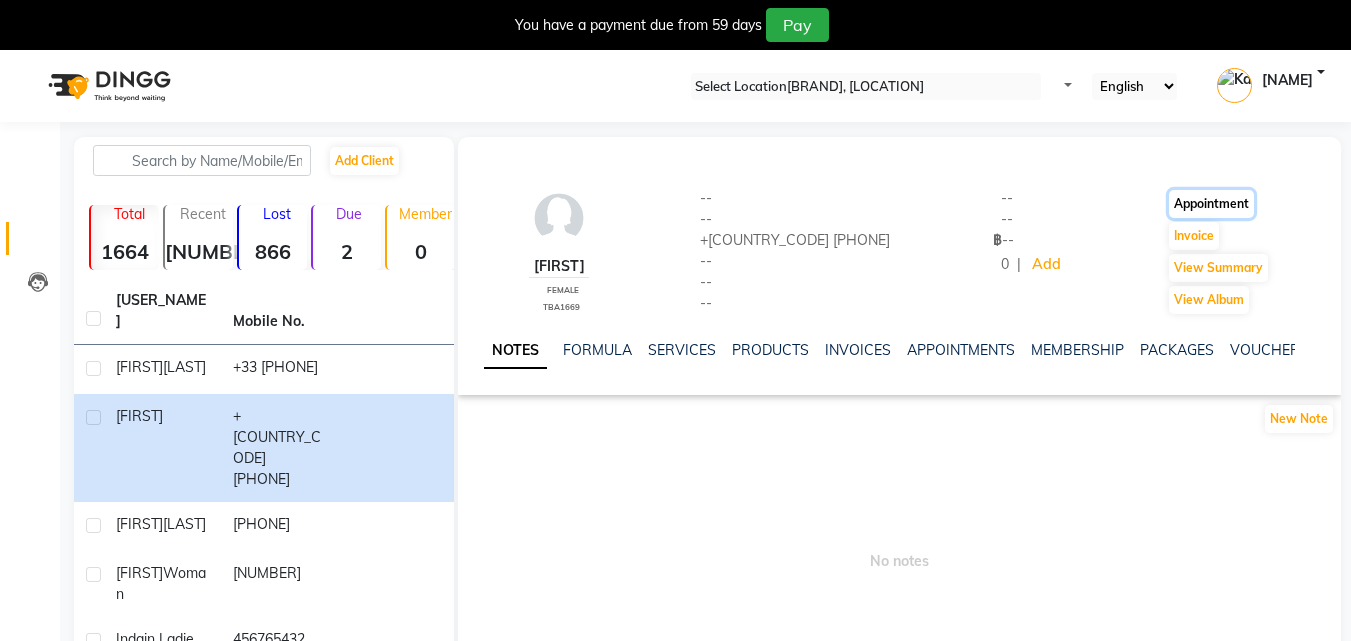 click on "•••••••••••" at bounding box center [1211, 204] 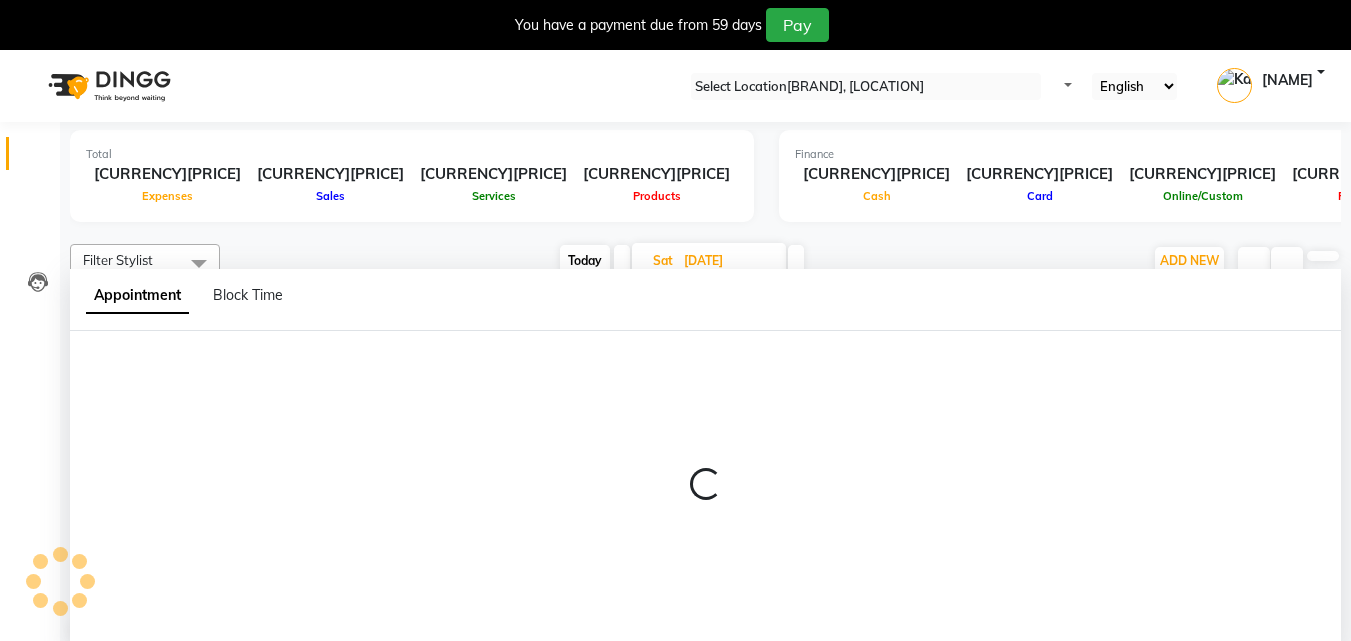 scroll, scrollTop: 0, scrollLeft: 0, axis: both 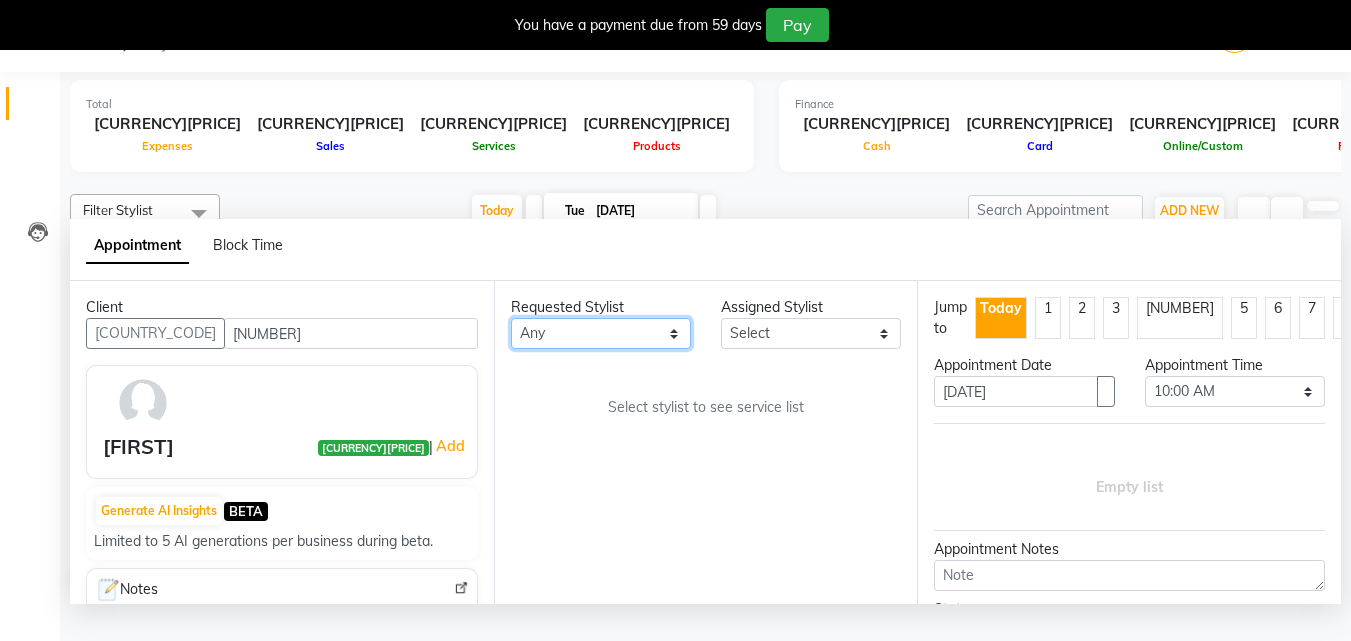 click on "••• ••• •••••   •••• •••• •••  ••• ••••  •••" at bounding box center [601, 333] 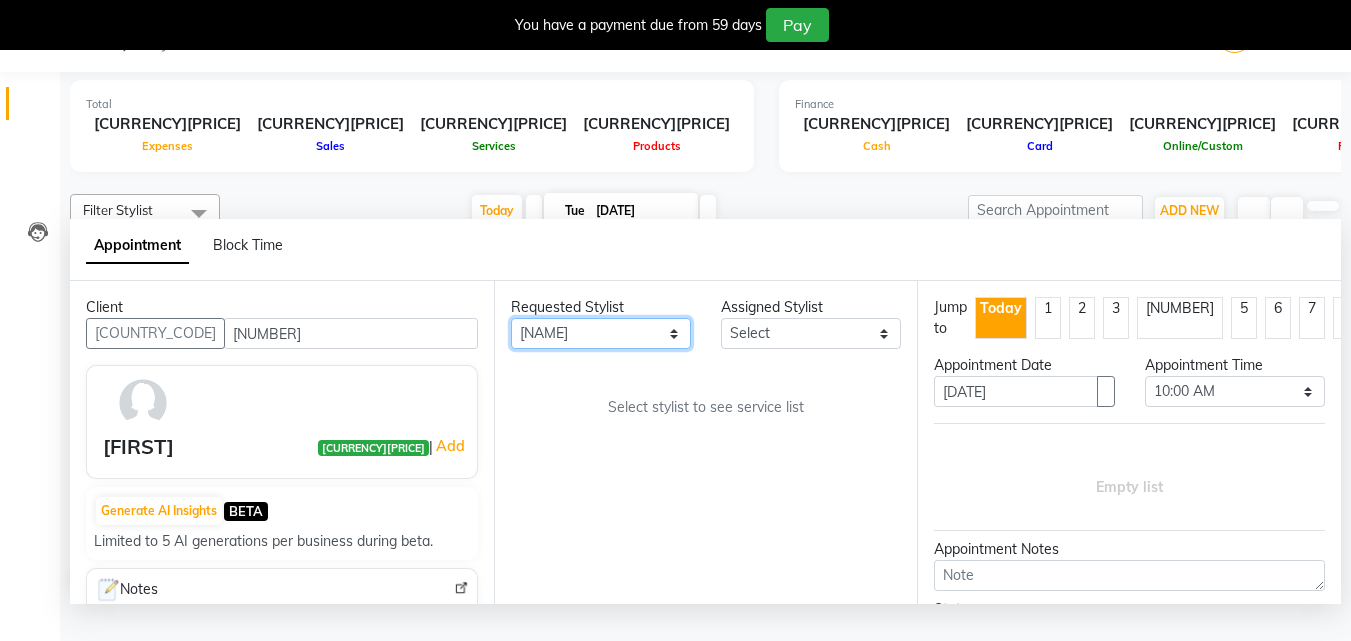 click on "••• ••• •••••   •••• •••• •••  ••• ••••  •••" at bounding box center (601, 333) 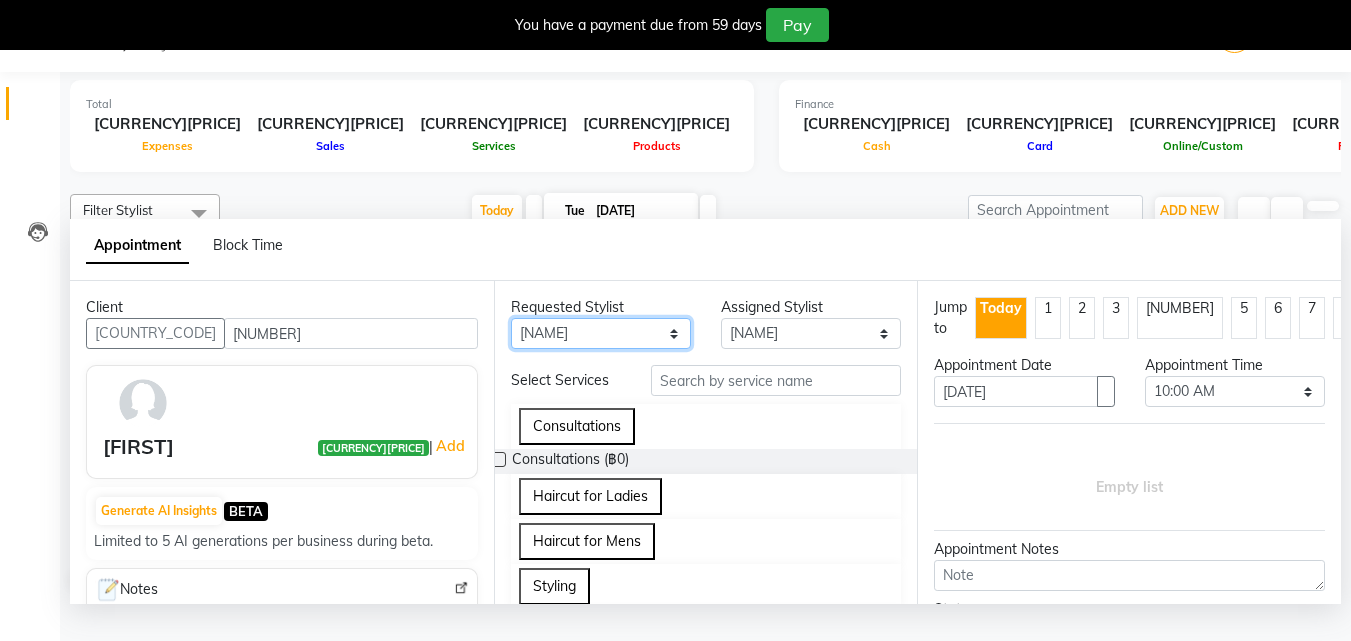 drag, startPoint x: 531, startPoint y: 369, endPoint x: 520, endPoint y: 380, distance: 15.556349 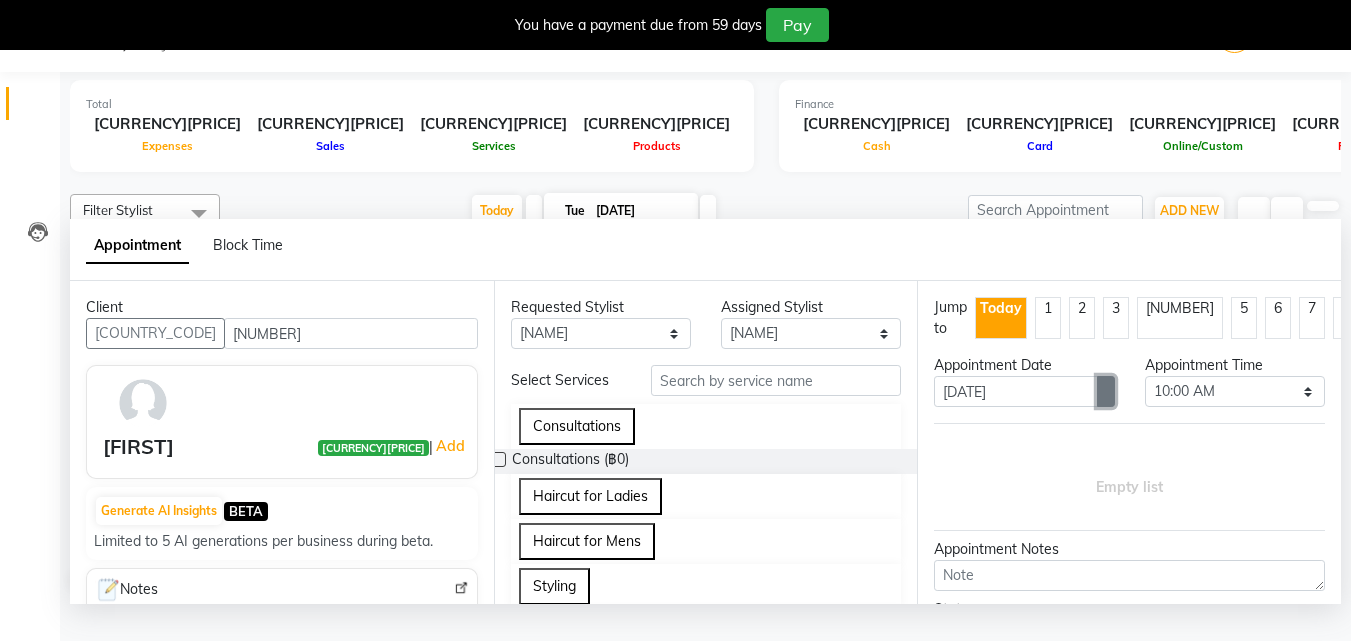 click at bounding box center (1106, 392) 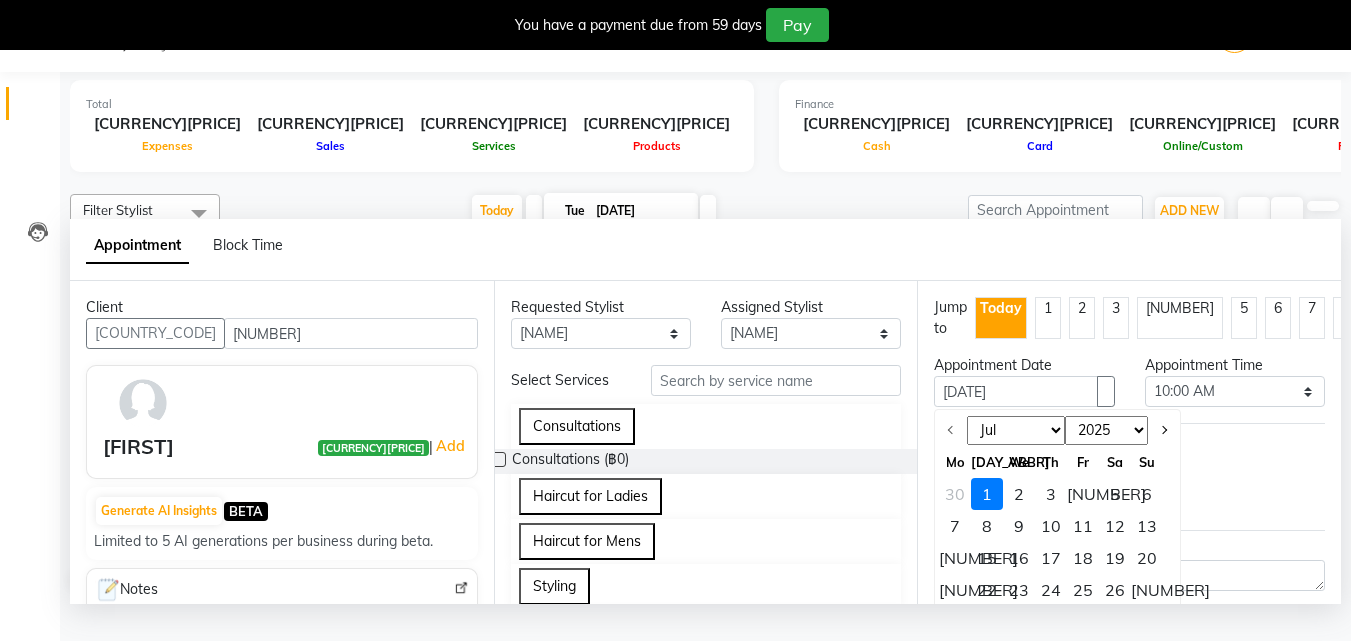 click on "19" at bounding box center (1115, 558) 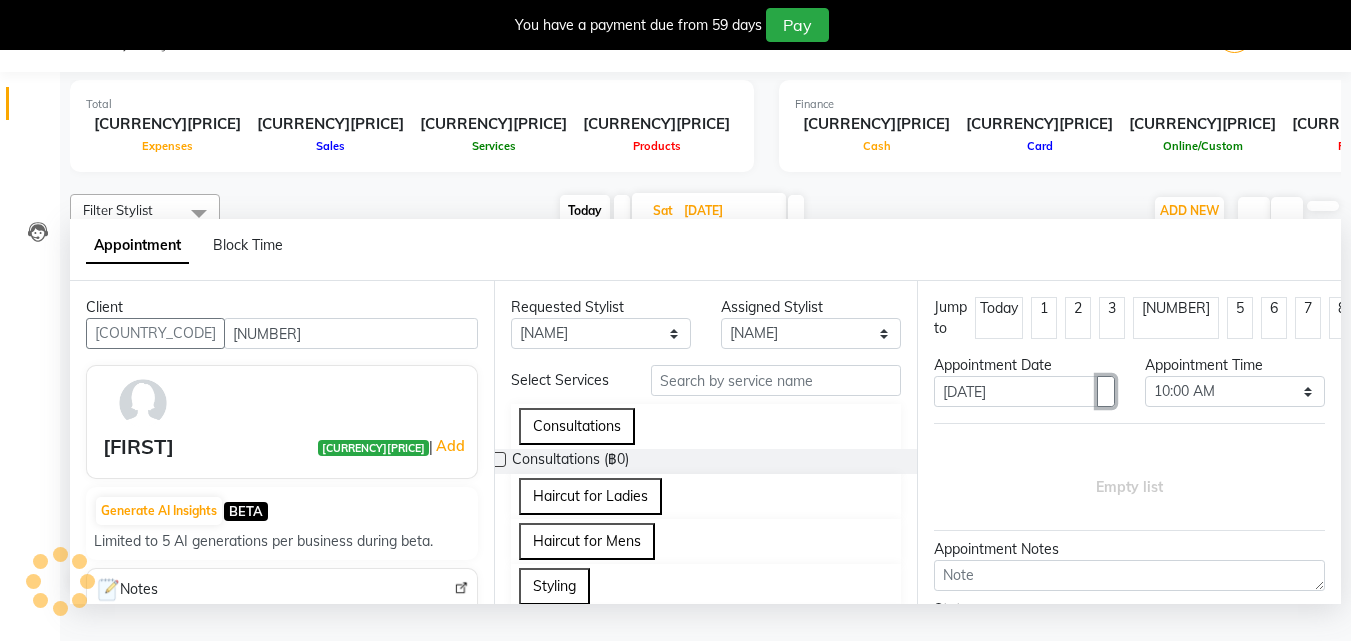 scroll, scrollTop: 89, scrollLeft: 0, axis: vertical 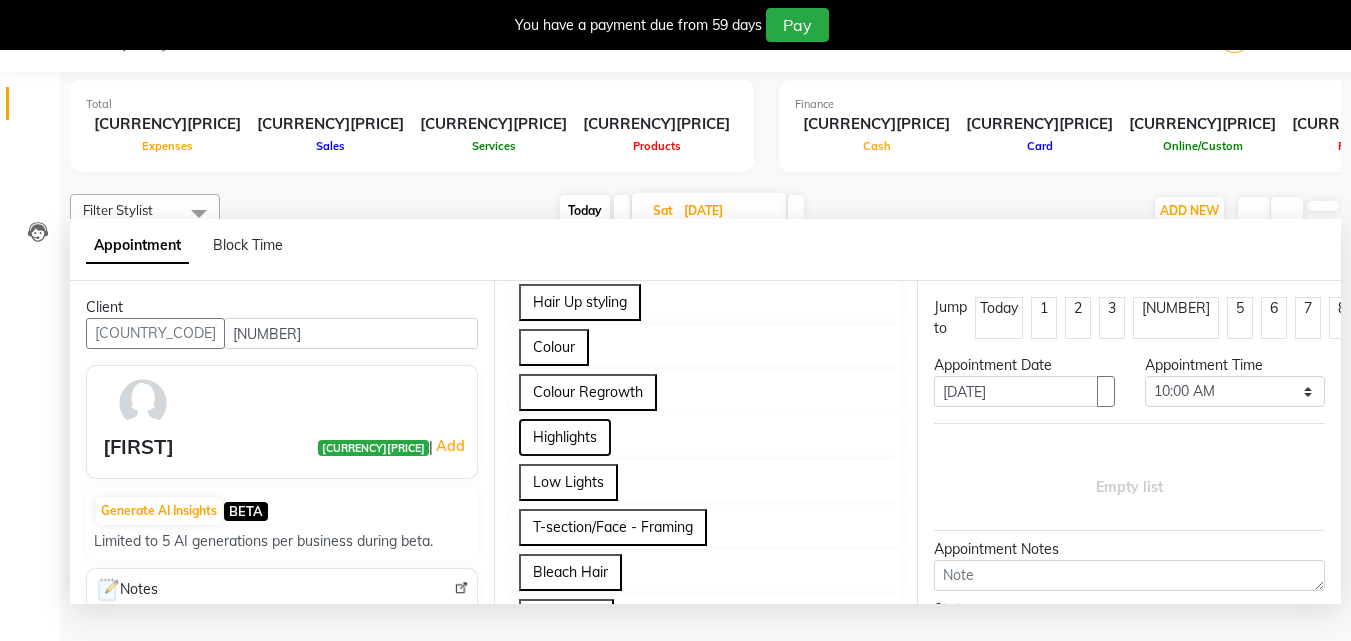 click on "••••••••••" at bounding box center [565, 437] 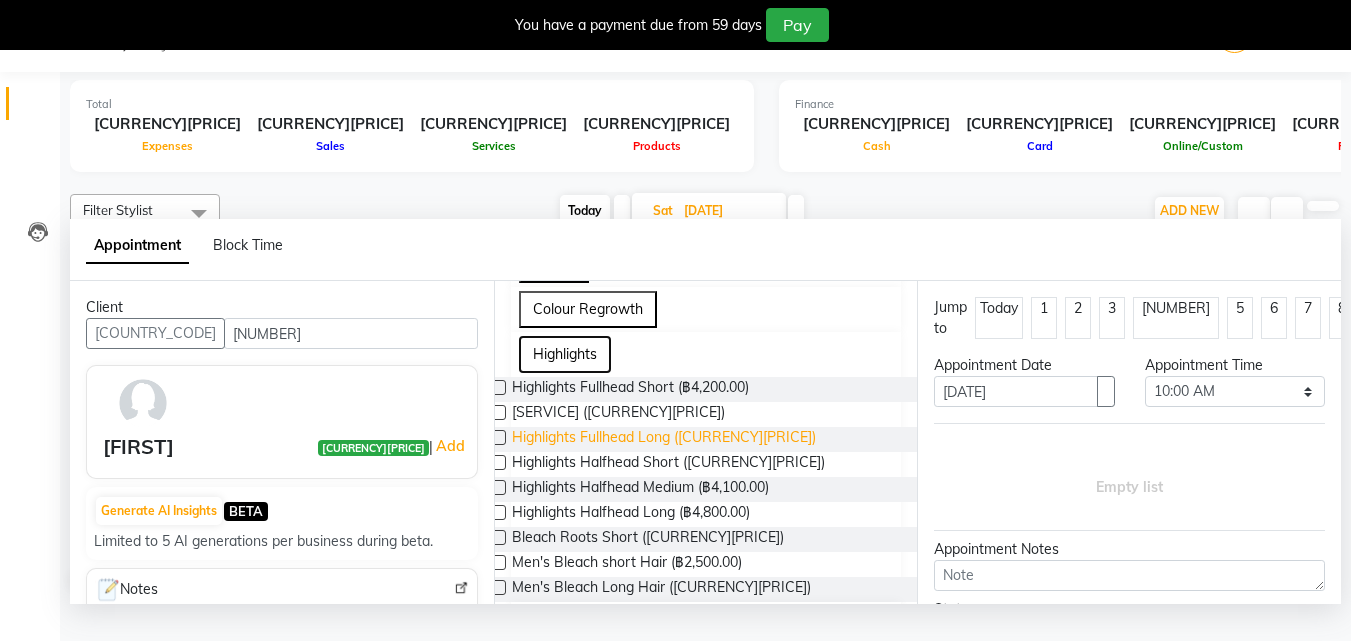 scroll, scrollTop: 458, scrollLeft: 0, axis: vertical 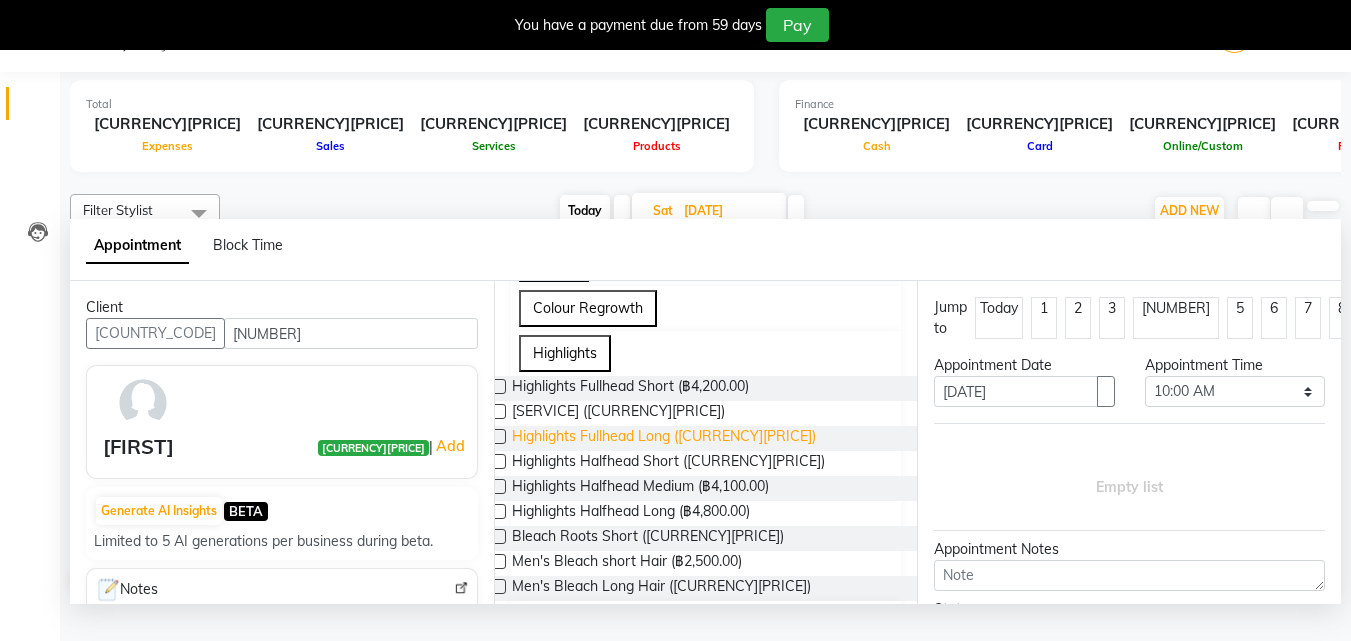 click on "Highlights Fullhead Long (฿5,800.00)" at bounding box center (630, 388) 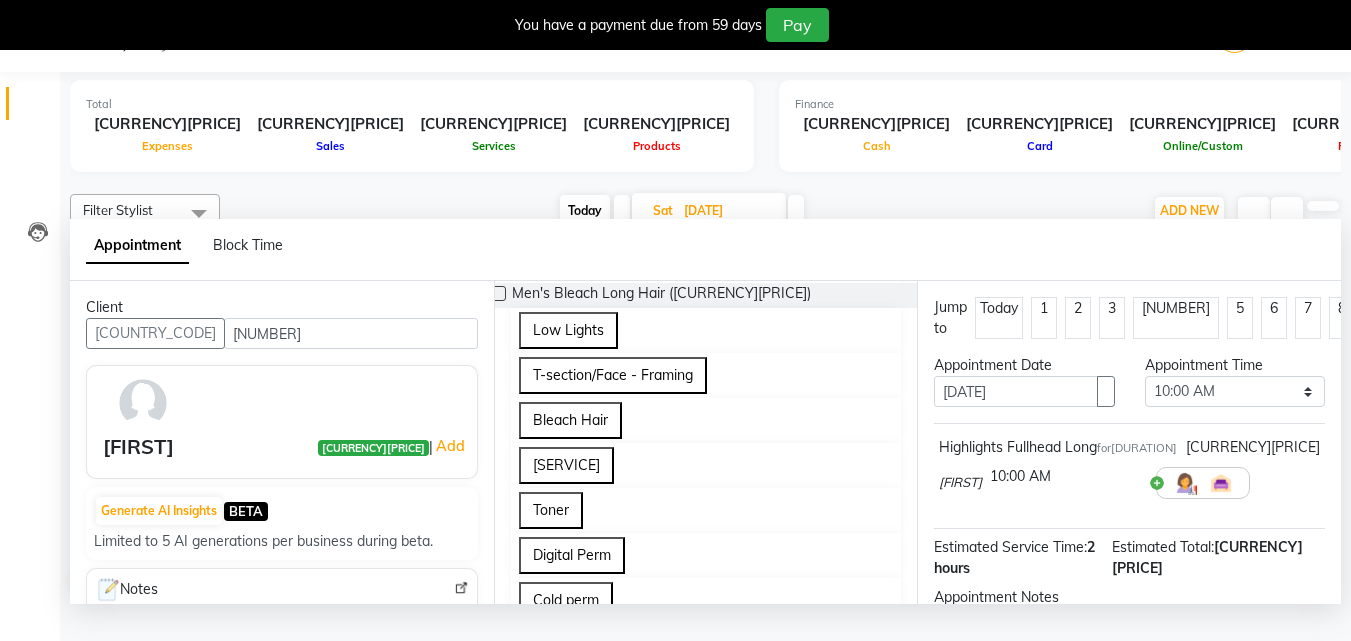 scroll, scrollTop: 776, scrollLeft: 0, axis: vertical 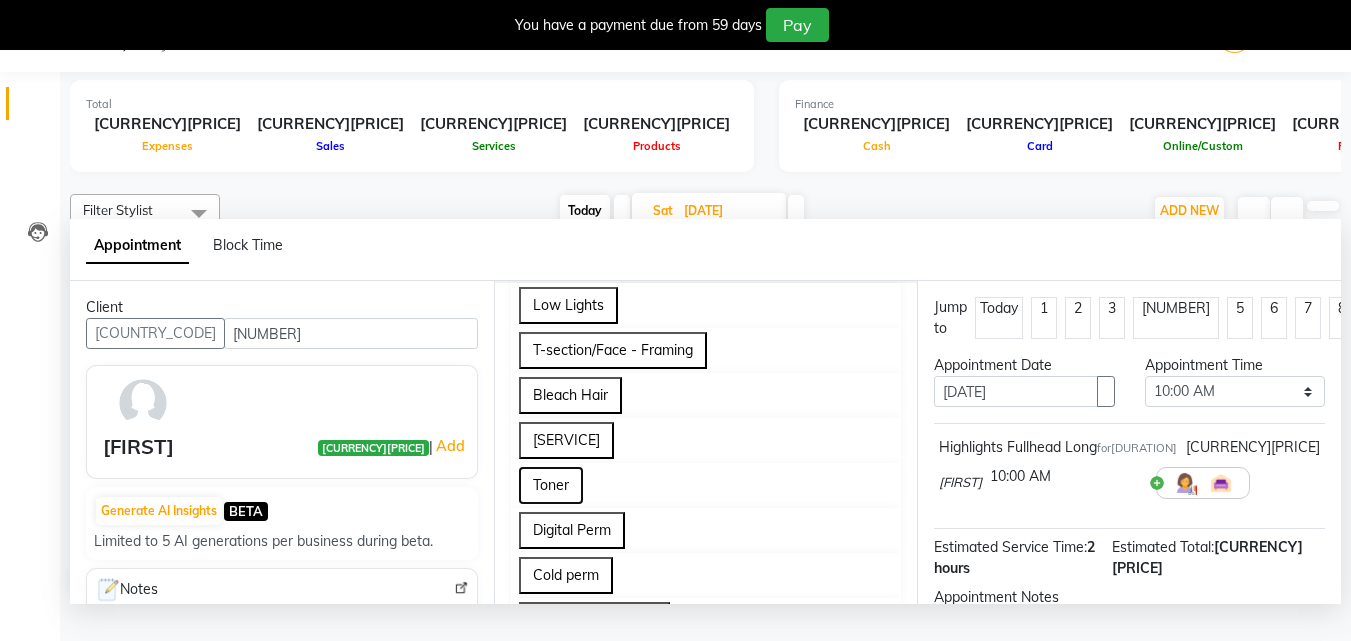 click on "Toner" at bounding box center (551, 485) 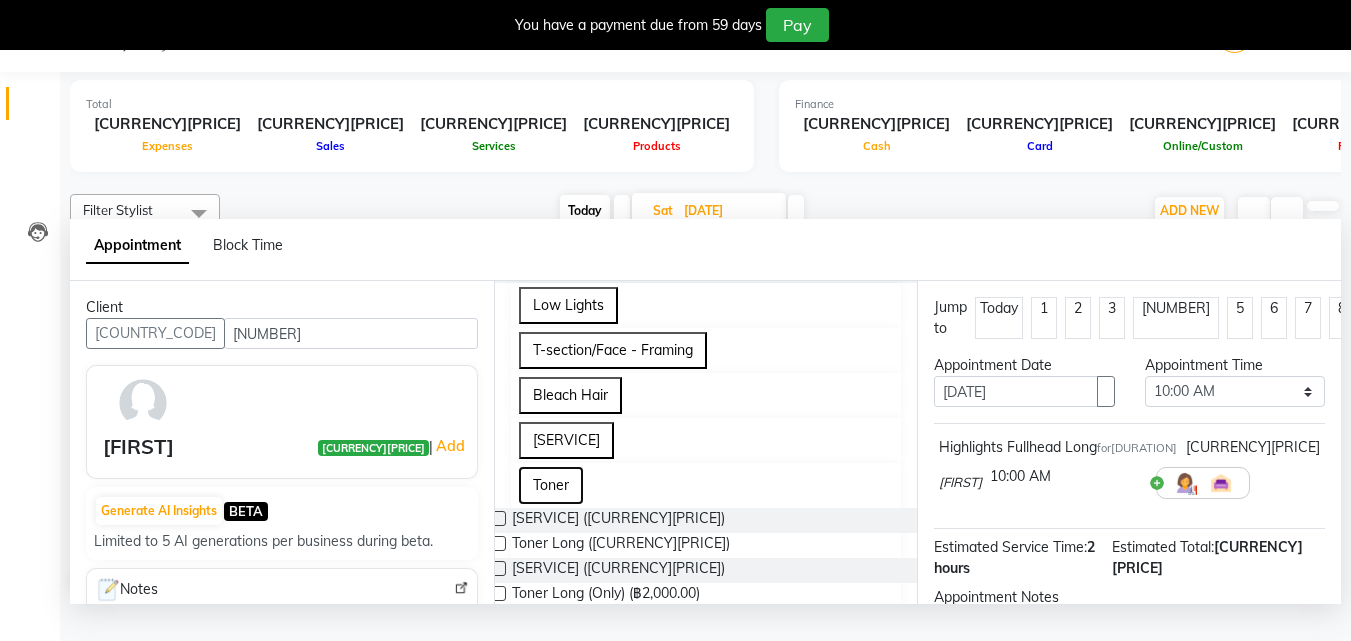 scroll, scrollTop: 849, scrollLeft: 0, axis: vertical 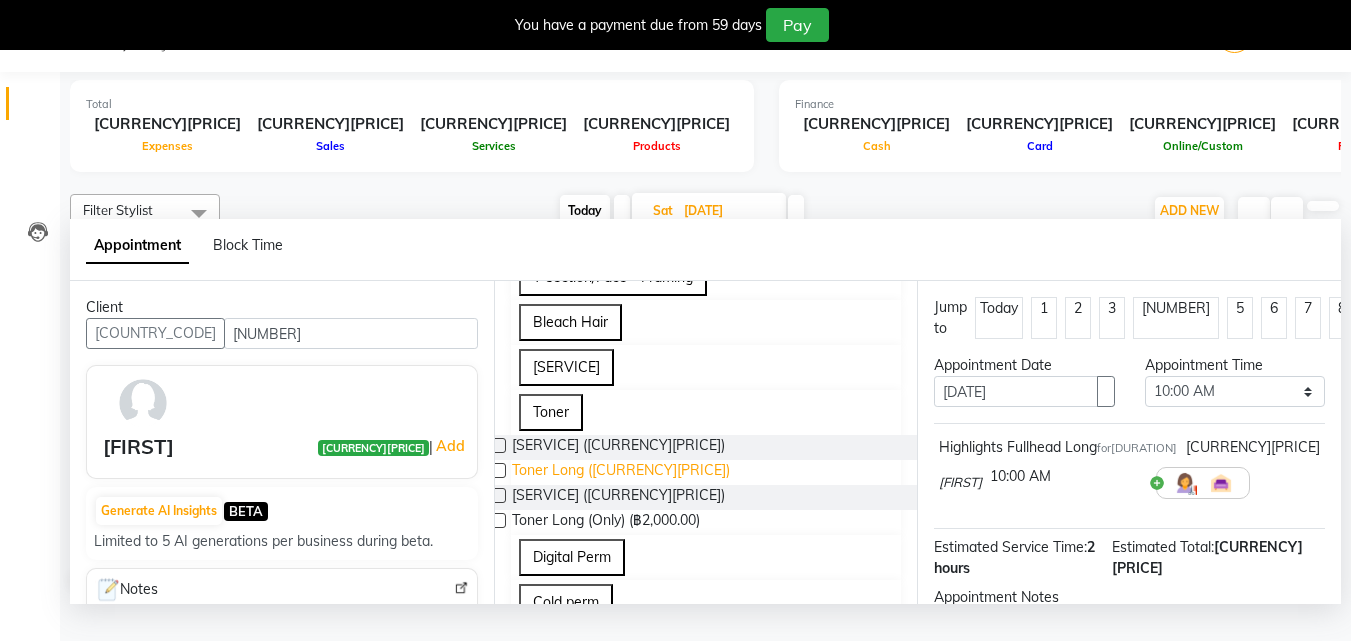 click on "Toner Long (฿1,360.00)" at bounding box center (618, 447) 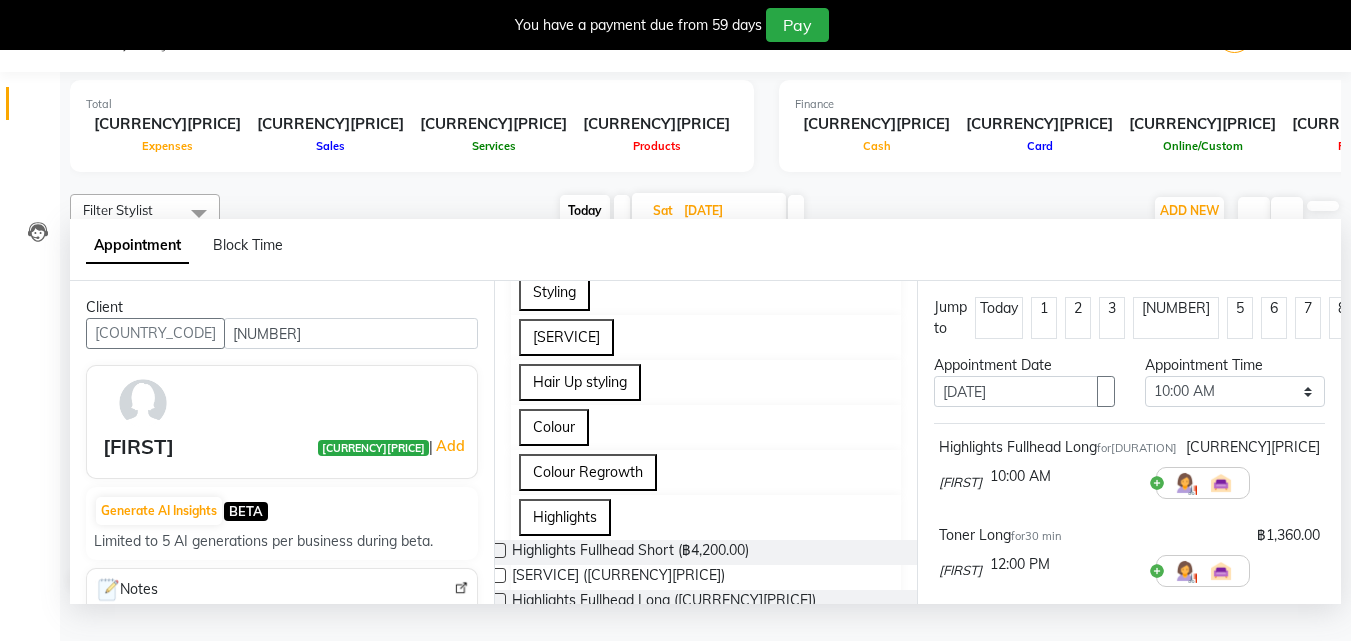 scroll, scrollTop: 293, scrollLeft: 0, axis: vertical 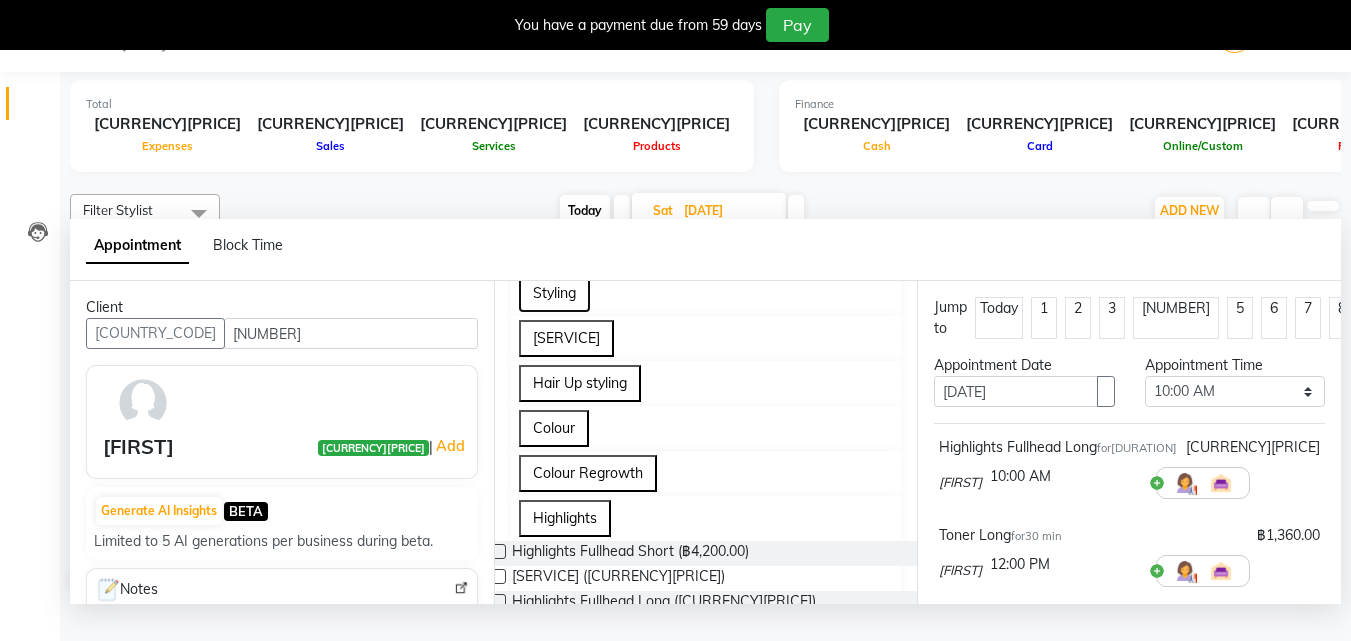 click on "Styling" at bounding box center (554, 293) 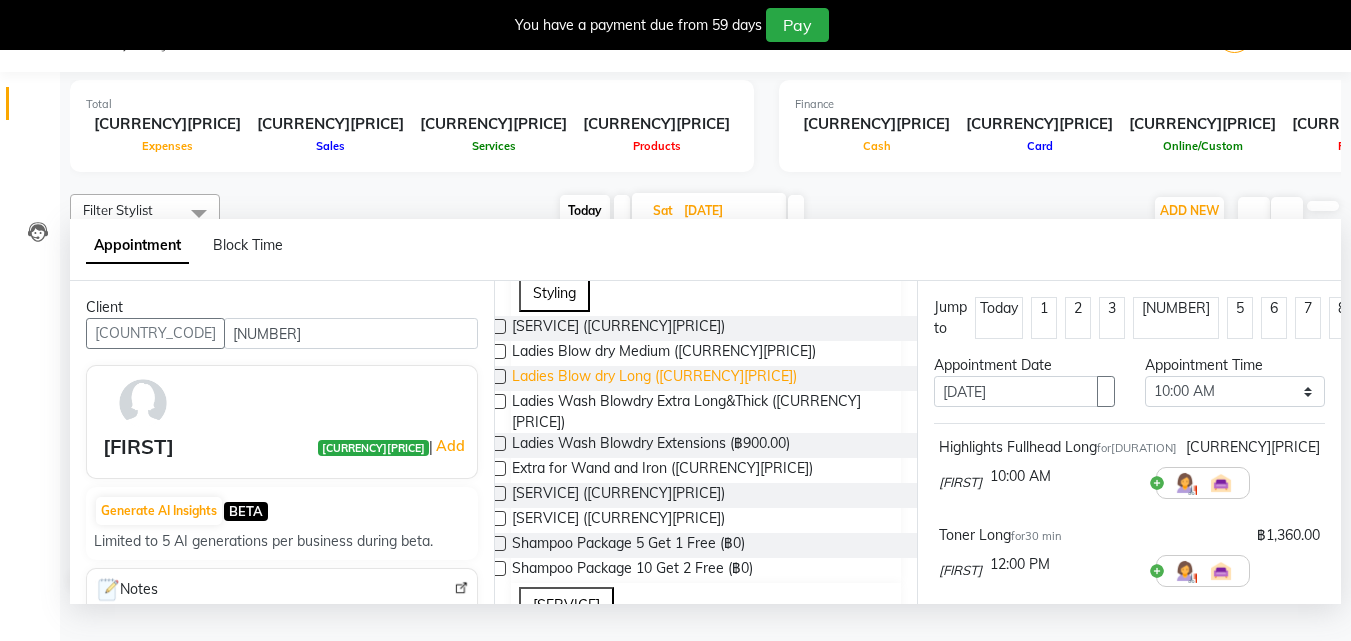 click on "Ladies Blow dry Long (฿750.00)" at bounding box center (618, 328) 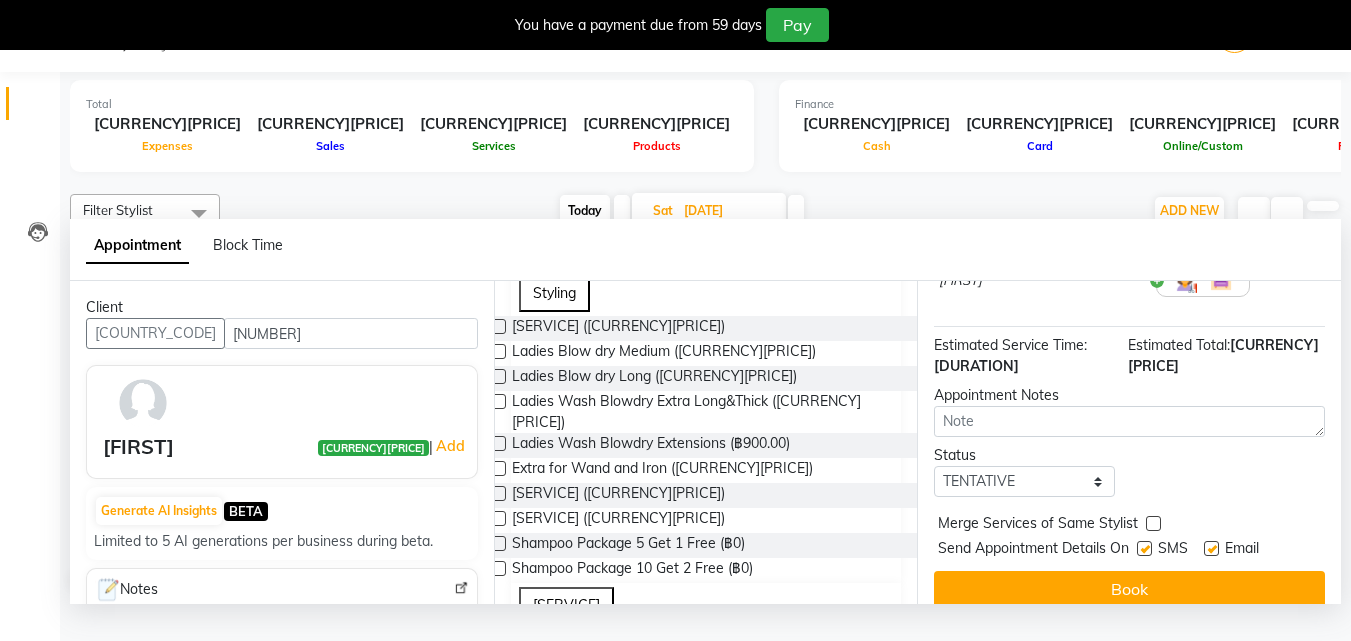 scroll, scrollTop: 386, scrollLeft: 0, axis: vertical 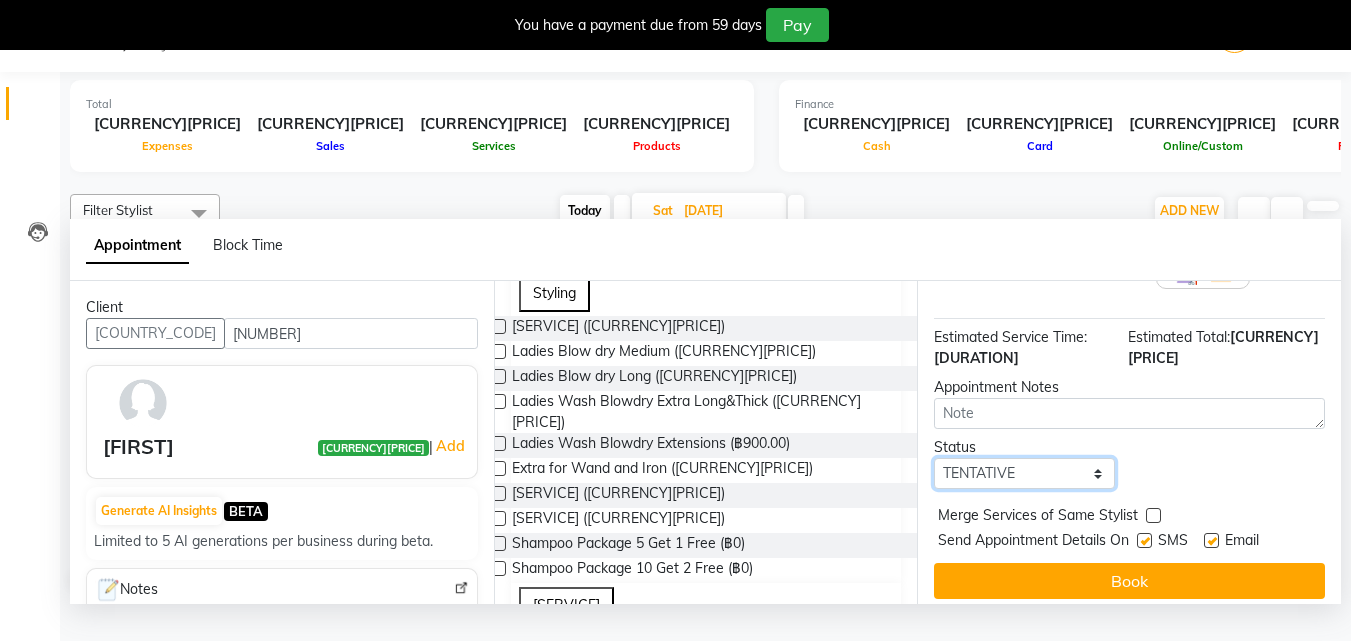 click on "•••••• ••••••••• ••••••• ••••••••" at bounding box center (1024, 473) 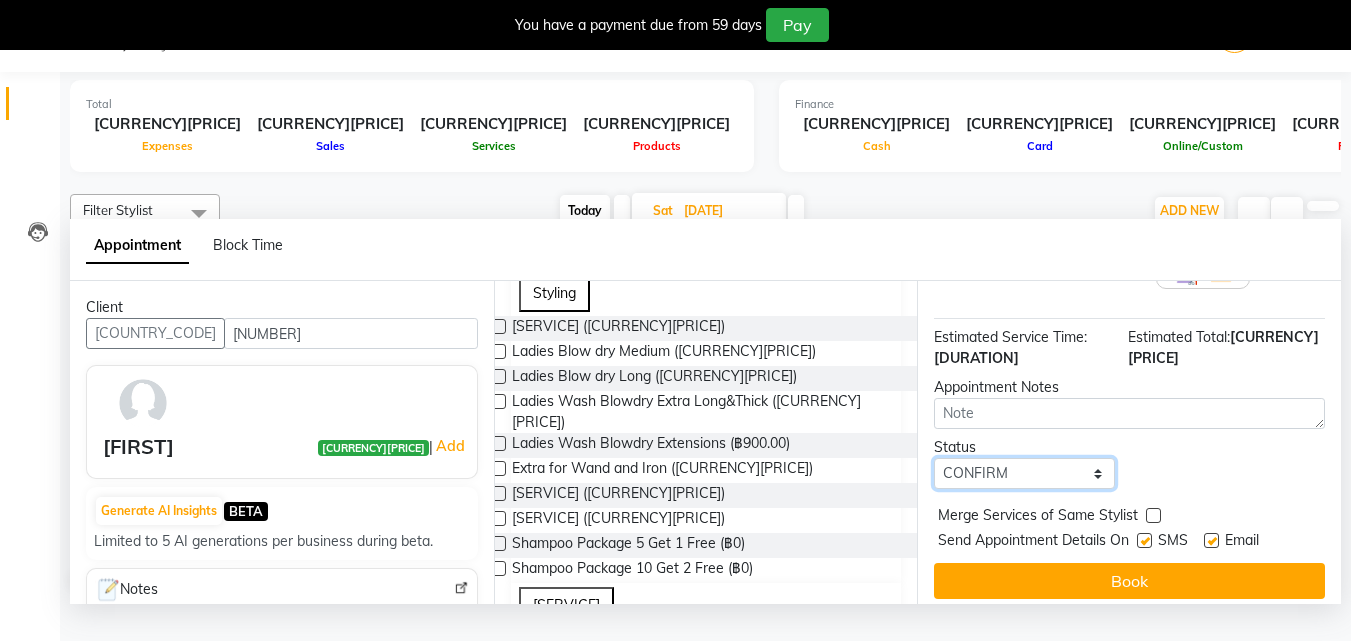 click on "•••••• ••••••••• ••••••• ••••••••" at bounding box center [1024, 473] 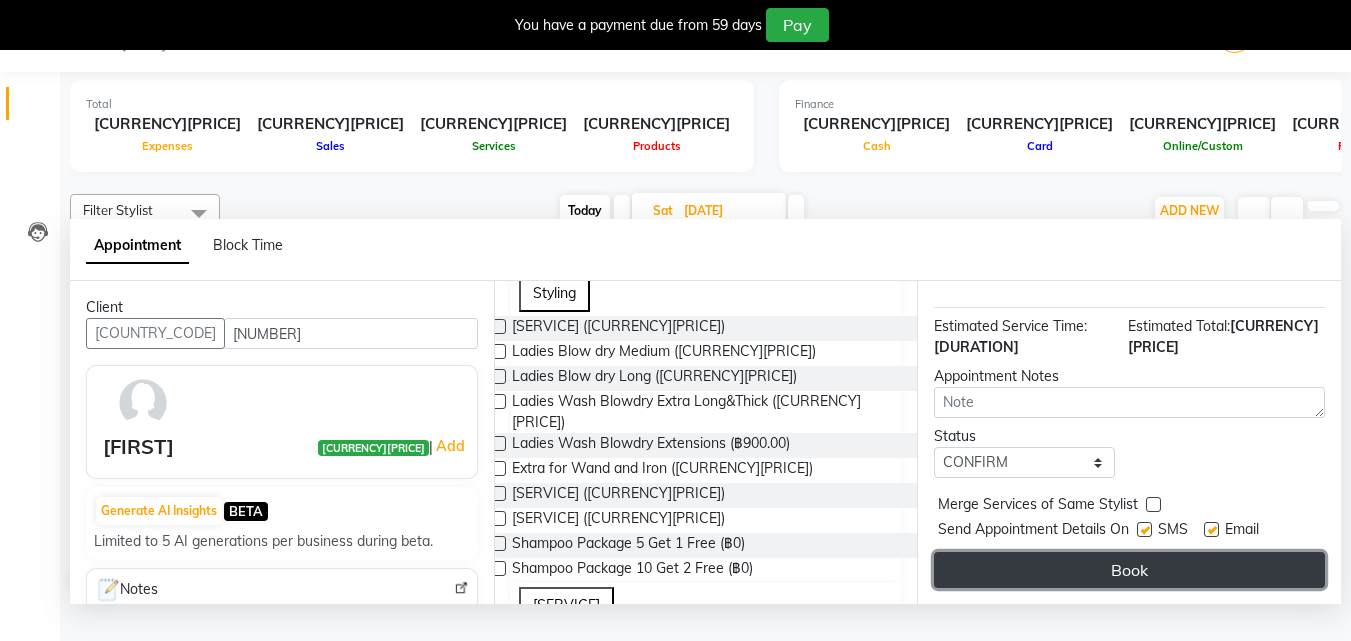 click on "Book" at bounding box center [1129, 570] 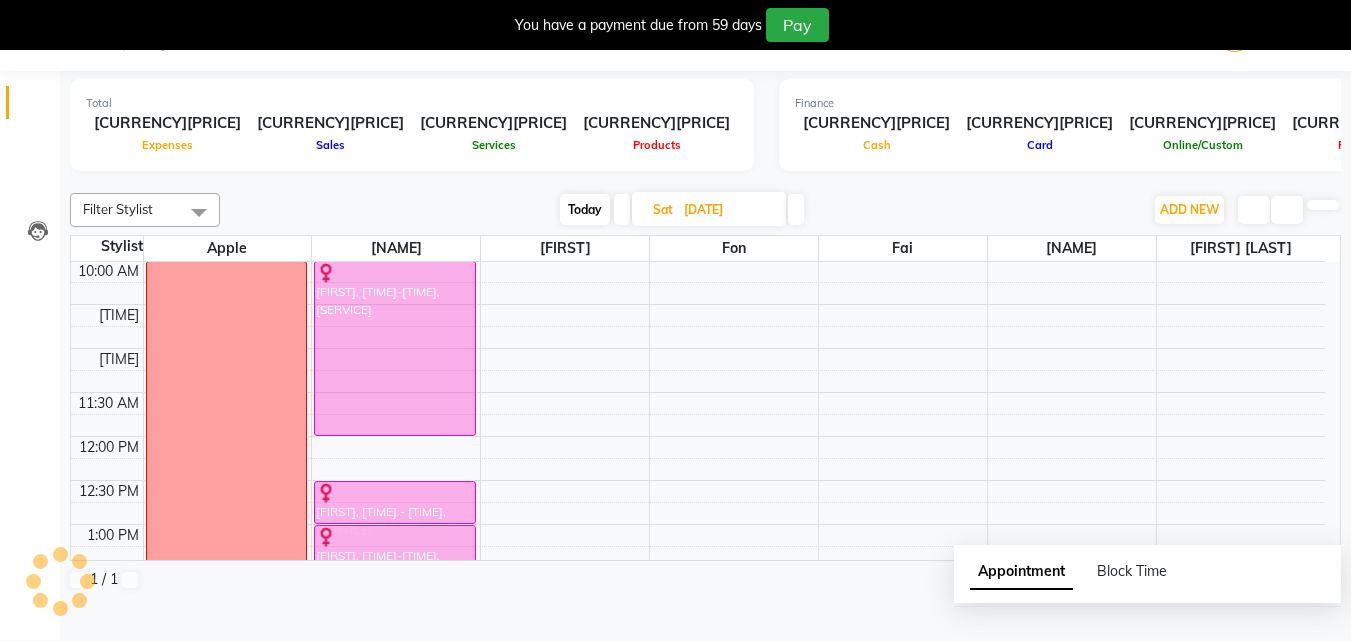 scroll, scrollTop: 0, scrollLeft: 0, axis: both 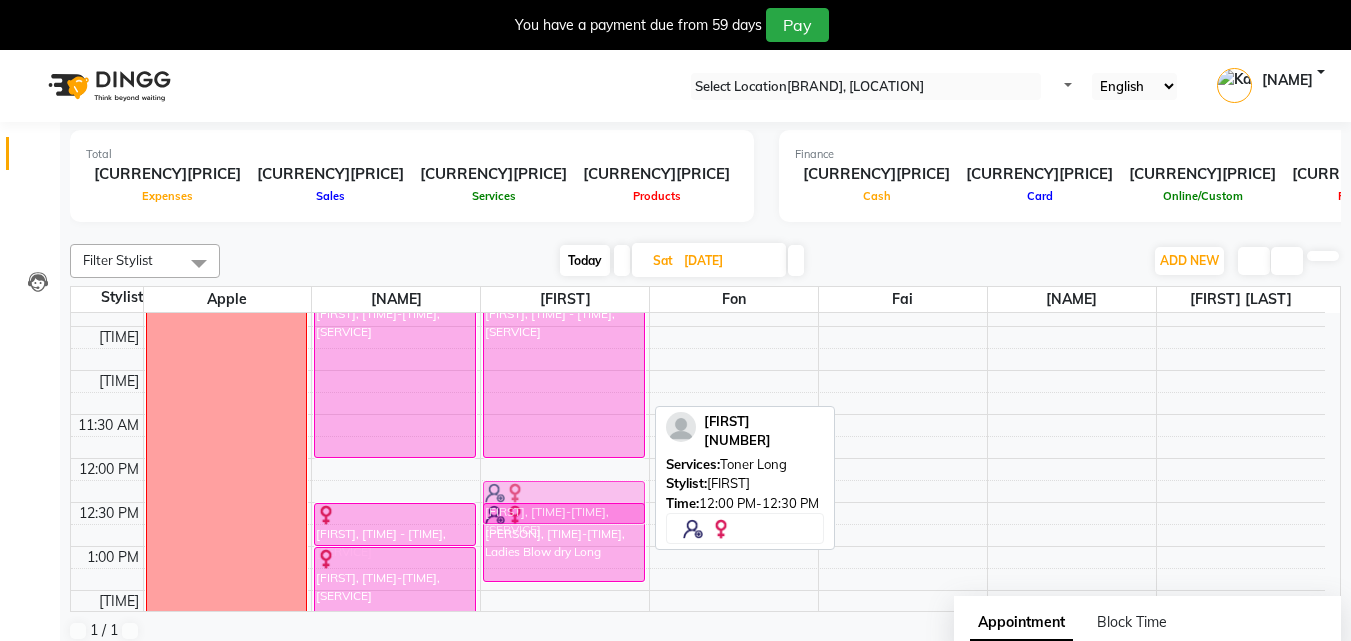 drag, startPoint x: 548, startPoint y: 494, endPoint x: 548, endPoint y: 515, distance: 21 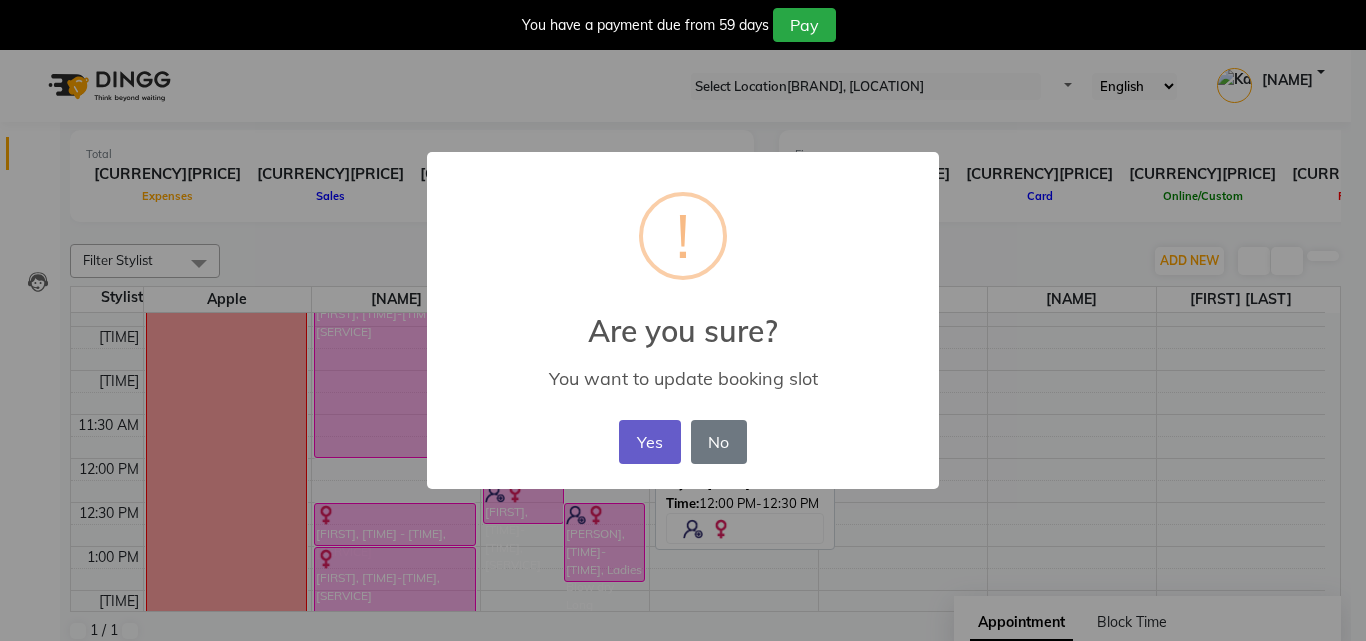 click on "•••" at bounding box center (649, 442) 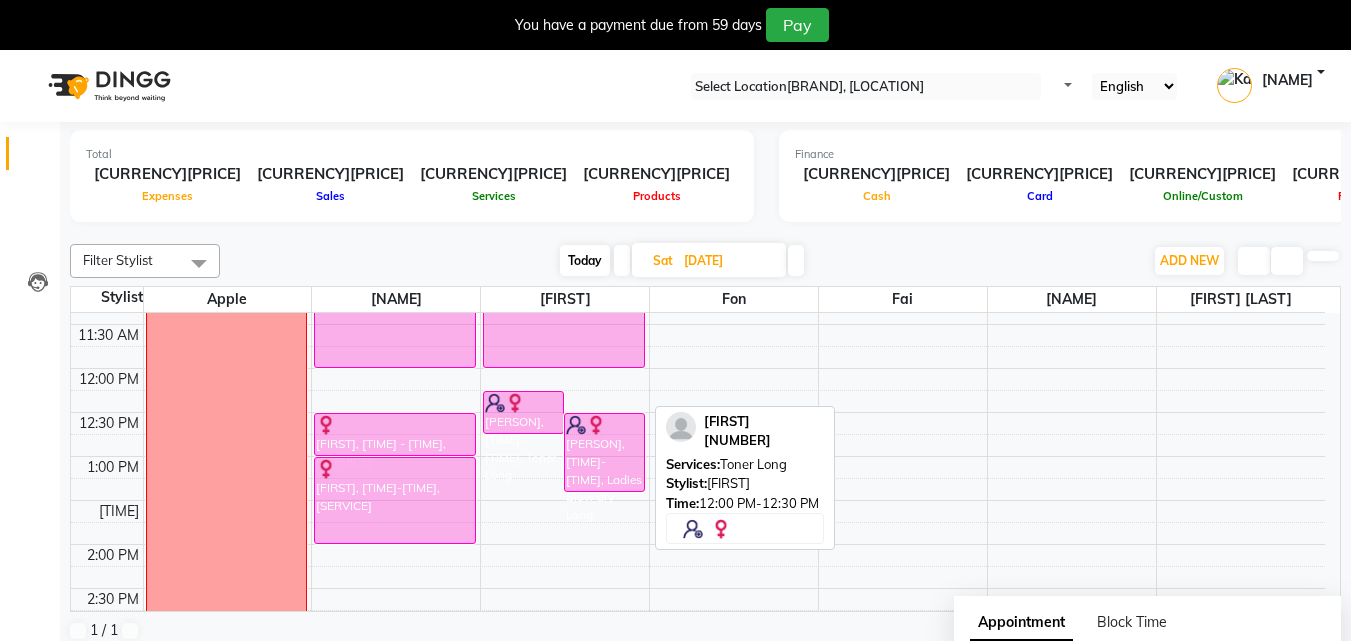 scroll, scrollTop: 208, scrollLeft: 0, axis: vertical 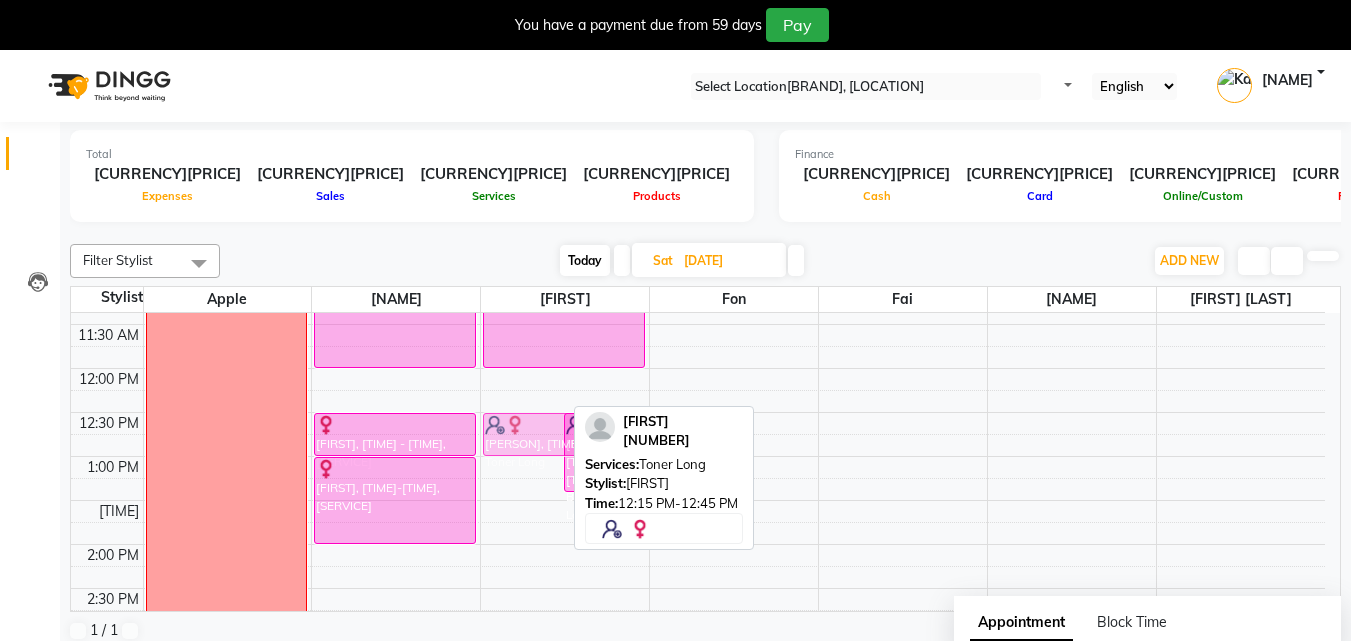 drag, startPoint x: 515, startPoint y: 429, endPoint x: 514, endPoint y: 443, distance: 14.035668 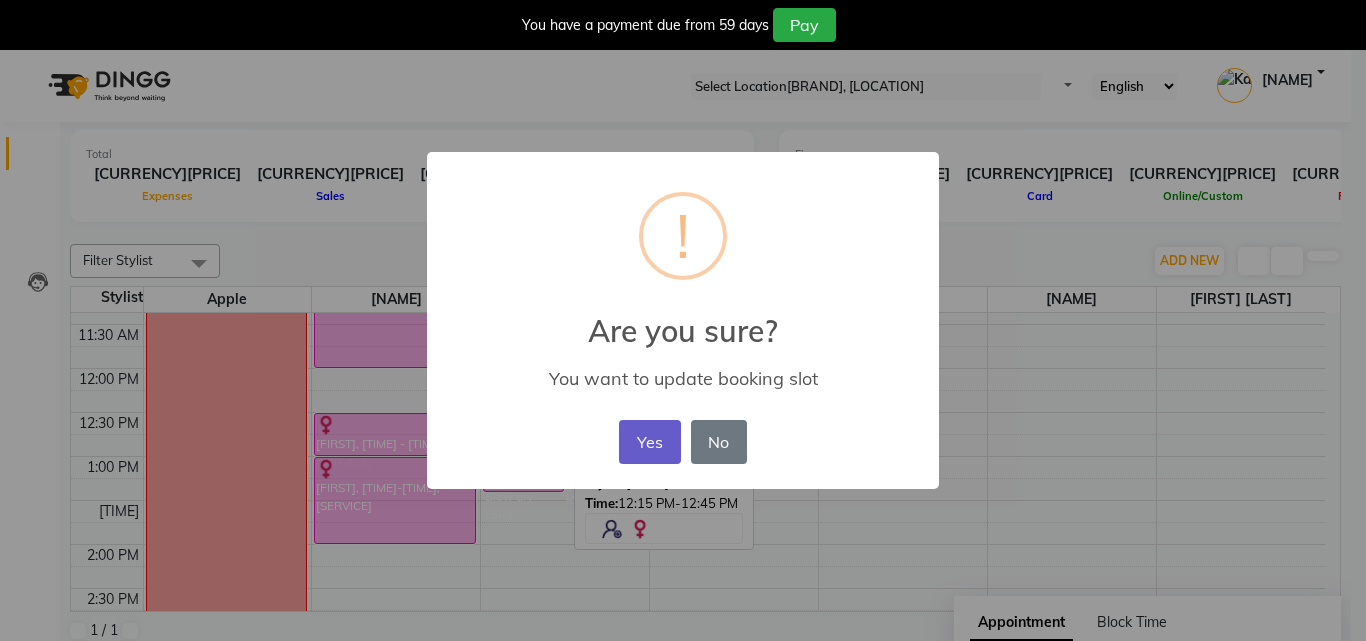 click on "•••" at bounding box center (649, 442) 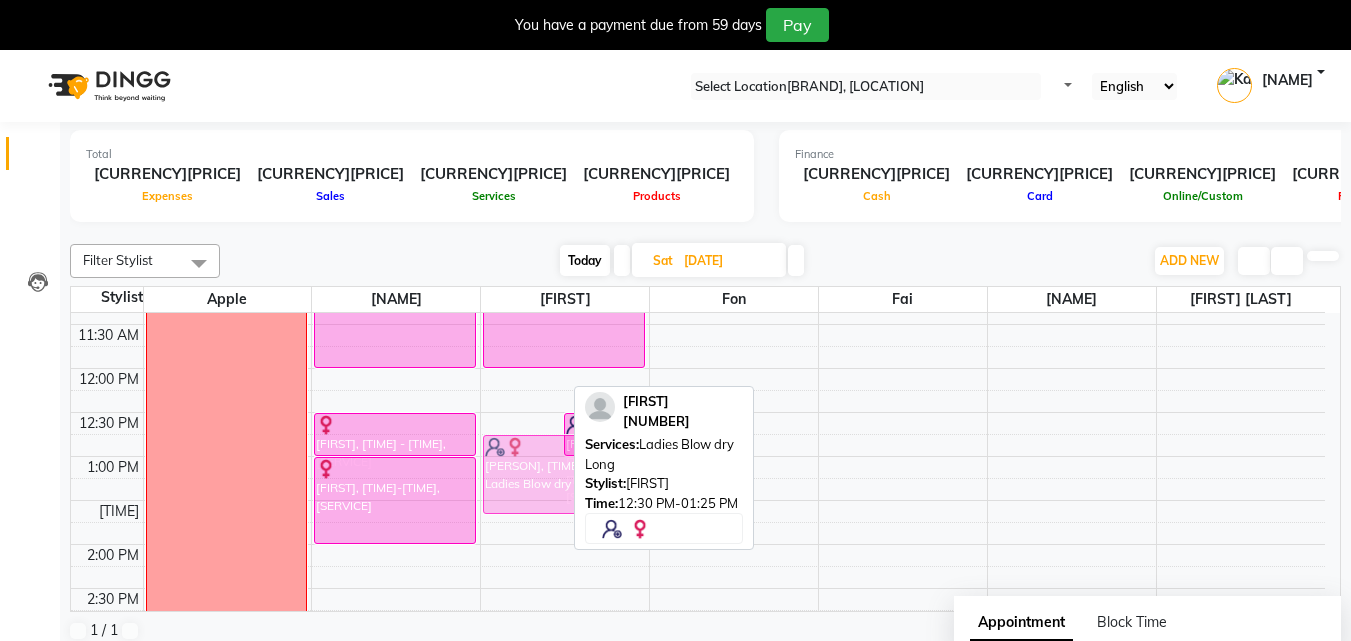 drag, startPoint x: 517, startPoint y: 462, endPoint x: 522, endPoint y: 480, distance: 18.681541 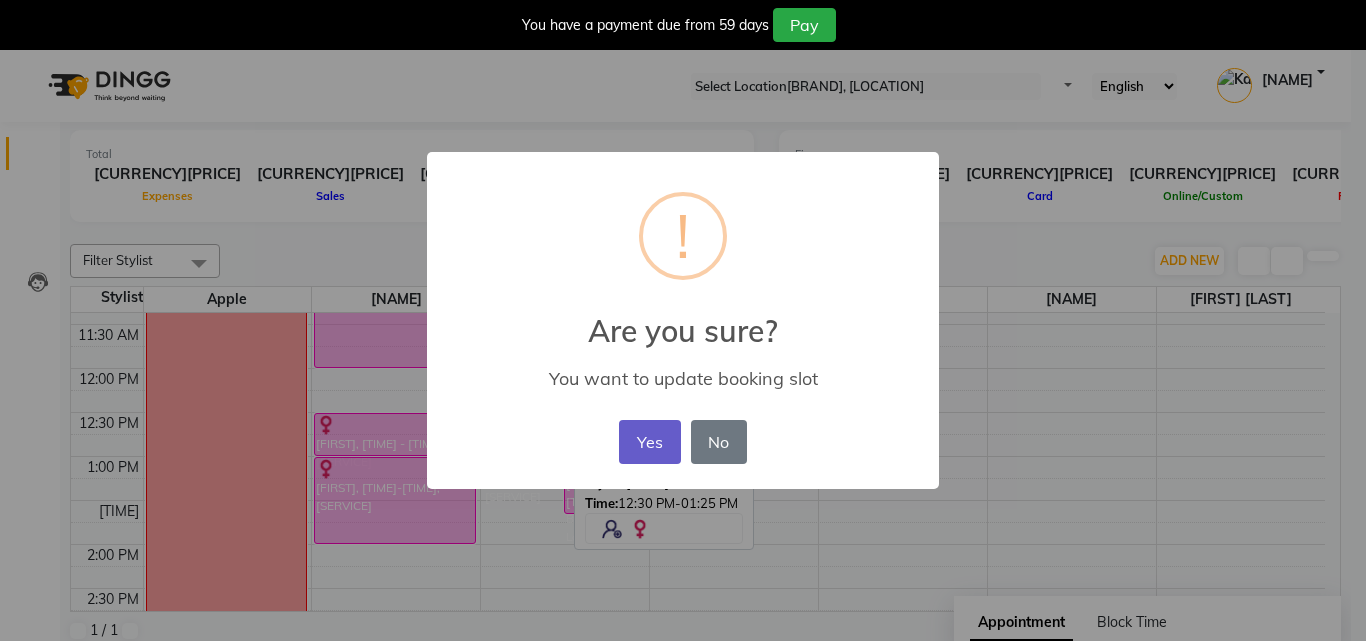 click on "•••" at bounding box center [649, 442] 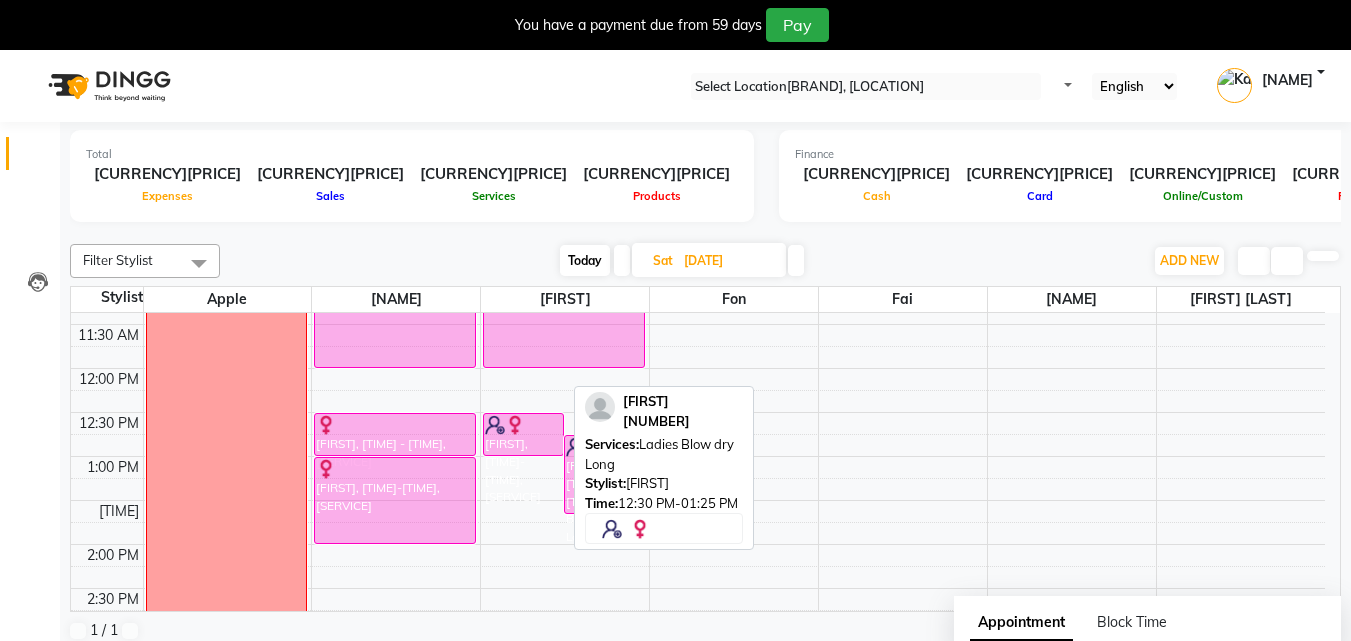 click on "•••••" at bounding box center [585, 260] 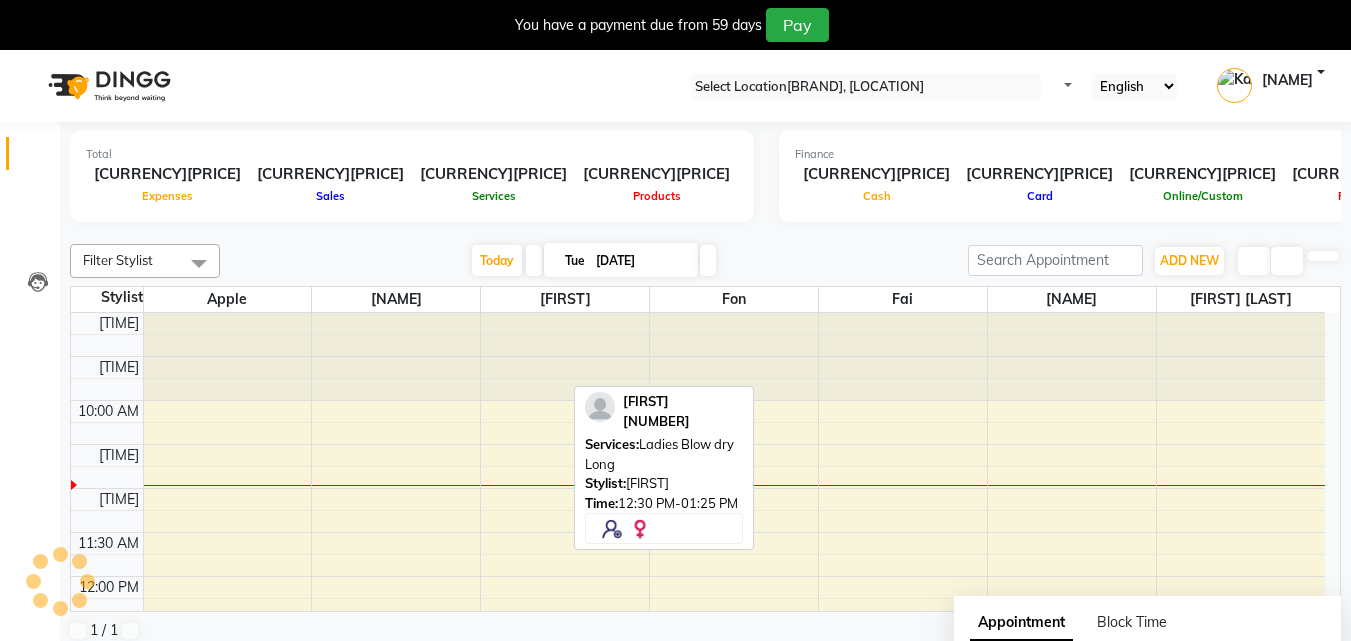 scroll, scrollTop: 89, scrollLeft: 0, axis: vertical 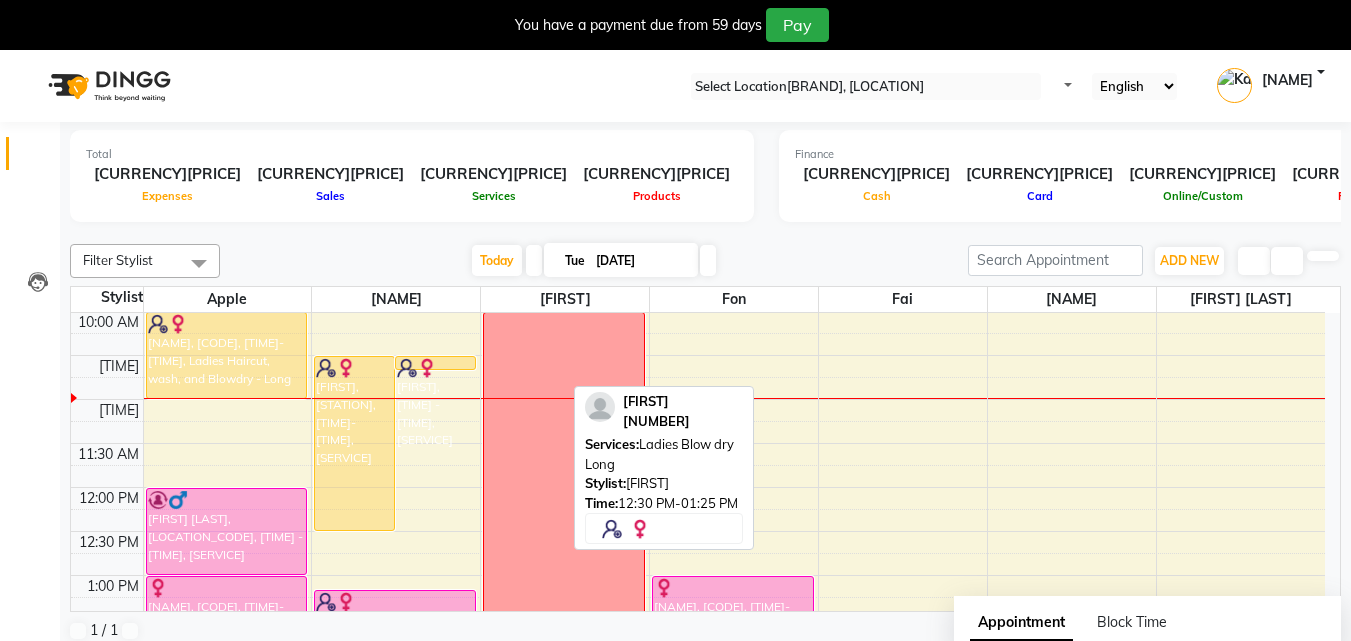 click at bounding box center [708, 260] 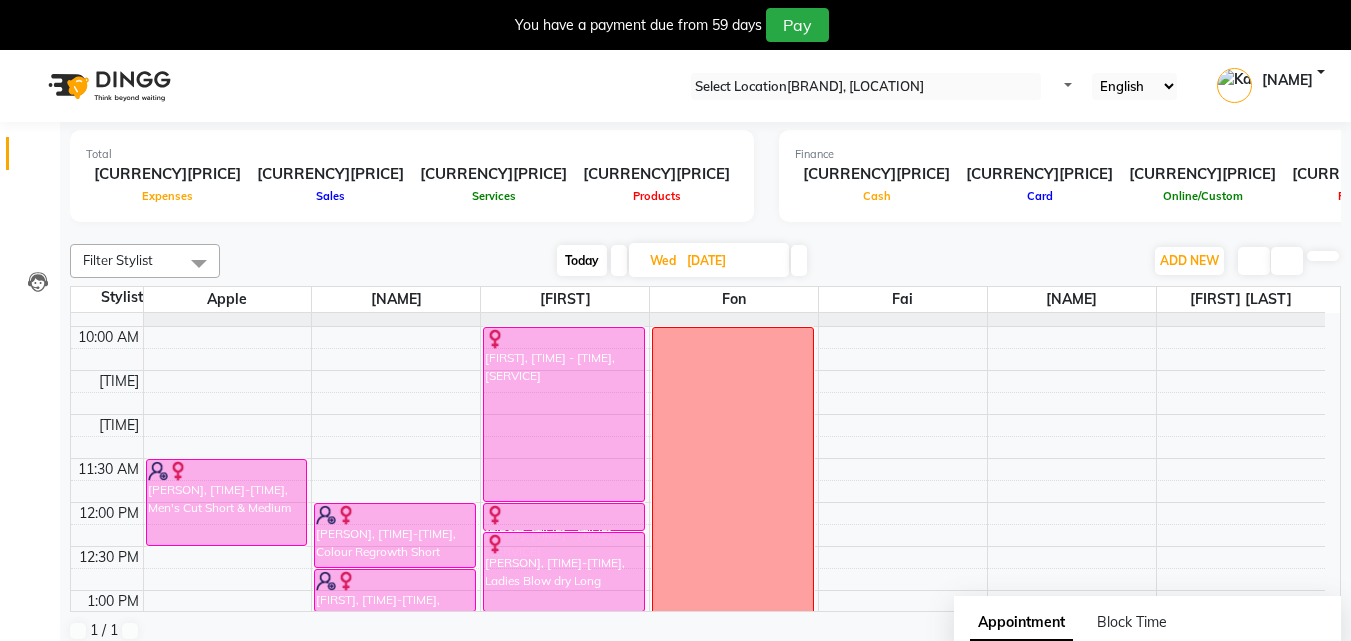 scroll, scrollTop: 74, scrollLeft: 0, axis: vertical 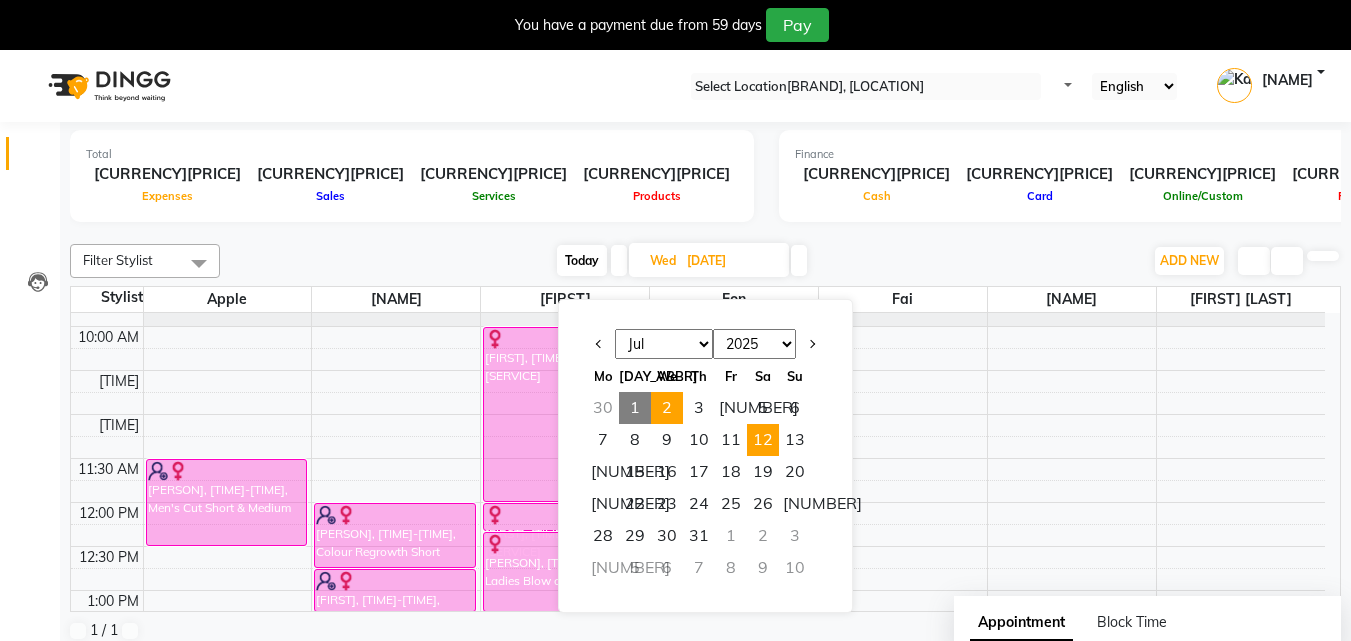 click on "12" at bounding box center [763, 440] 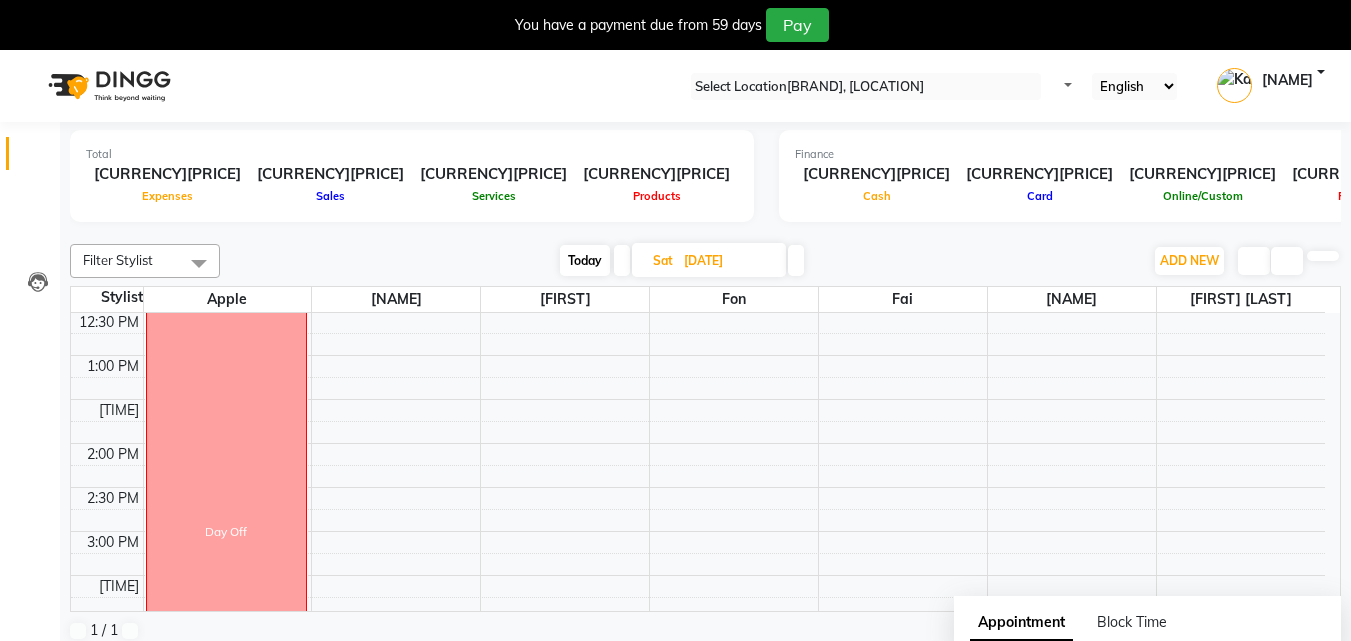 scroll, scrollTop: 310, scrollLeft: 0, axis: vertical 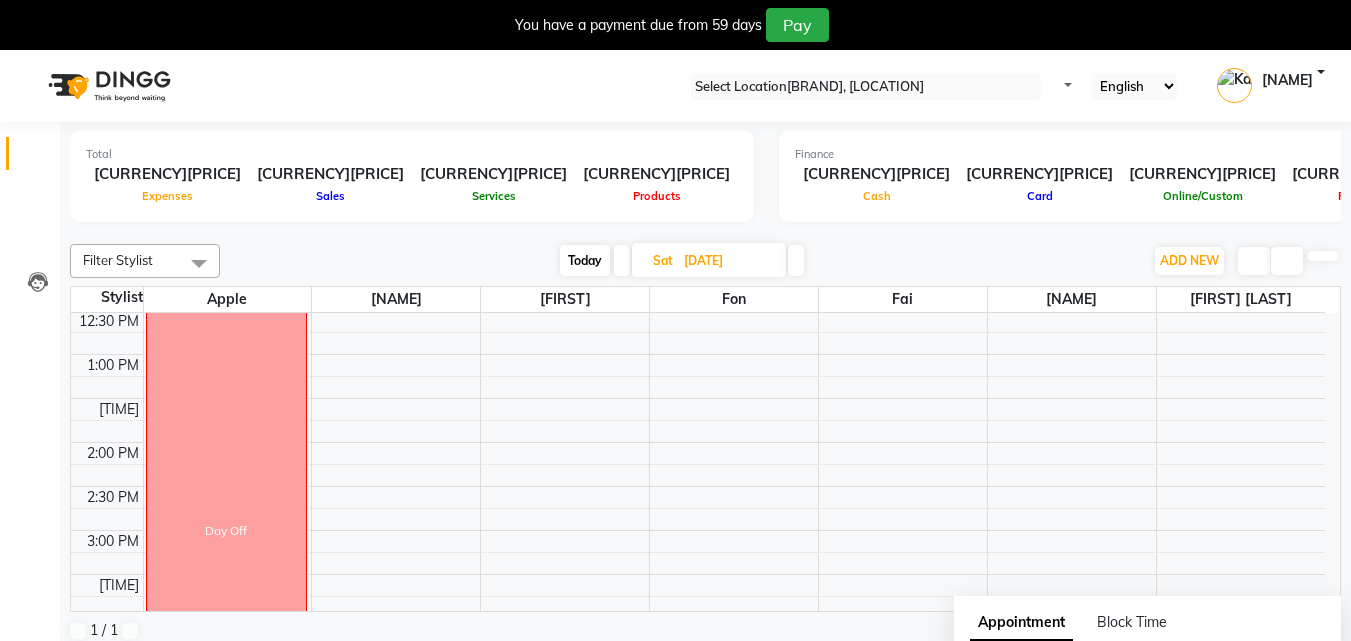 click on "•••••" at bounding box center (585, 260) 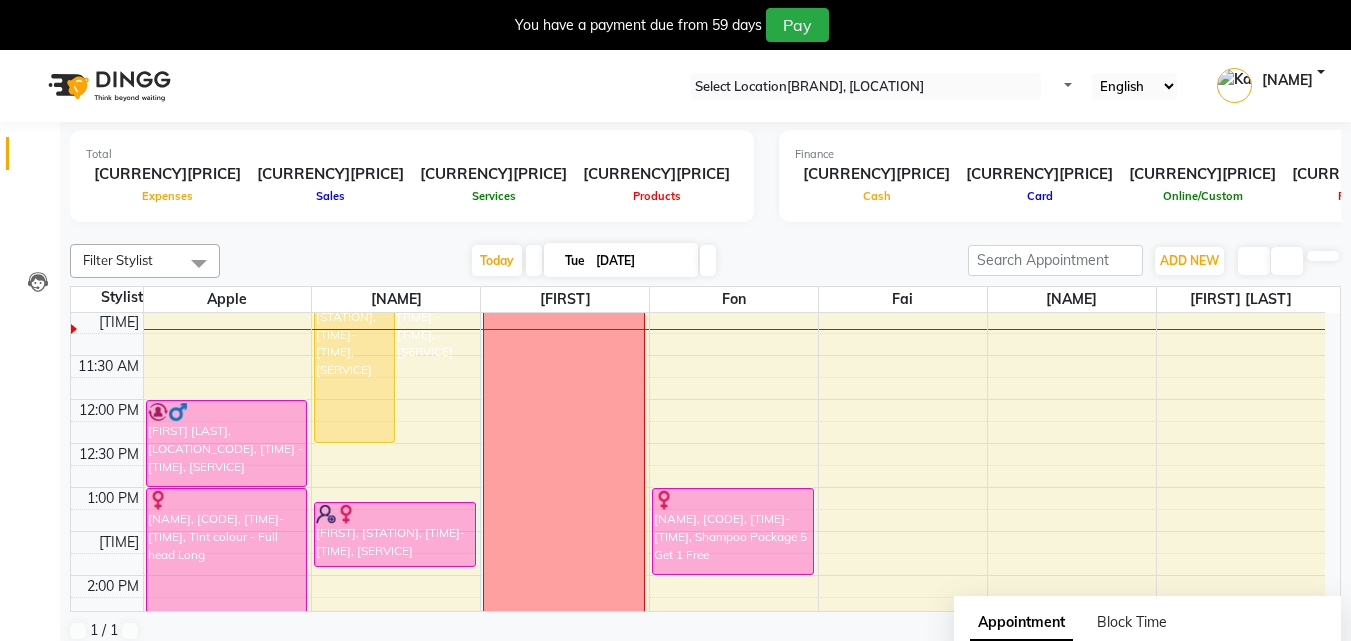 scroll, scrollTop: 0, scrollLeft: 0, axis: both 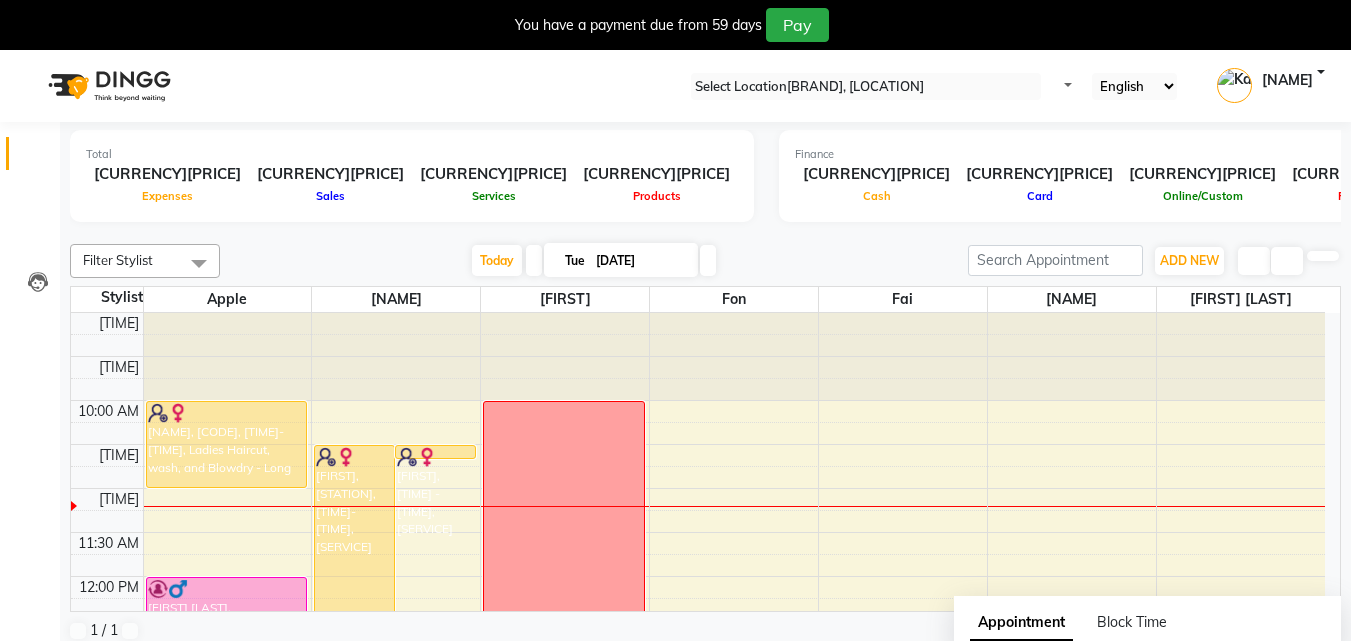 click at bounding box center (708, 260) 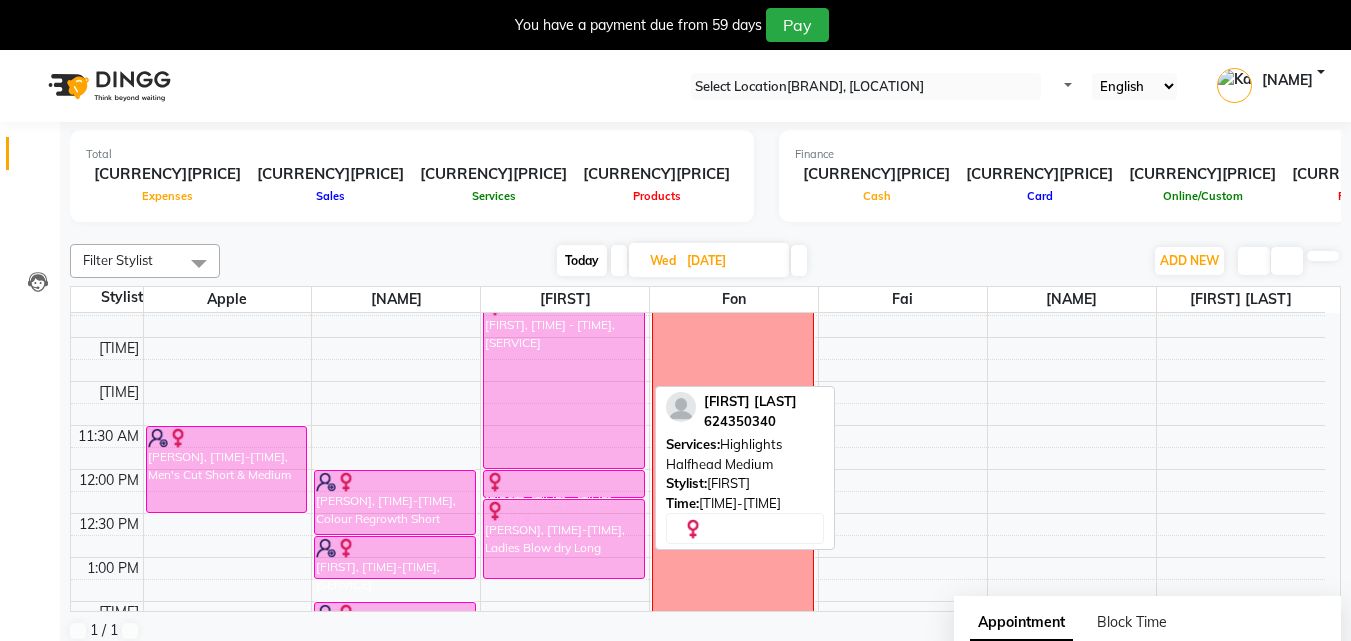 scroll, scrollTop: 0, scrollLeft: 0, axis: both 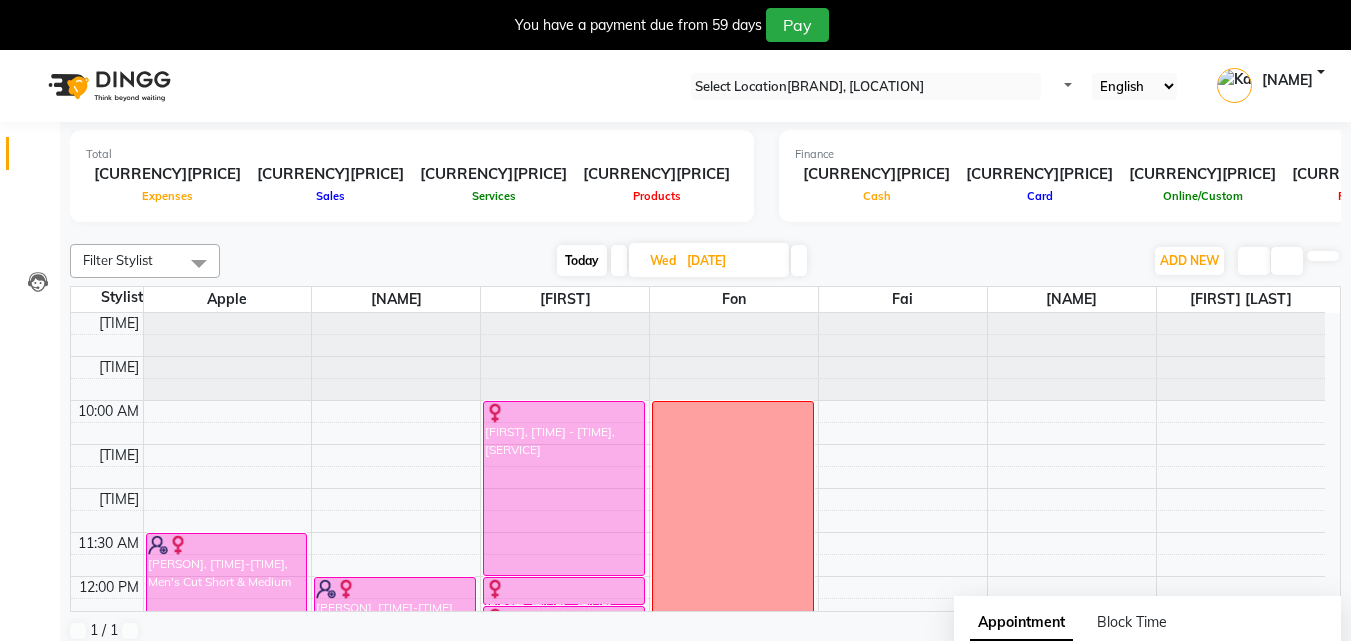 click at bounding box center (799, 260) 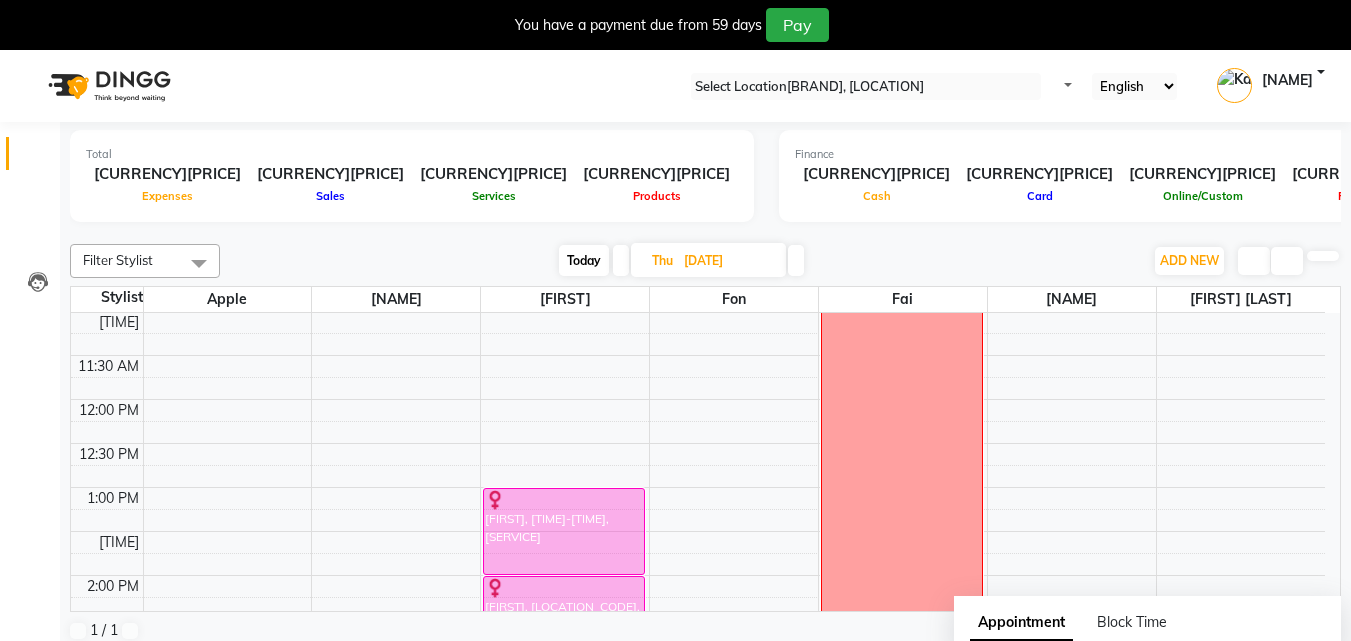 scroll, scrollTop: 0, scrollLeft: 0, axis: both 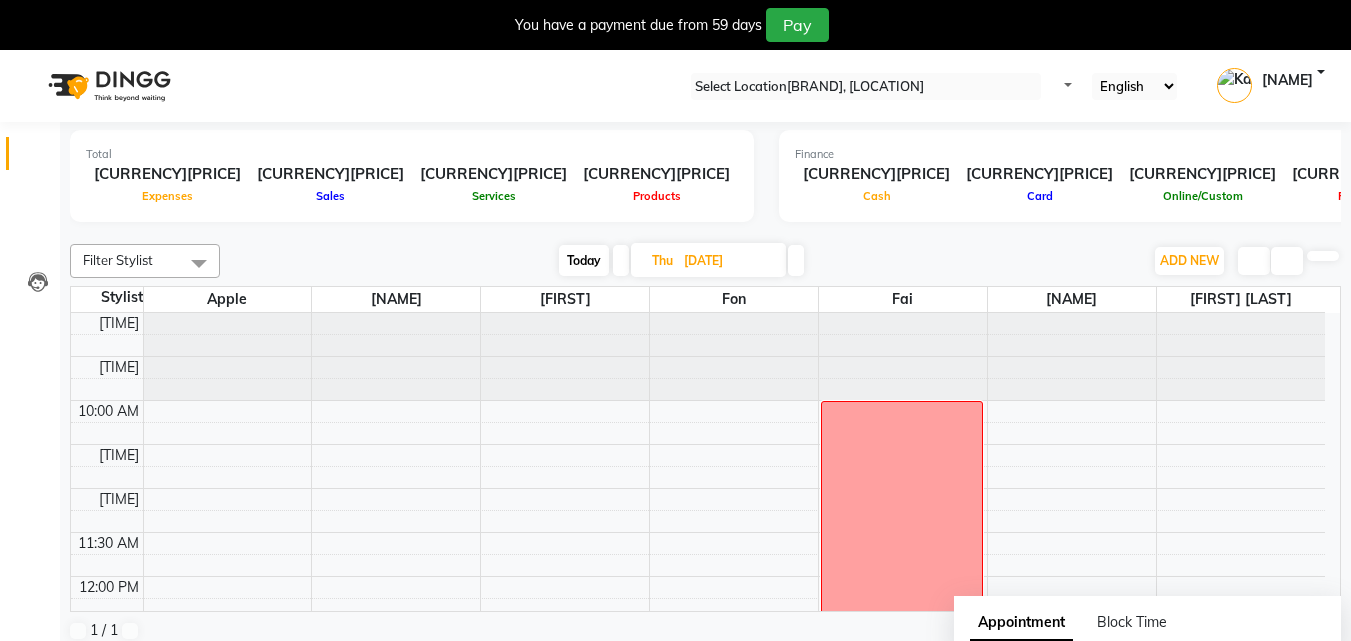 click on "03-07-2025" at bounding box center (728, 261) 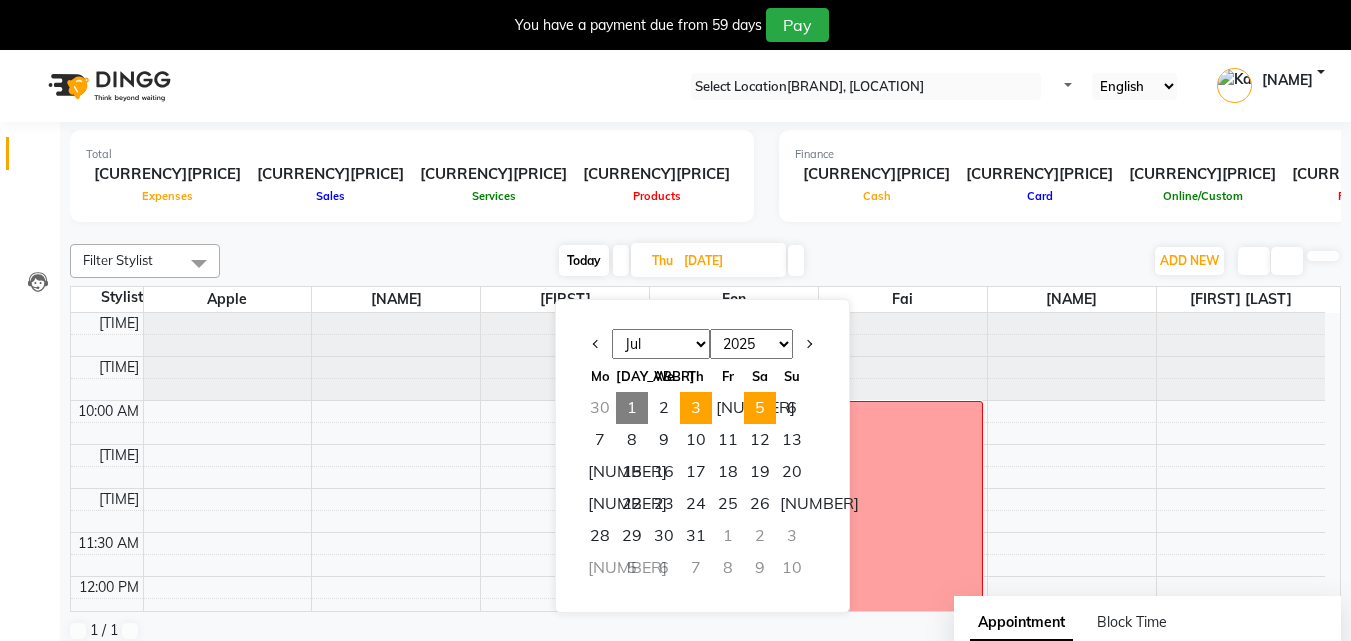 click on "•" at bounding box center [760, 408] 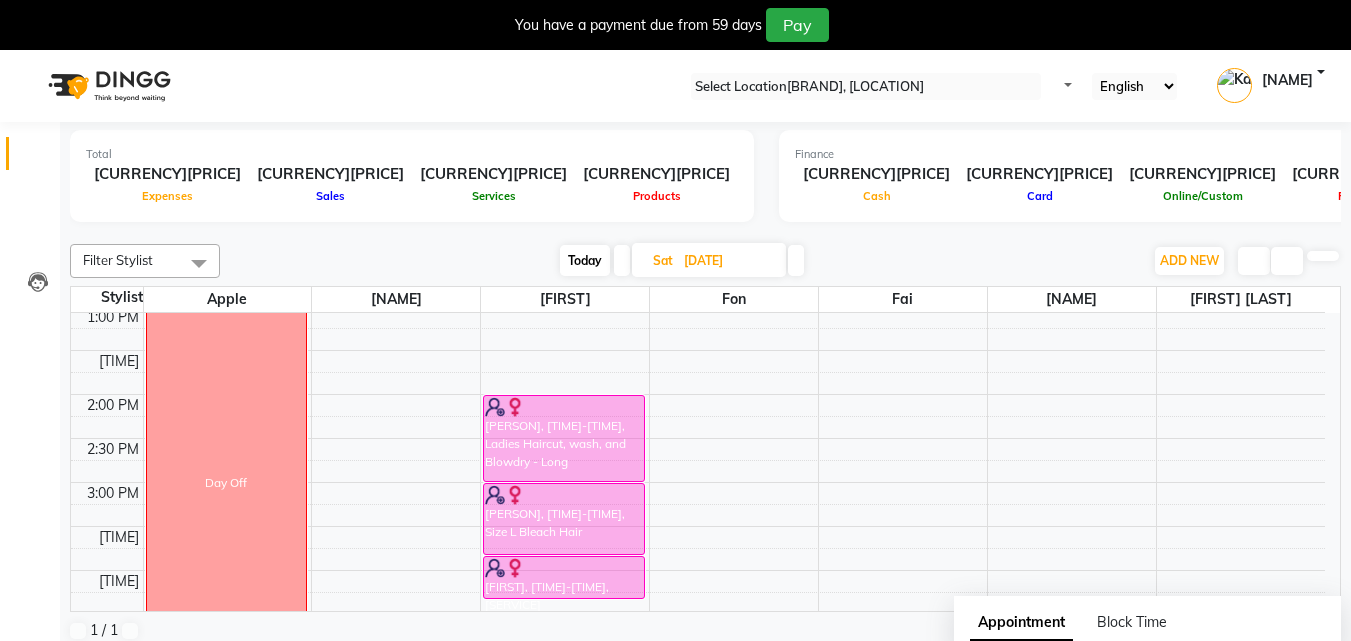 scroll, scrollTop: 369, scrollLeft: 0, axis: vertical 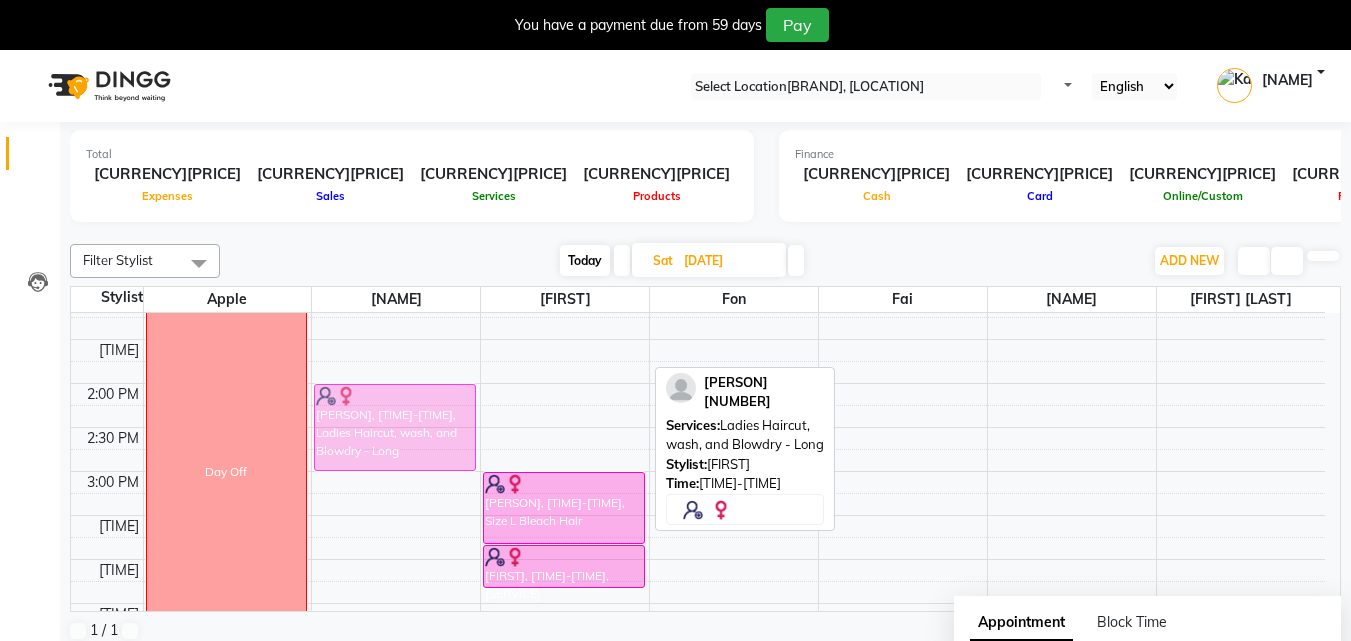 drag, startPoint x: 542, startPoint y: 438, endPoint x: 350, endPoint y: 446, distance: 192.1666 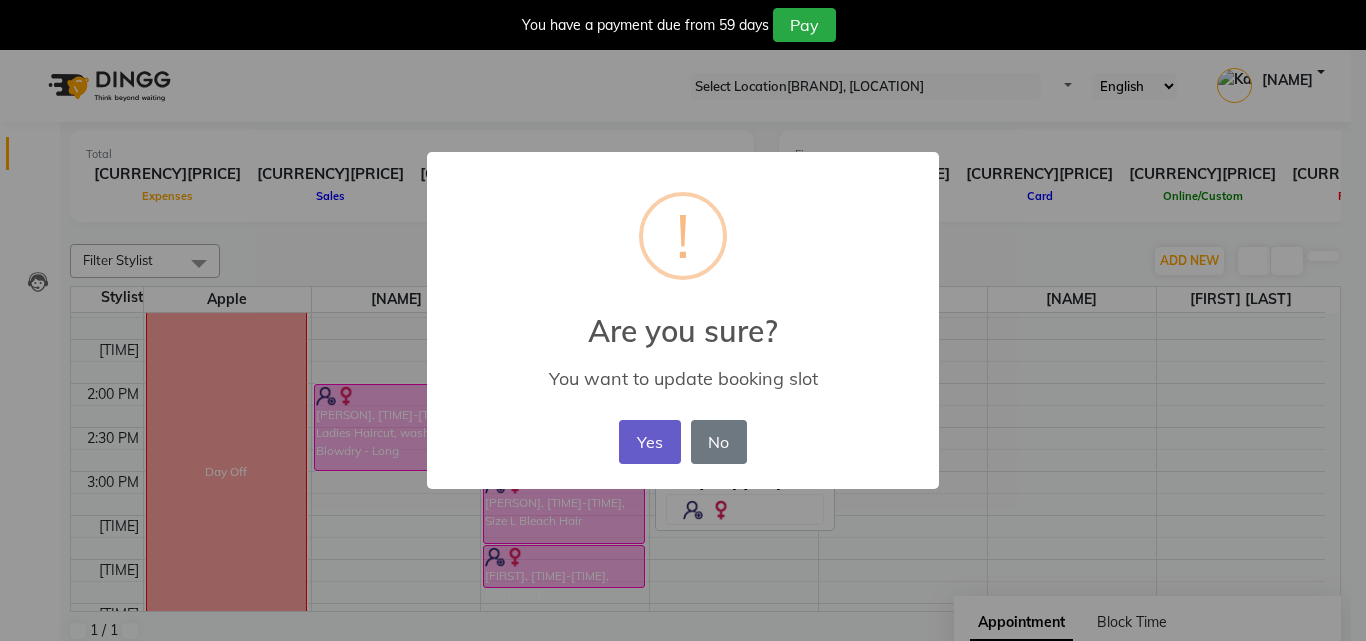 click on "•••" at bounding box center [649, 442] 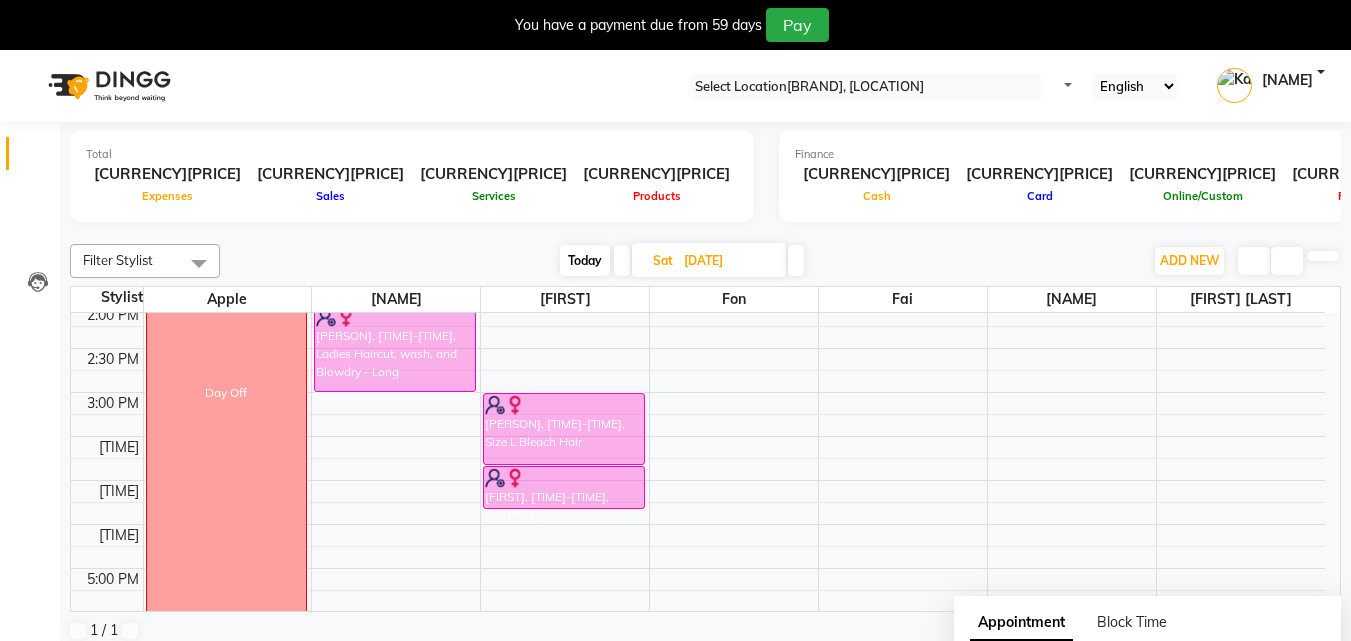scroll, scrollTop: 448, scrollLeft: 0, axis: vertical 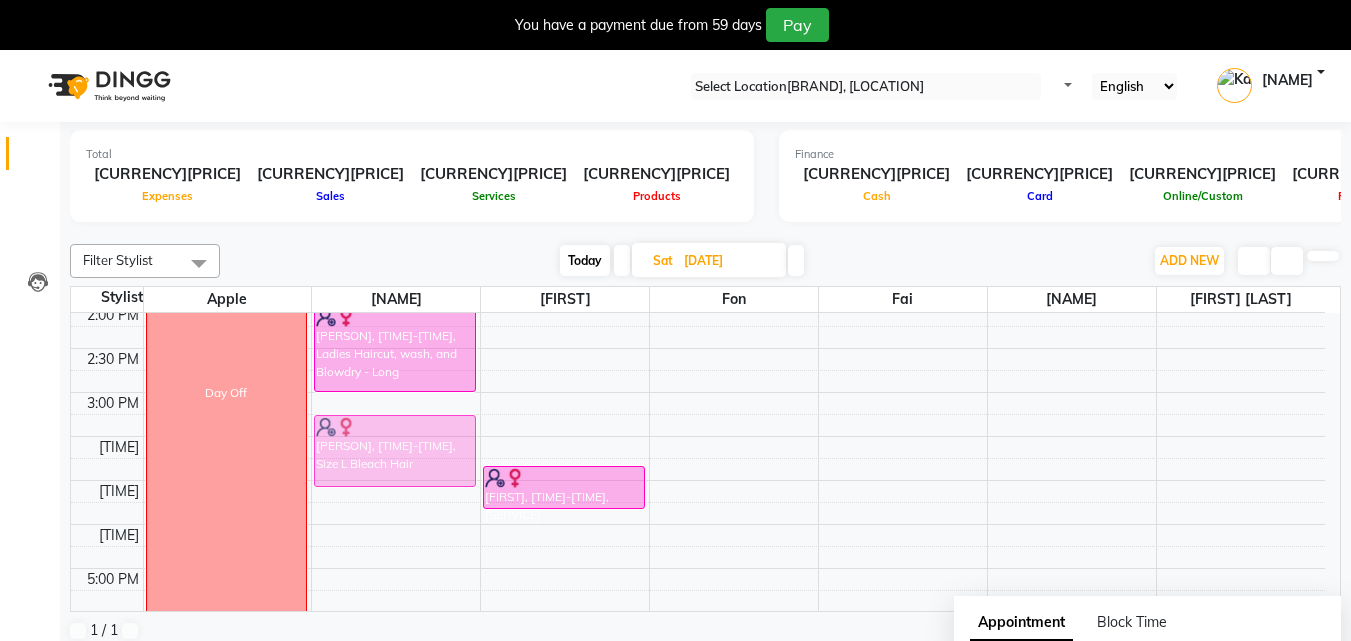 drag, startPoint x: 527, startPoint y: 439, endPoint x: 395, endPoint y: 463, distance: 134.16408 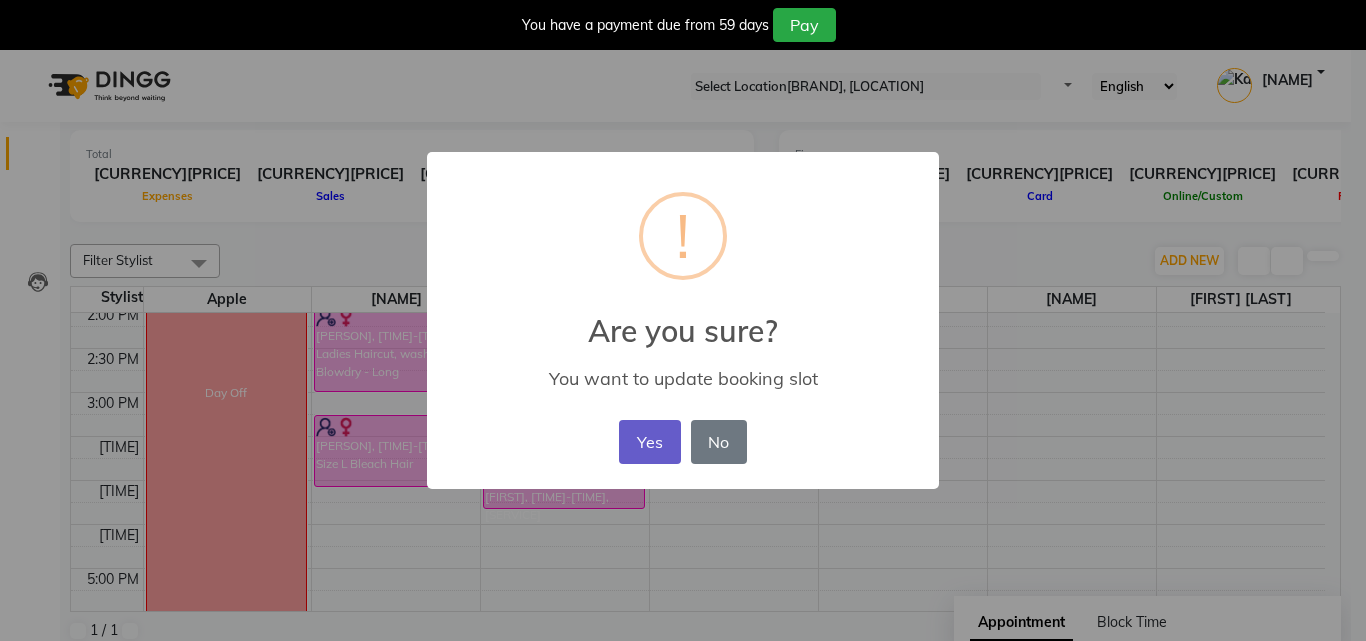 click on "•••" at bounding box center (649, 442) 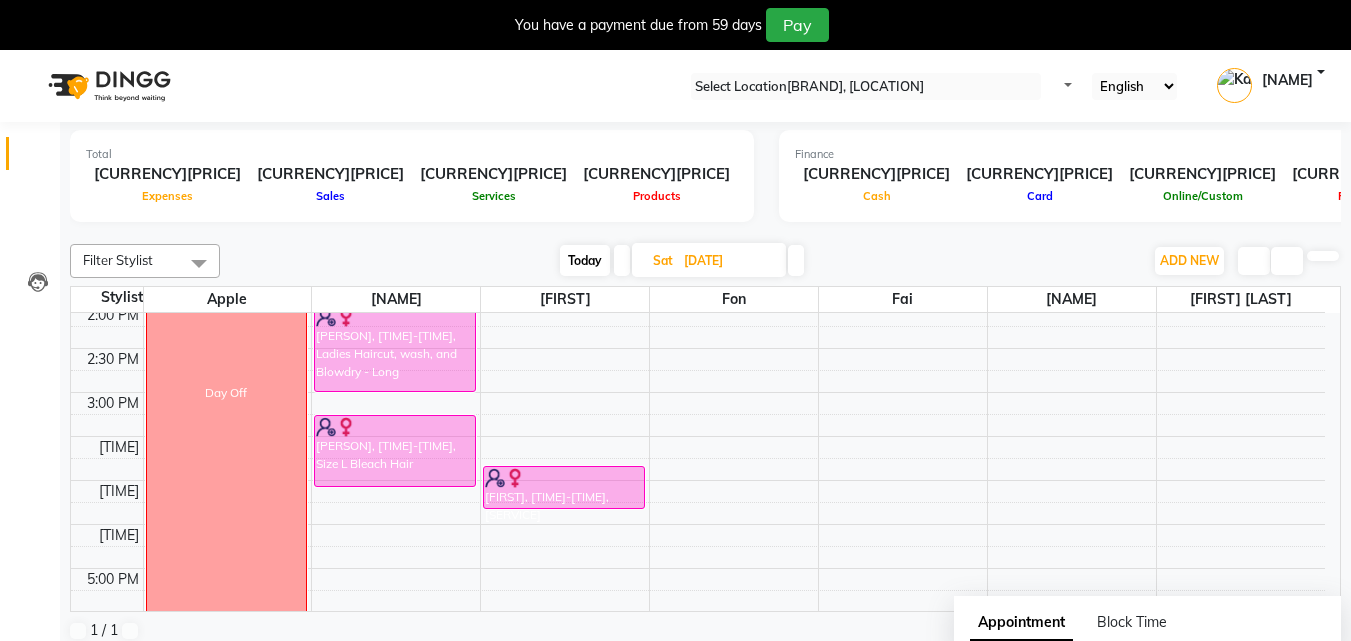 scroll, scrollTop: 351, scrollLeft: 0, axis: vertical 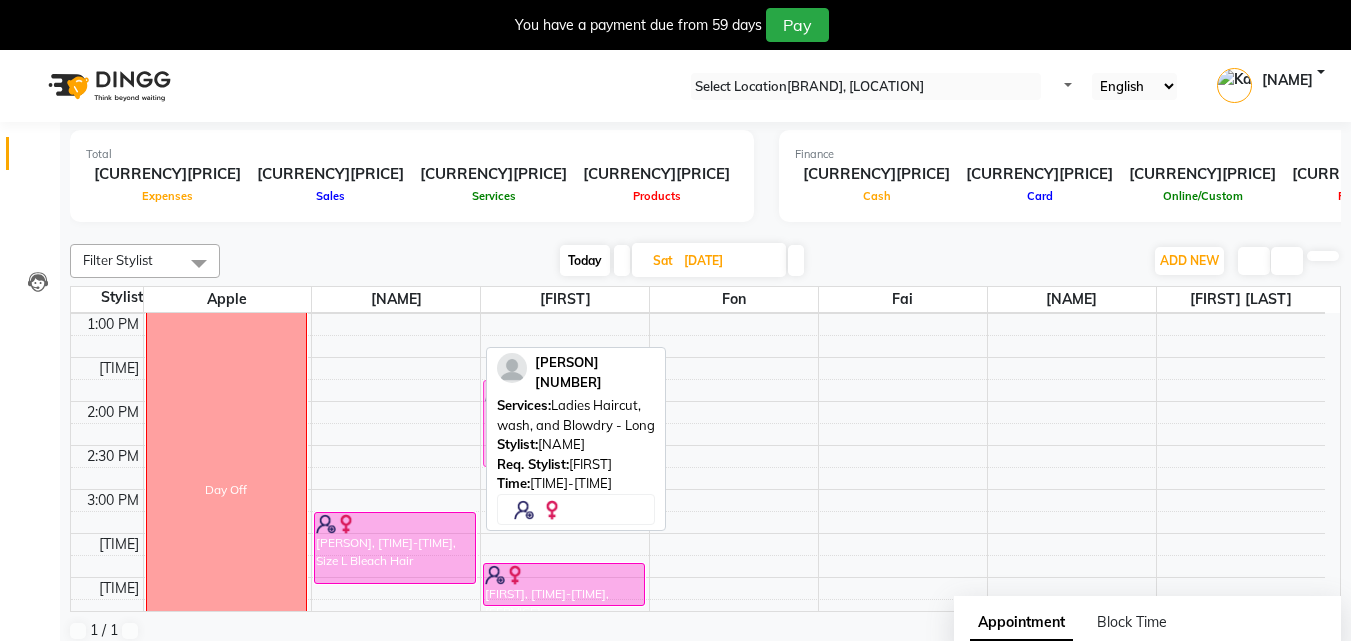 click on "Laura, 10:00 AM-12:30 PM, Keratin Treatment Size L      Leila Bouchemha, 02:00 PM-03:00 PM, Ladies Haircut, wash, and Blowdry - Long     Leila Bouchemha, 03:15 PM-04:05 PM, Size L Bleach Hair" at bounding box center (228, 489) 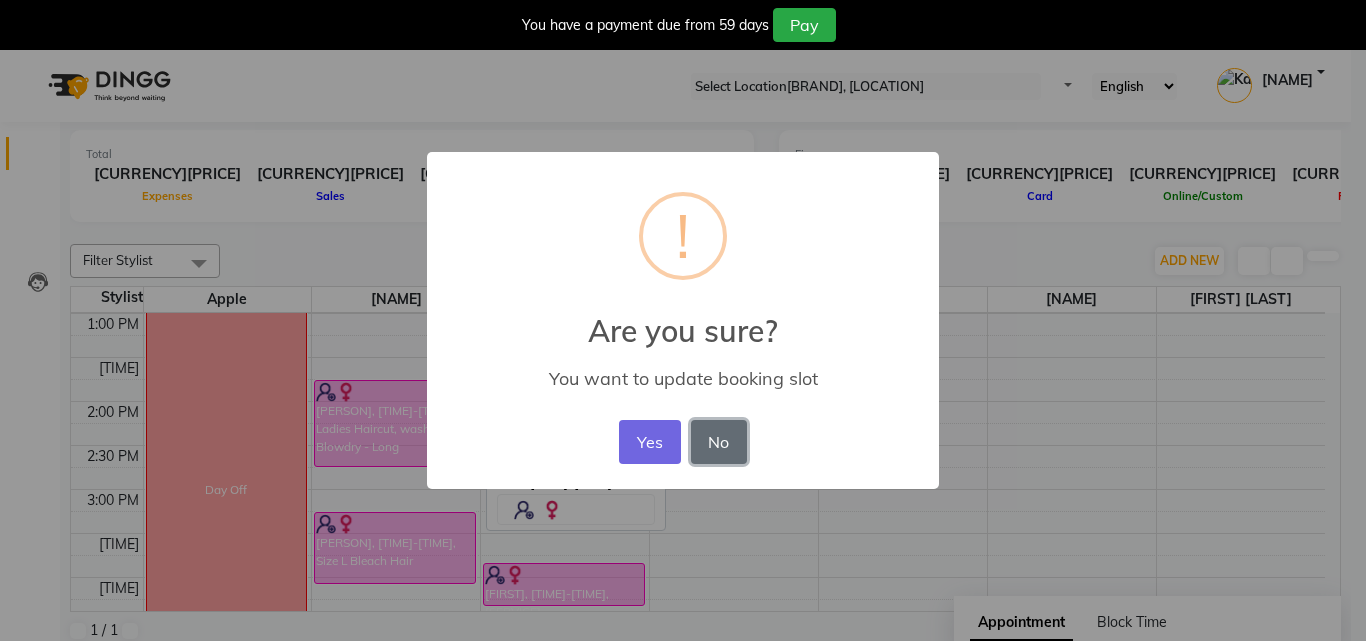 click on "••" at bounding box center (719, 442) 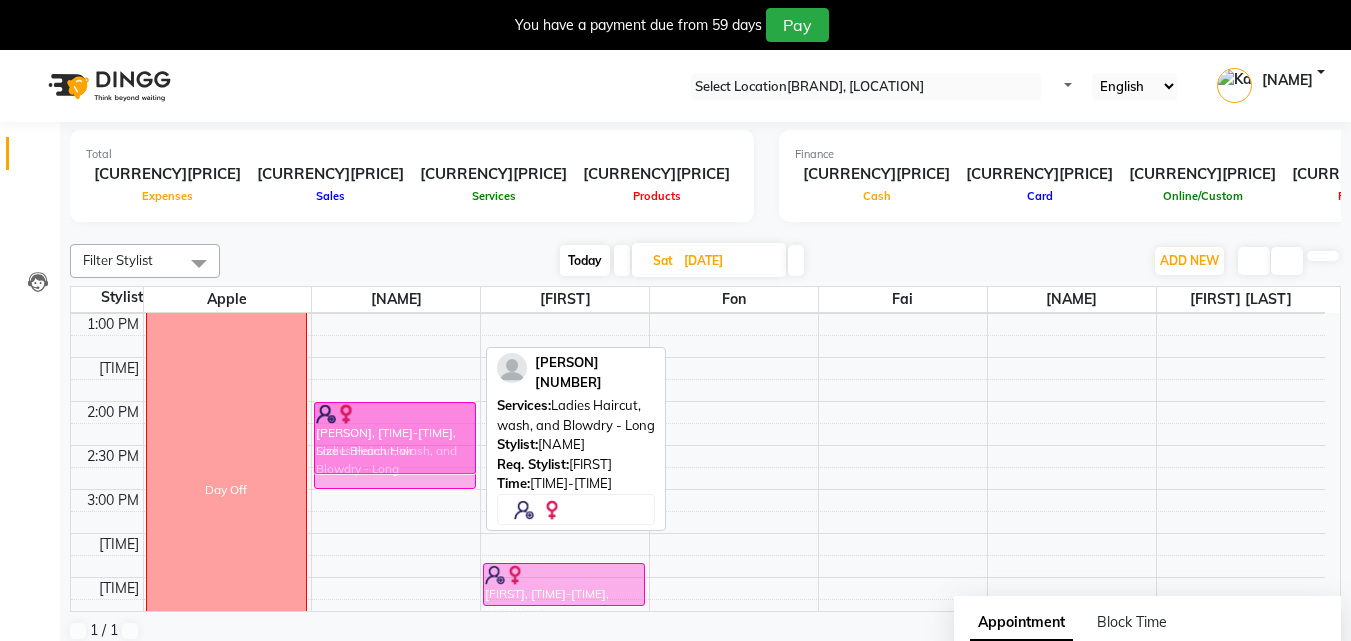 drag, startPoint x: 406, startPoint y: 552, endPoint x: 413, endPoint y: 441, distance: 111.220505 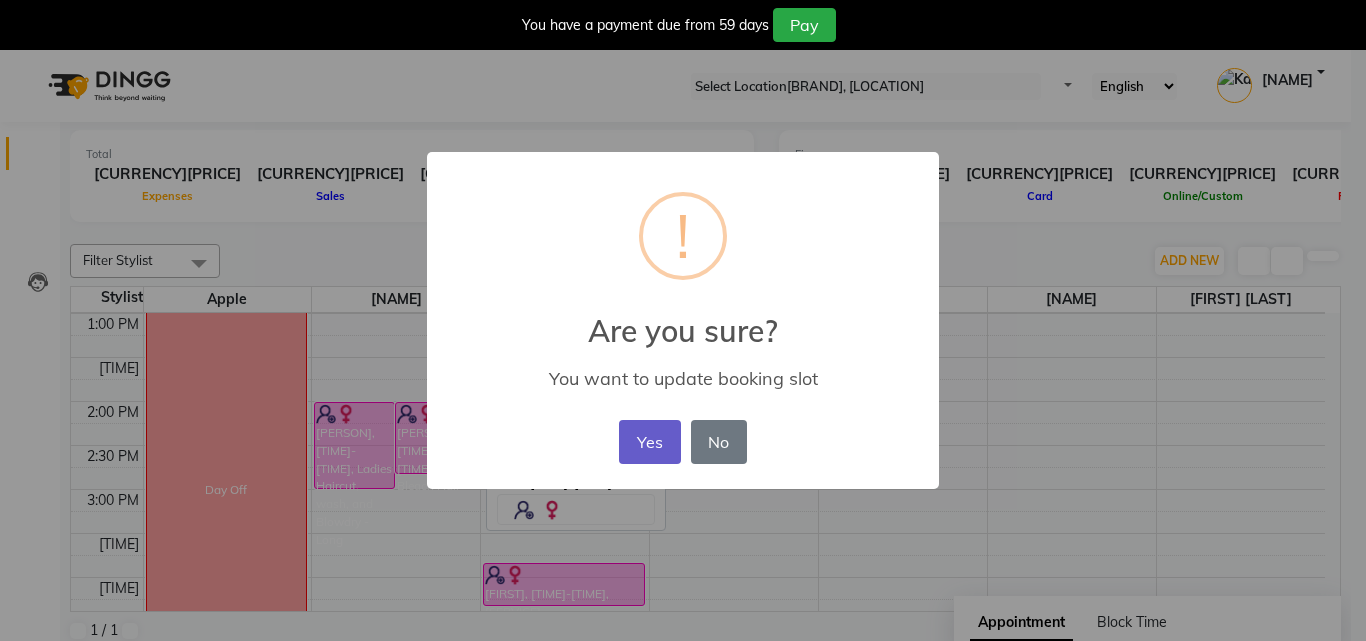 click on "•••" at bounding box center (649, 442) 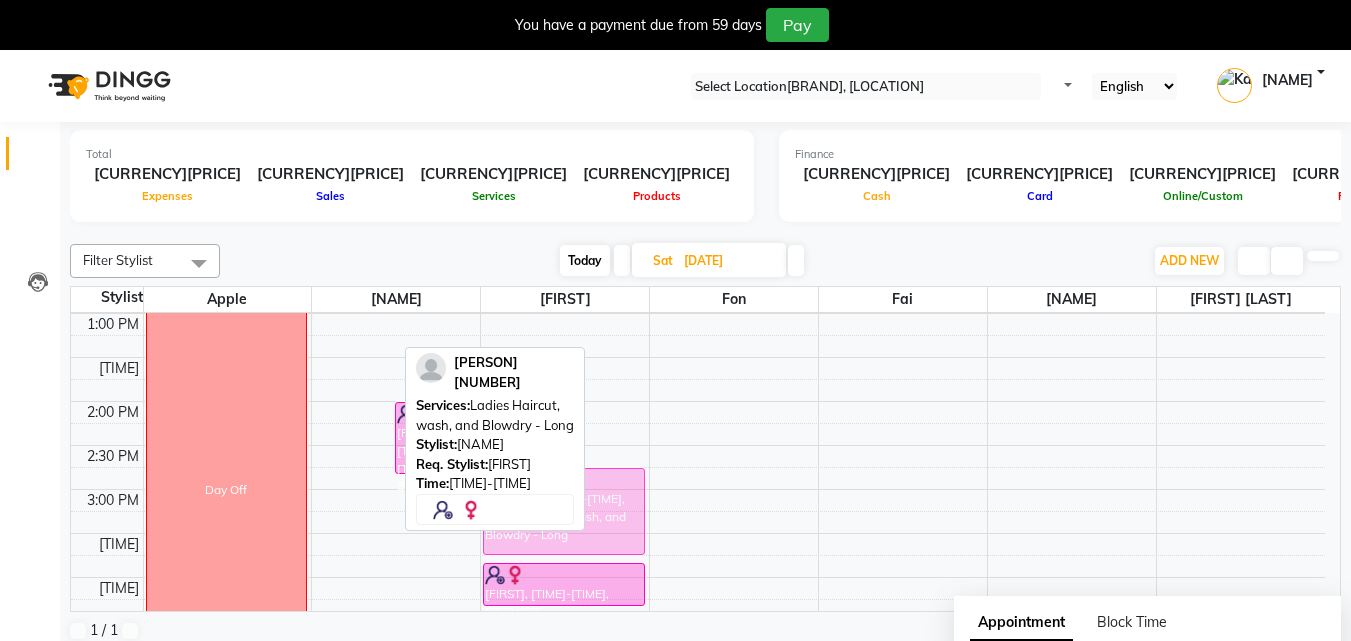 drag, startPoint x: 342, startPoint y: 495, endPoint x: 571, endPoint y: 561, distance: 238.32121 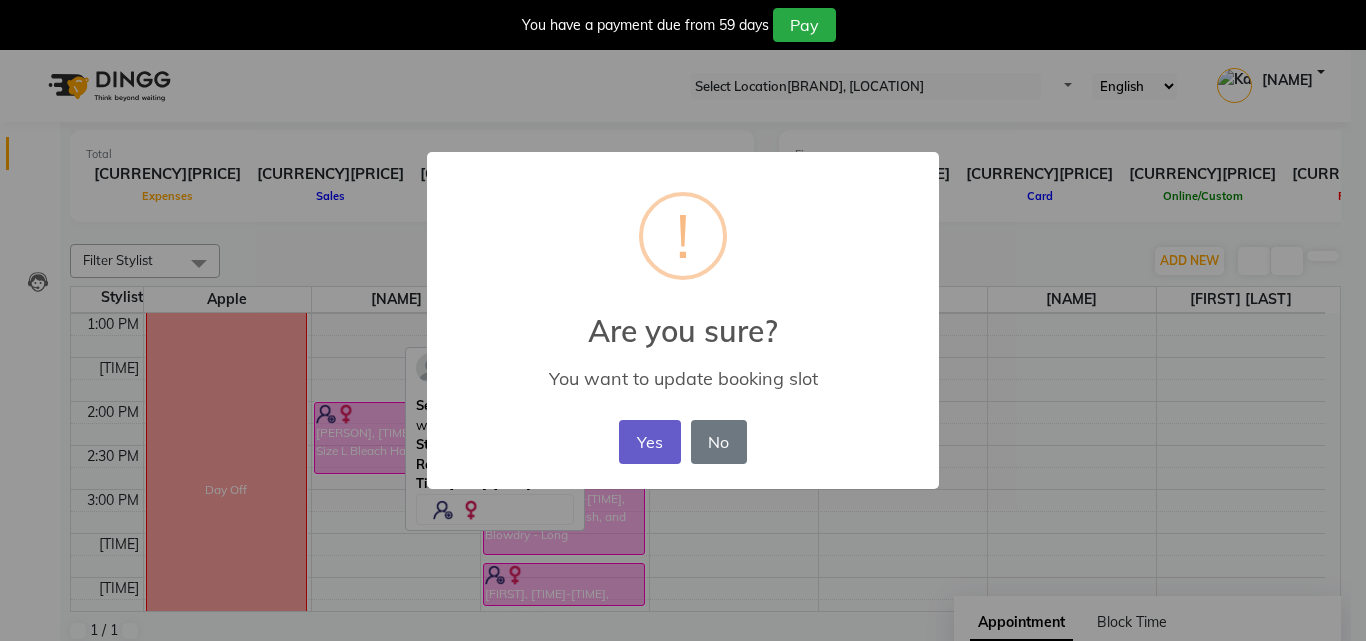 click on "•••" at bounding box center (649, 442) 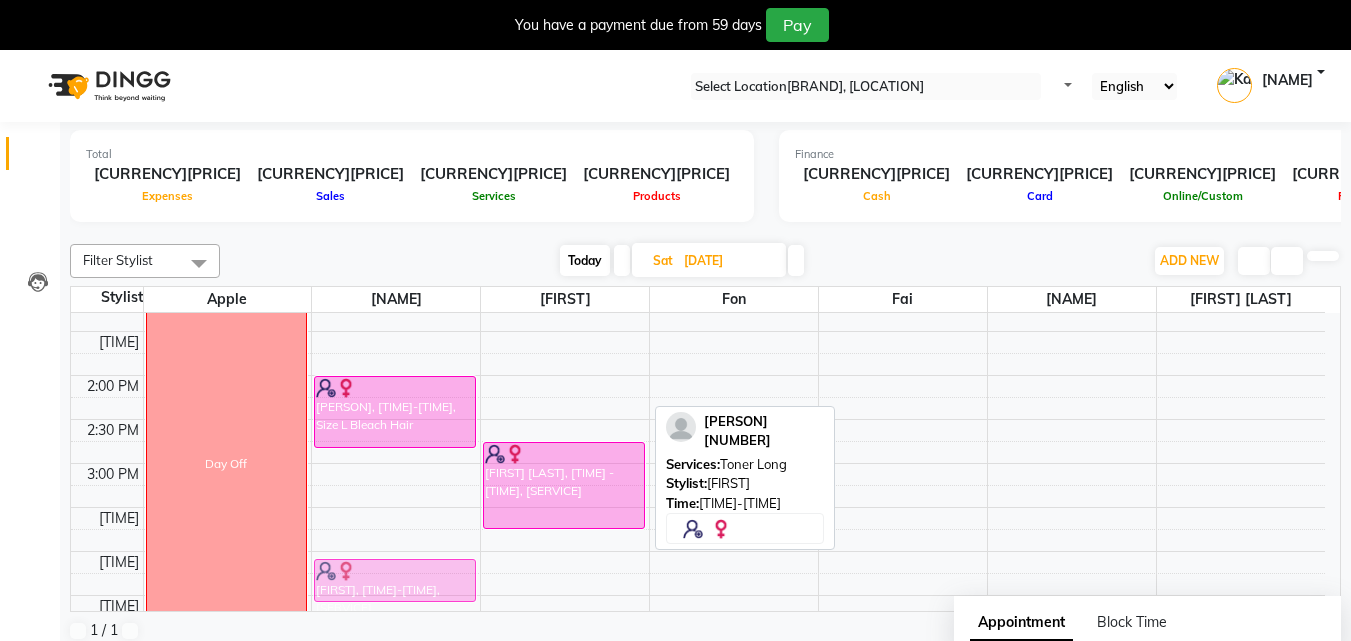scroll, scrollTop: 381, scrollLeft: 0, axis: vertical 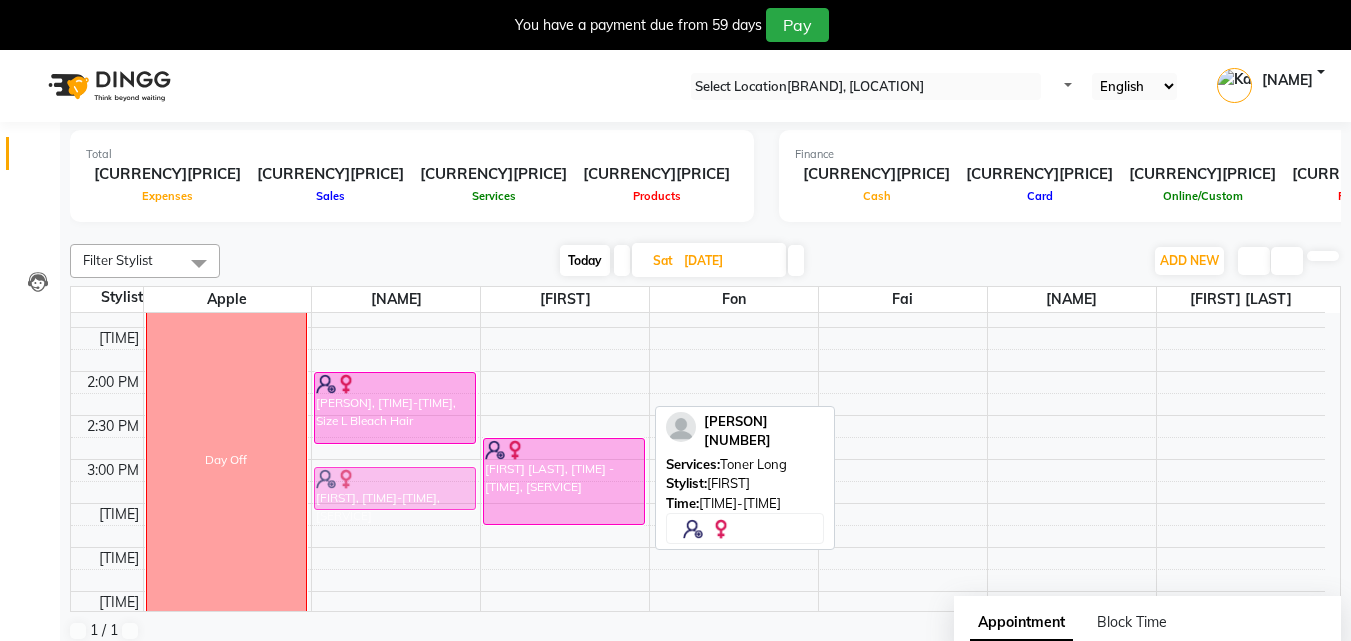 drag, startPoint x: 570, startPoint y: 605, endPoint x: 400, endPoint y: 515, distance: 192.35384 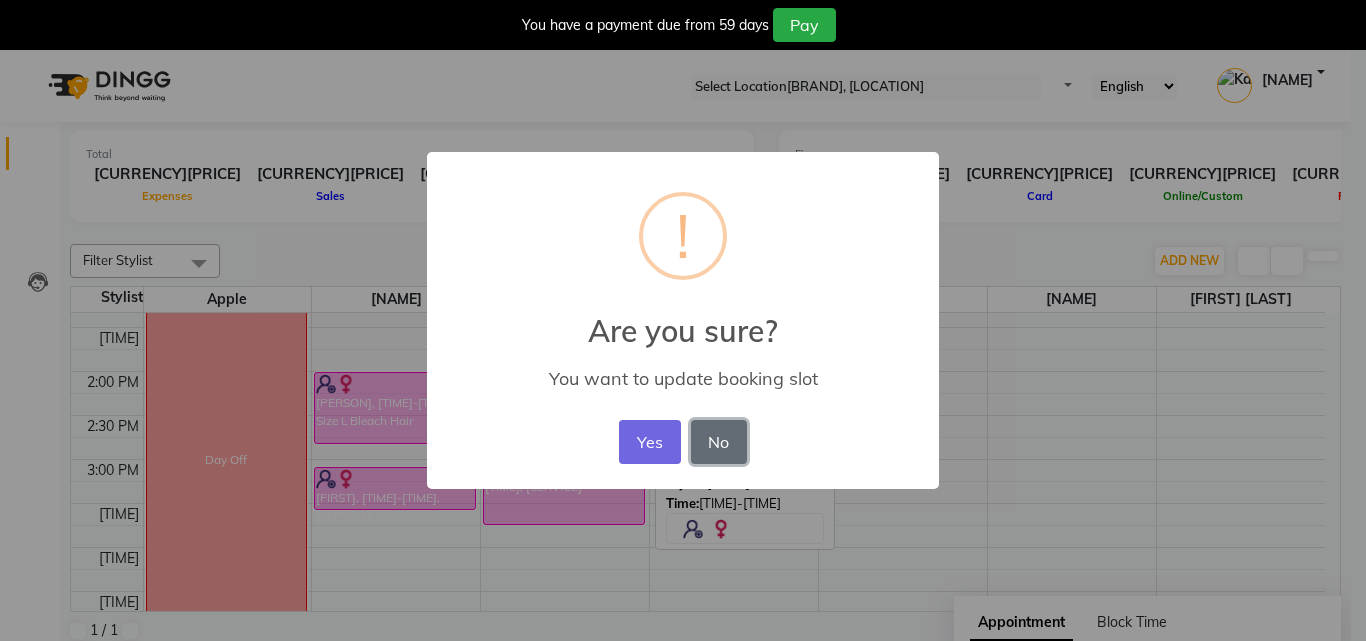 click on "••" at bounding box center (719, 442) 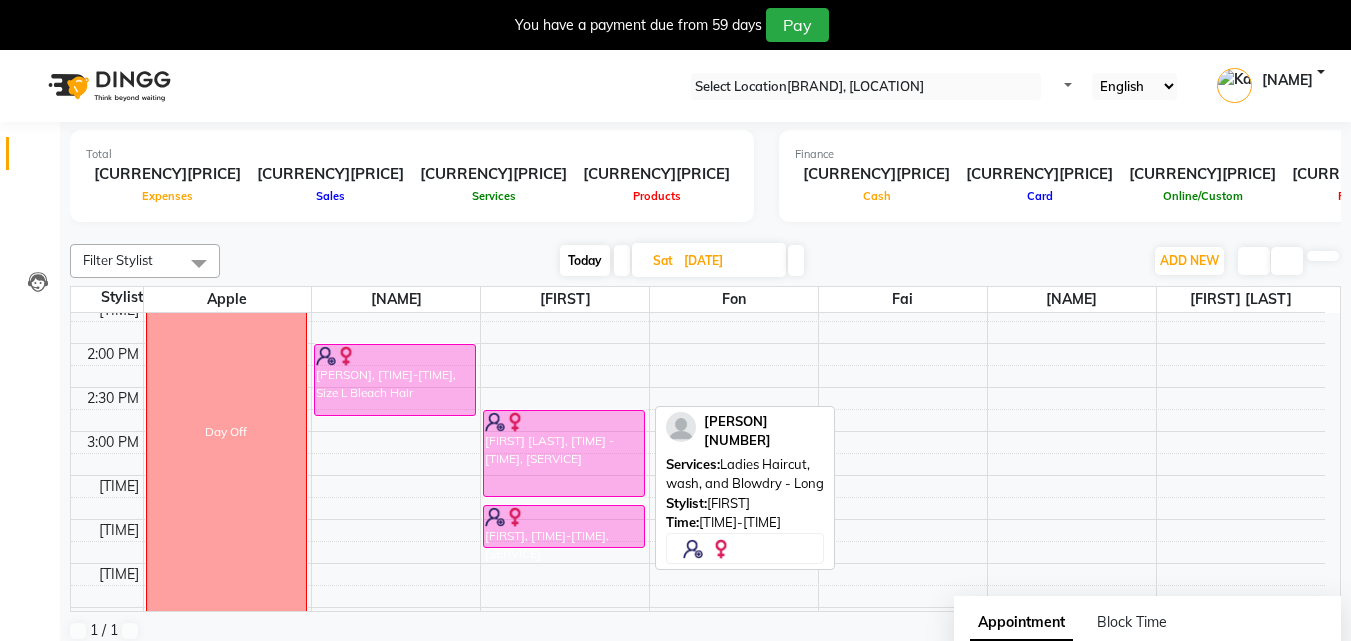 scroll, scrollTop: 408, scrollLeft: 0, axis: vertical 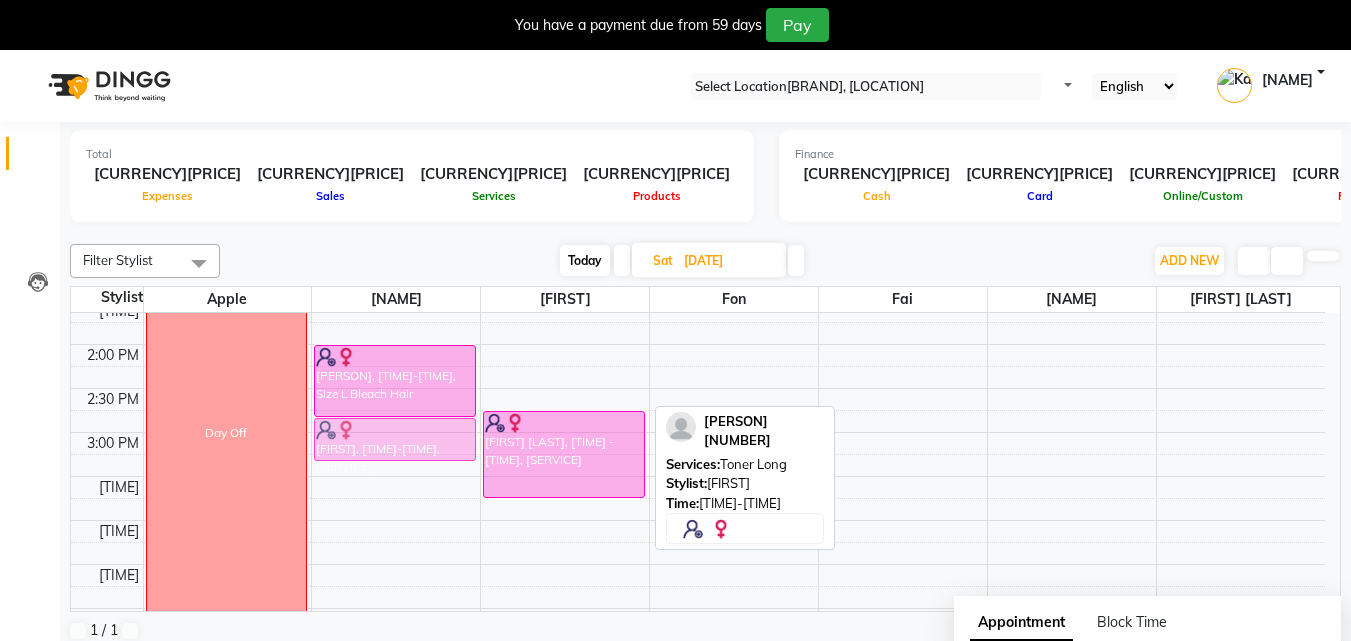 drag, startPoint x: 556, startPoint y: 543, endPoint x: 408, endPoint y: 465, distance: 167.29614 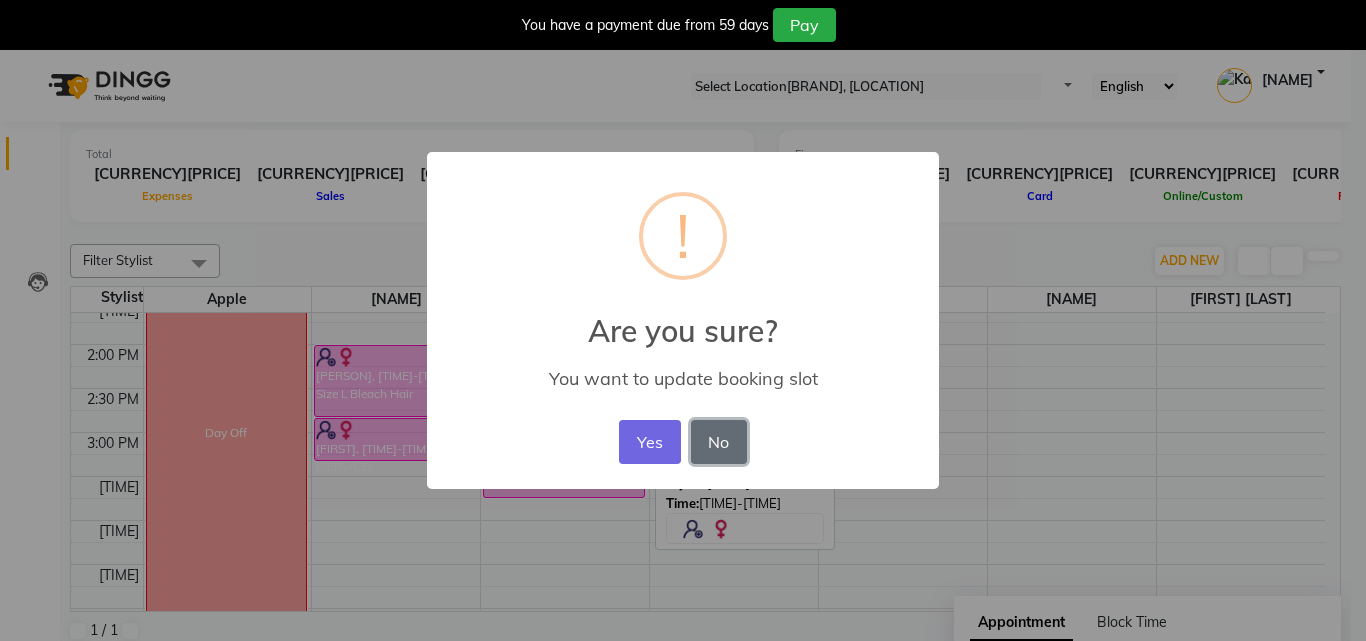 click on "••" at bounding box center (719, 442) 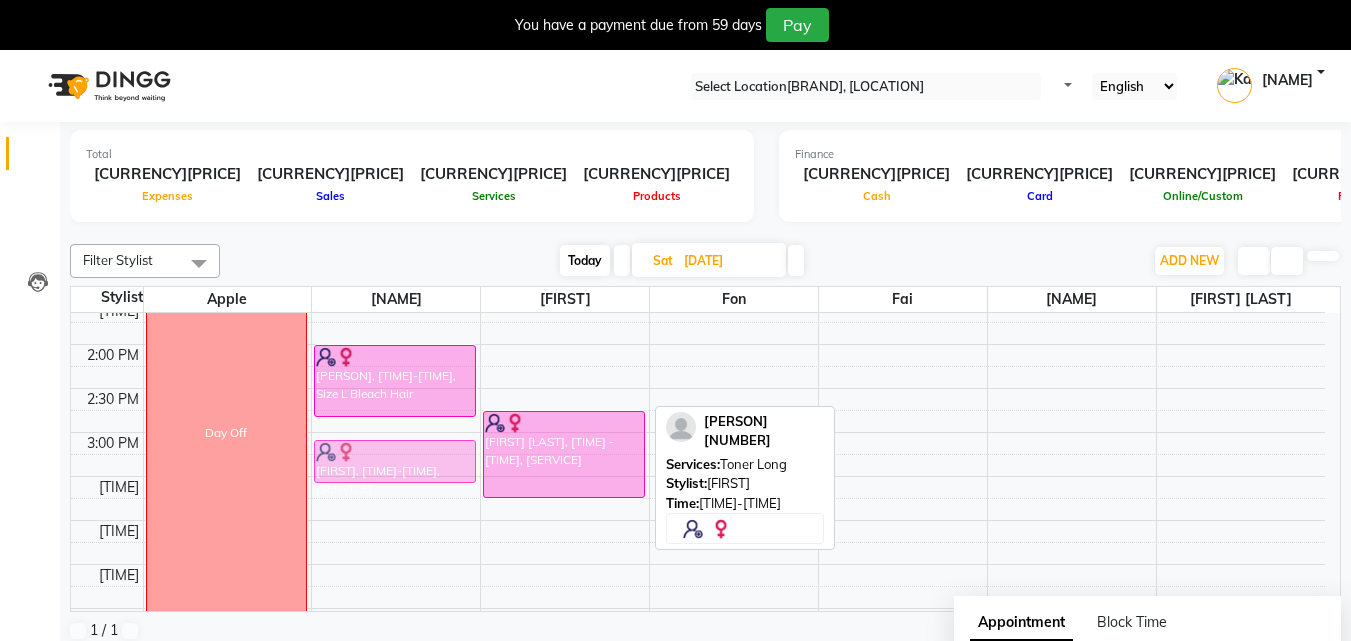 drag, startPoint x: 530, startPoint y: 550, endPoint x: 382, endPoint y: 491, distance: 159.3267 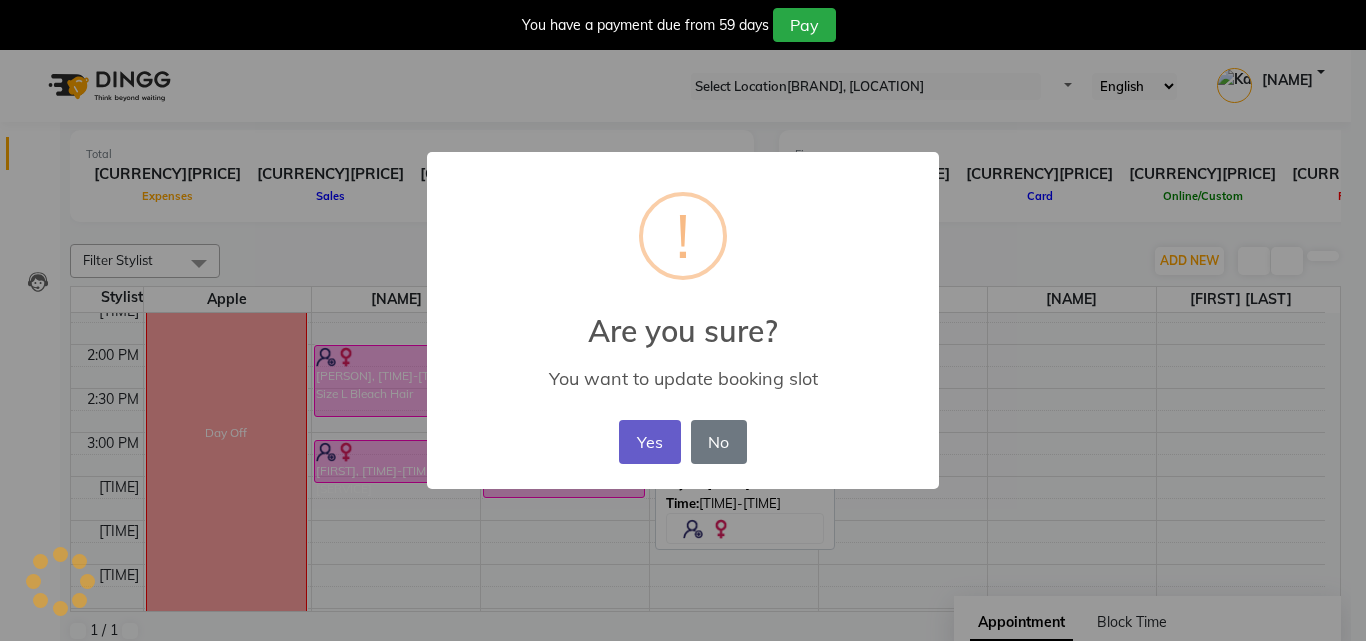 click on "•••" at bounding box center (649, 442) 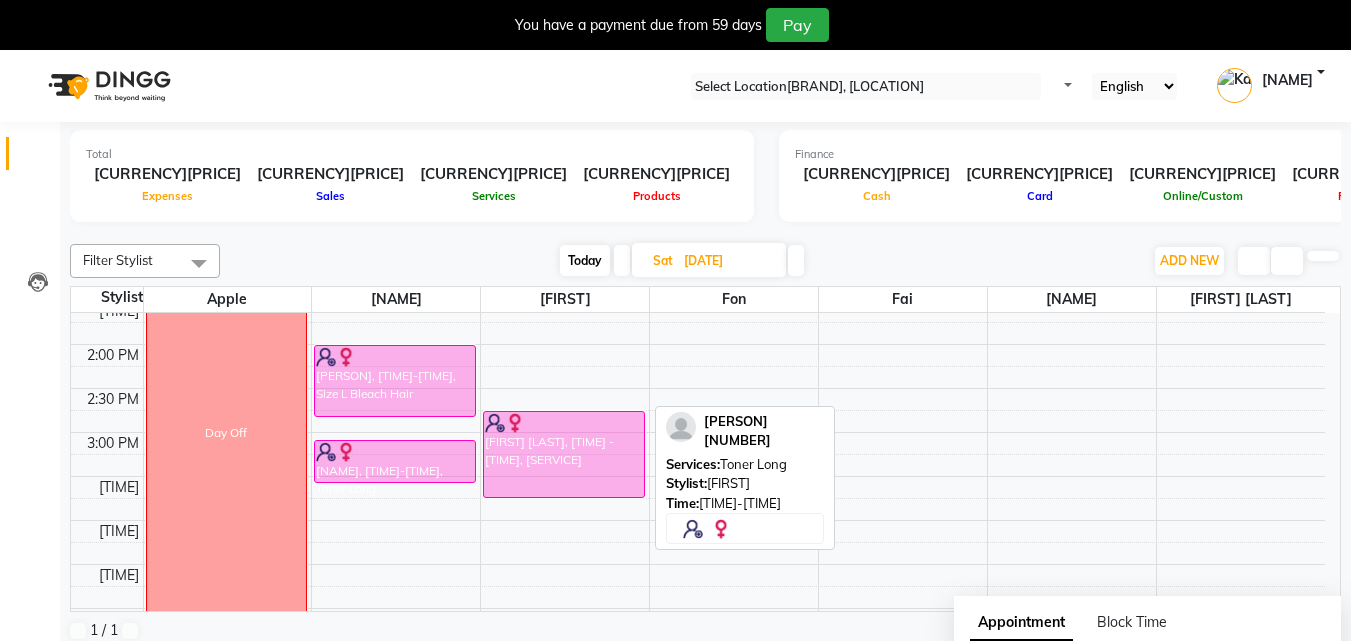 scroll, scrollTop: 0, scrollLeft: 0, axis: both 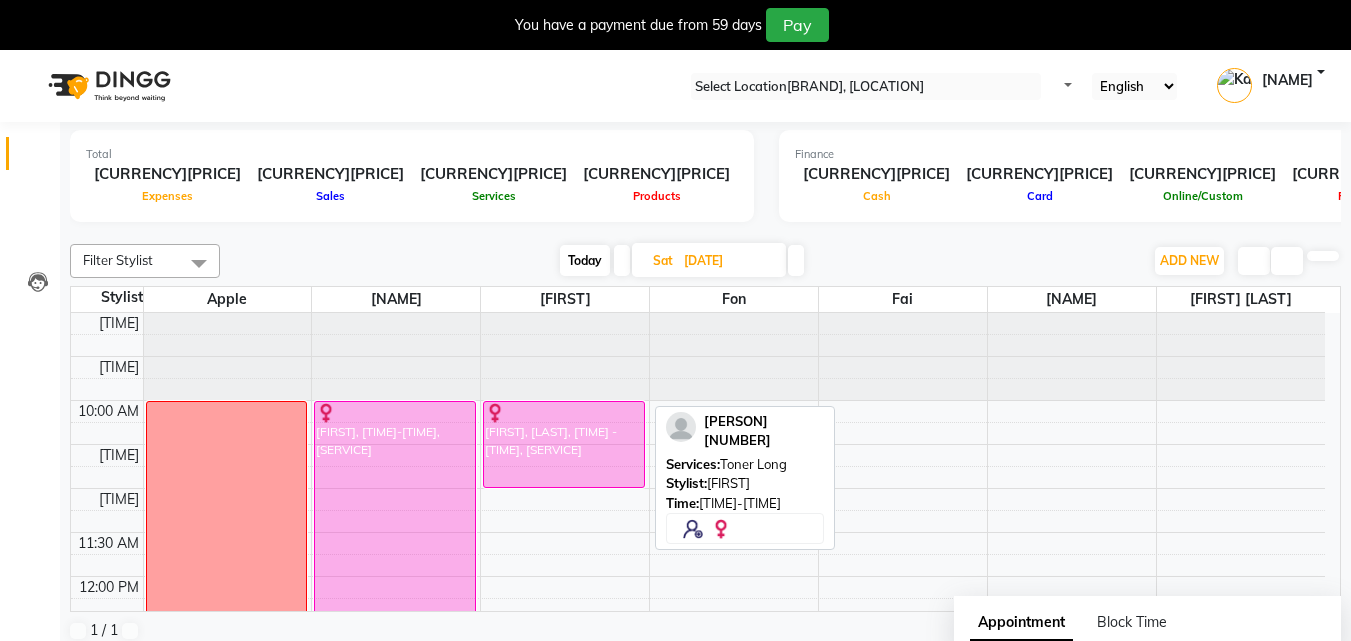 click on "•••••" at bounding box center [585, 260] 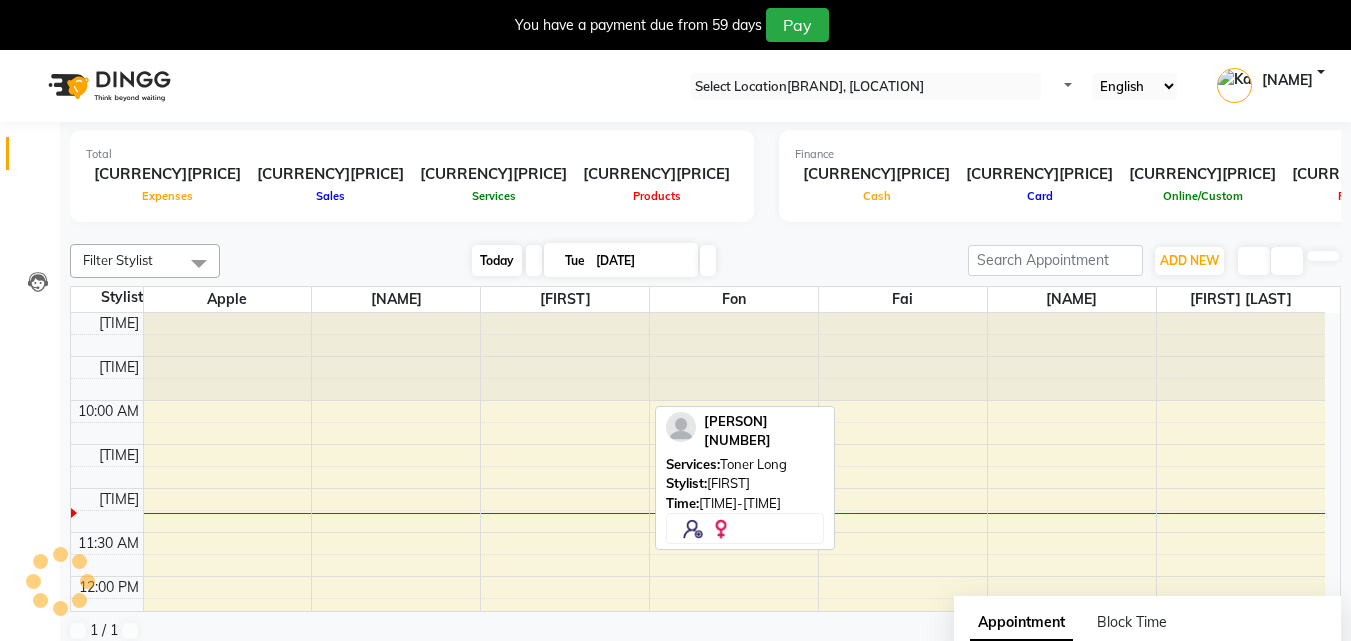 scroll, scrollTop: 177, scrollLeft: 0, axis: vertical 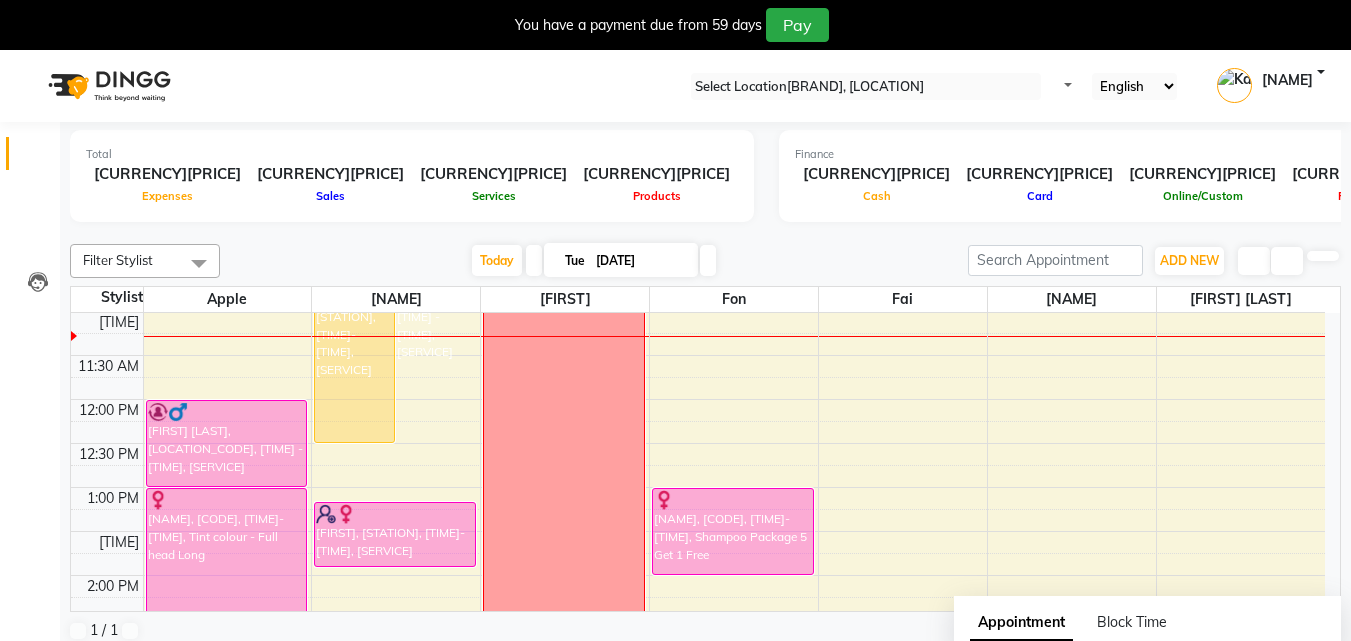 click at bounding box center (708, 260) 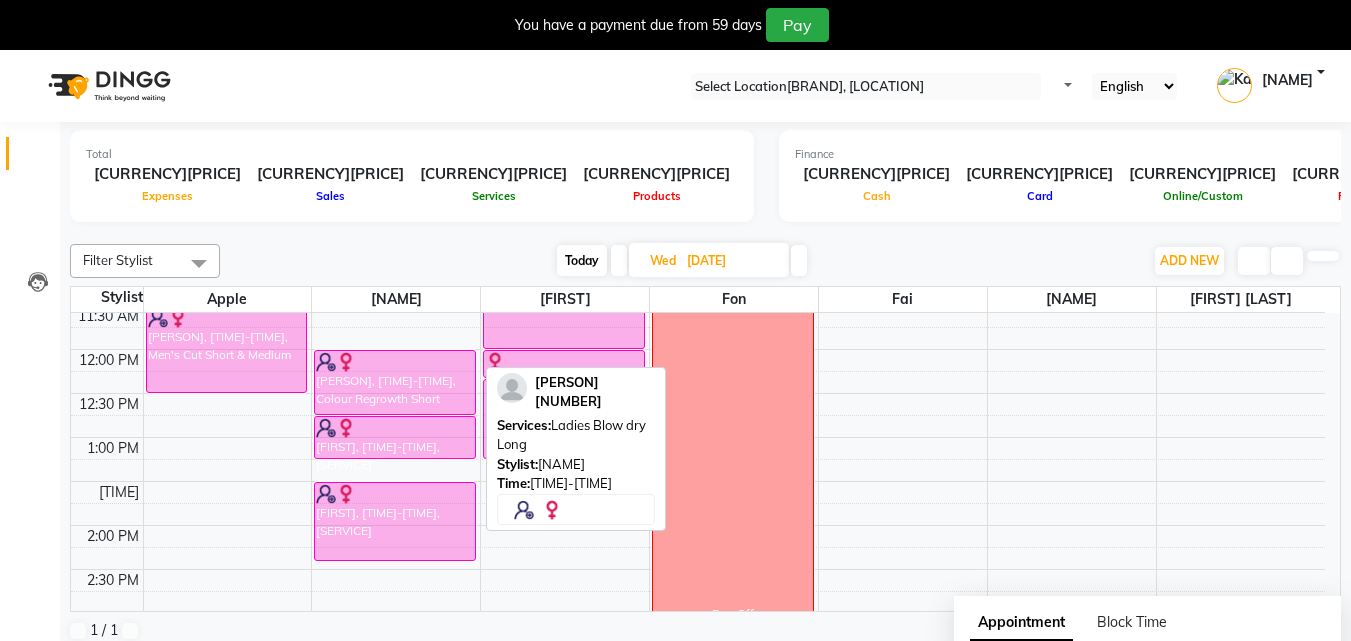 scroll, scrollTop: 228, scrollLeft: 0, axis: vertical 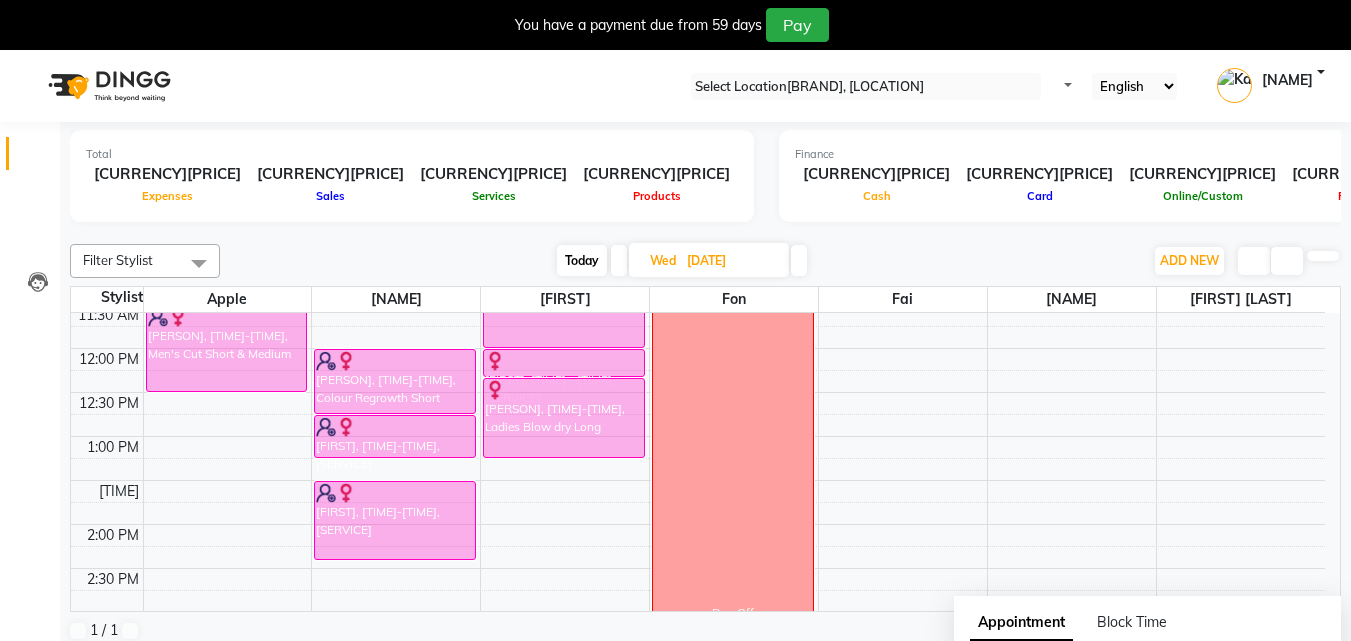 click on "•••••" at bounding box center [582, 260] 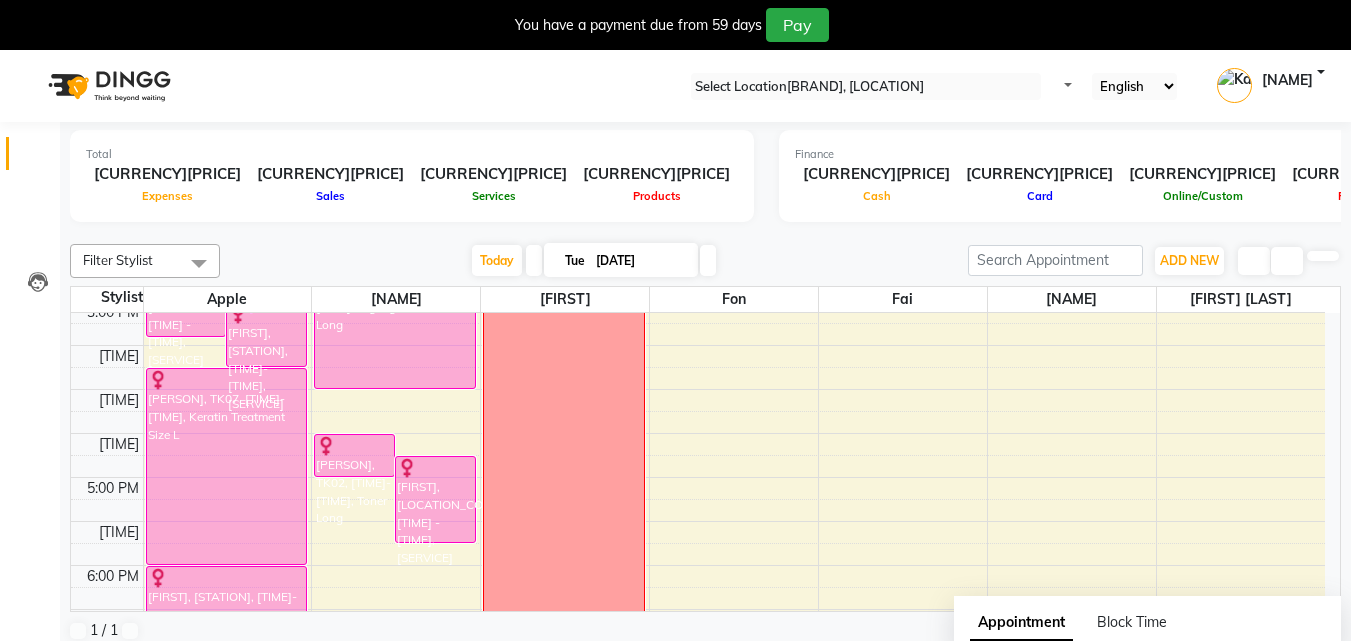 scroll, scrollTop: 757, scrollLeft: 0, axis: vertical 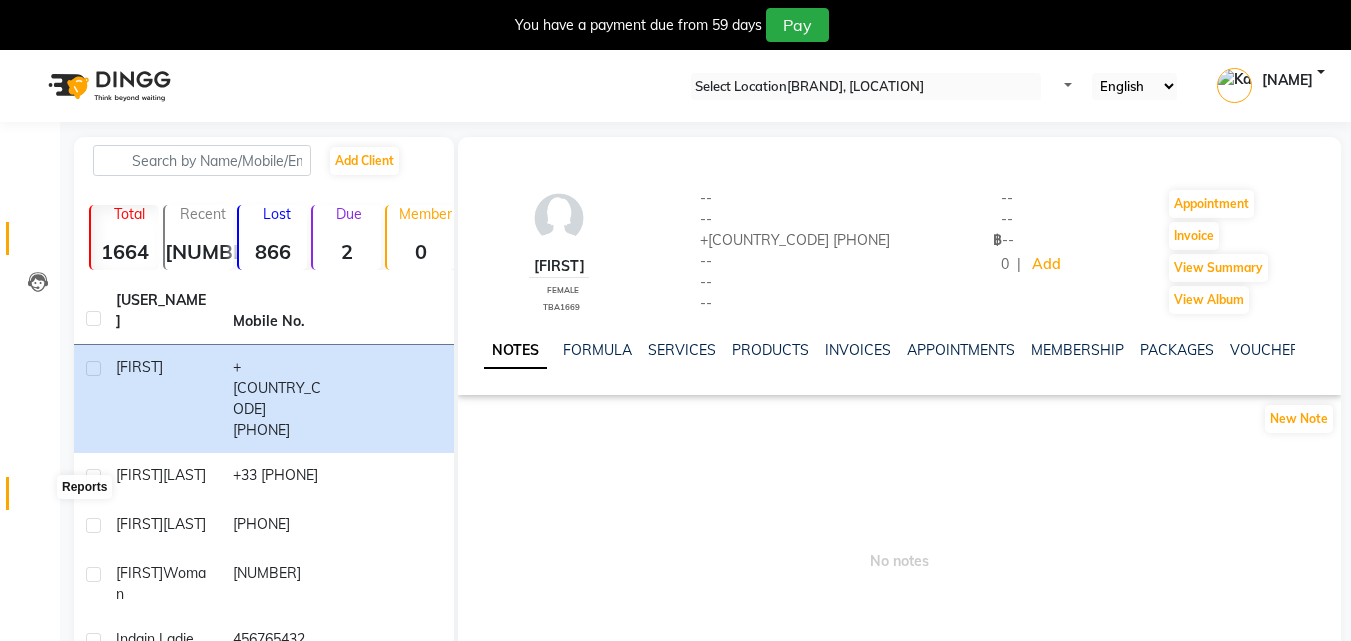 click at bounding box center [38, 498] 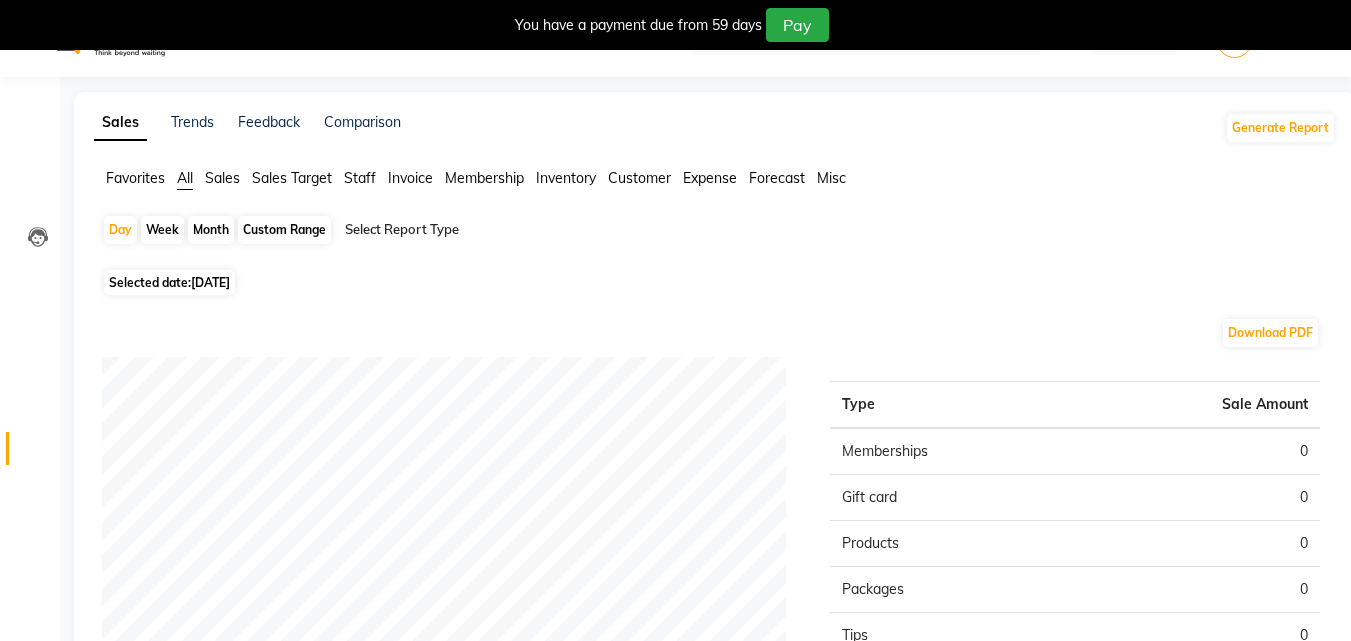 scroll, scrollTop: 44, scrollLeft: 0, axis: vertical 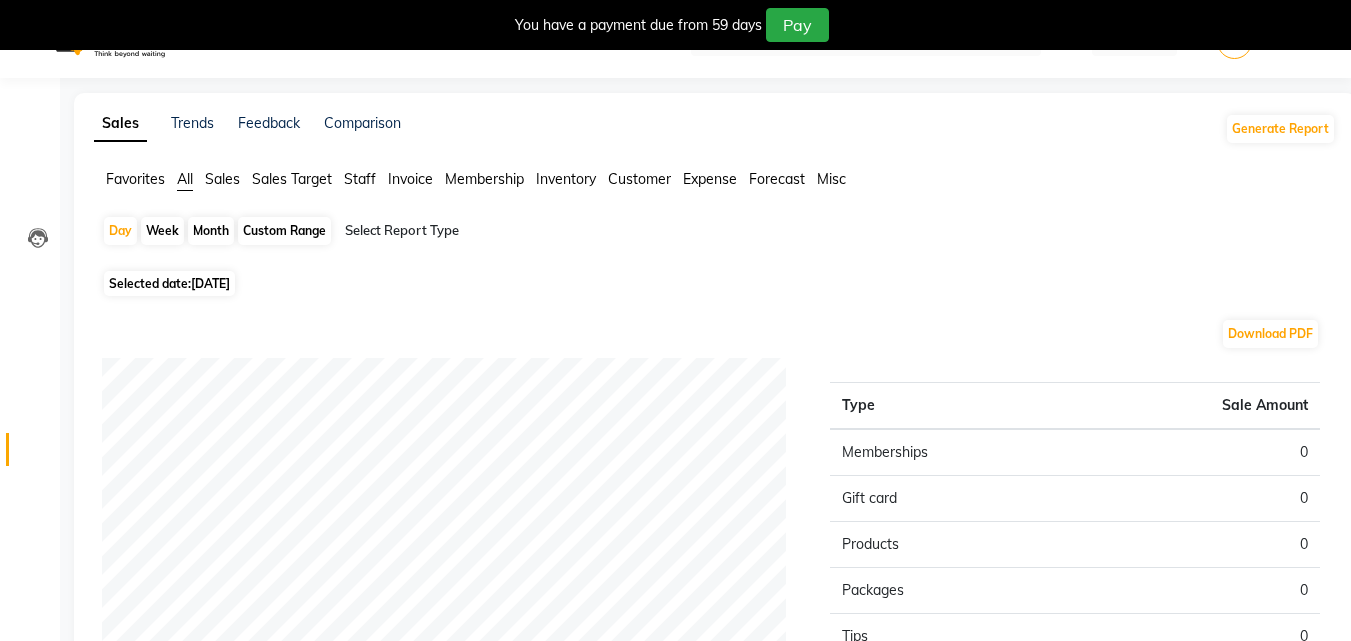 click on "Custom Range" at bounding box center (284, 231) 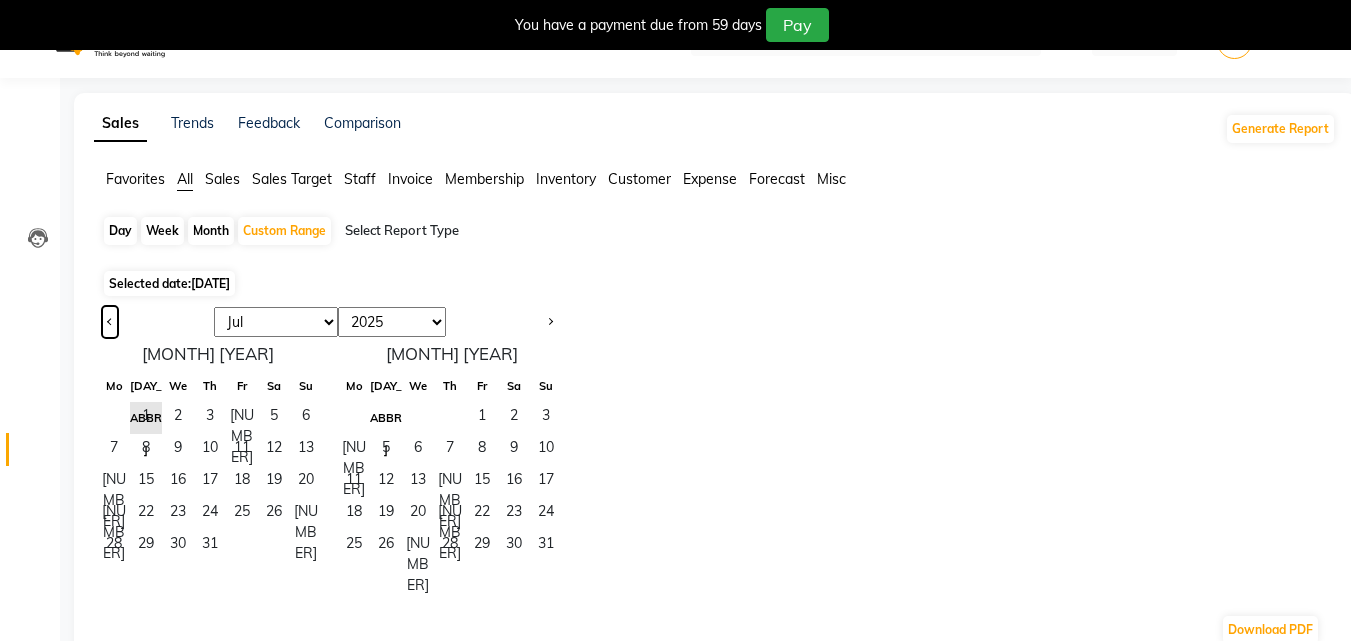 click at bounding box center [110, 322] 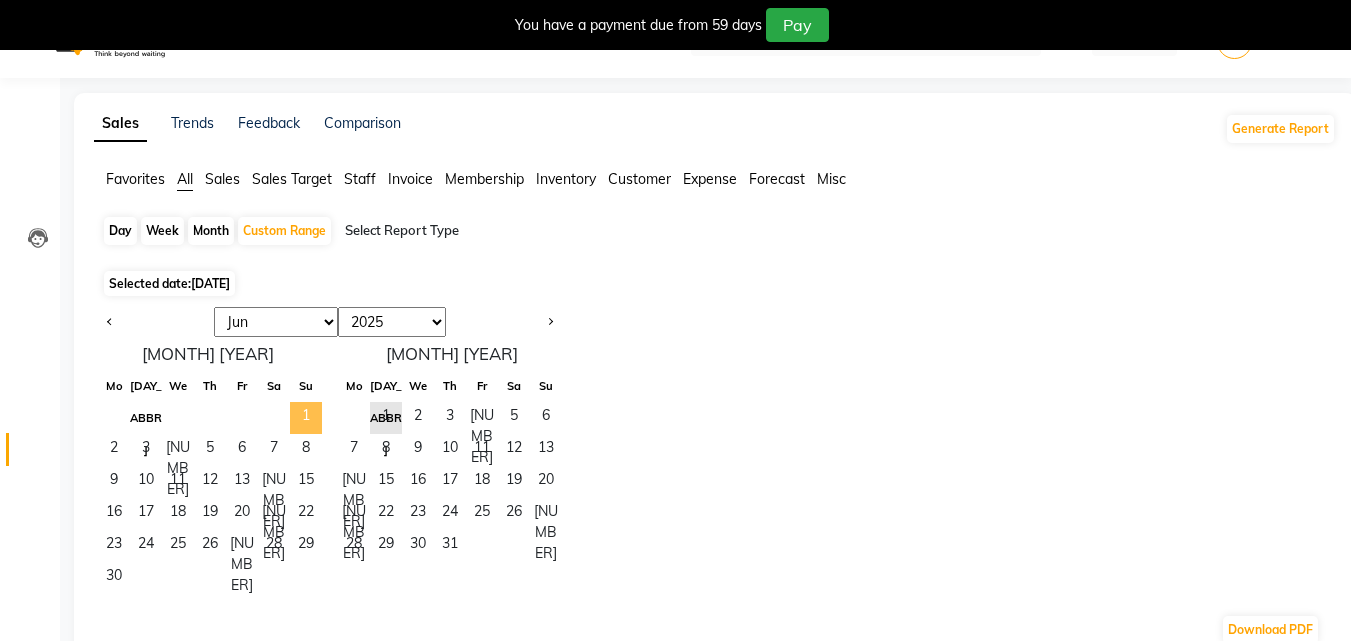 click on "1" at bounding box center [306, 418] 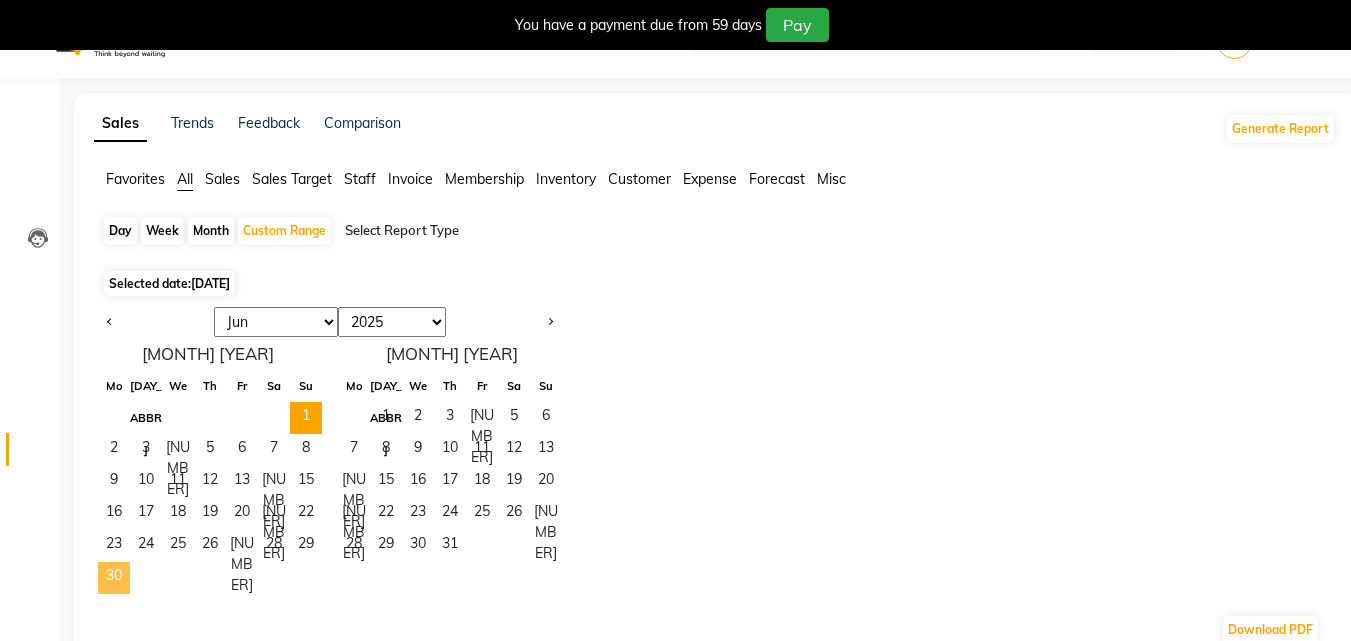 click on "••" at bounding box center [114, 578] 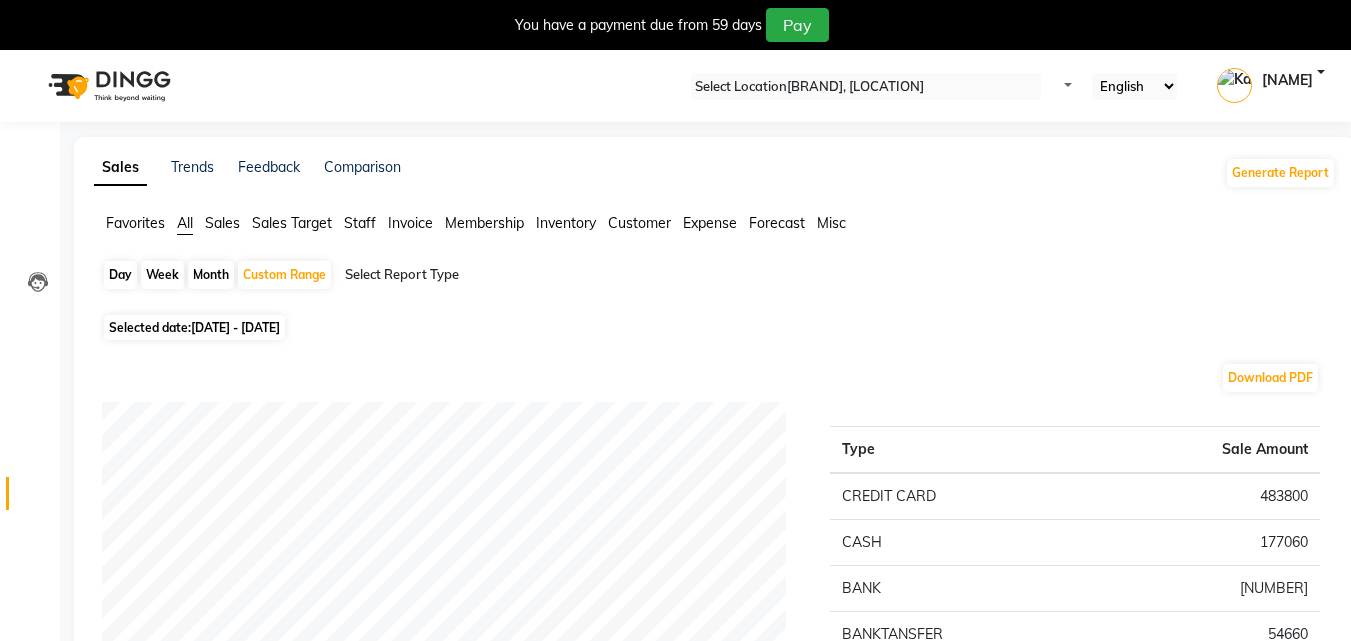 scroll, scrollTop: 1, scrollLeft: 0, axis: vertical 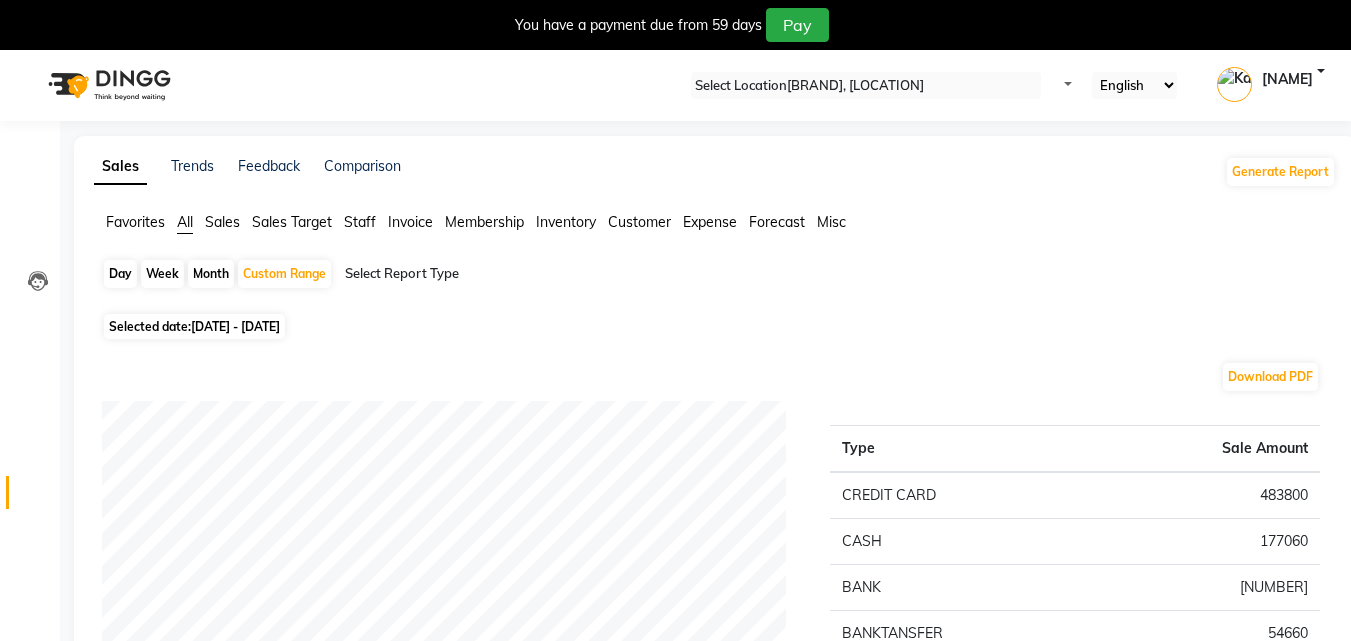 drag, startPoint x: 37, startPoint y: 87, endPoint x: 321, endPoint y: 86, distance: 284.00177 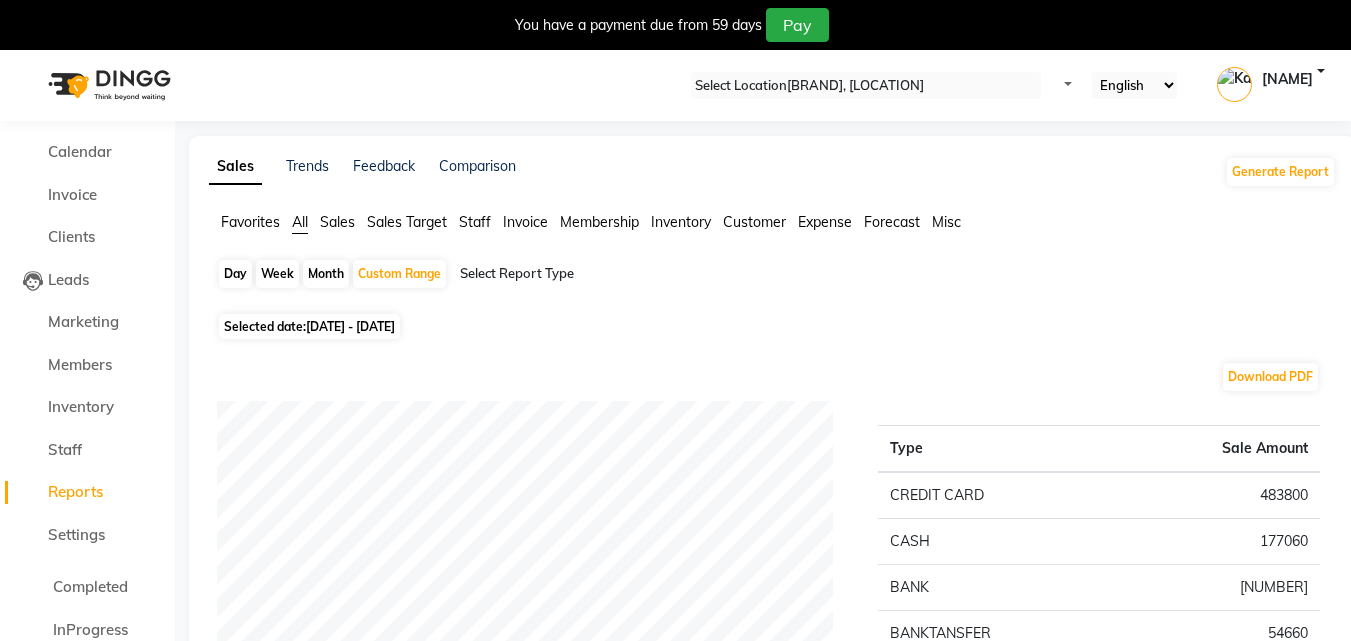 click at bounding box center [31, 57] 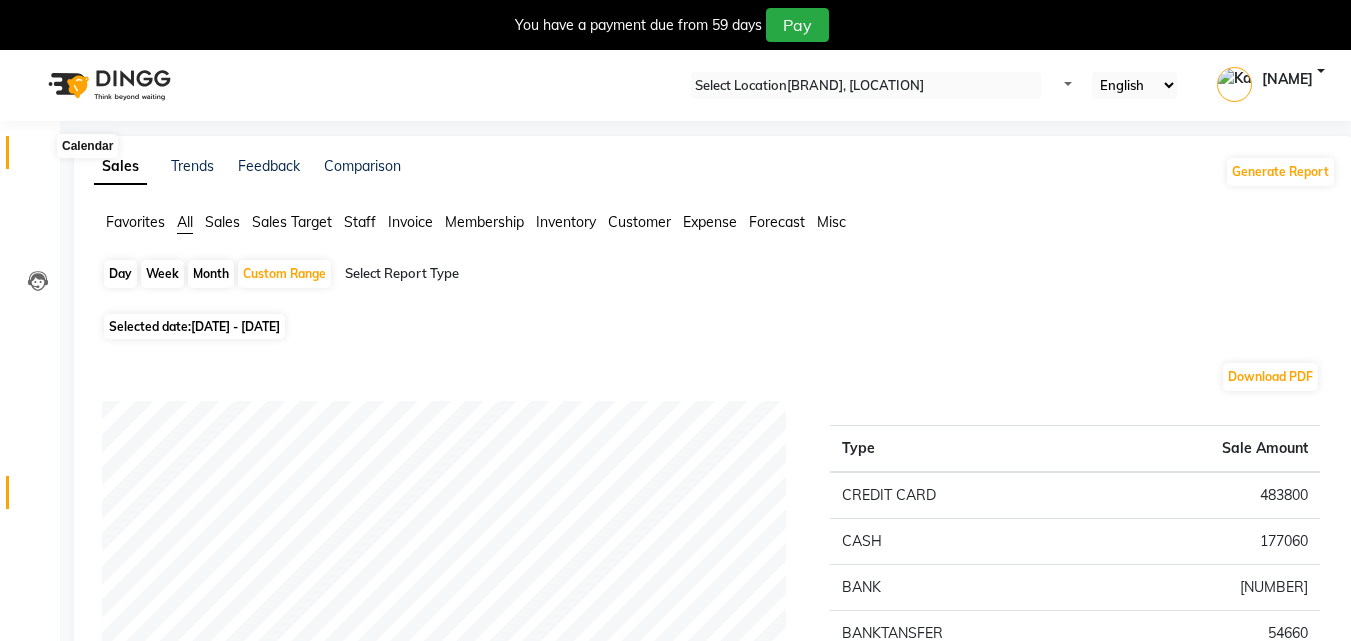 click at bounding box center (38, 157) 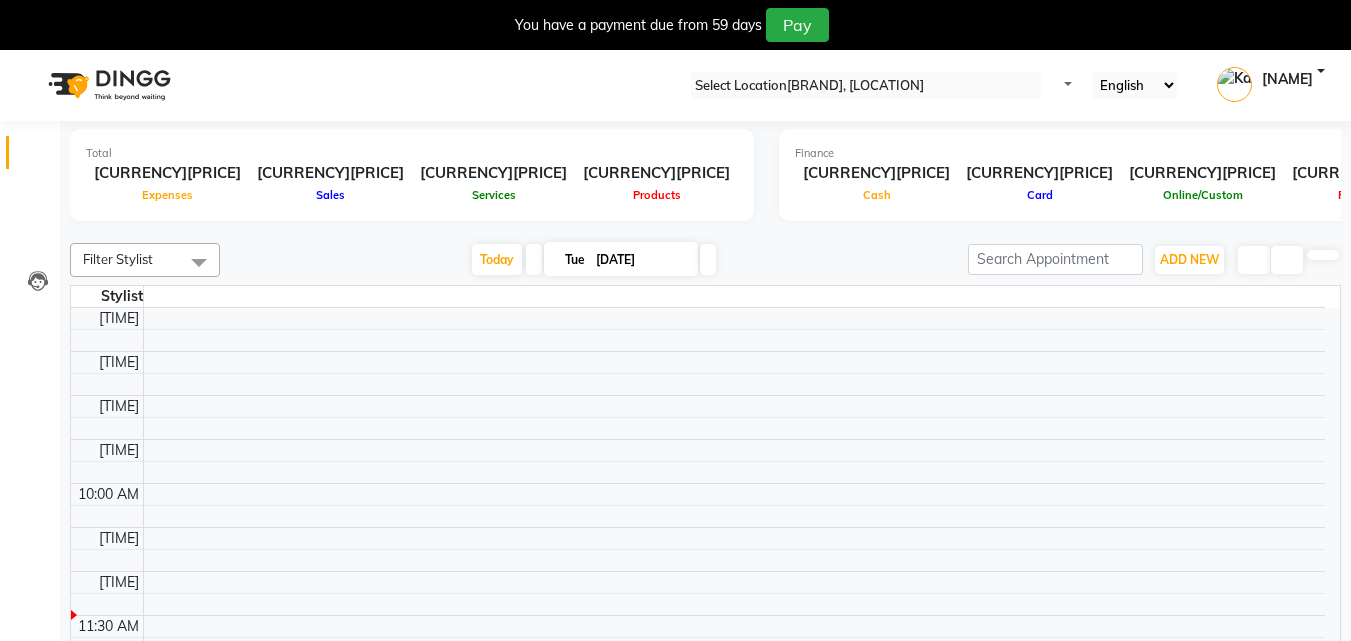 scroll, scrollTop: 0, scrollLeft: 0, axis: both 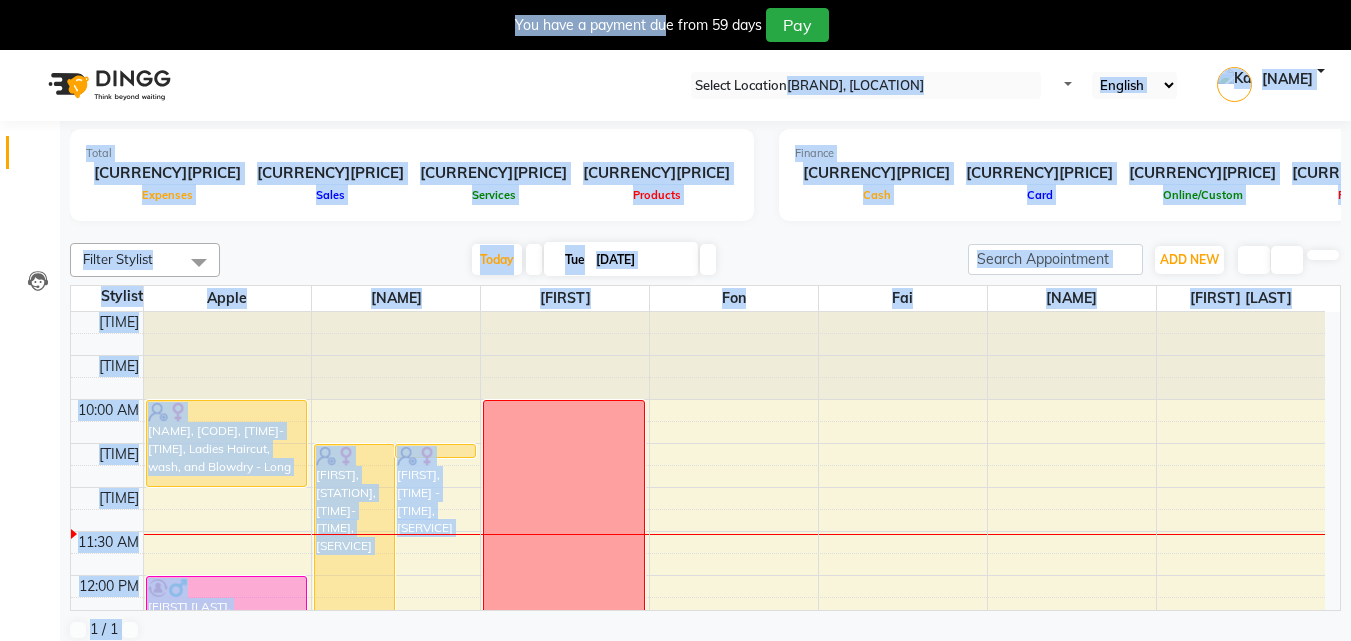 click on "Select Location × The London Hair Salon, Silom-sathorn  Default Panel My Panel English ENGLISH Español العربية मराठी हिंदी ગુજરાતી தமிழ் 中文 Notifications nothing to show Kate  Manage Profile Change Password Sign out  Version:3.14.0  ☀ The London Hair Salon, Silom-Sathorn   Calendar  Invoice  Clients  Leads   Marketing  Members  Inventory  Staff  Reports  Settings Completed InProgress Upcoming Dropped Tentative Check-In Confirm Bookings Generate Report Segments Page Builder Total  ฿0  Expenses ฿0  Sales ฿0  Services ฿0  Products Finance  ฿0  Cash ฿0  Card ฿0  Online/Custom ฿0 Petty cash ฿0 Due  Redemption  ฿0 Voucher ฿0 Prepaid ฿0 Package ฿0  Gift Cards ฿0  Wallet  Appointment  0 Completed 12 Upcoming 3 Ongoing 0 No show  Other sales  ฿0  Packages ฿0  Memberships ฿0  Vouchers ฿0  Prepaids ฿0  Gift Cards Filter Stylist Select All Aon Apple   Boss Luke Fai  Fon Kate  Pim Today  Tue 01-07-2025 Add Invoice 7" at bounding box center [675, 369] 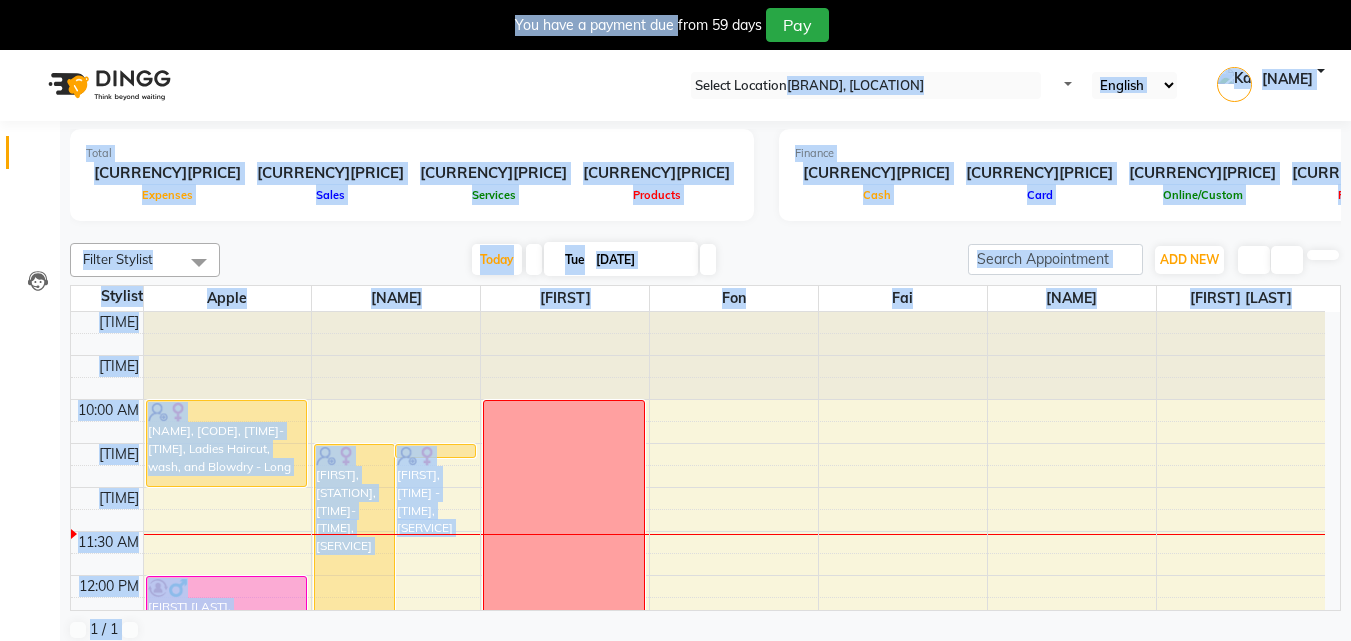 click on "•••••• •••••••• • ••• •••••• •••• •••••• •••••••••••••  ••••••• ••••• •• ••••• ••••••• ••••••• ••••••• ••••••• ••••• ••••• ••••••• ••••• •• ••••••••••••• ••••••• •• •••• ••••  •••••• ••••••• •••••• •••••••• •••• •••  ••••••••••••••" at bounding box center [675, 85] 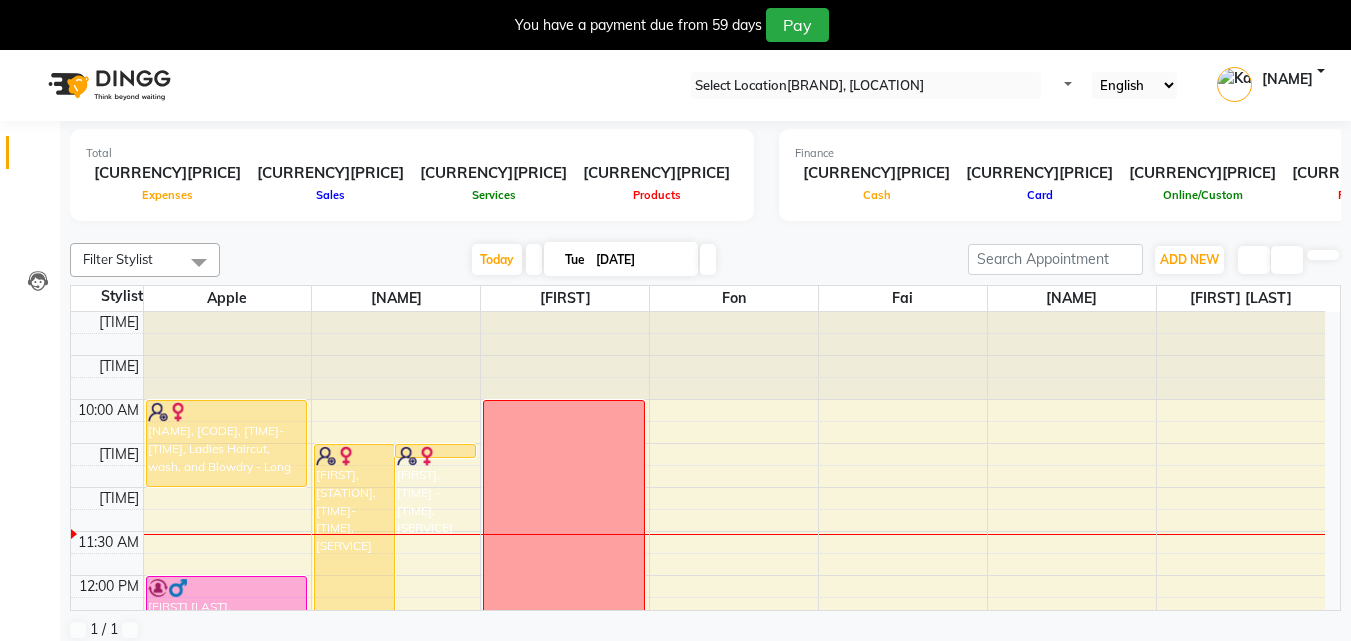click on "Finance" at bounding box center [412, 153] 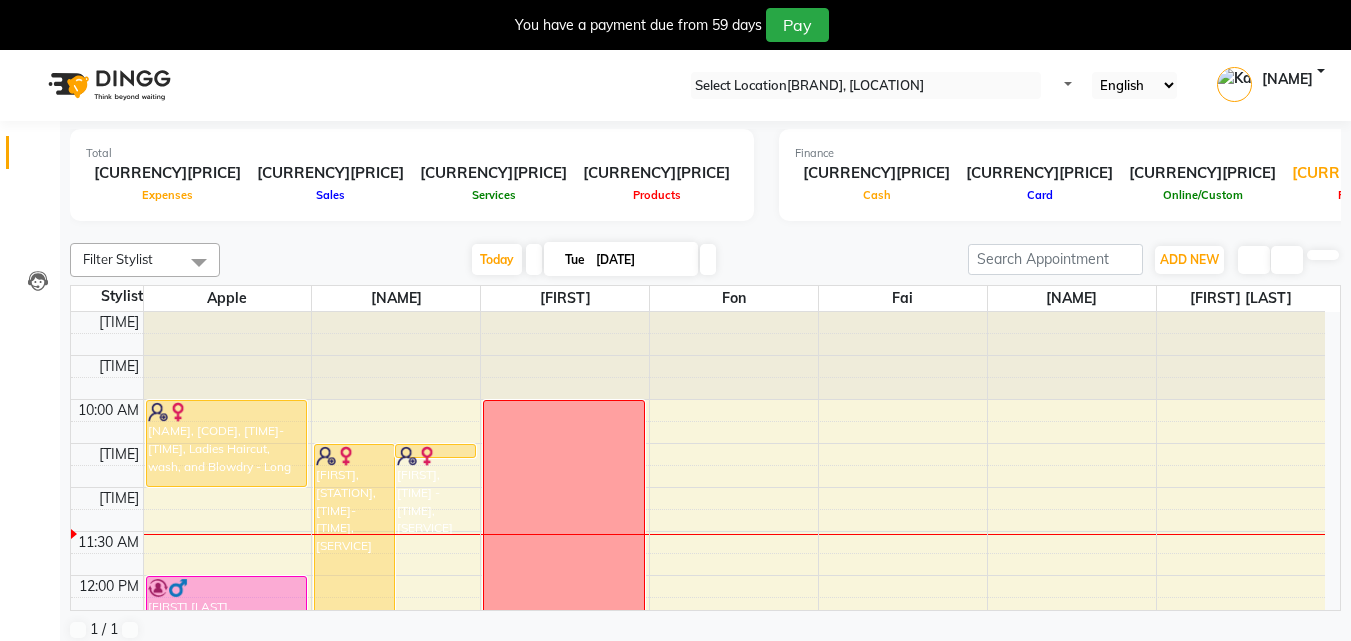 click on "฿0" at bounding box center (1365, 173) 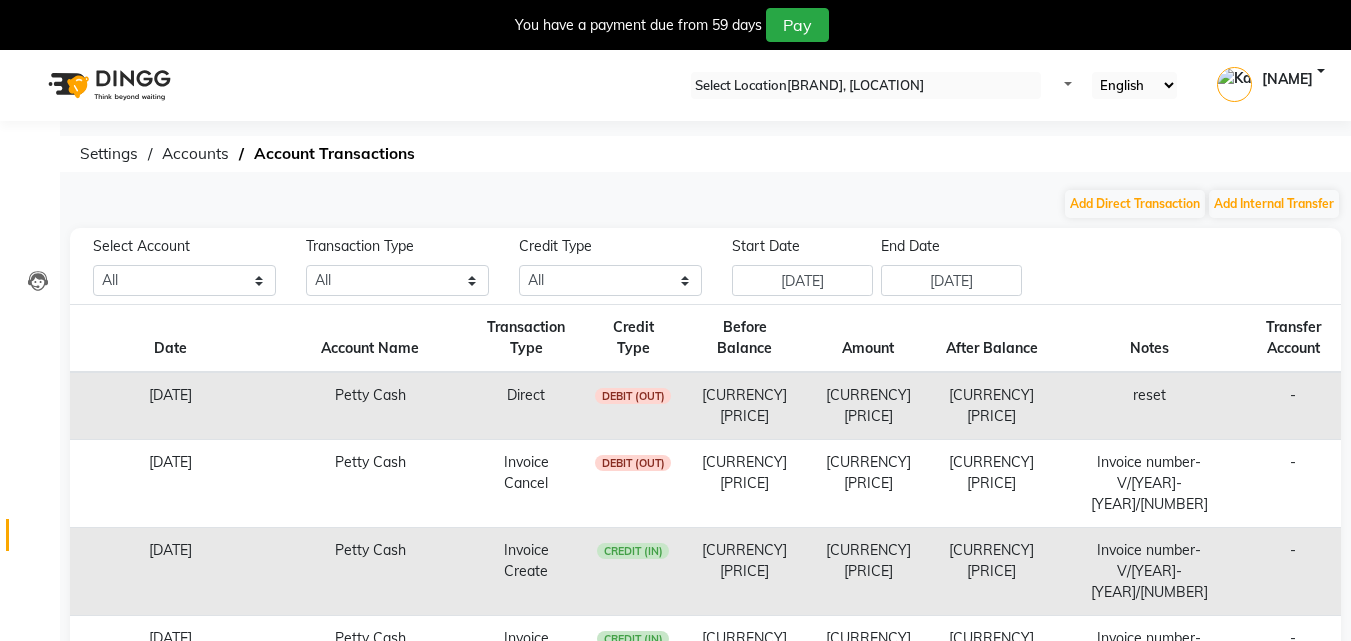 scroll, scrollTop: 0, scrollLeft: 0, axis: both 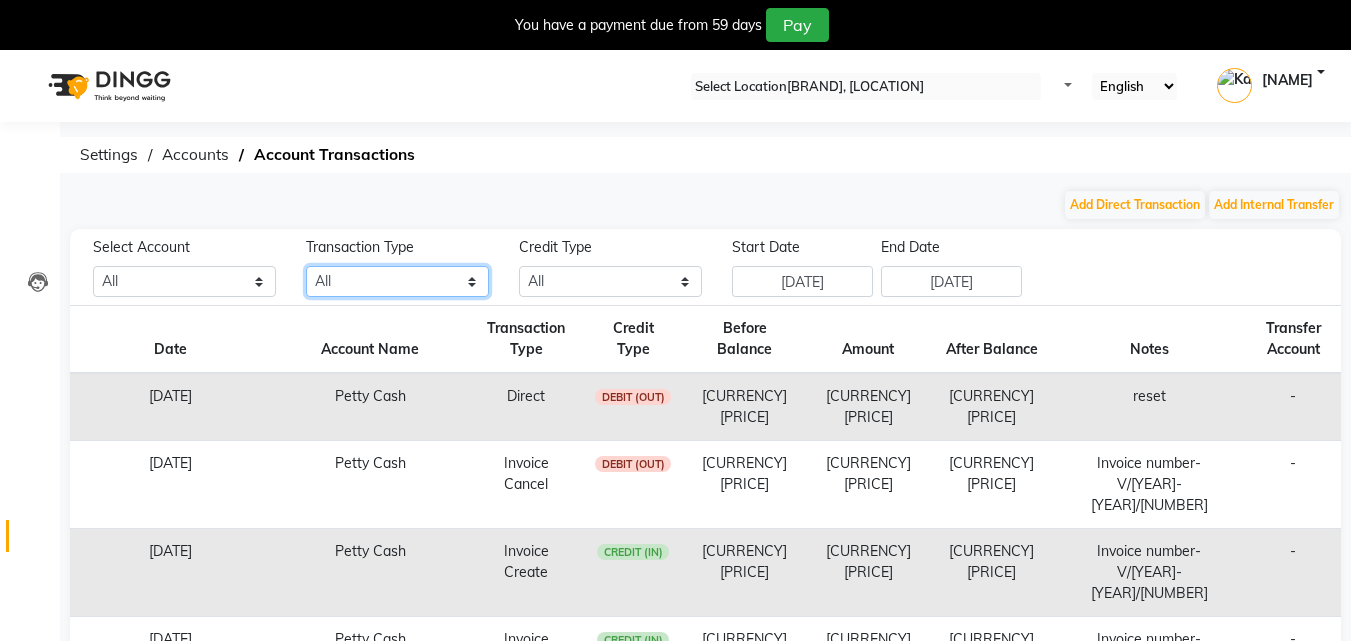click on "All Direct Internal Transfer Expense Invoice Daily Register" at bounding box center [184, 281] 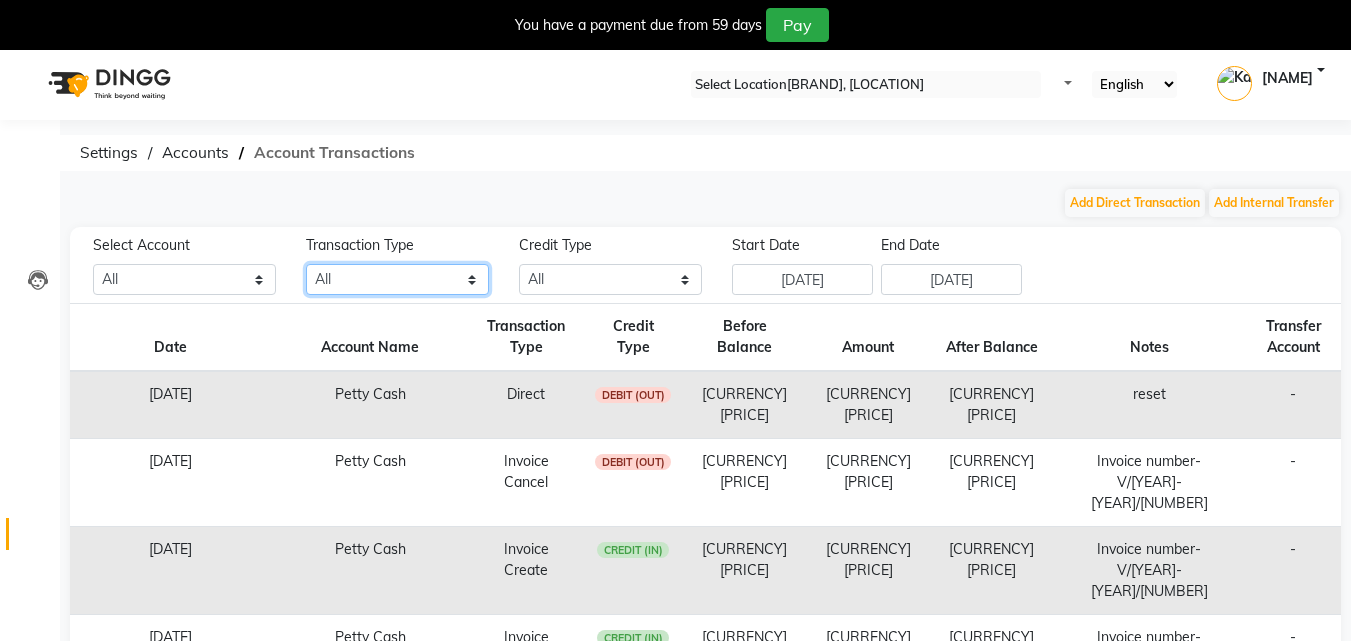 scroll, scrollTop: 0, scrollLeft: 0, axis: both 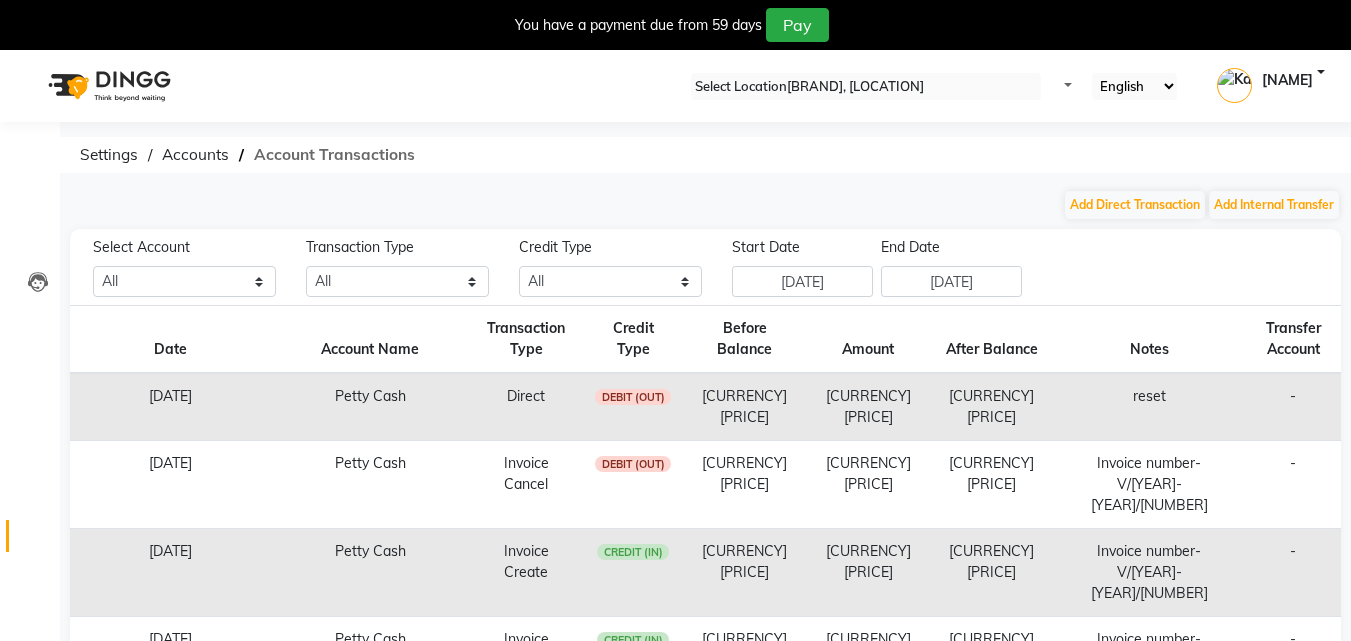 click on "Account Transactions" at bounding box center [109, 155] 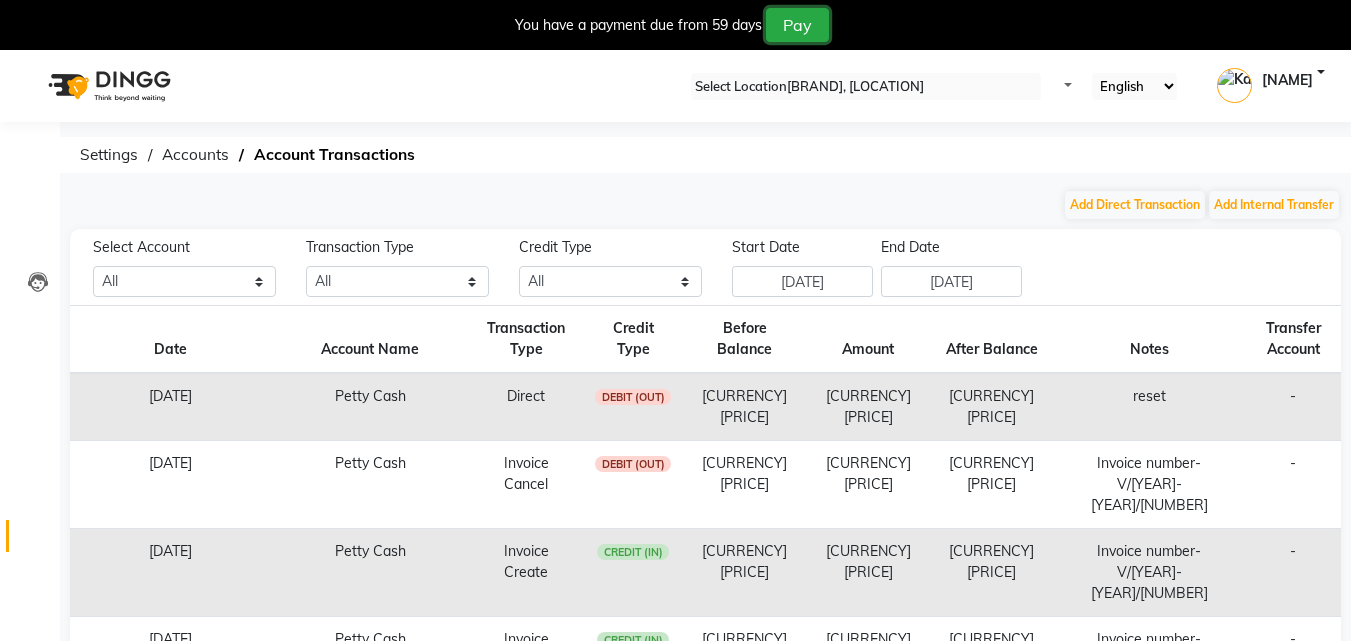 drag, startPoint x: 786, startPoint y: 23, endPoint x: 778, endPoint y: 35, distance: 14.422205 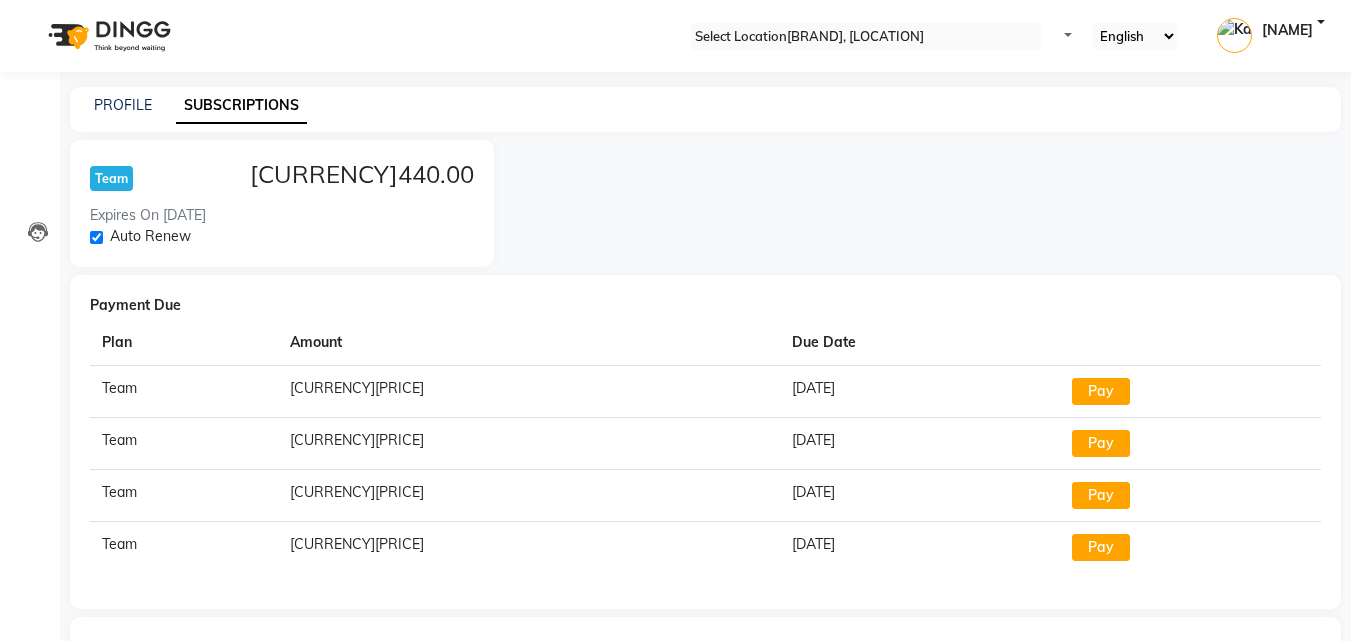 click on "Pay" at bounding box center [1190, 391] 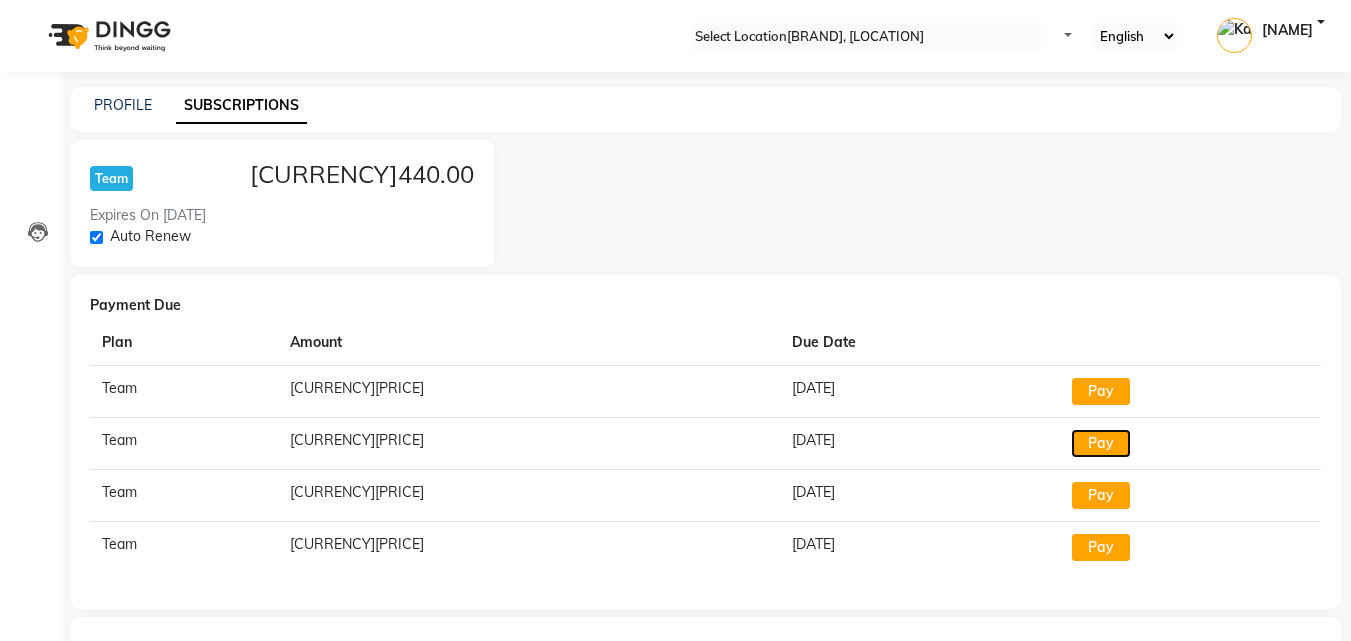 click on "Pay" at bounding box center [1101, 391] 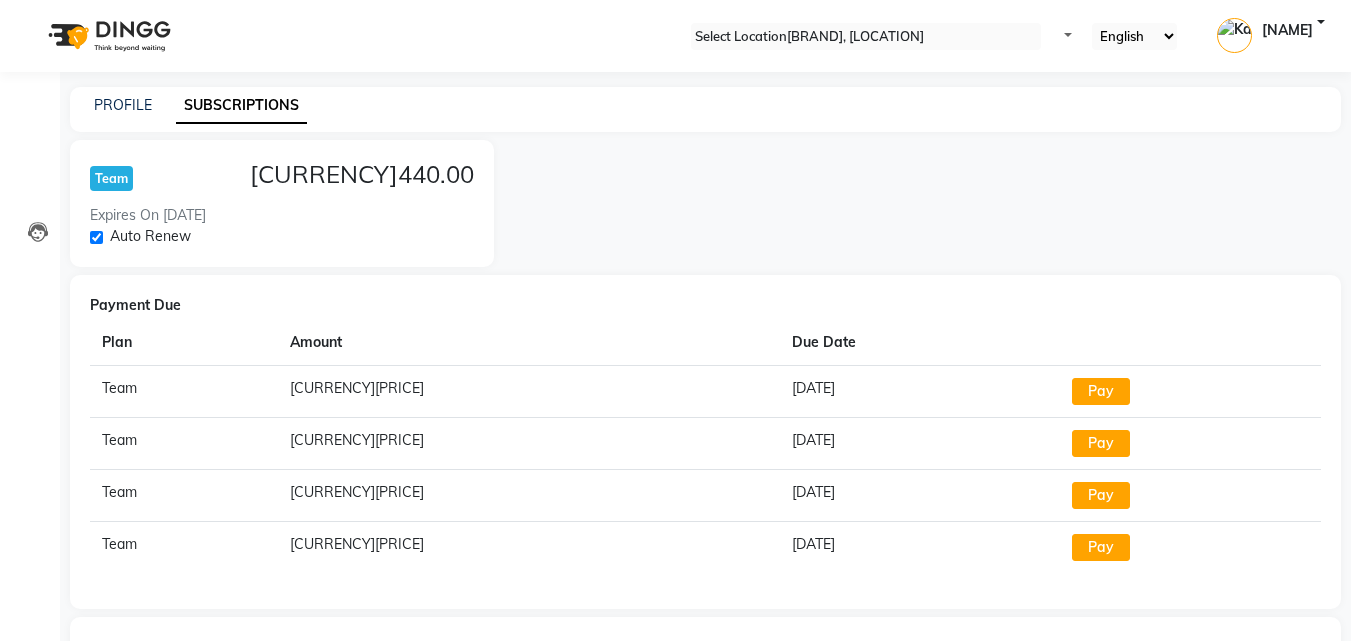 click on "Error   Previous part not paid." at bounding box center [675, 1183] 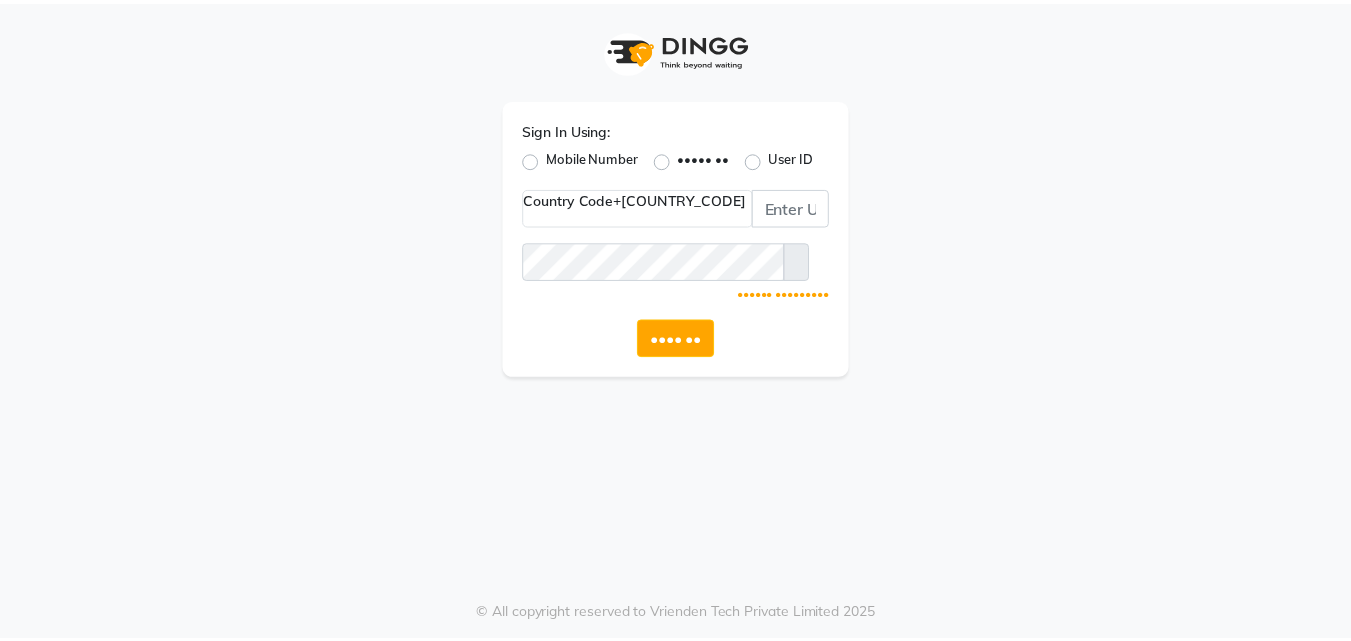 scroll, scrollTop: 0, scrollLeft: 0, axis: both 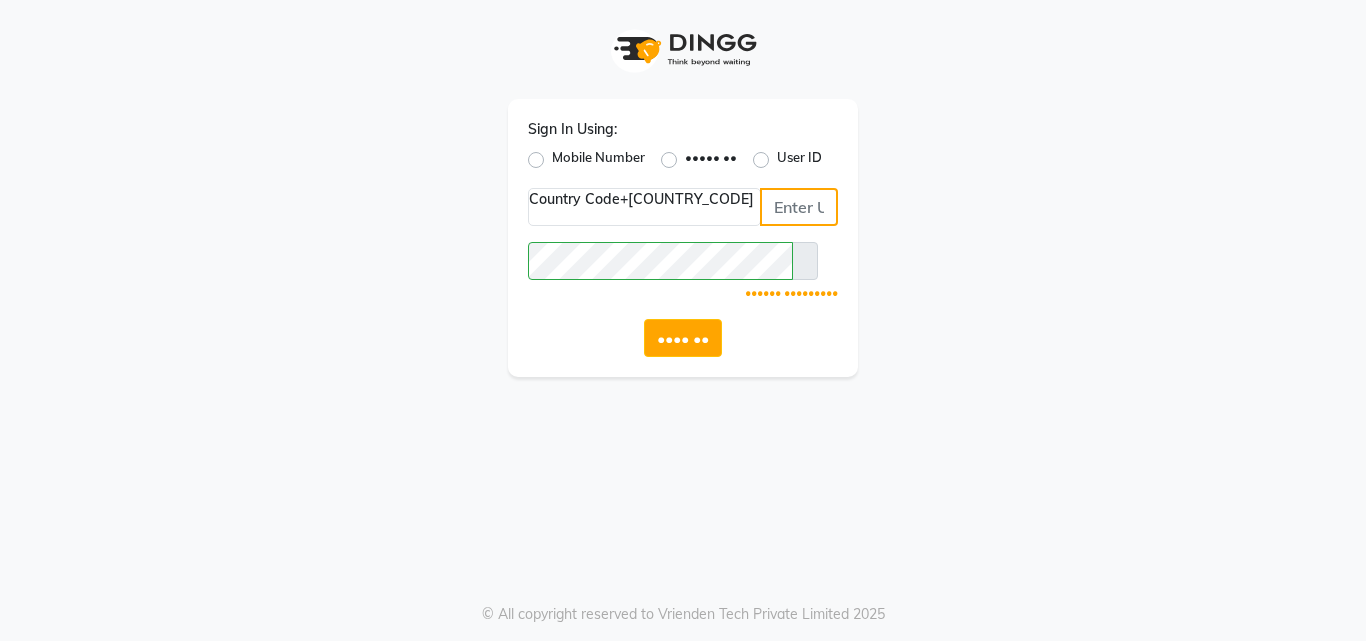 click at bounding box center [799, 207] 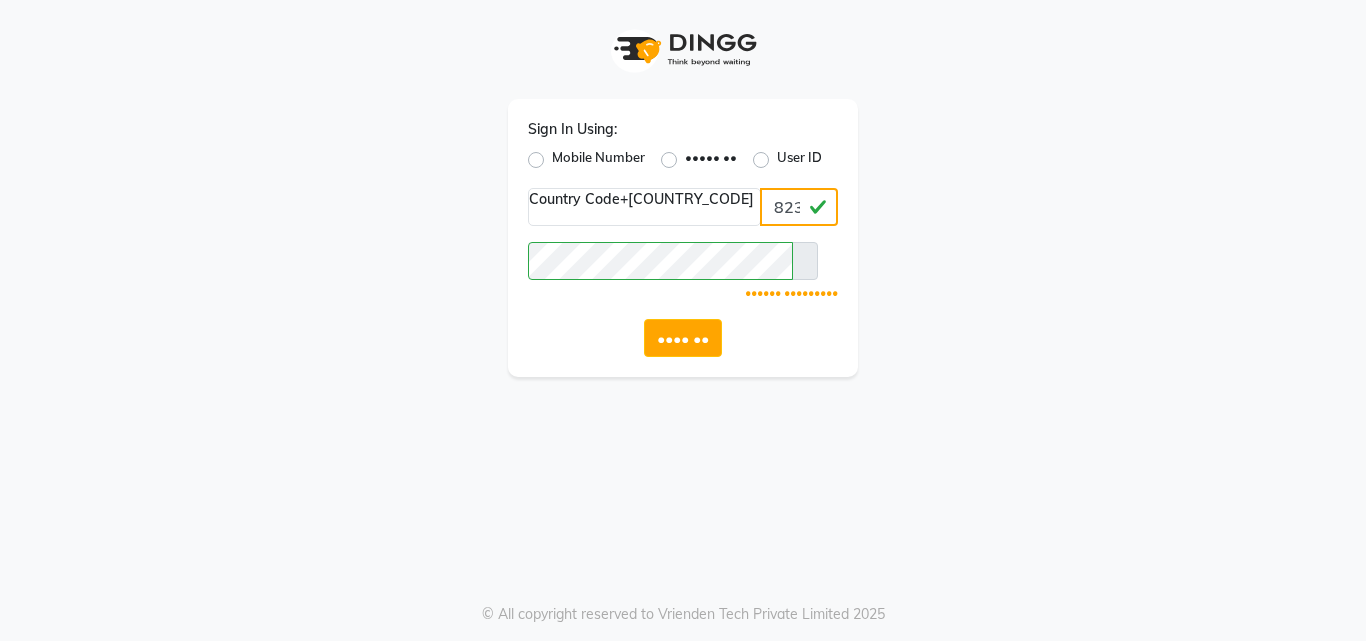 type on "823854696" 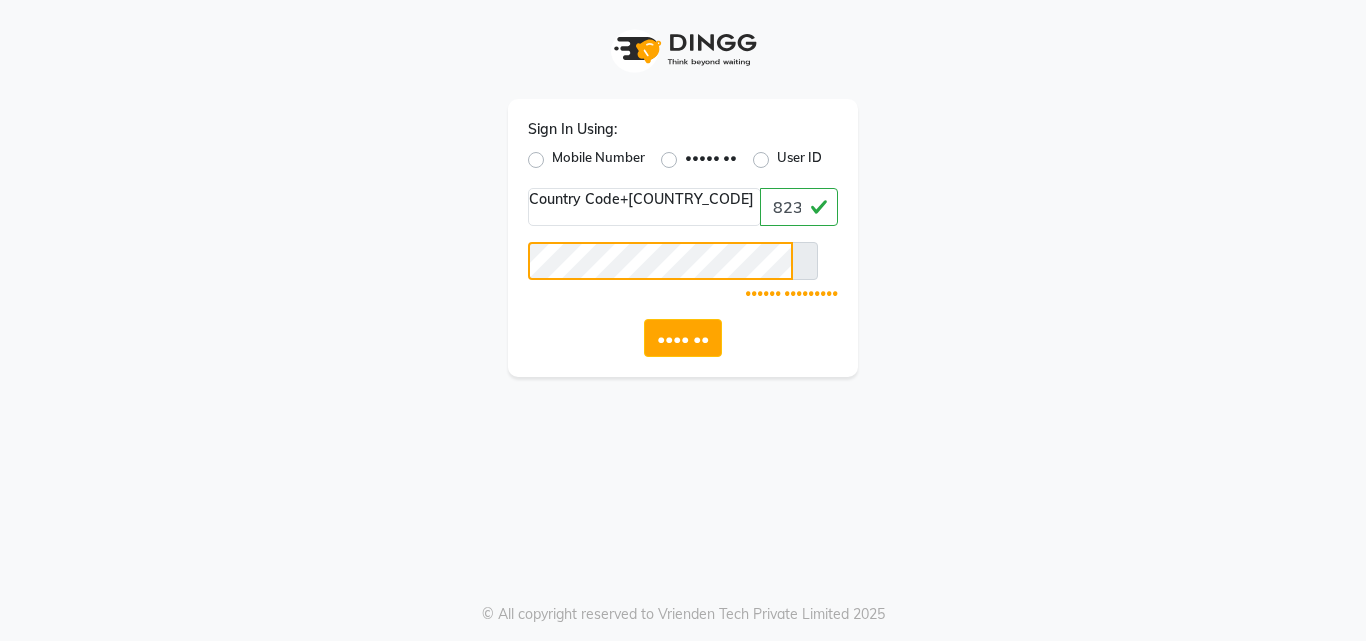 click on "•••• ••" at bounding box center [683, 338] 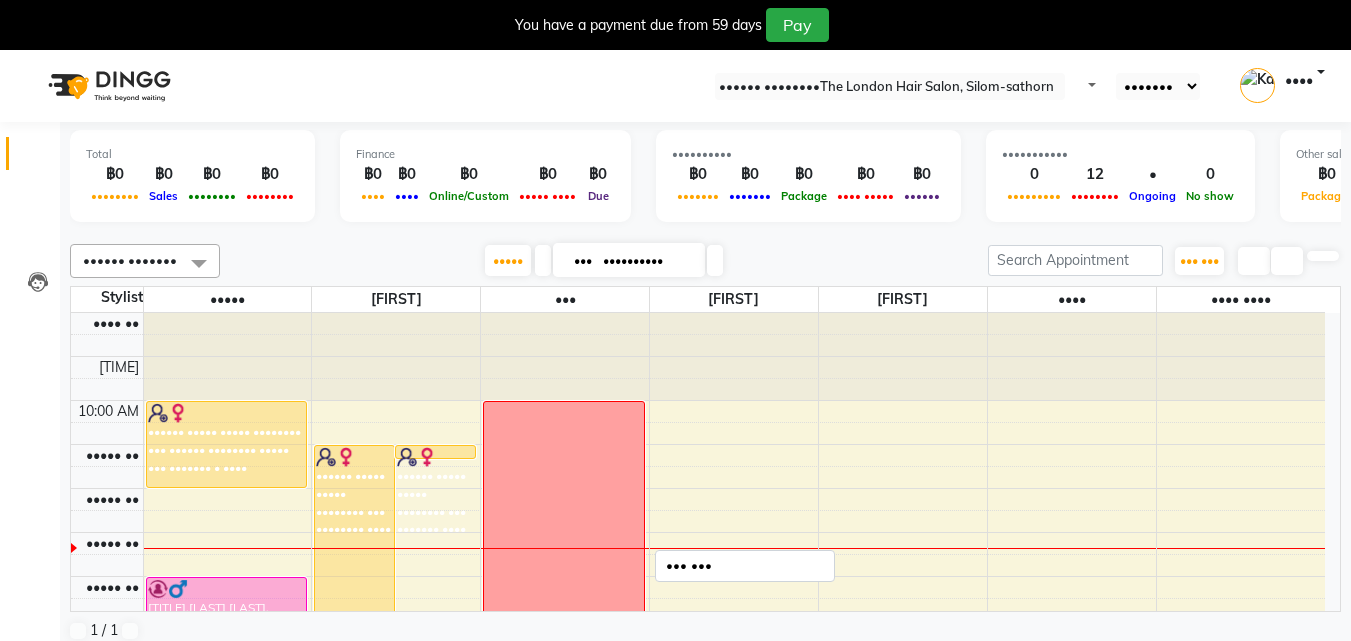 scroll, scrollTop: 291, scrollLeft: 0, axis: vertical 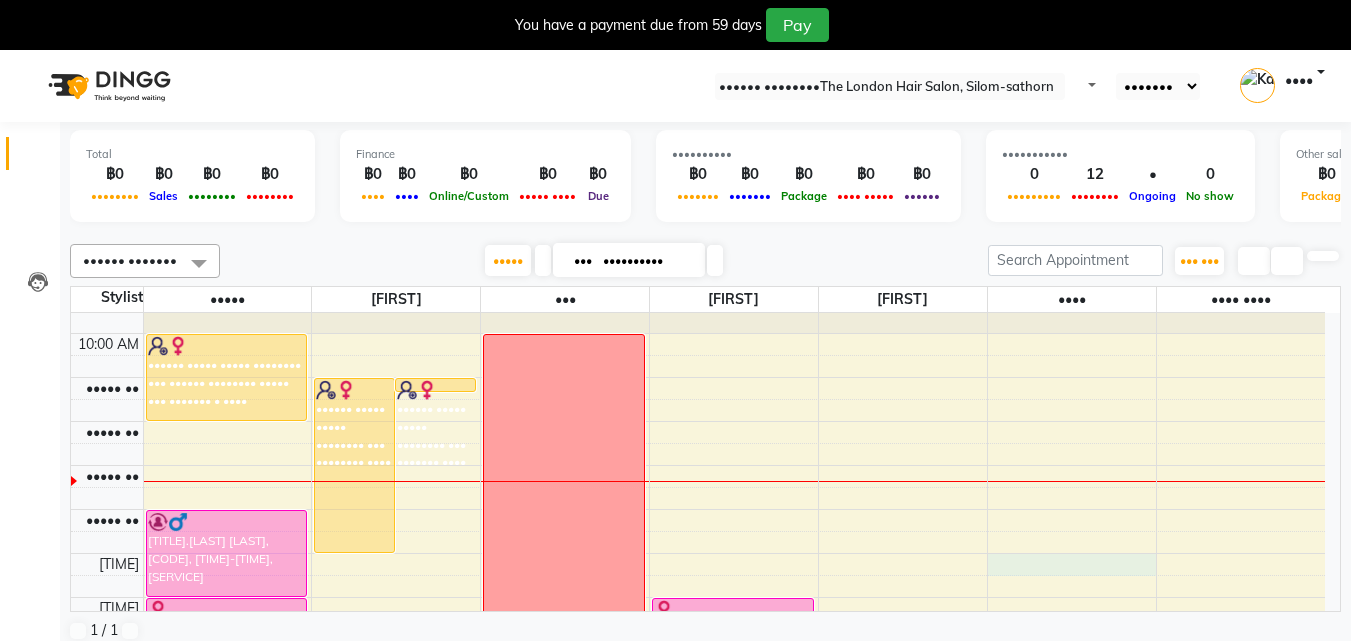 click on "•••• •• •••• •• ••••• •• ••••• •• ••••• •• ••••• •• ••••• •• ••••• •• •••• •• •••• •• •••• •• •••• •• •••• •• •••• •• •••• •• •••• •• •••• •• •••• •• •••• •• •••• •• •••• •• •••• •• •••• •• •••• ••     ••••••• ••••• ••••• •••••••• ••• •••••• •••• ••• ••••     •••••• ••••••••• ••••• ••••• •••••••• ••• •••••• •••••••• •••••     •••••• ••••• ••••• •••••••• ••• •••••• •••••••• ••••• ••• ••••••• • ••••     •••••• ••• •••••• ••••• ••••• •••••••• ••• ••••• ••• ••••• • ••••••     ••••••• ••••• ••••• •••••••• ••• •••• •••••• • •••• •••• ••••     •••••• ••••••••• ••••• ••••• •••••••• ••• ••••••• ••••••••• •••• •      ••••••• ••••• ••••• •••••••• ••• •••••• •••••••• ••••• ••• ••••••• • ••••• •• ••••••     ••••••• ••••• ••••• •••••••• ••• •••••• •••••••• ••••• ••• ••••••• • ••••• •• ••••••     •••••• ••••• ••••• •••••••• ••• •••••••• ••••     •••••• ••••• ••••• •••••••• ••• ••••••• ••••      ••• •••••••• ••••• ••••• •••••••• ••• ••••• ••••     ••• •••••••• ••••• ••••• •••••••• ••• •••••• •••••••• ••••• ••• ••••••• • ••••" at bounding box center (698, 773) 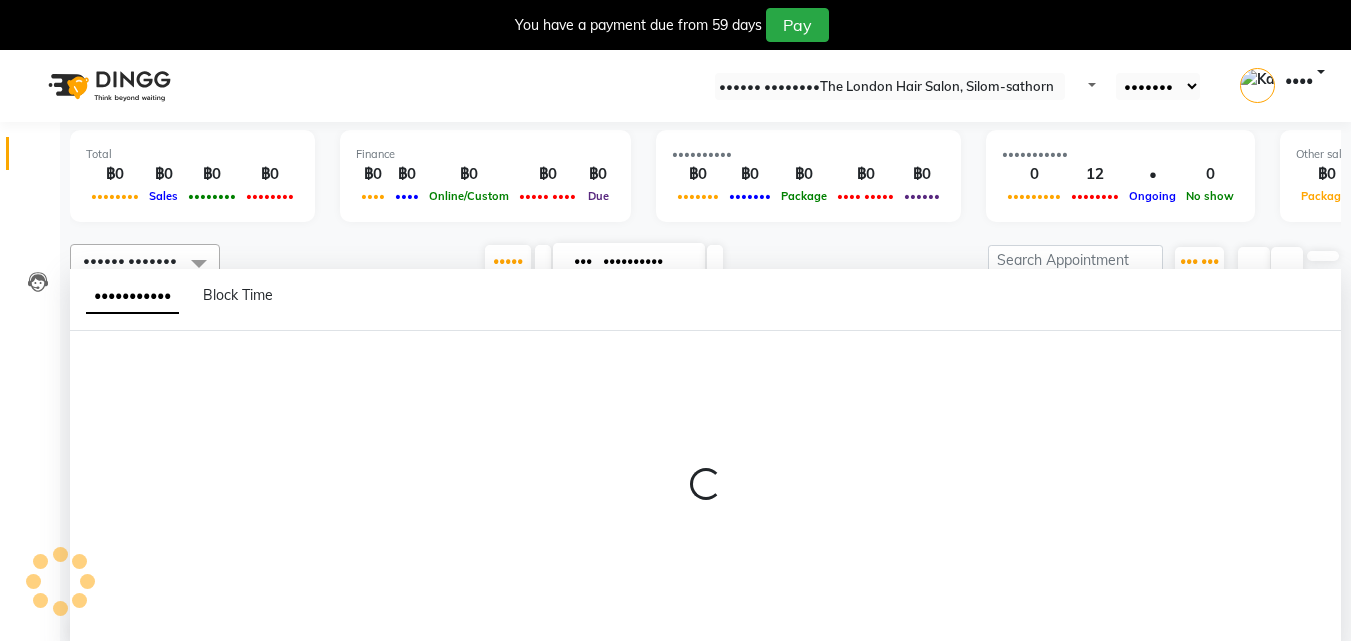 scroll, scrollTop: 51, scrollLeft: 0, axis: vertical 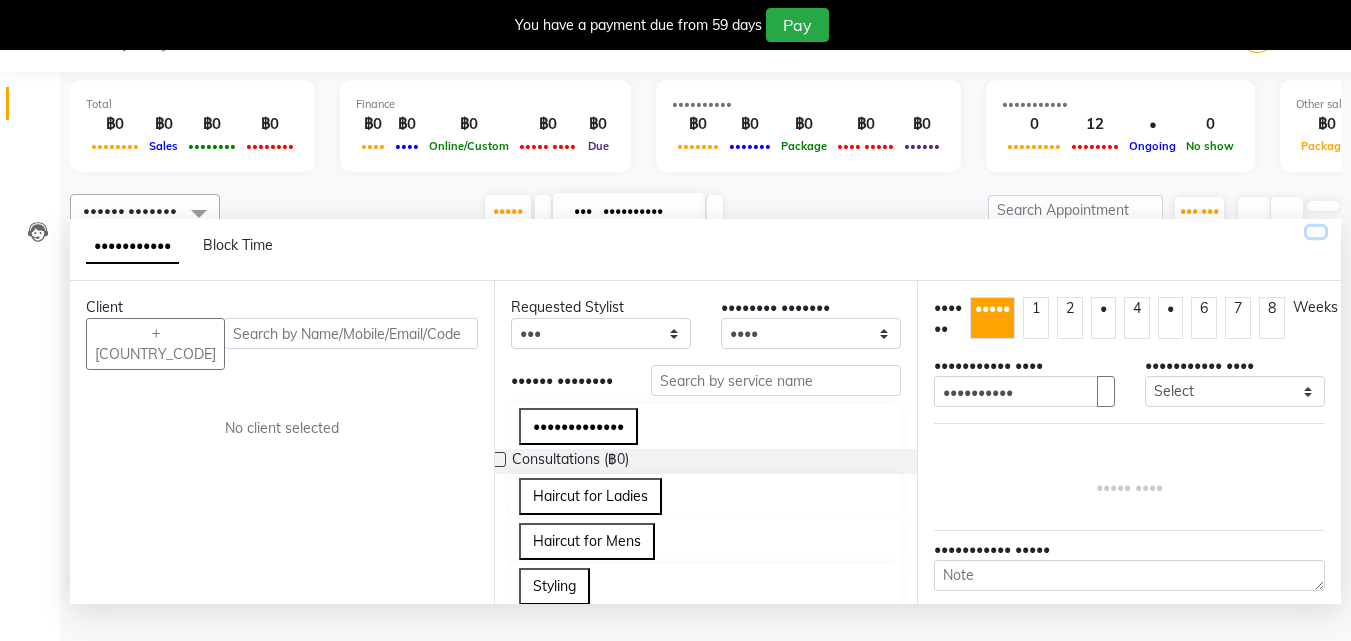 click at bounding box center (1316, 232) 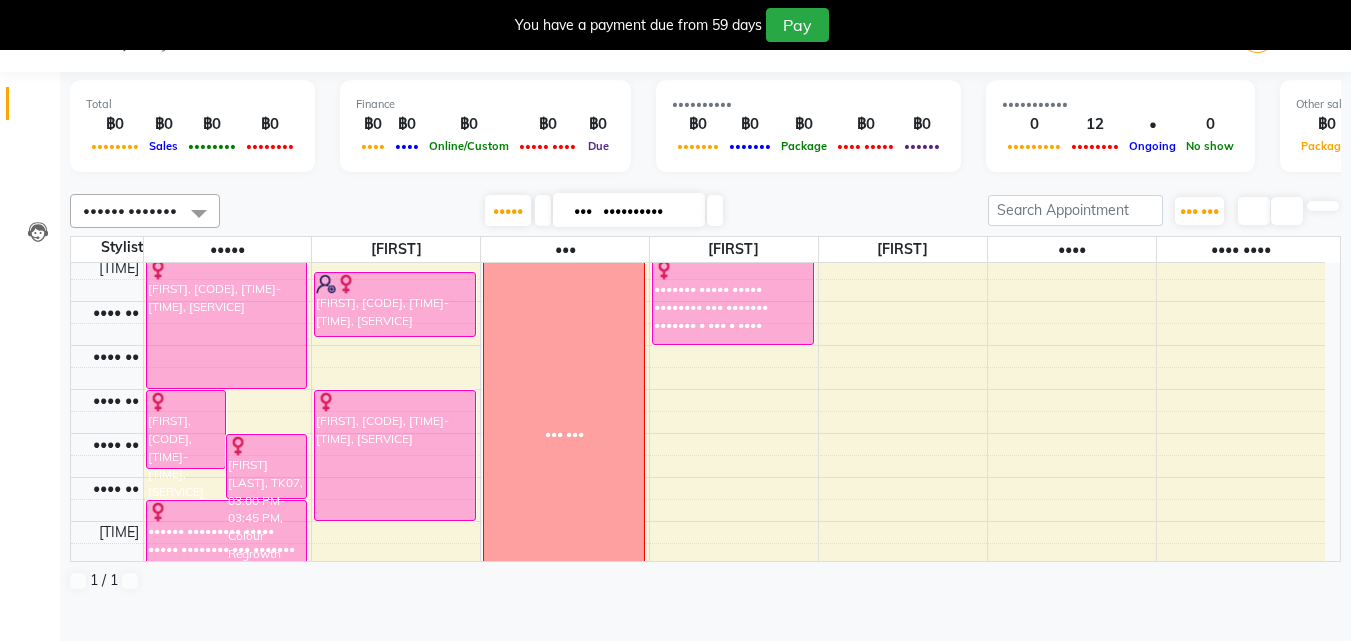 scroll, scrollTop: 286, scrollLeft: 0, axis: vertical 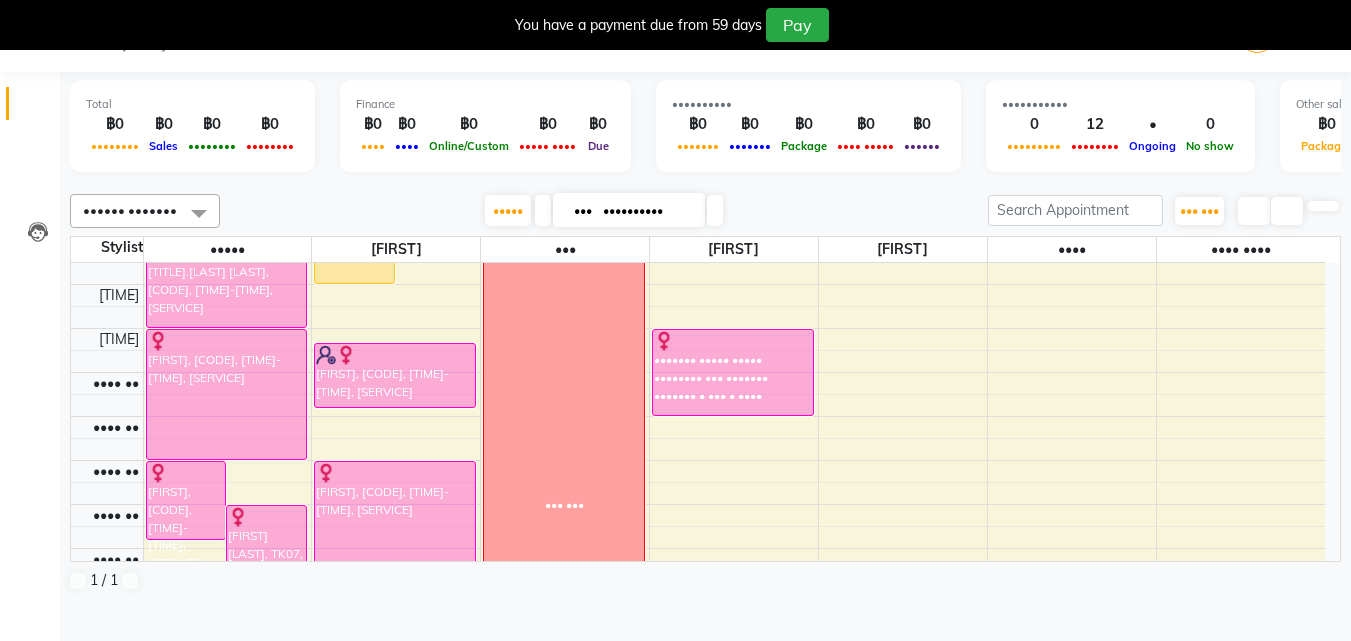 click at bounding box center (715, 210) 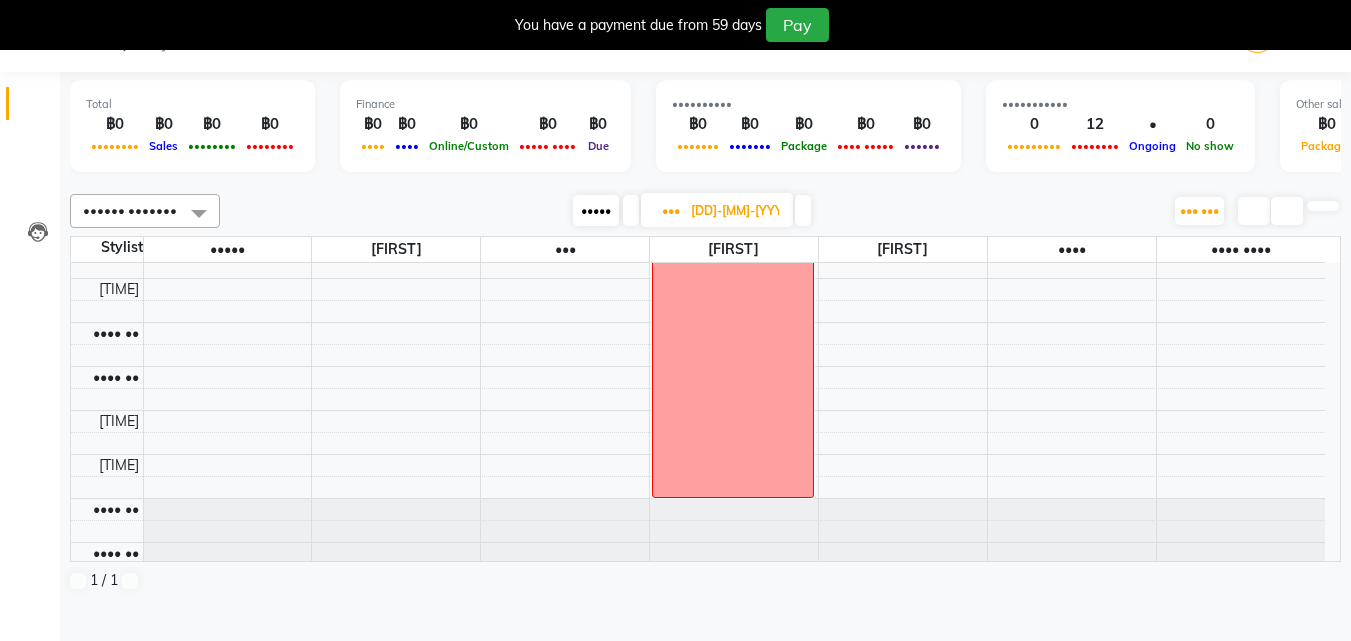 scroll, scrollTop: 738, scrollLeft: 0, axis: vertical 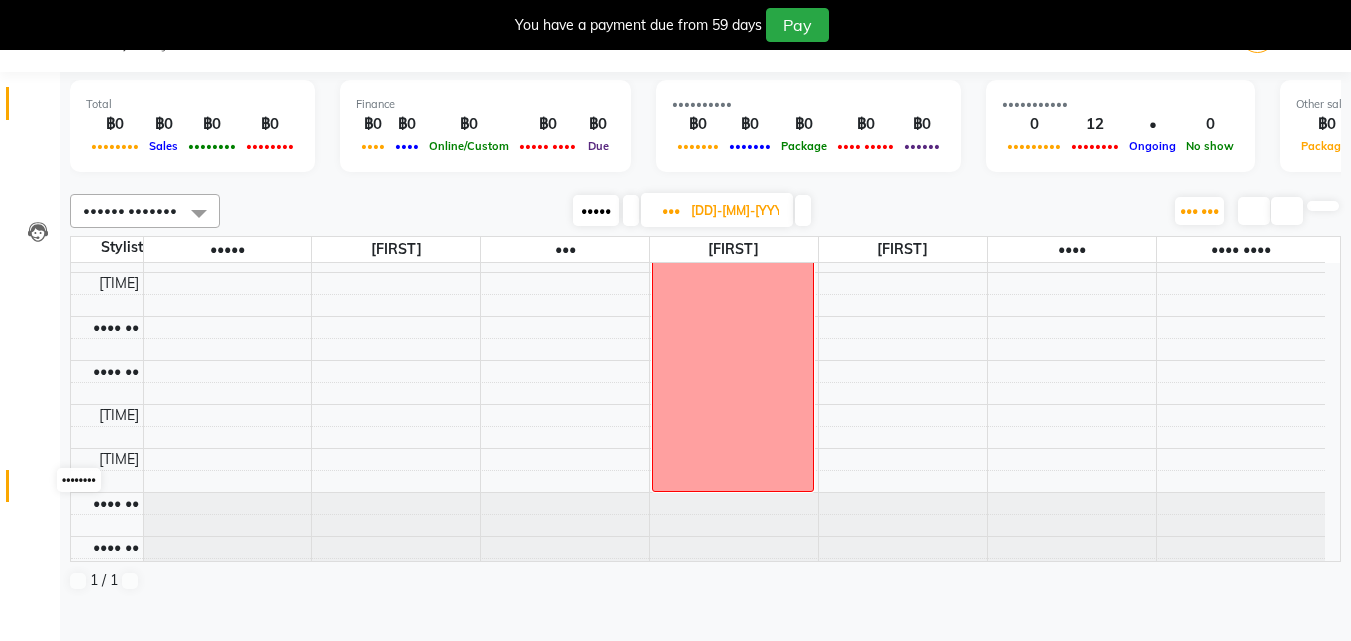 click at bounding box center (38, 491) 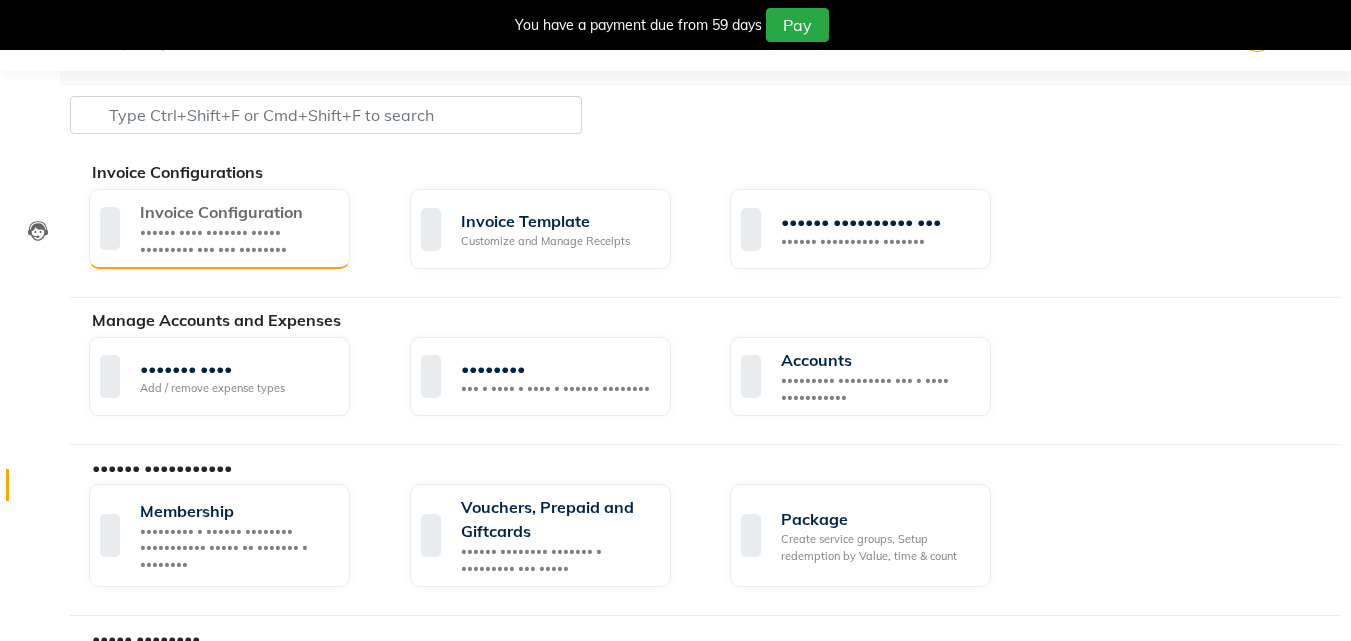 click on "Invoice Configuration" at bounding box center [237, 212] 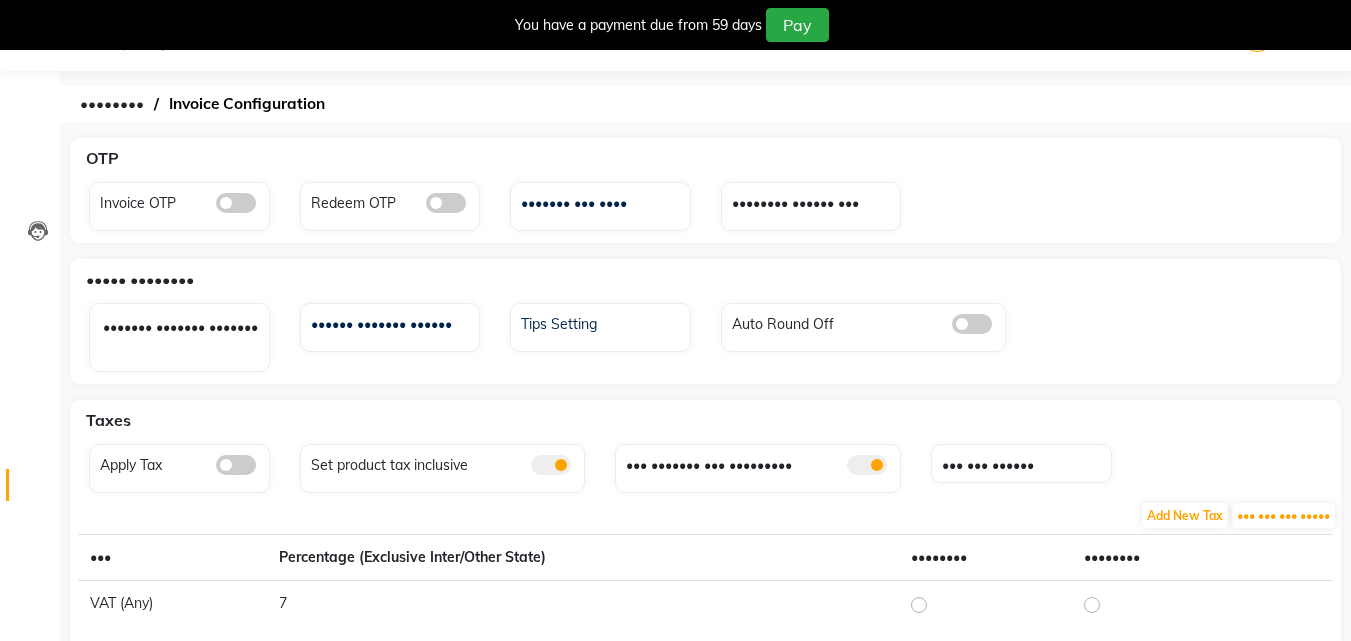 click at bounding box center (236, 203) 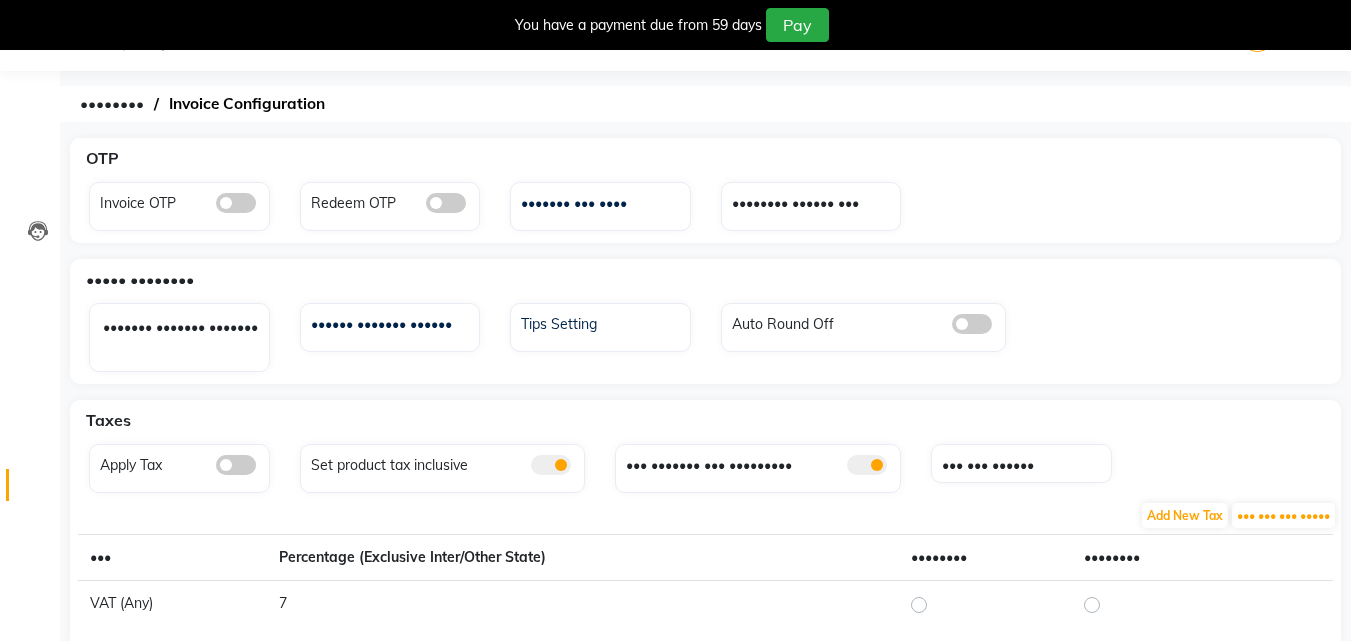 click at bounding box center (216, 208) 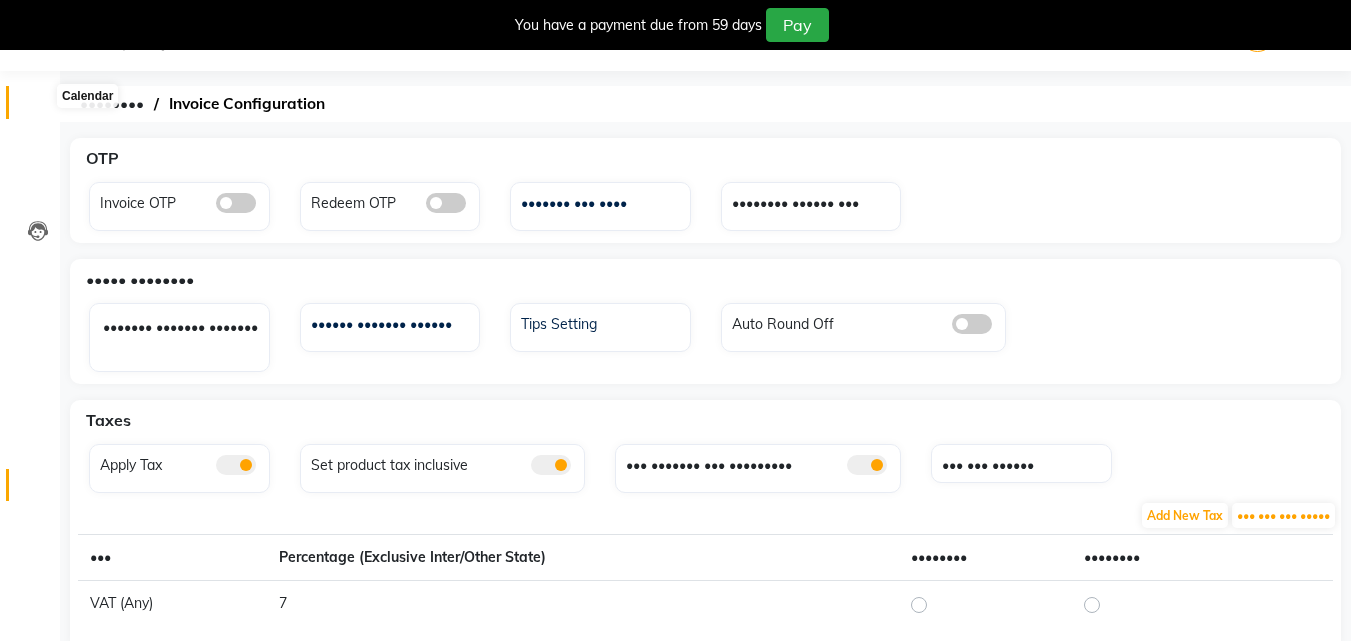 click at bounding box center [37, 107] 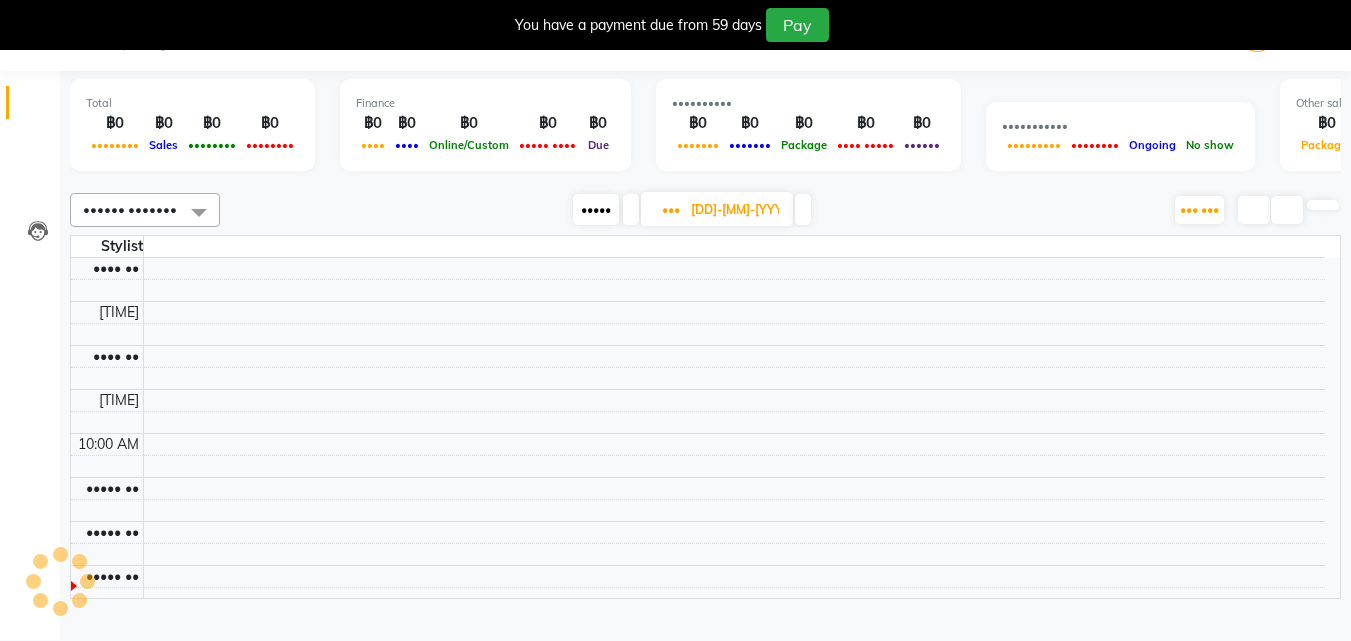 scroll, scrollTop: 50, scrollLeft: 0, axis: vertical 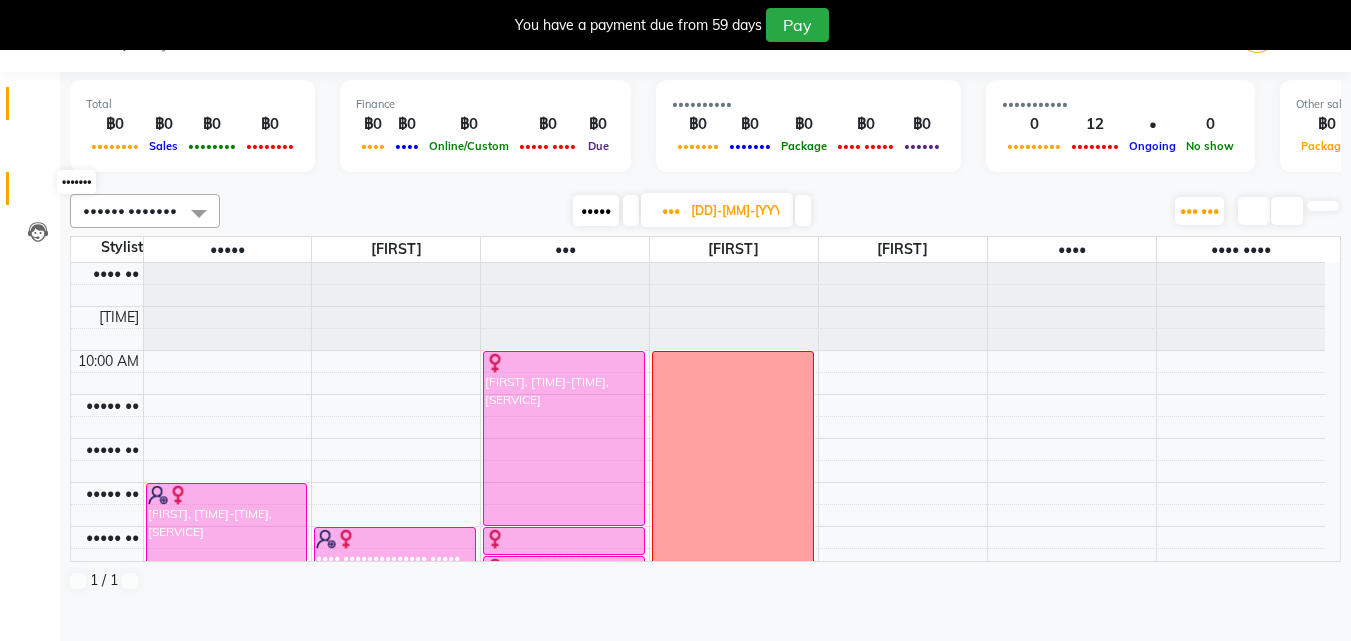 click at bounding box center (38, 193) 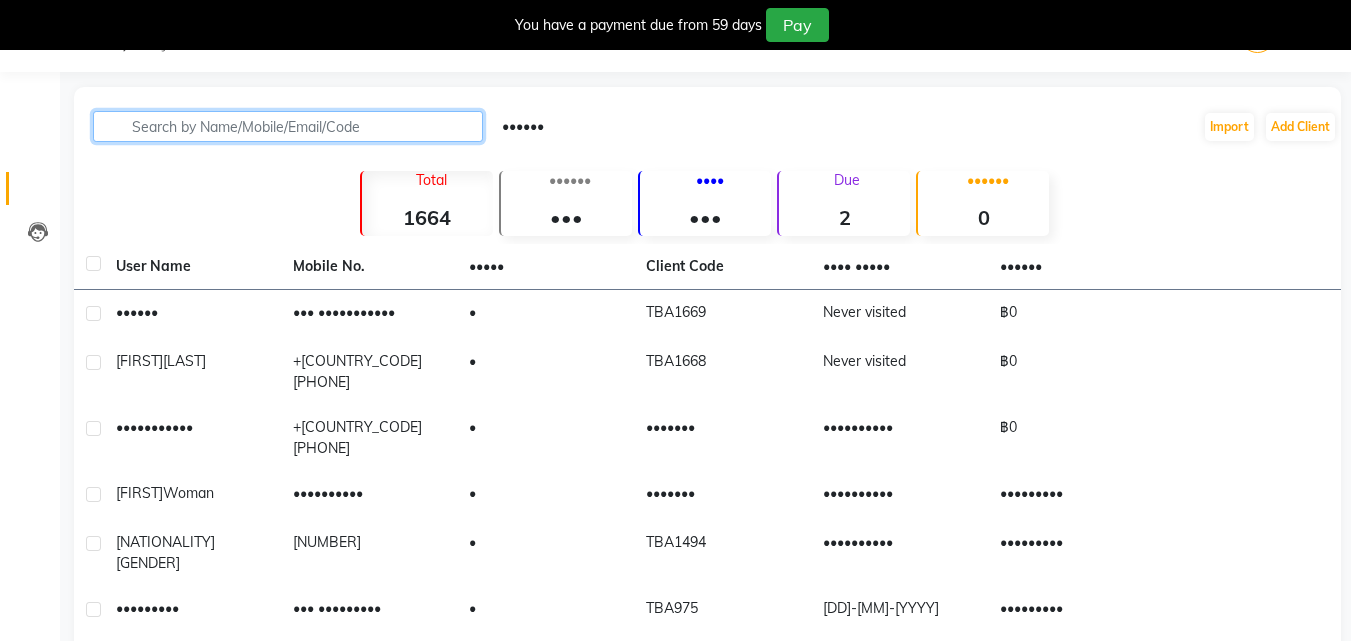 click at bounding box center [288, 126] 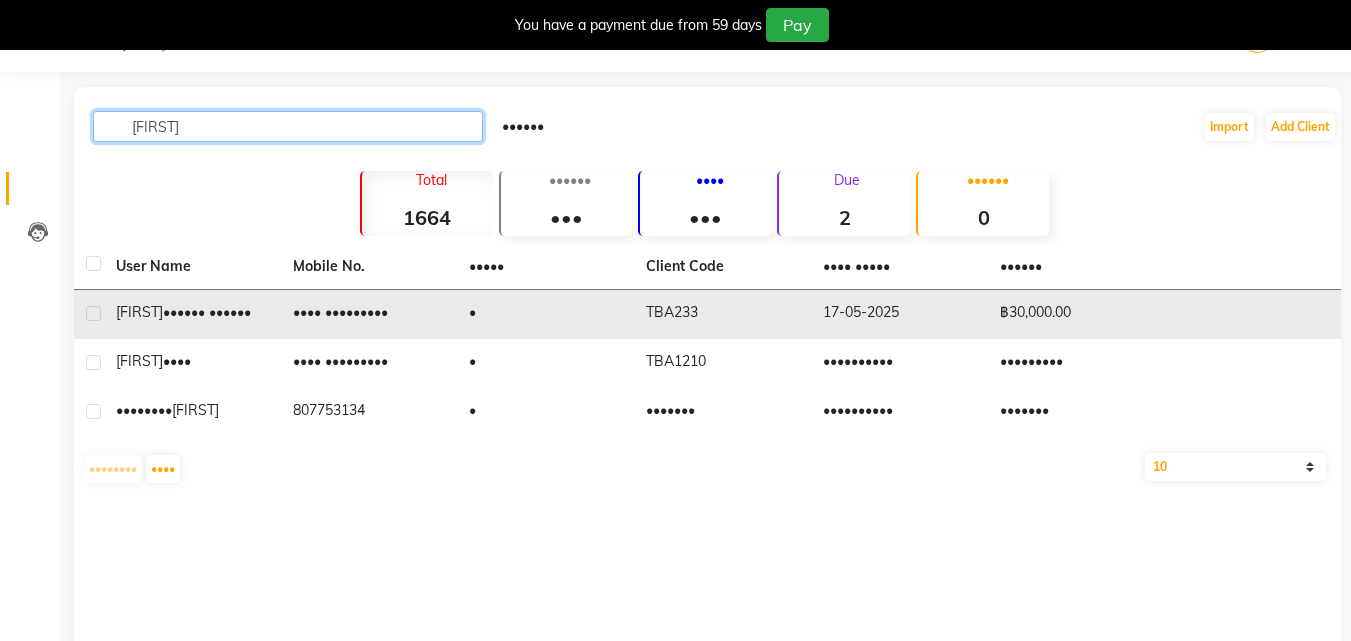 type on "[FIRST]" 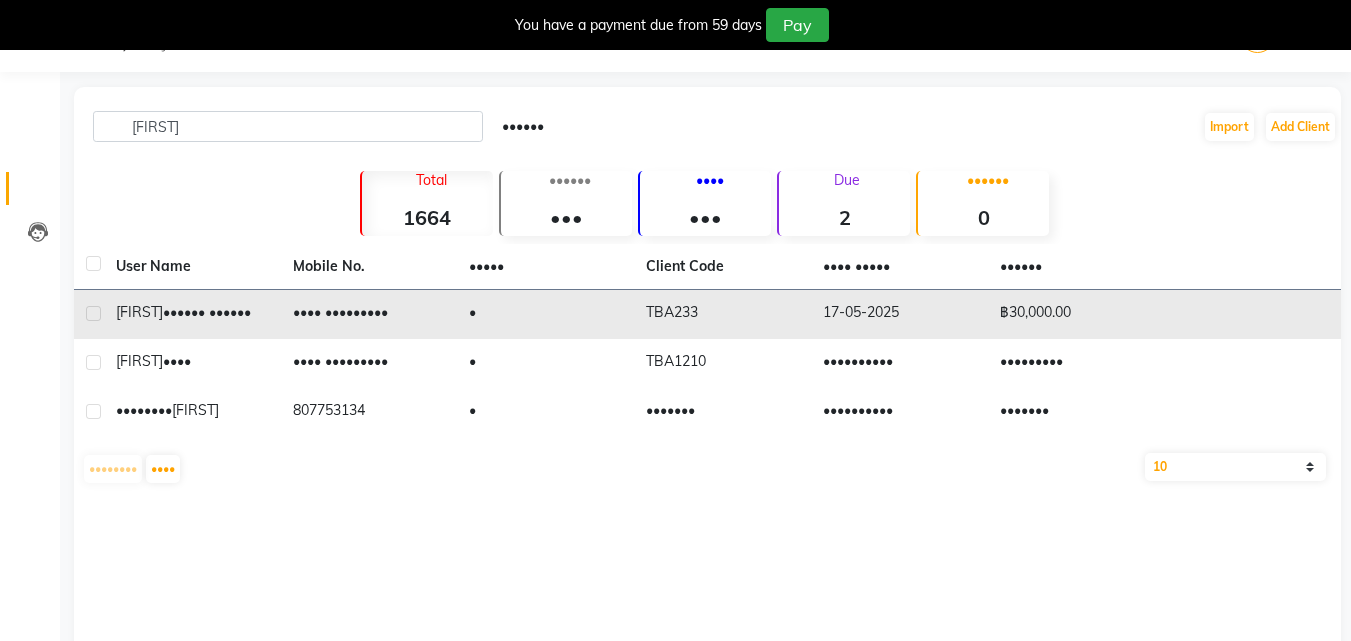 click on "•••••• ••••••" at bounding box center [207, 312] 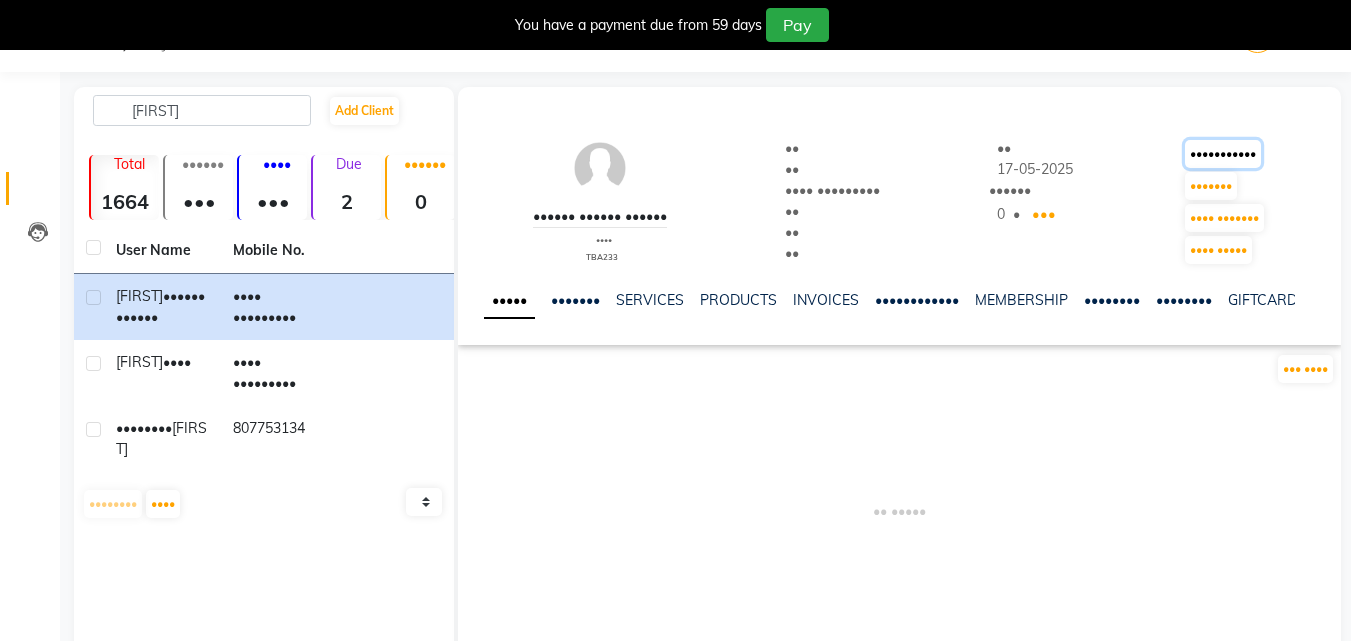click on "•••••••••••" at bounding box center (1223, 154) 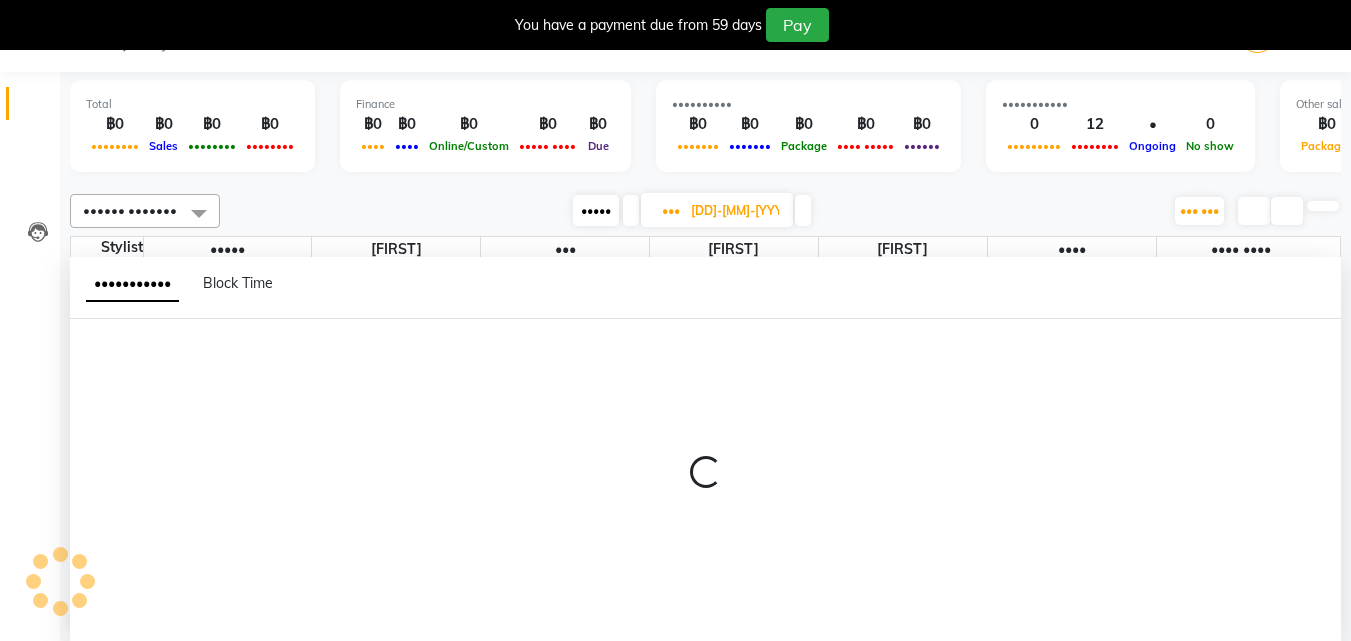 scroll, scrollTop: 0, scrollLeft: 0, axis: both 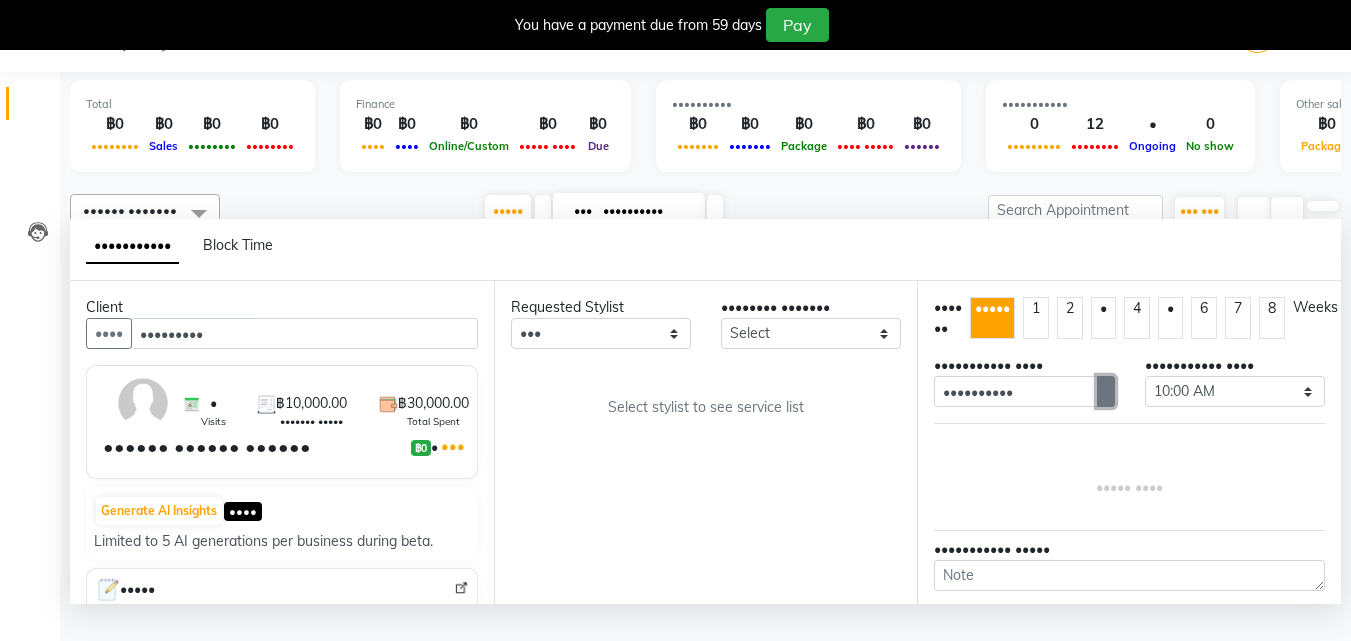 click at bounding box center [1106, 392] 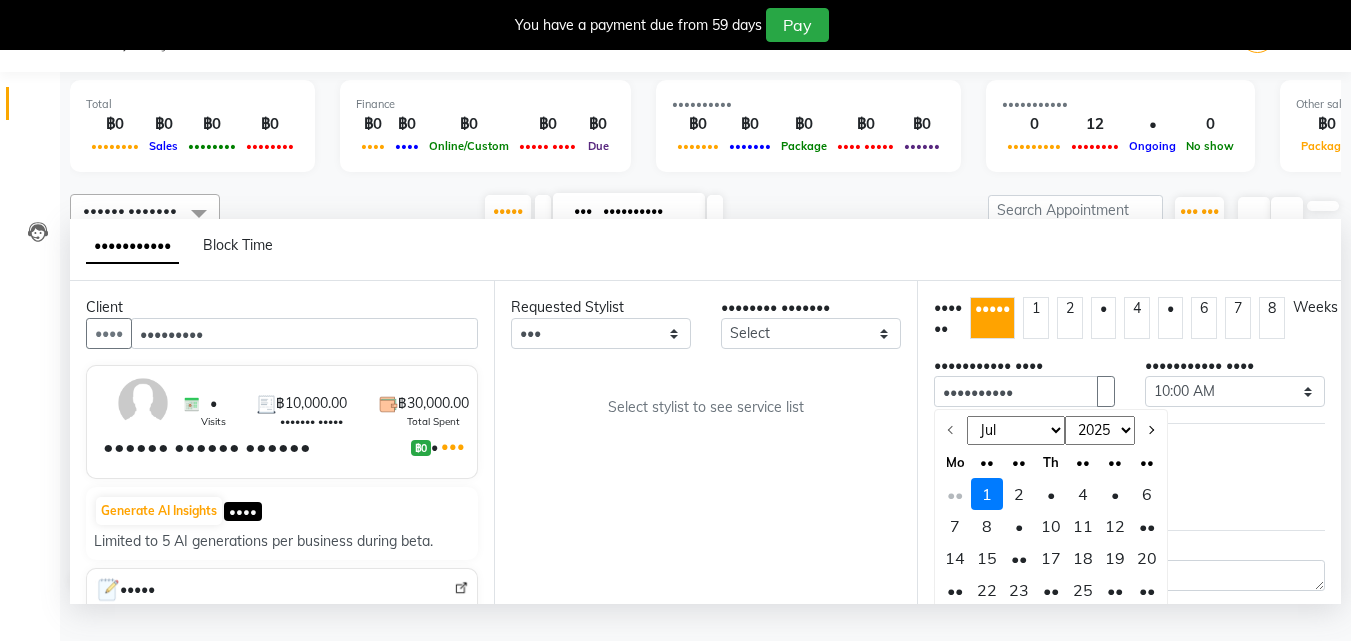 click on "12" at bounding box center (1115, 526) 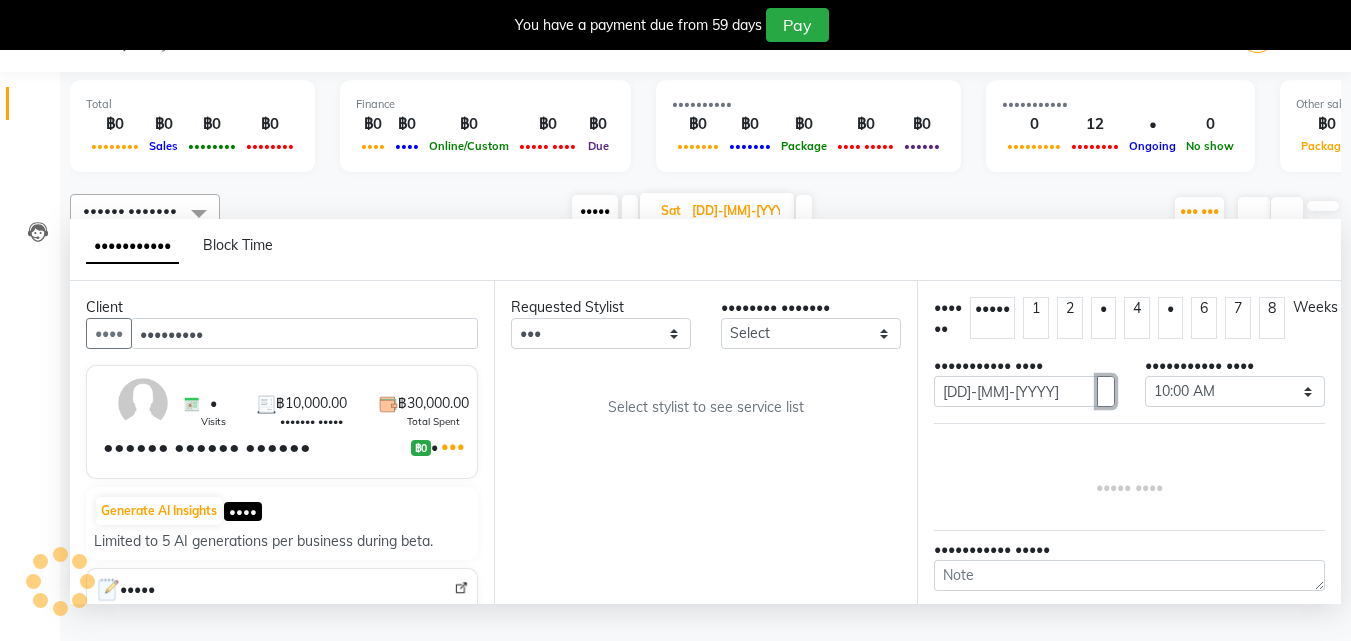 scroll, scrollTop: 177, scrollLeft: 0, axis: vertical 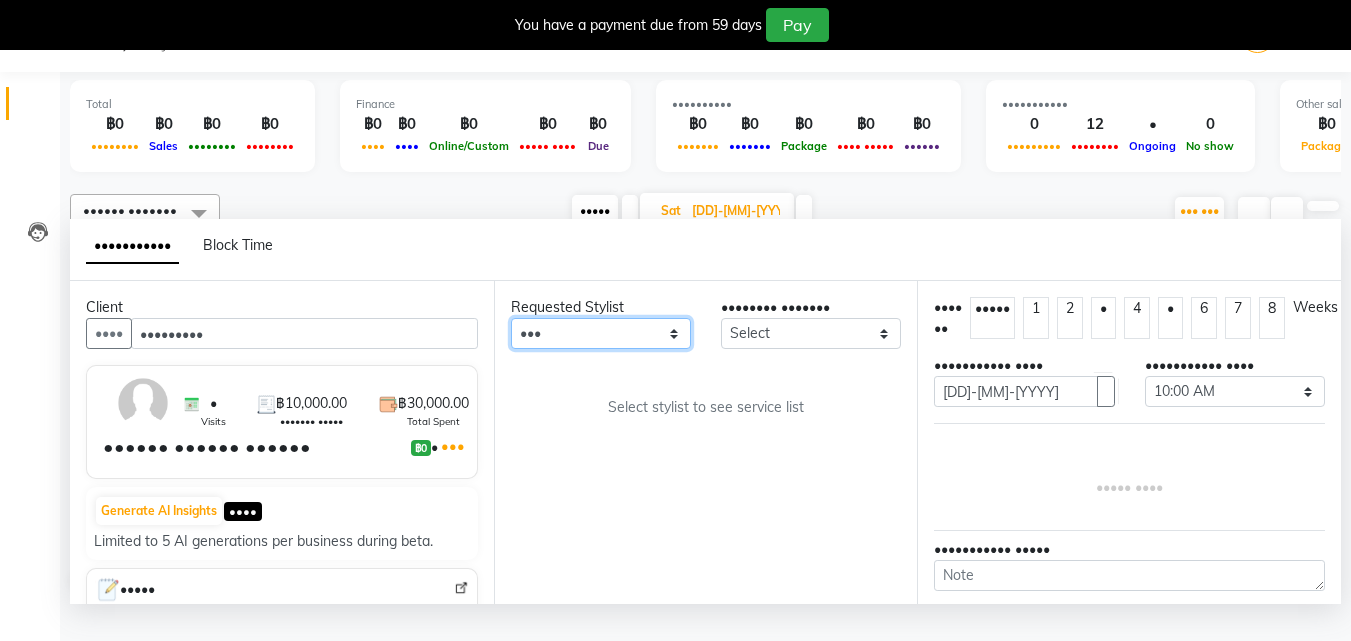 click on "••• ••• •••••   •••• •••• •••  ••• ••••  •••" at bounding box center (601, 333) 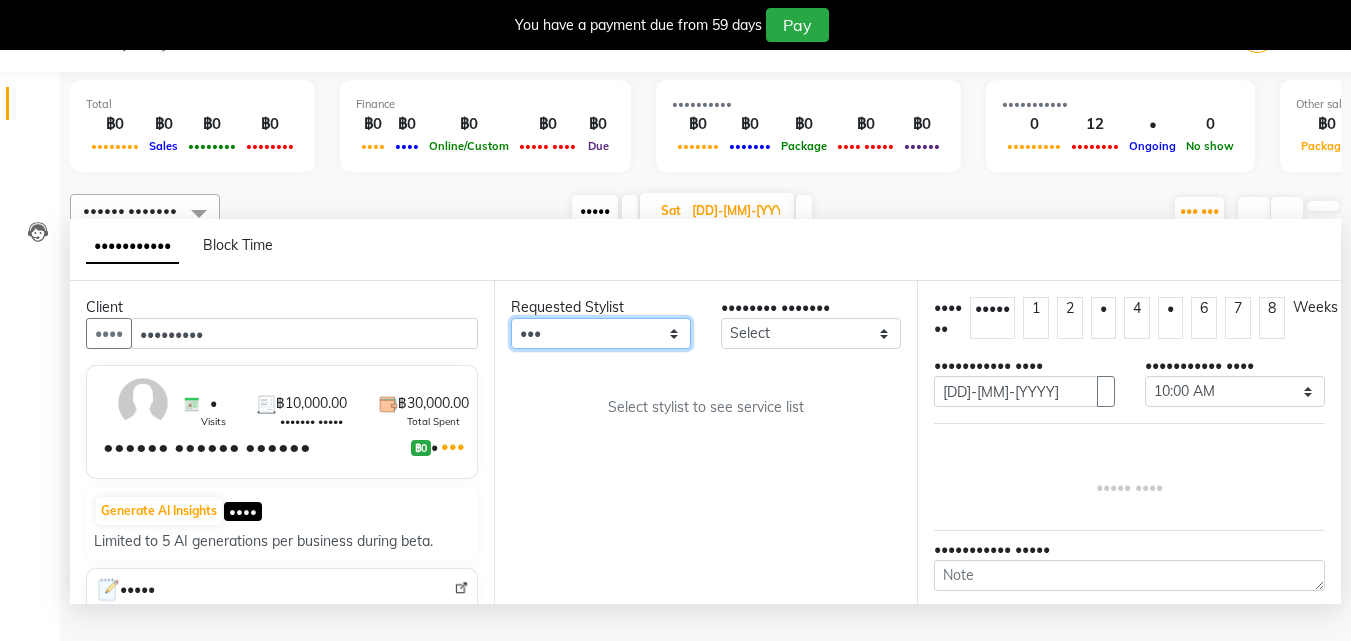 select on "57263" 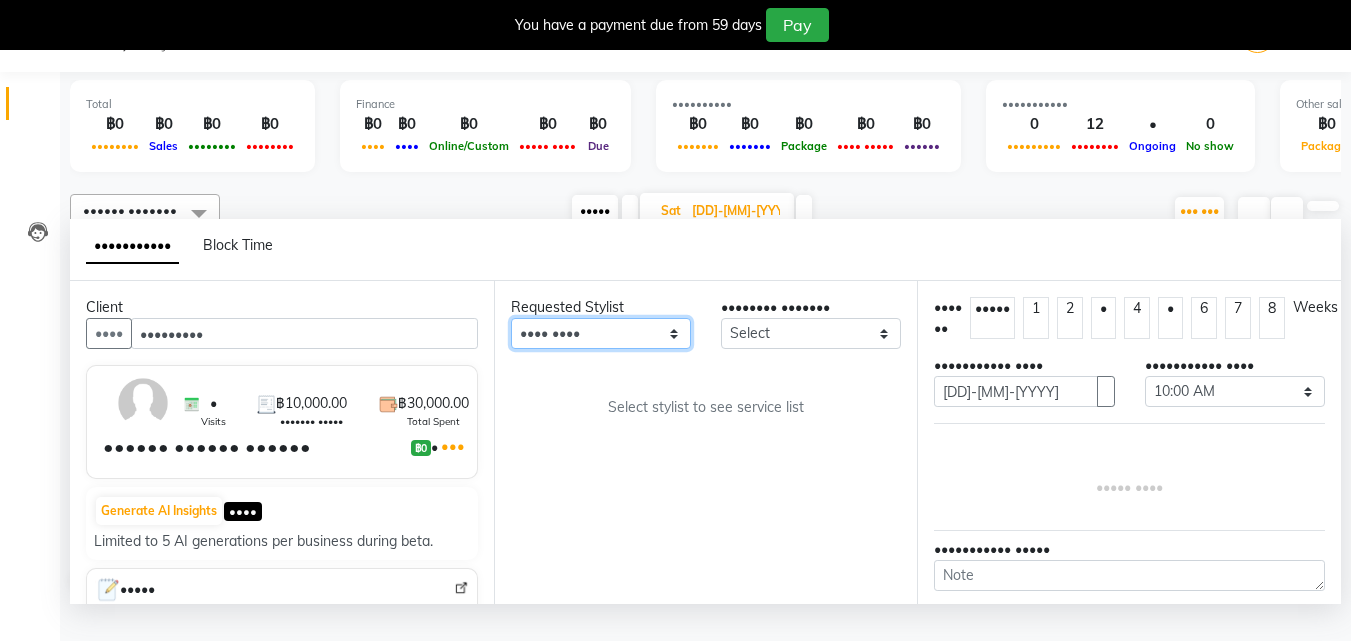 click on "••• ••• •••••   •••• •••• •••  ••• ••••  •••" at bounding box center [601, 333] 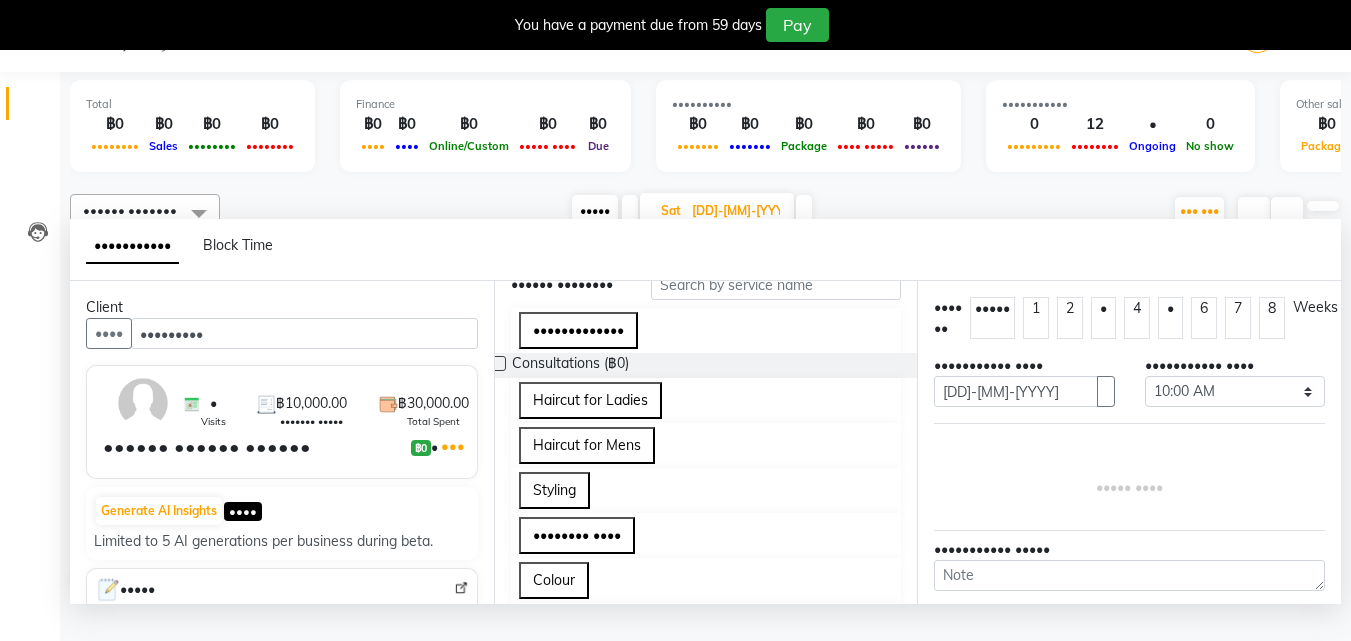 scroll, scrollTop: 186, scrollLeft: 0, axis: vertical 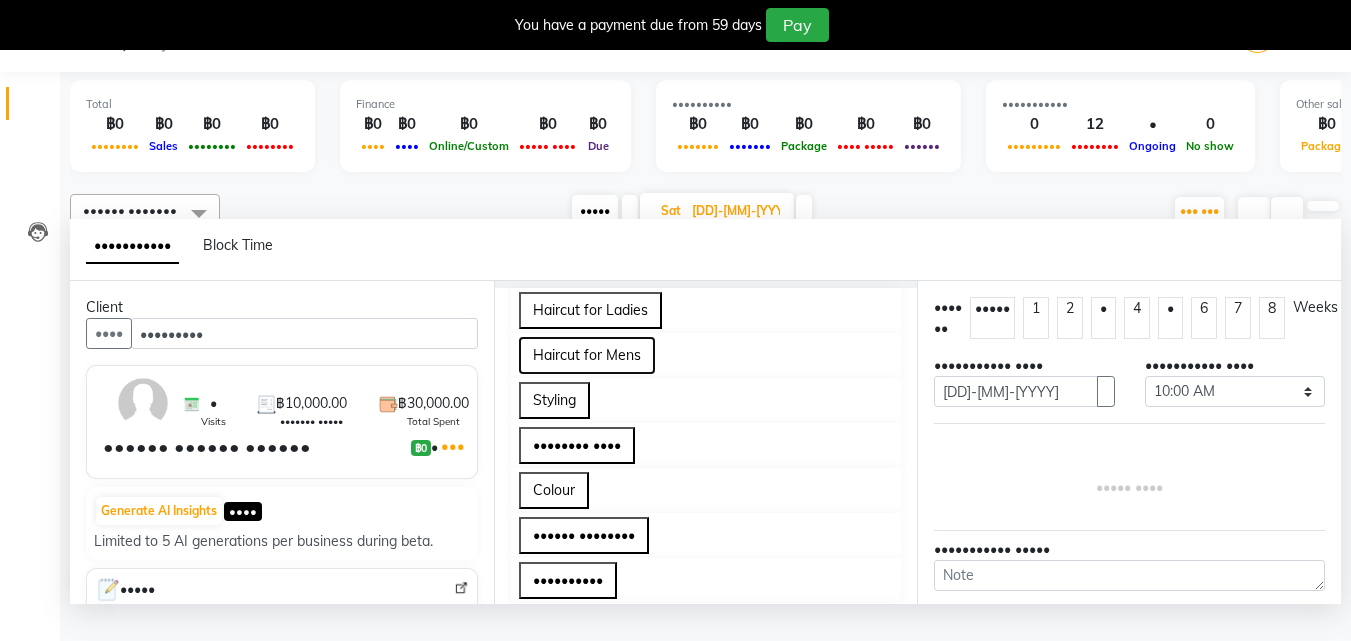 click on "Haircut for Mens" at bounding box center (587, 355) 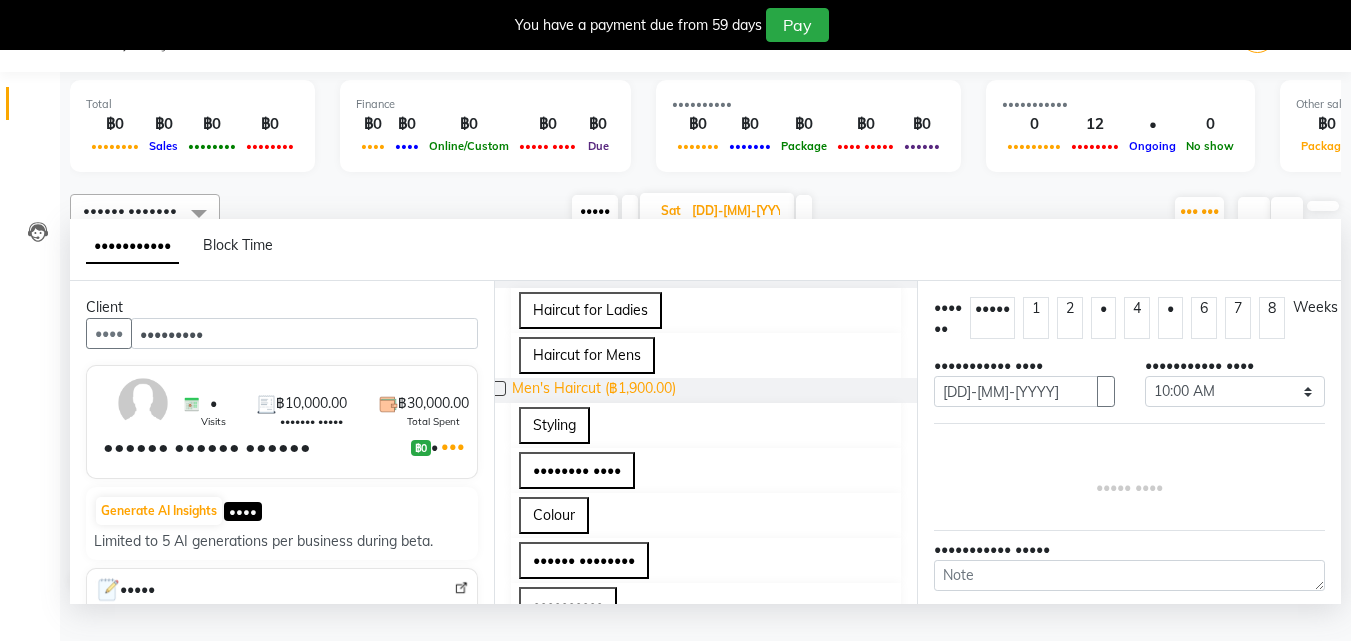 click on "Men's Haircut  (฿1,900.00)" at bounding box center [594, 390] 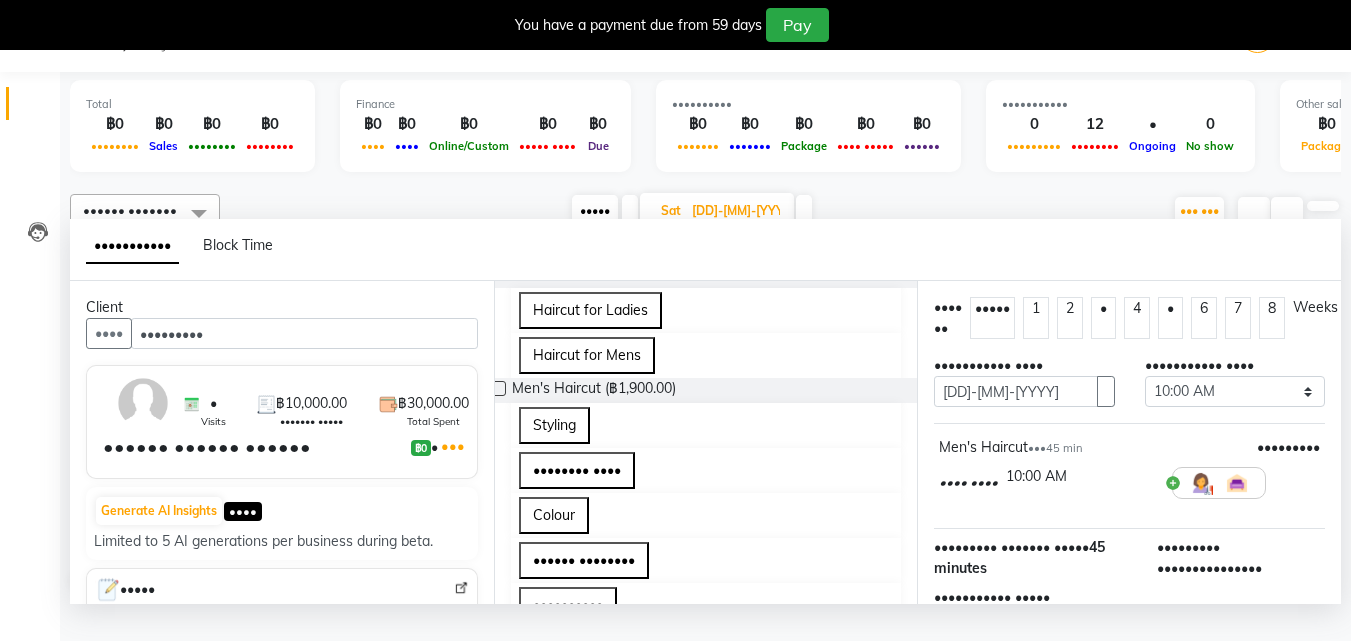 scroll, scrollTop: 343, scrollLeft: 0, axis: vertical 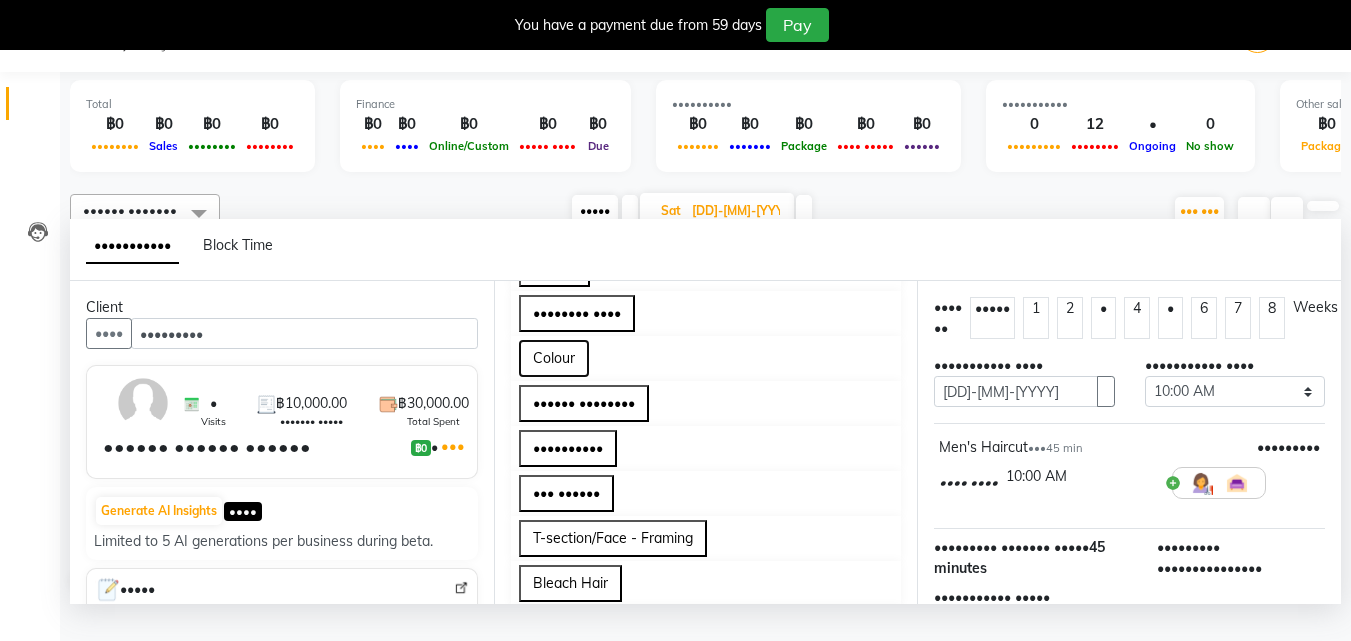 click on "Colour" at bounding box center [554, 358] 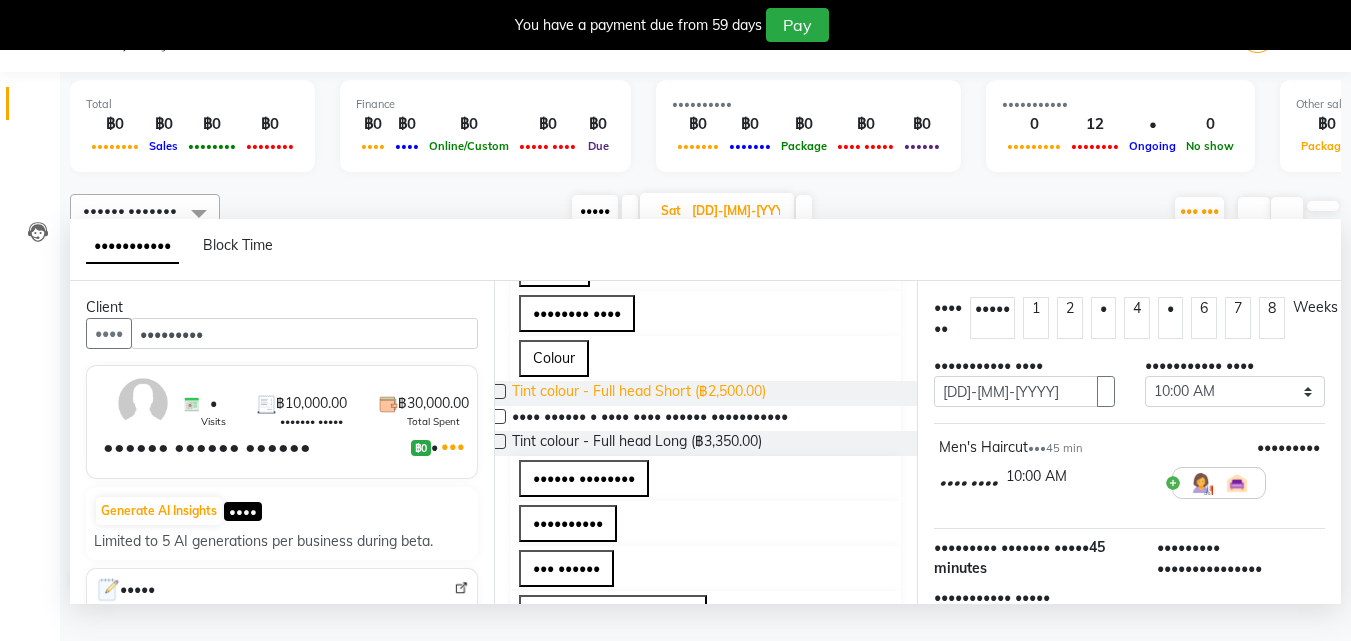 click on "Tint colour - Full head Short (฿2,500.00)" at bounding box center (639, 393) 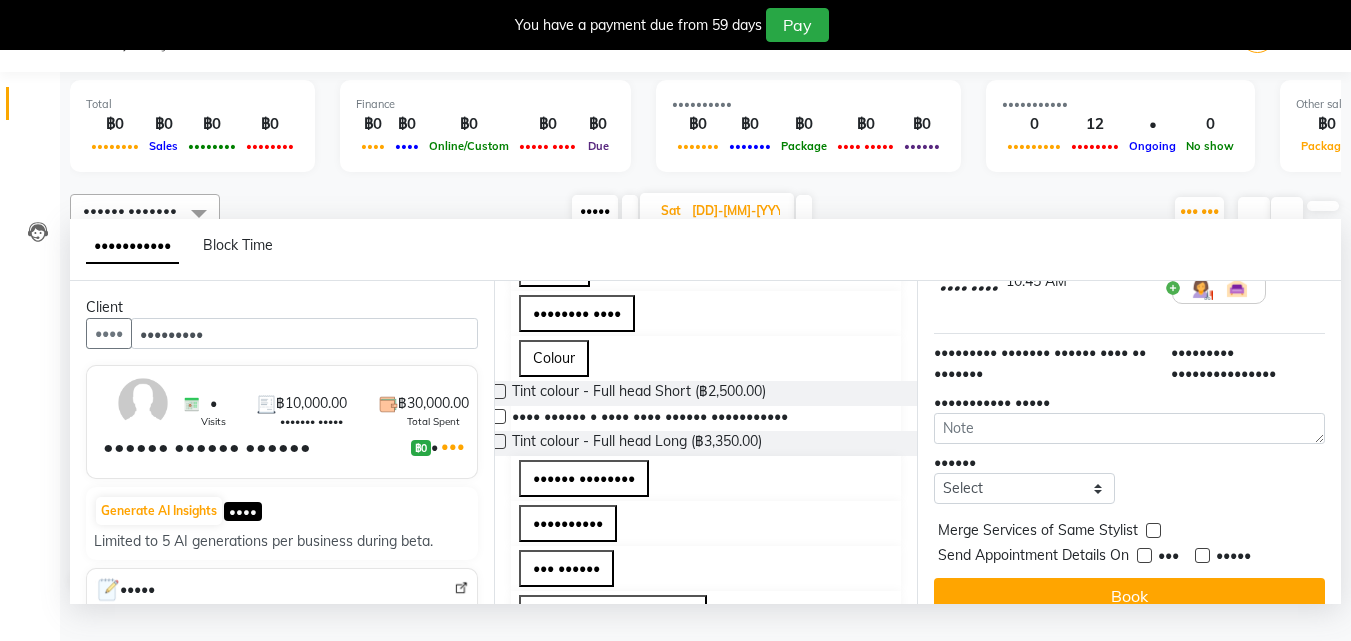 scroll, scrollTop: 285, scrollLeft: 4, axis: both 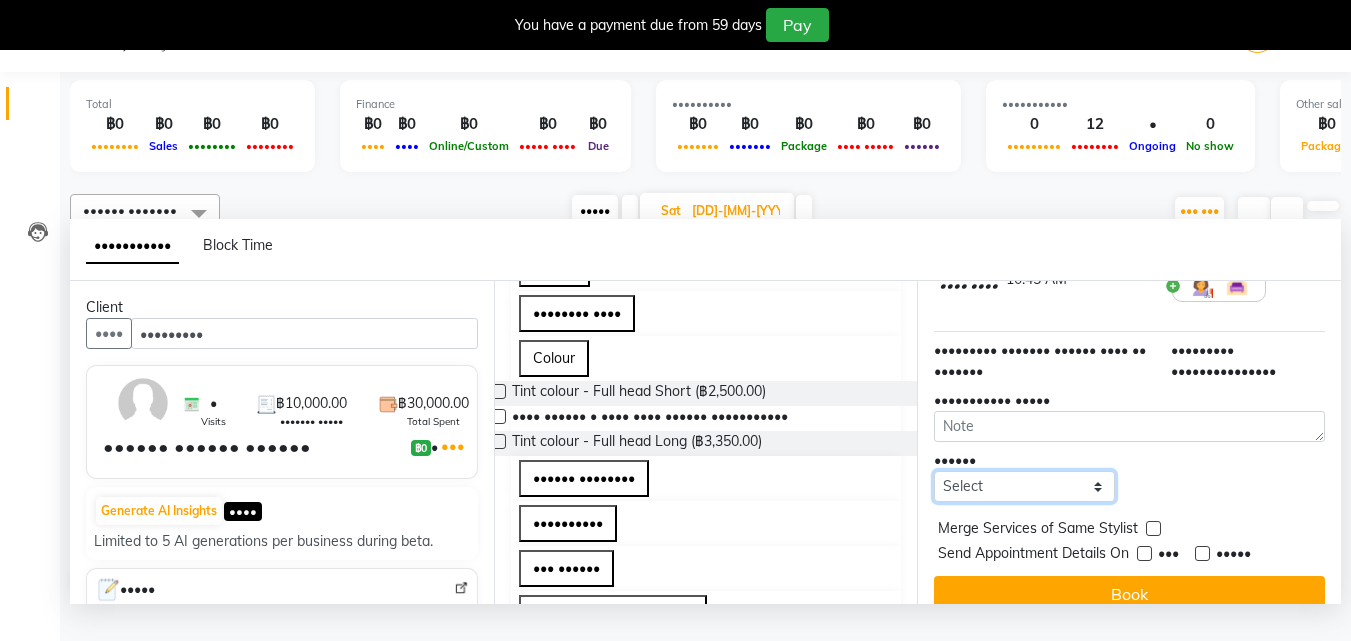 click on "•••••• ••••••••• ••••••• ••••••••" at bounding box center [1024, 486] 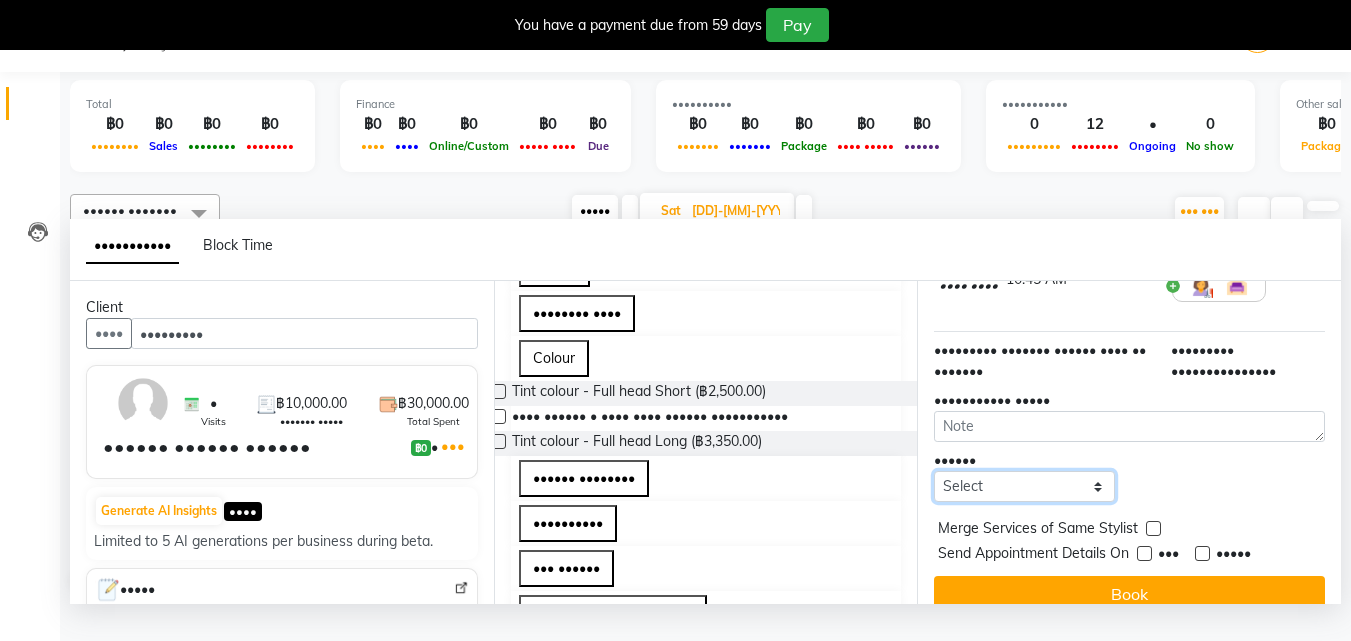 select on "••••••• •••••••" 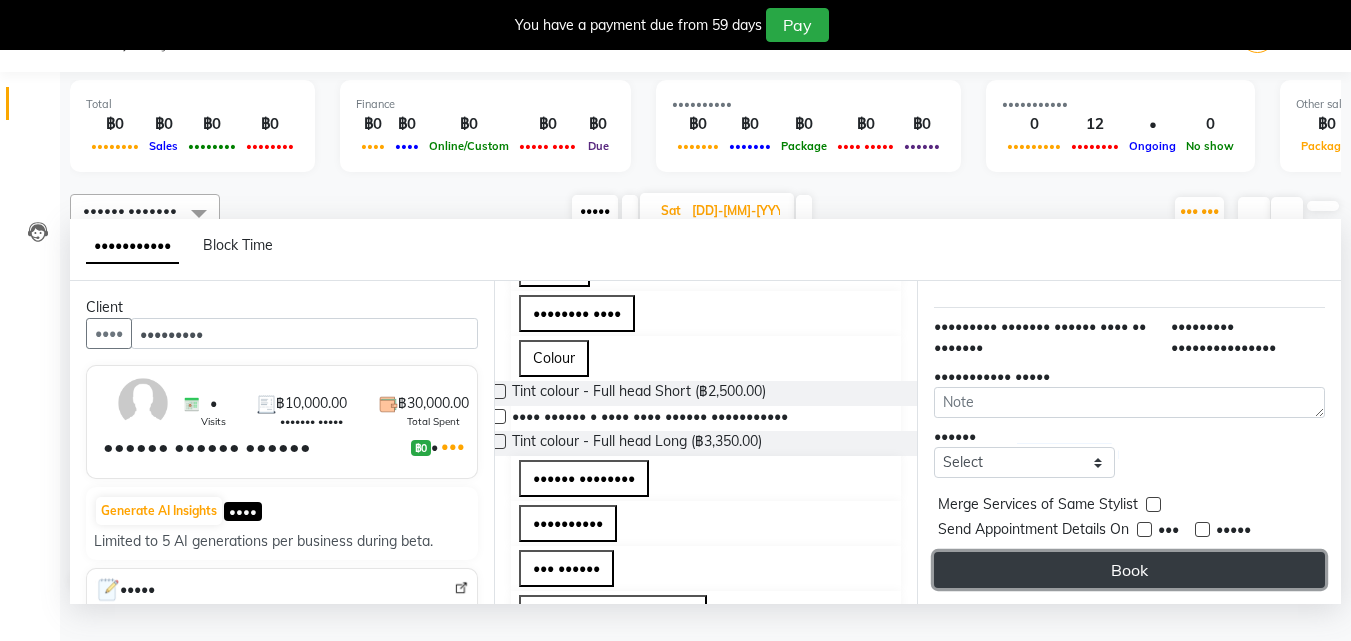 click on "Book" at bounding box center [1129, 570] 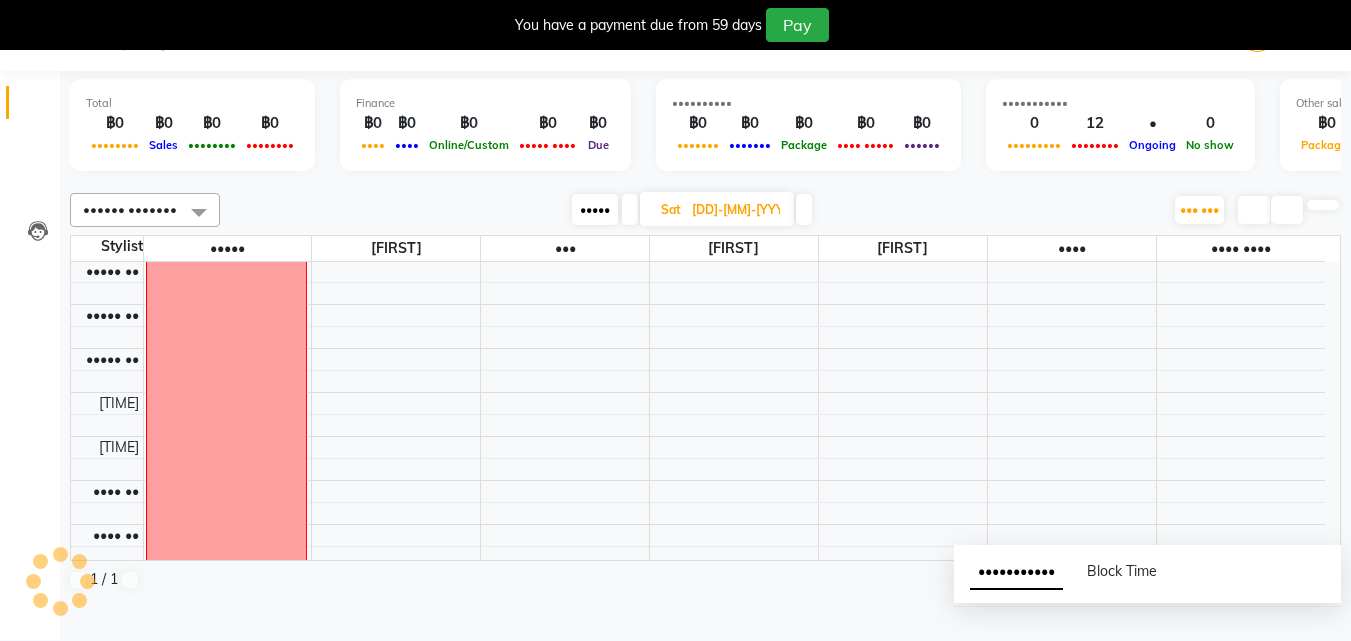 scroll, scrollTop: 0, scrollLeft: 0, axis: both 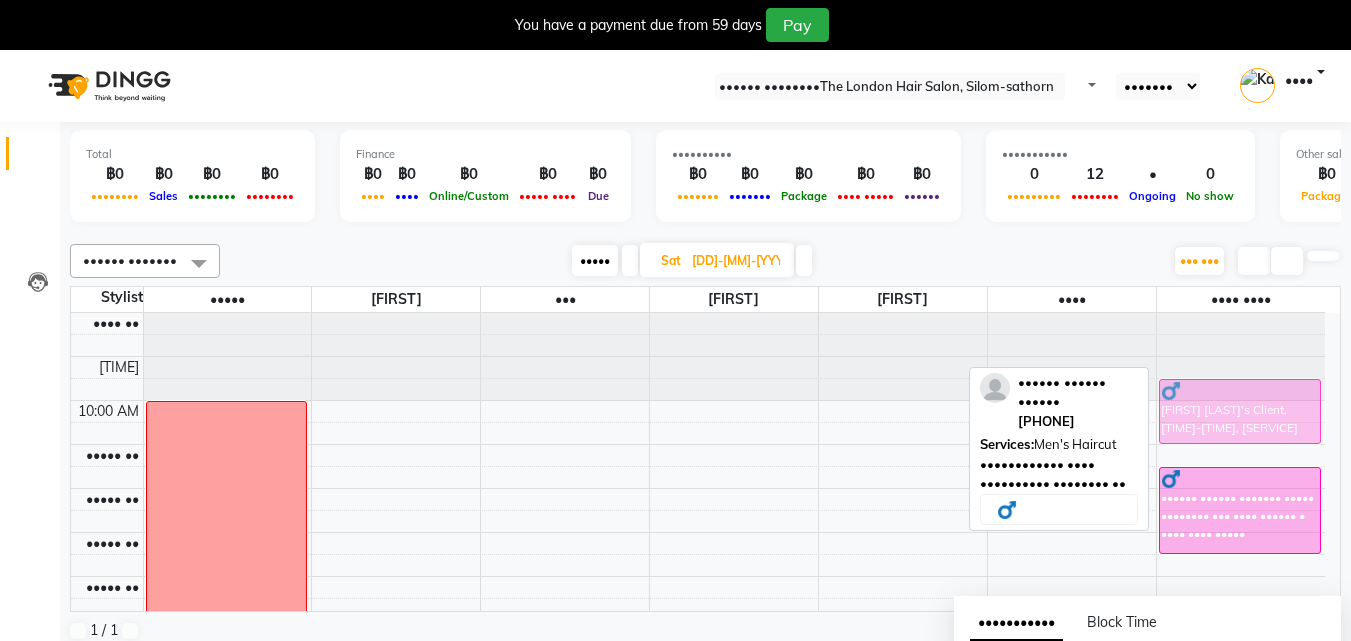 drag, startPoint x: 1230, startPoint y: 434, endPoint x: 1235, endPoint y: 404, distance: 30.413813 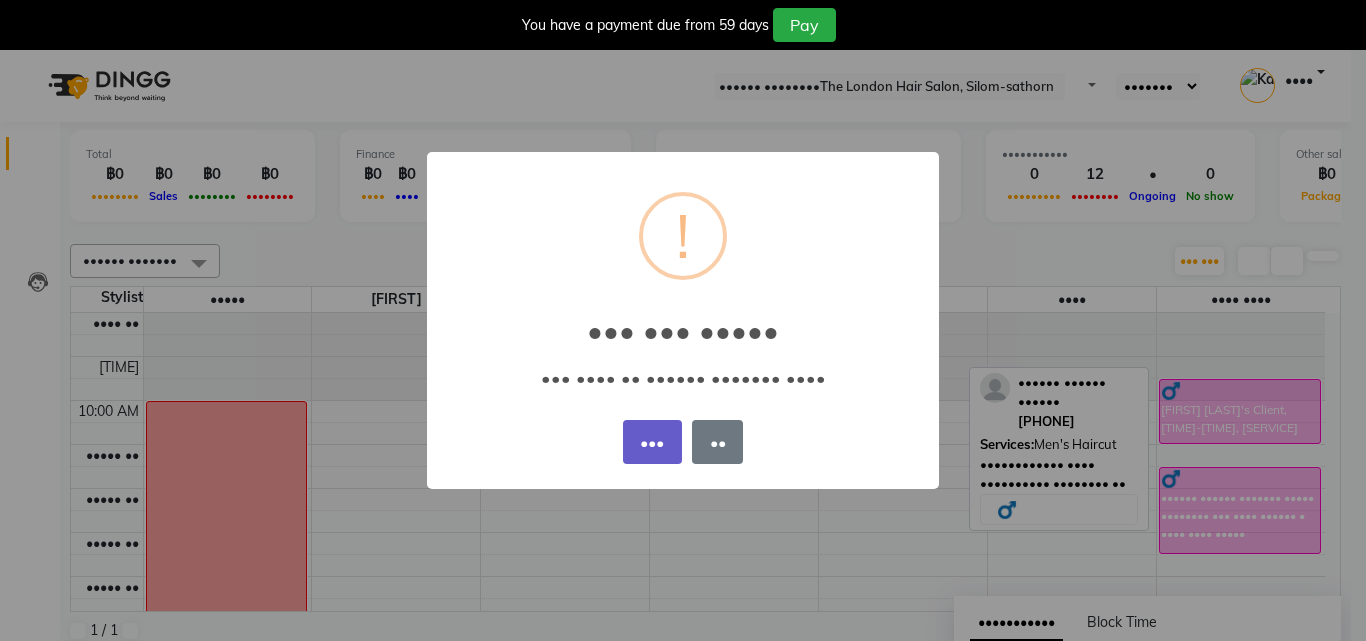 click on "•••" at bounding box center [652, 442] 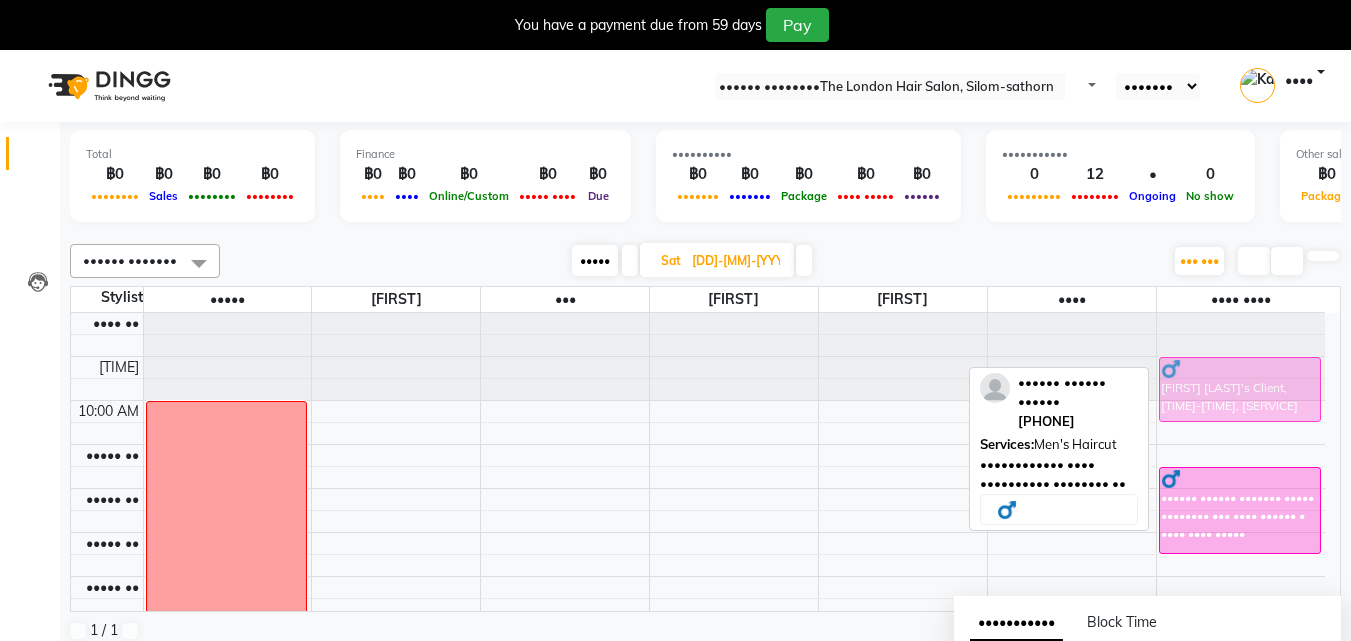 drag, startPoint x: 1252, startPoint y: 430, endPoint x: 1250, endPoint y: 409, distance: 21.095022 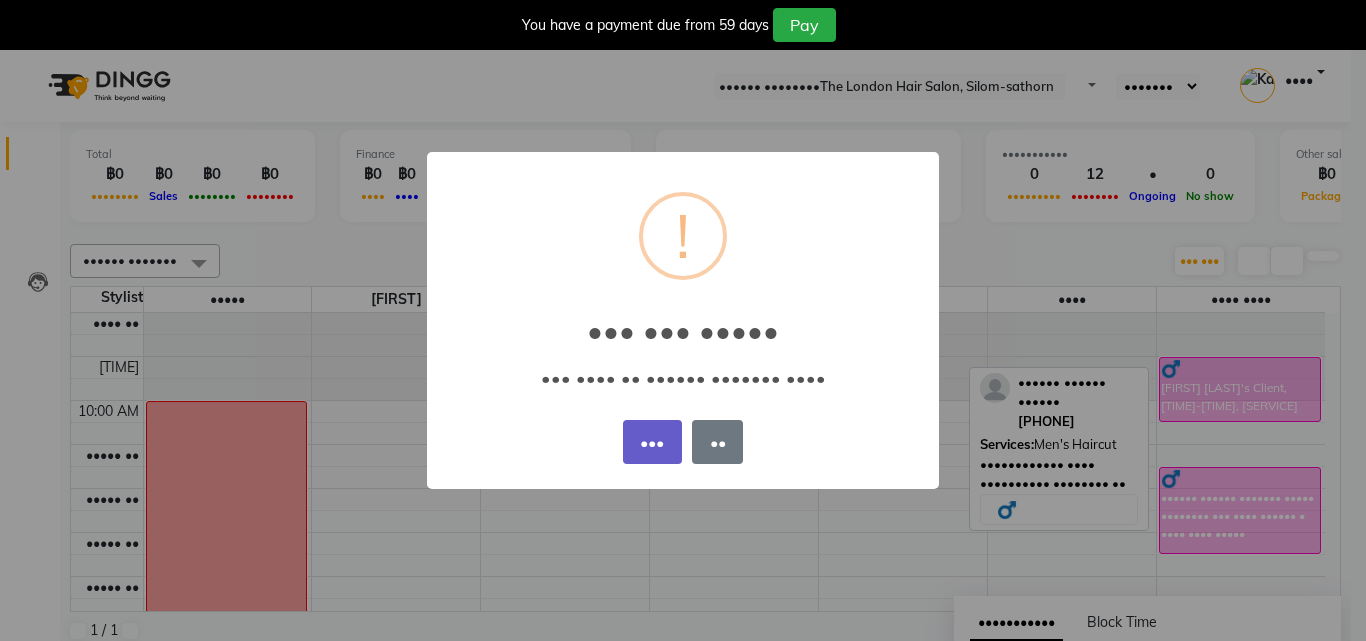 click on "•••" at bounding box center (652, 442) 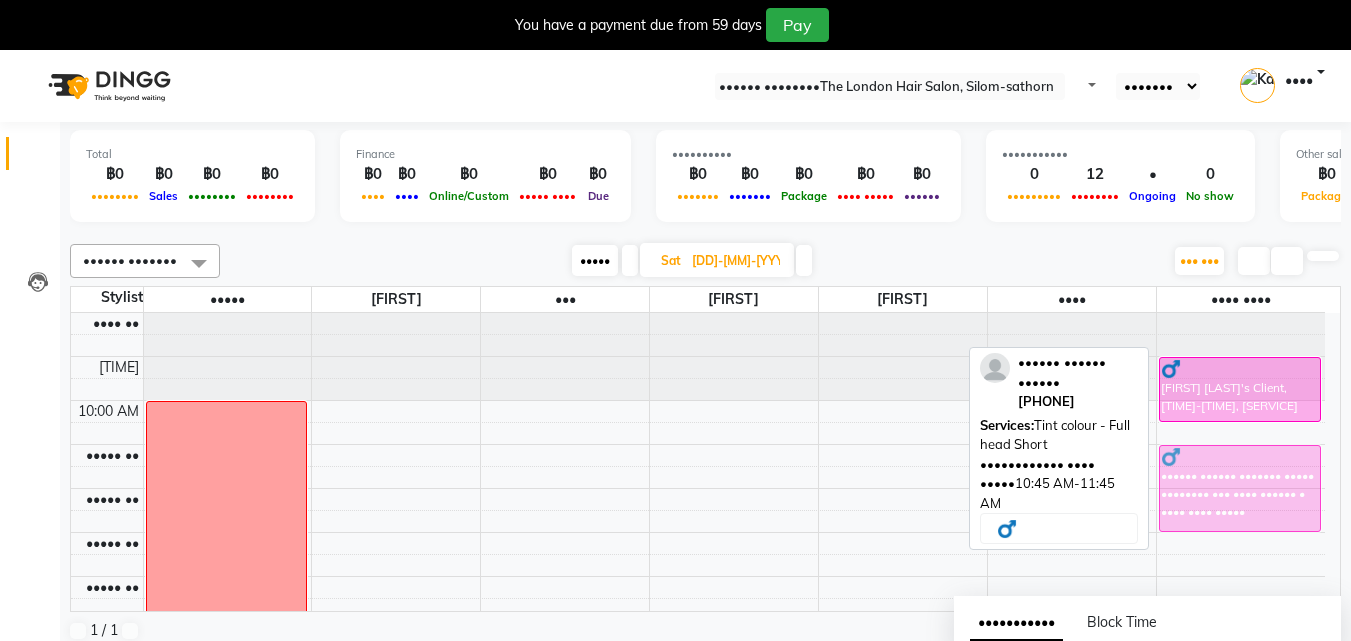 drag, startPoint x: 1232, startPoint y: 515, endPoint x: 1237, endPoint y: 504, distance: 12.083046 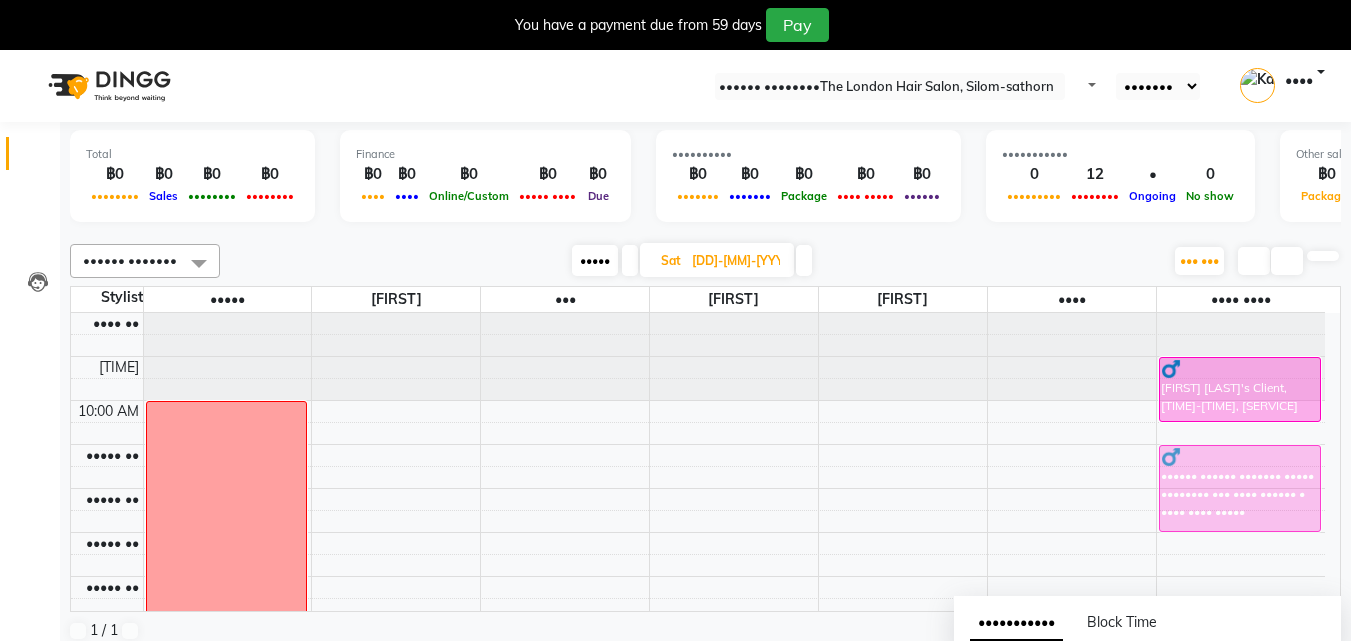 drag, startPoint x: 1237, startPoint y: 504, endPoint x: 1227, endPoint y: 478, distance: 27.856777 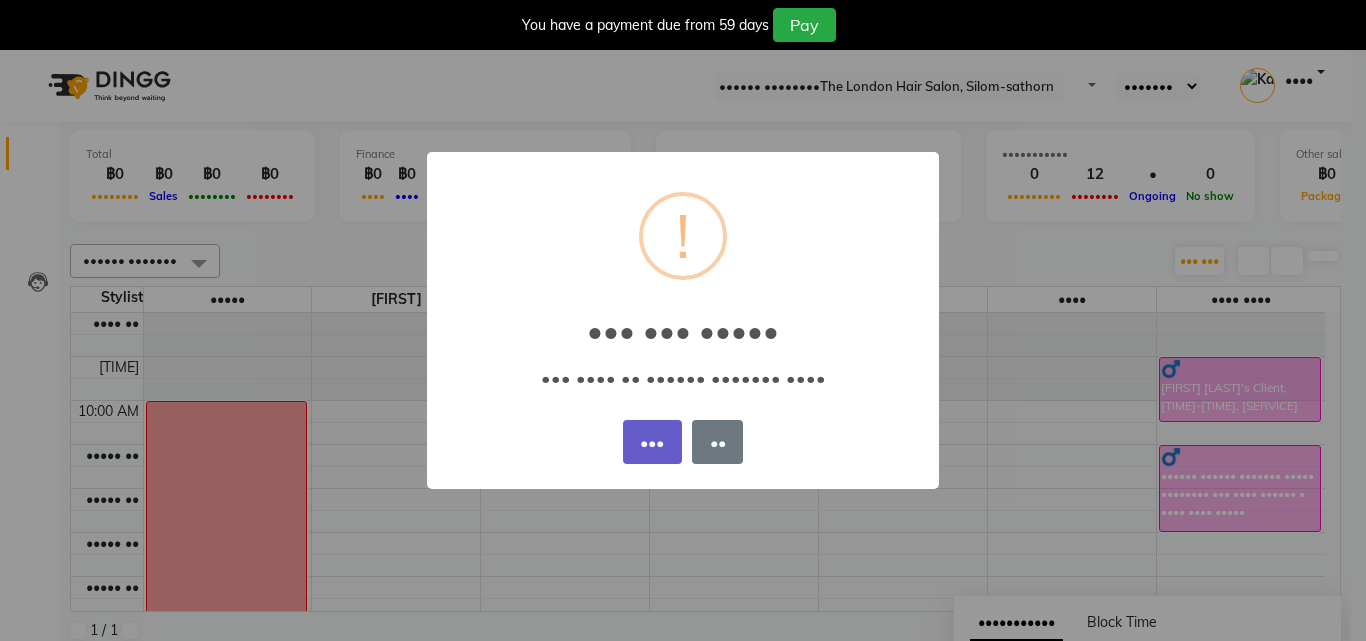 click on "•••" at bounding box center (652, 442) 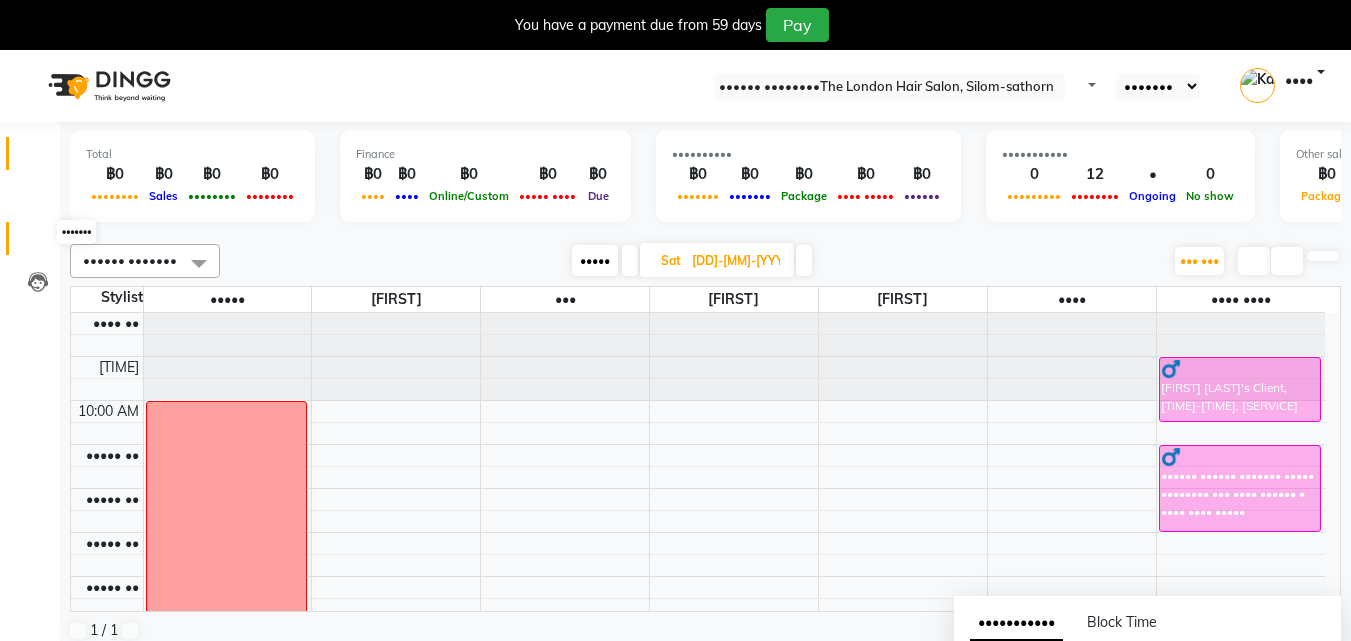 click at bounding box center (38, 243) 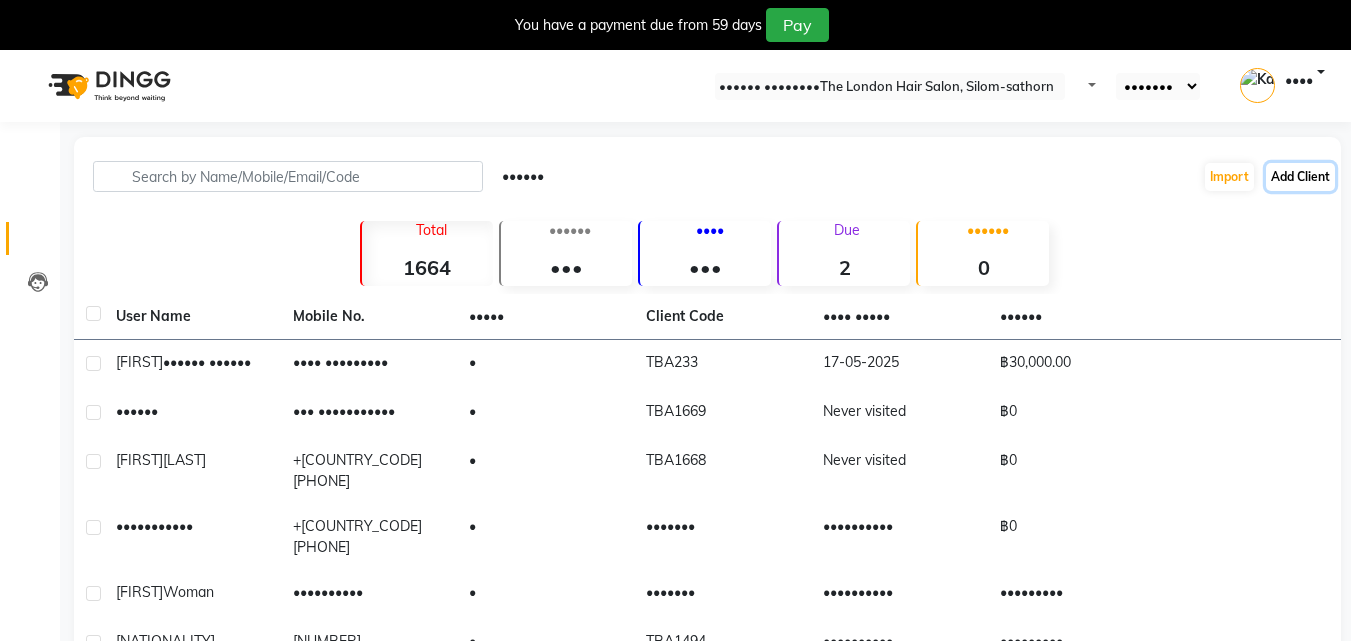 click on "Add Client" at bounding box center (1300, 177) 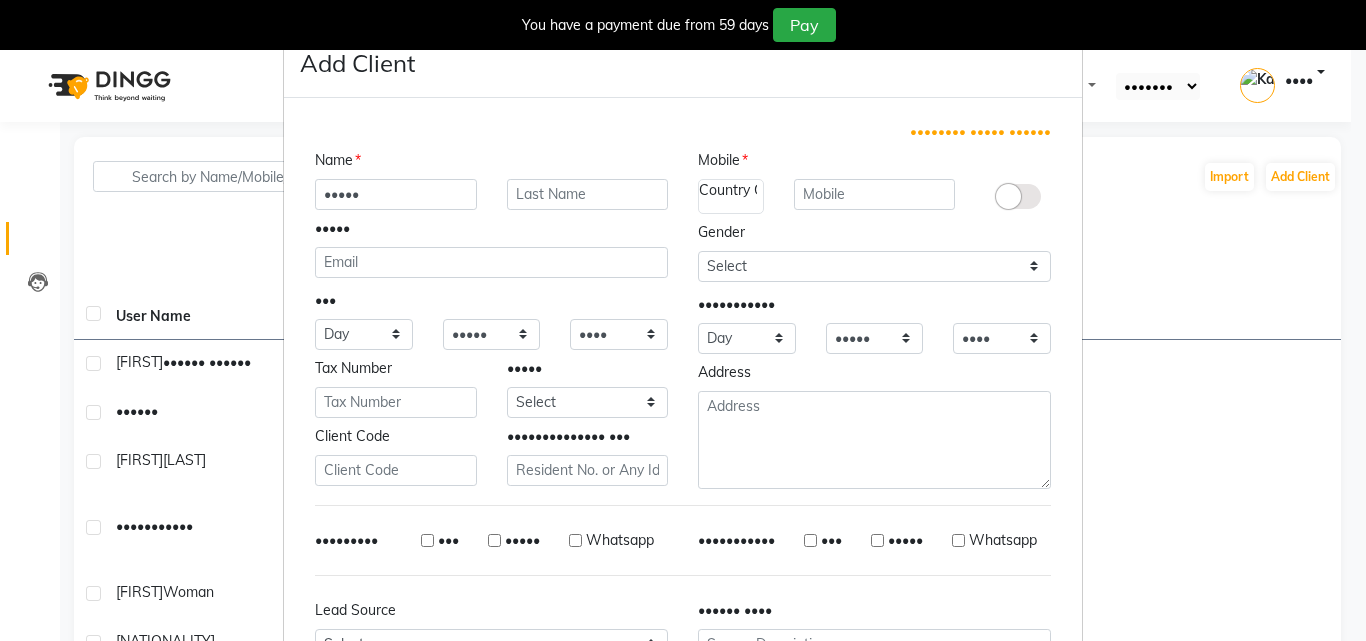 type on "•••••" 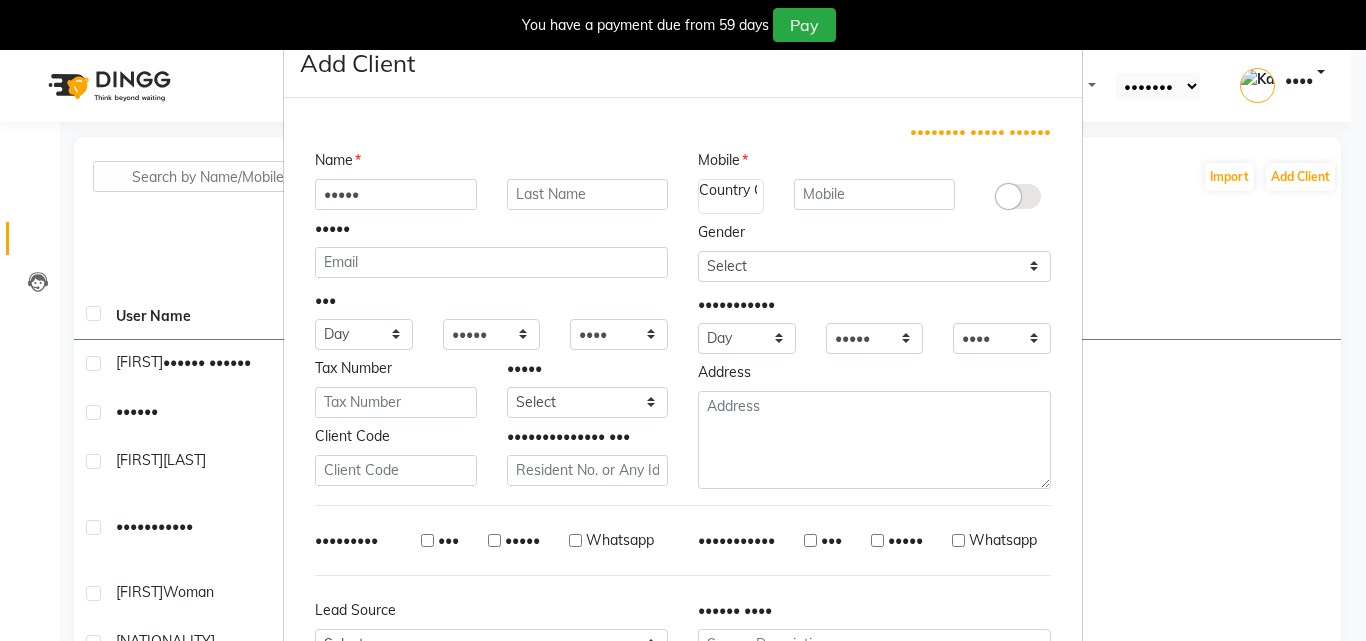 click at bounding box center (731, 190) 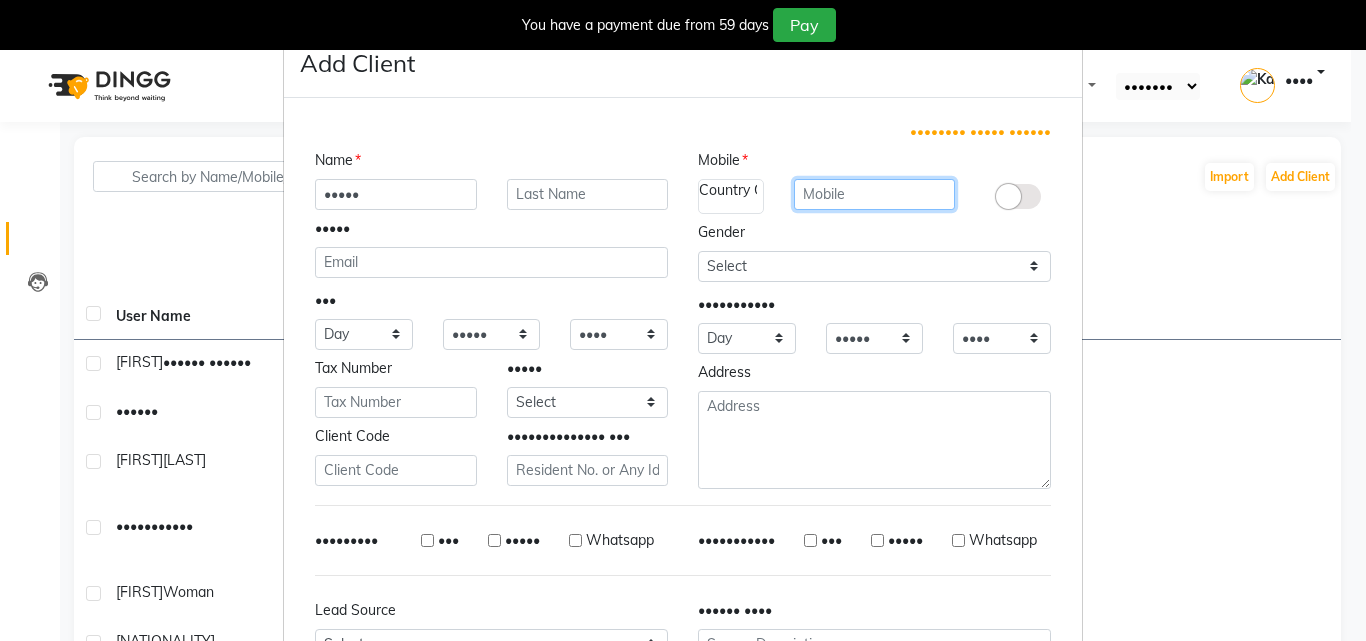 click at bounding box center [875, 194] 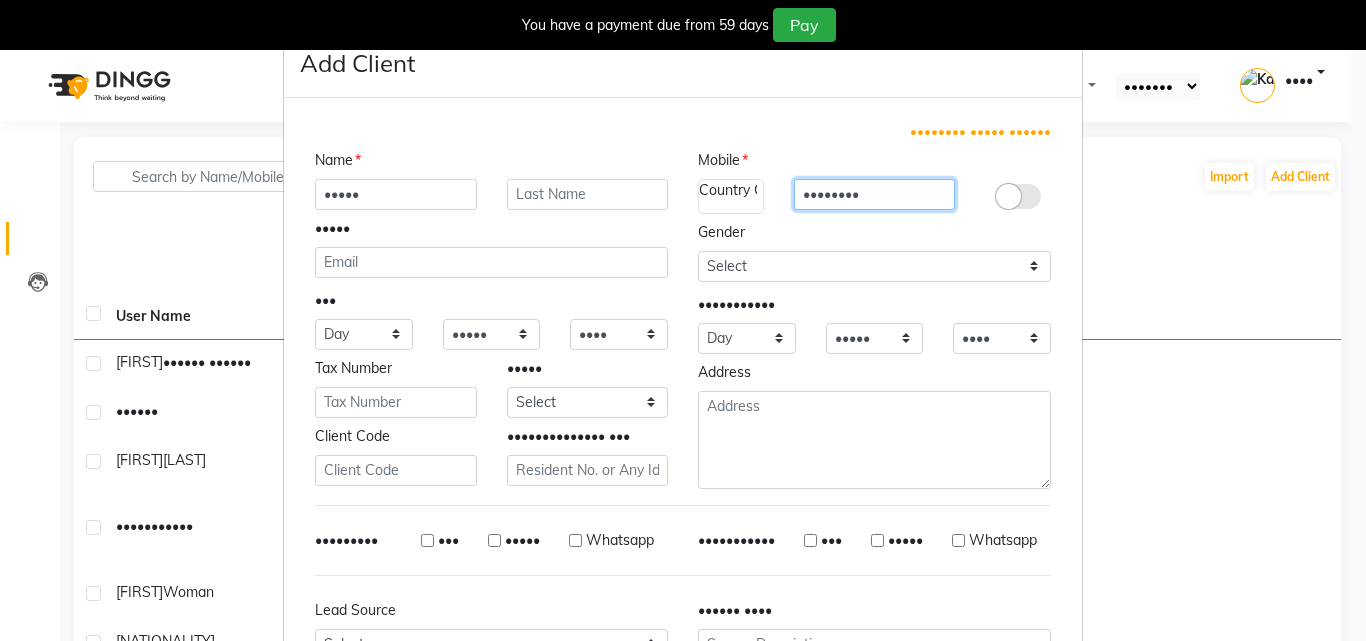 type on "••••••••" 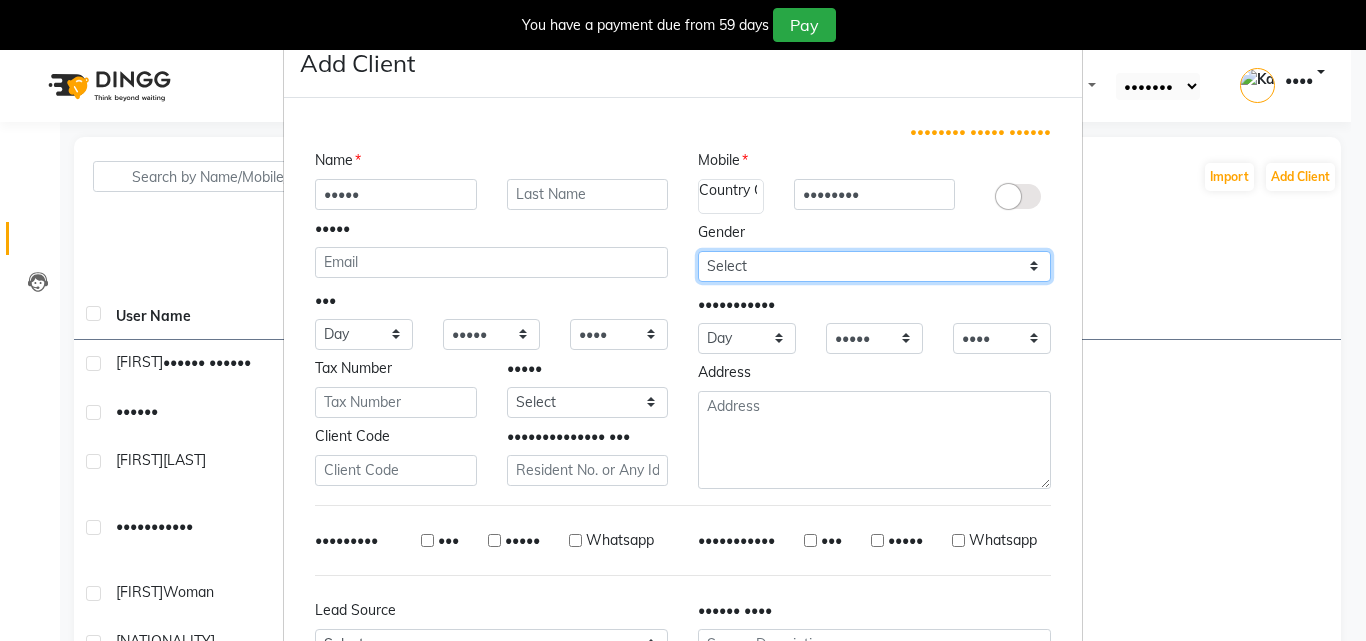 click on "•••••• •••• •••••• ••••• •••••• ••• •• •••" at bounding box center (364, 334) 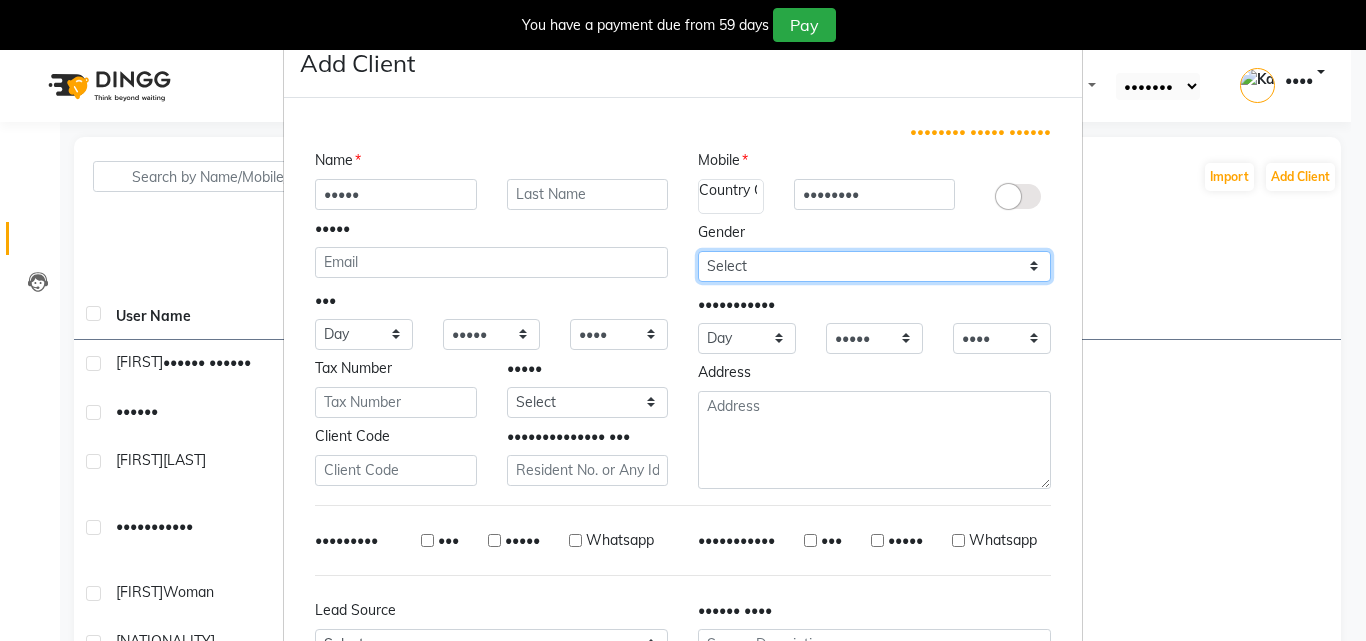 select on "••••" 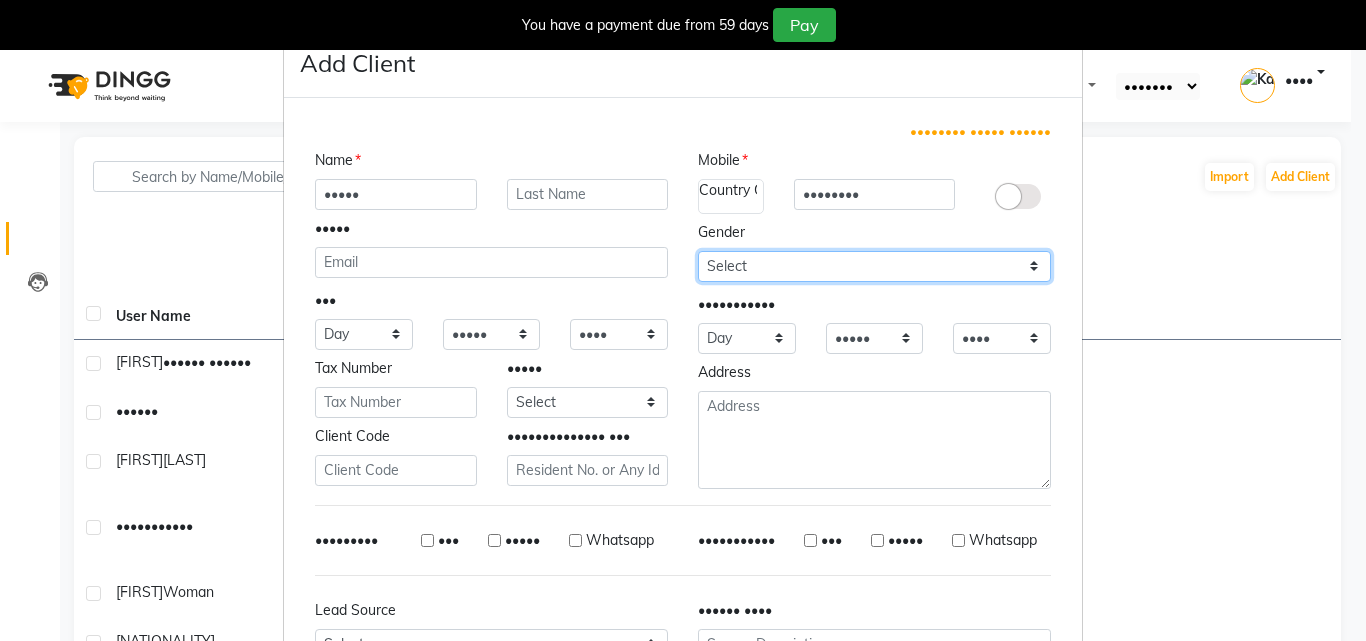 click on "•••••• •••• •••••• ••••• •••••• ••• •• •••" at bounding box center (364, 334) 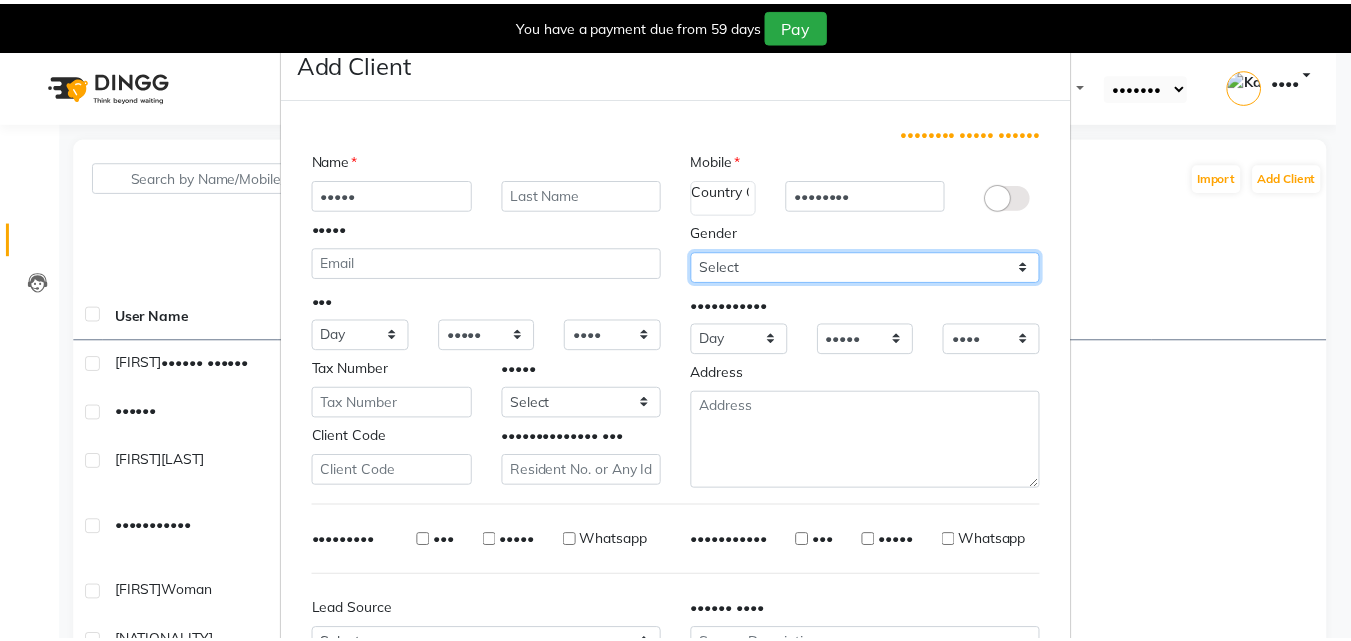 scroll, scrollTop: 208, scrollLeft: 0, axis: vertical 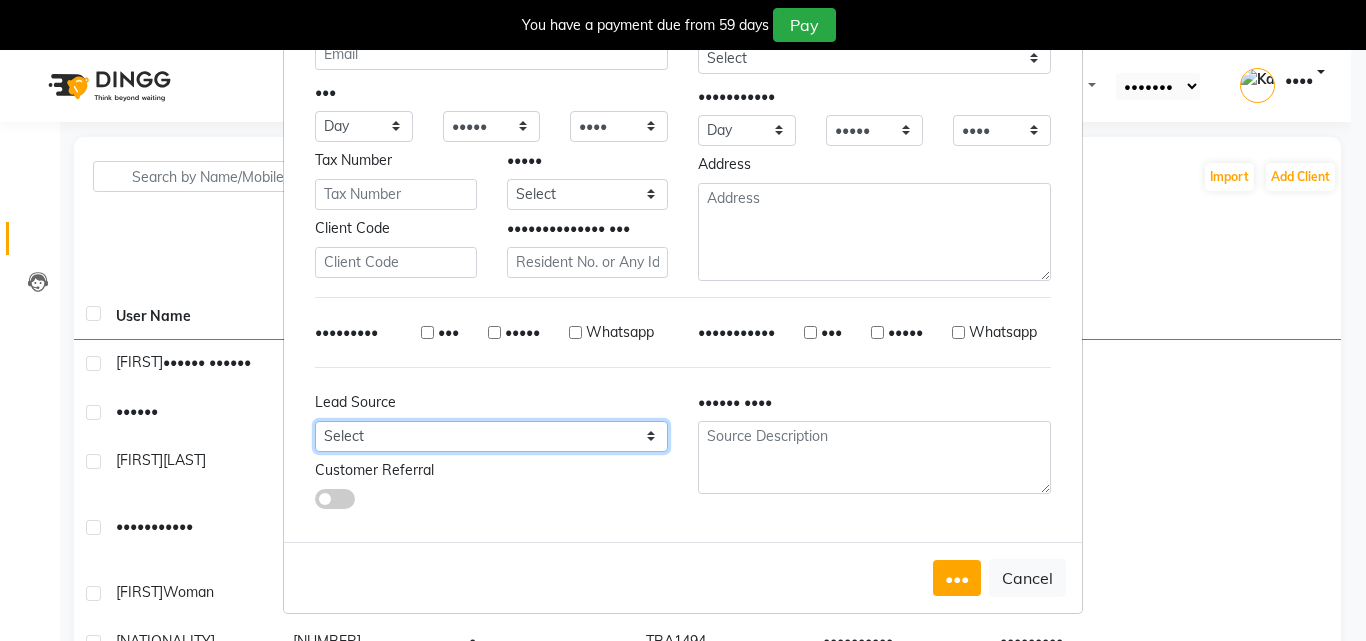 click on "Select Walk-in Referral Internet Friend Word of Mouth Advertisement Facebook JustDial Google Other" at bounding box center (364, 126) 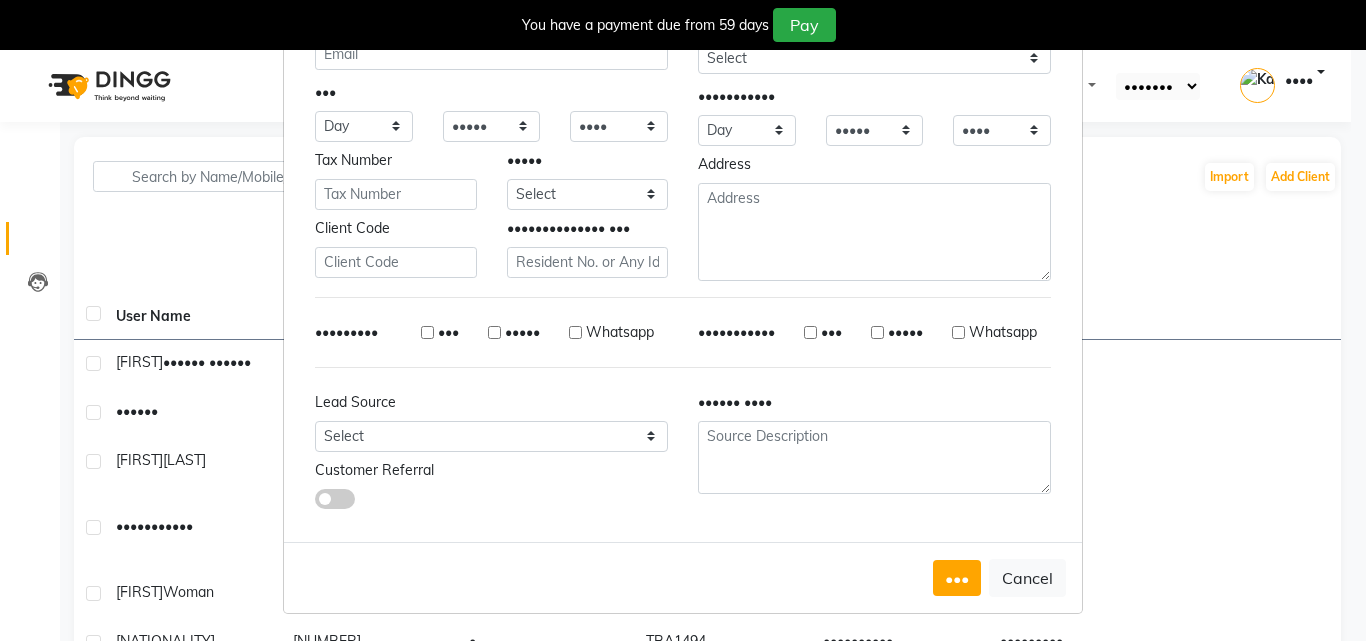 click on "Add   Cancel" at bounding box center [683, 577] 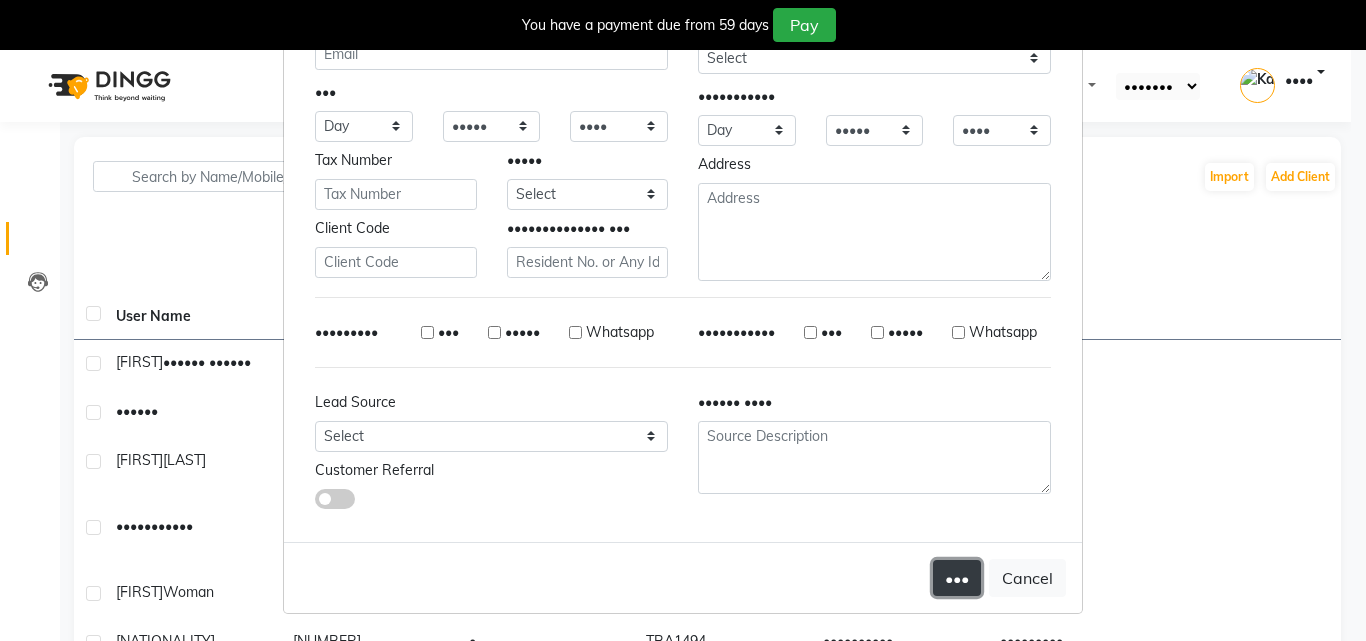click on "•••" at bounding box center (957, 578) 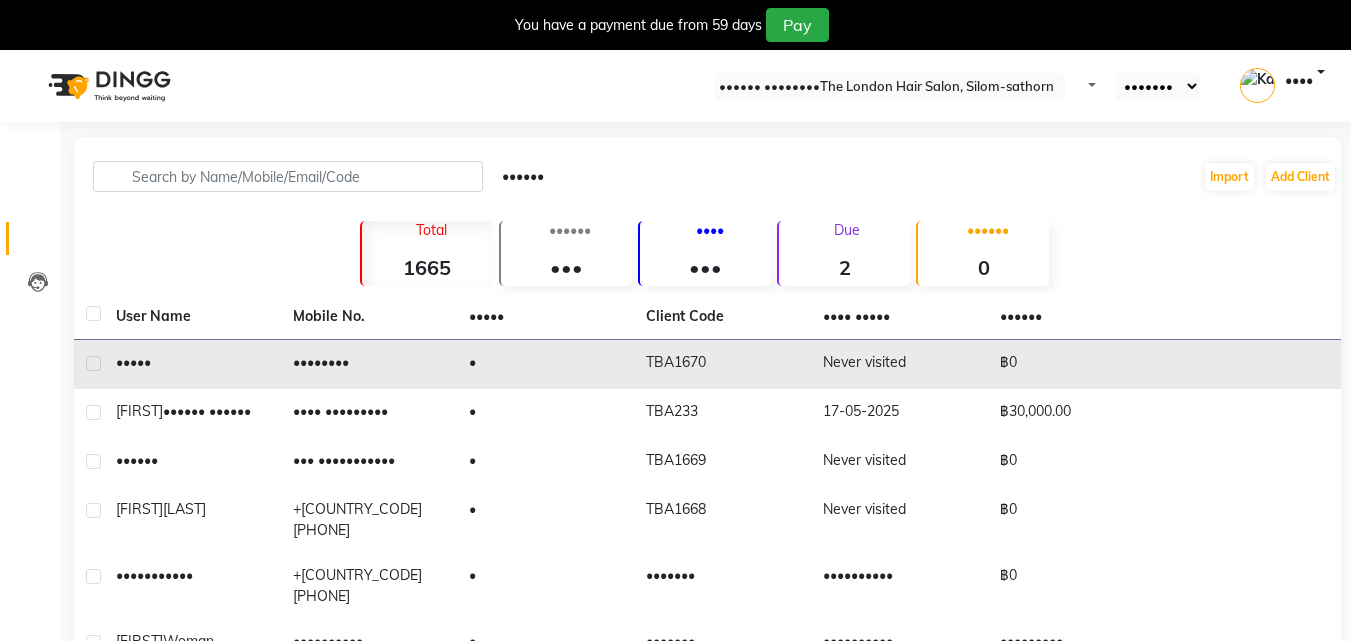 click on "TBA1670" at bounding box center [722, 364] 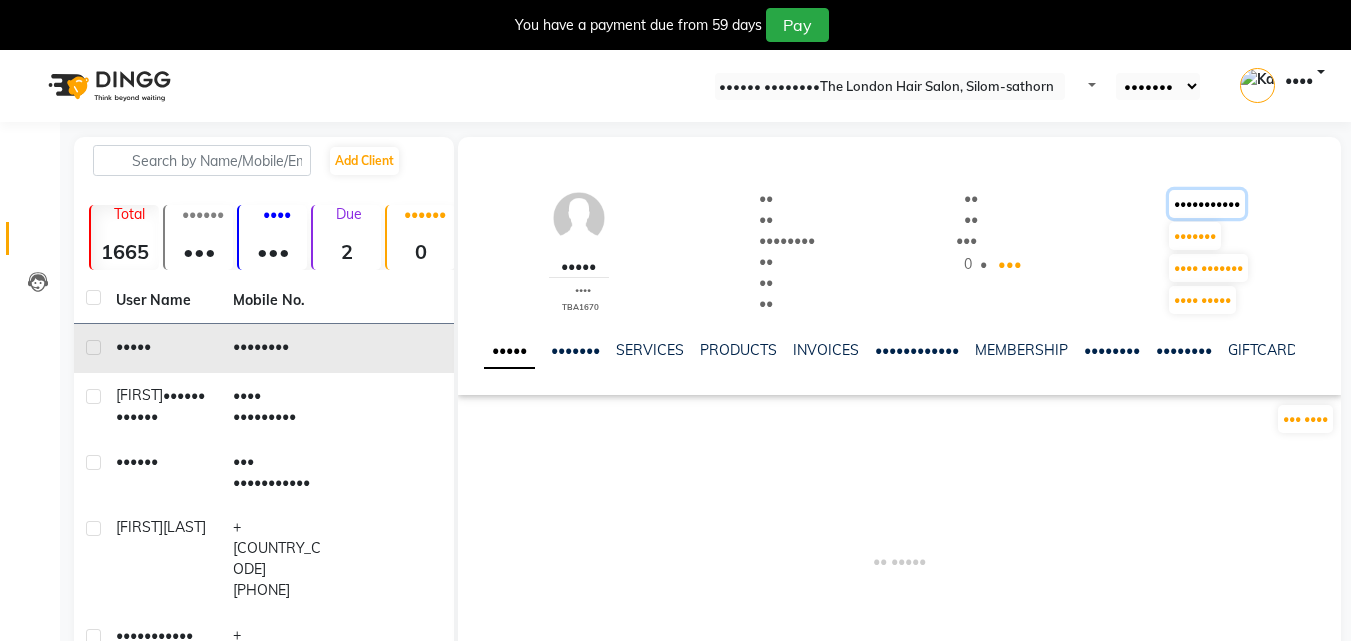 click on "•••••••••••" at bounding box center (1207, 204) 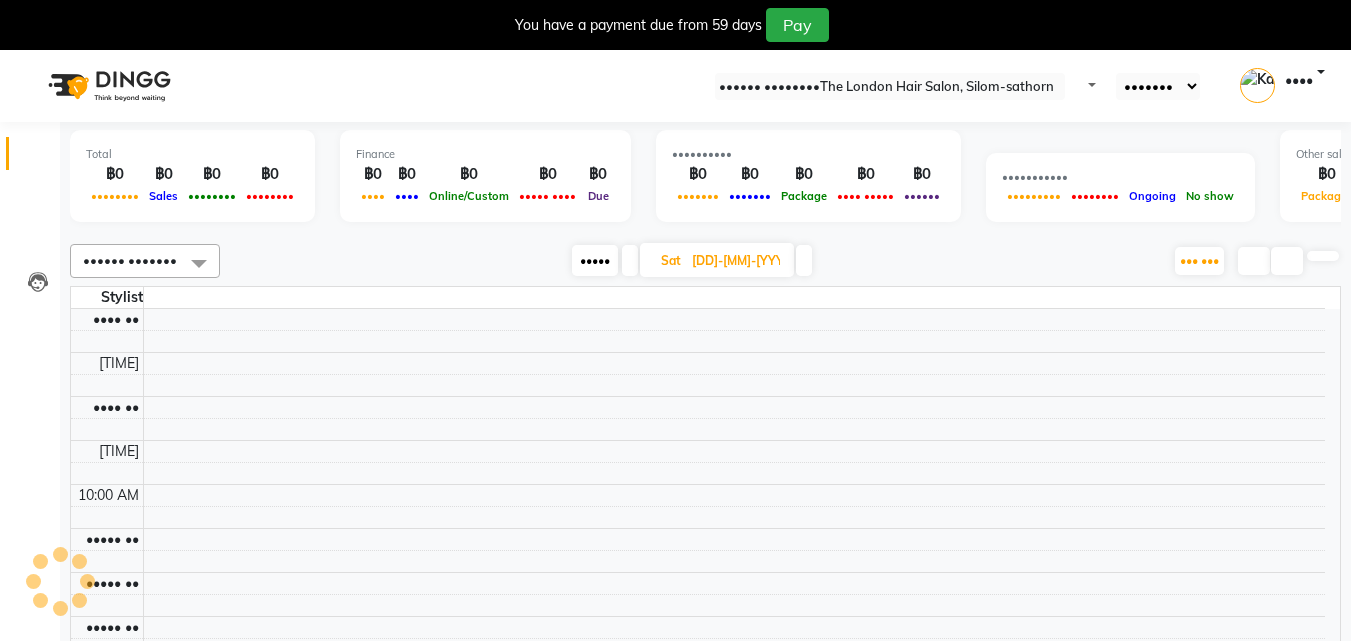 scroll, scrollTop: 0, scrollLeft: 0, axis: both 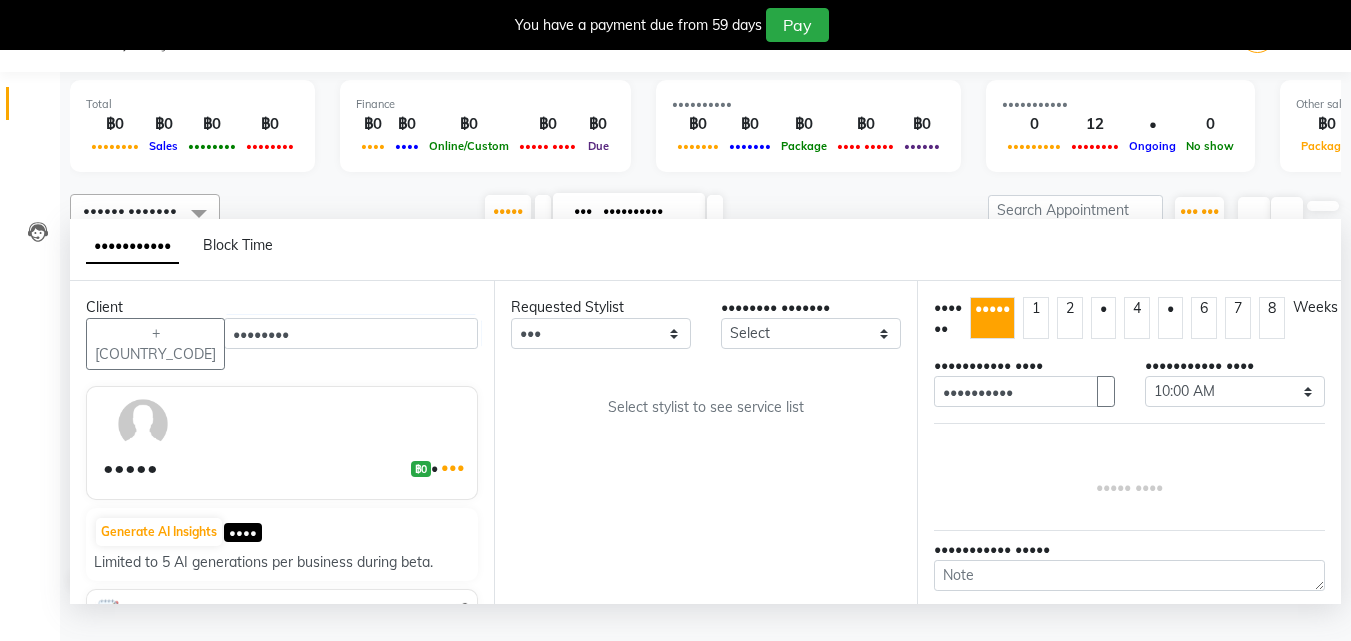 click on "You have a payment due from 59 days   Pay" at bounding box center (671, 25) 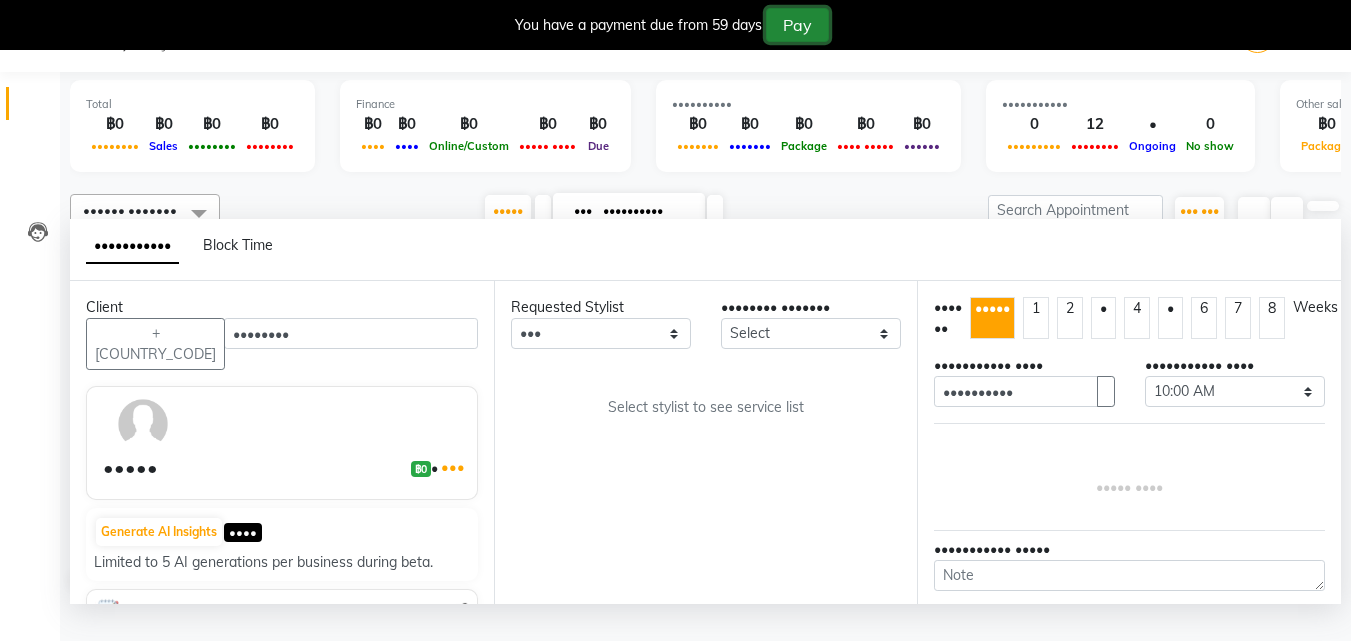 click on "Pay" at bounding box center (797, 25) 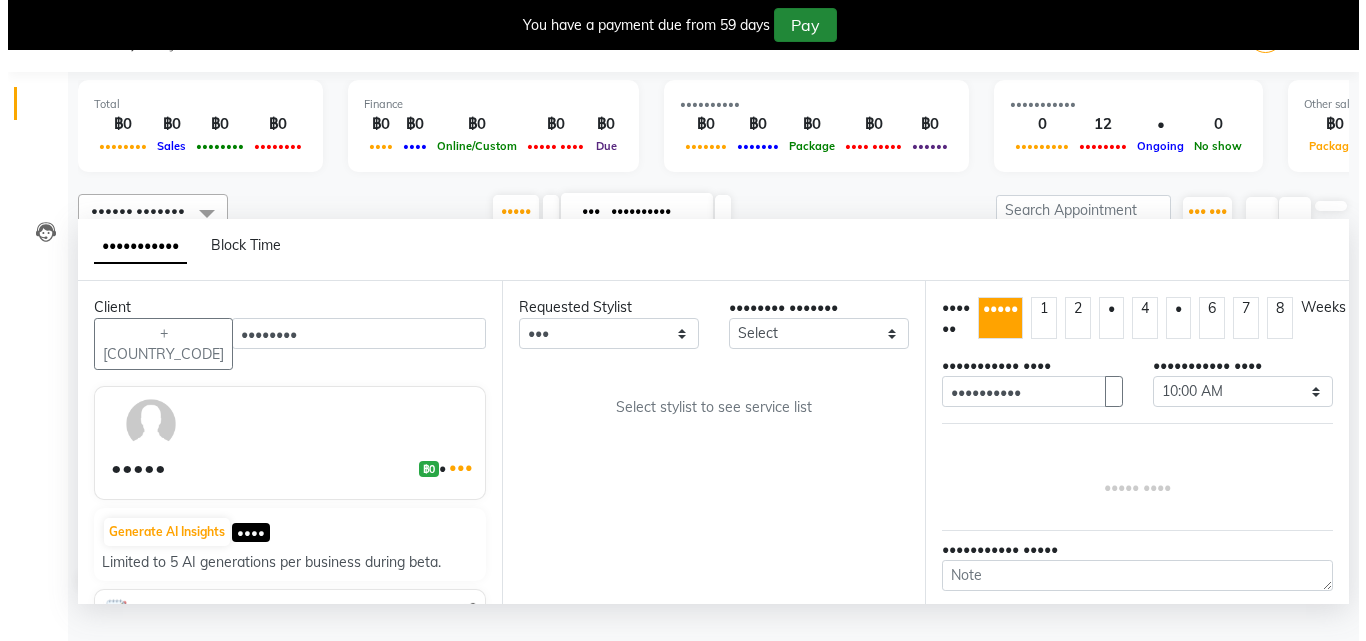 scroll, scrollTop: 0, scrollLeft: 0, axis: both 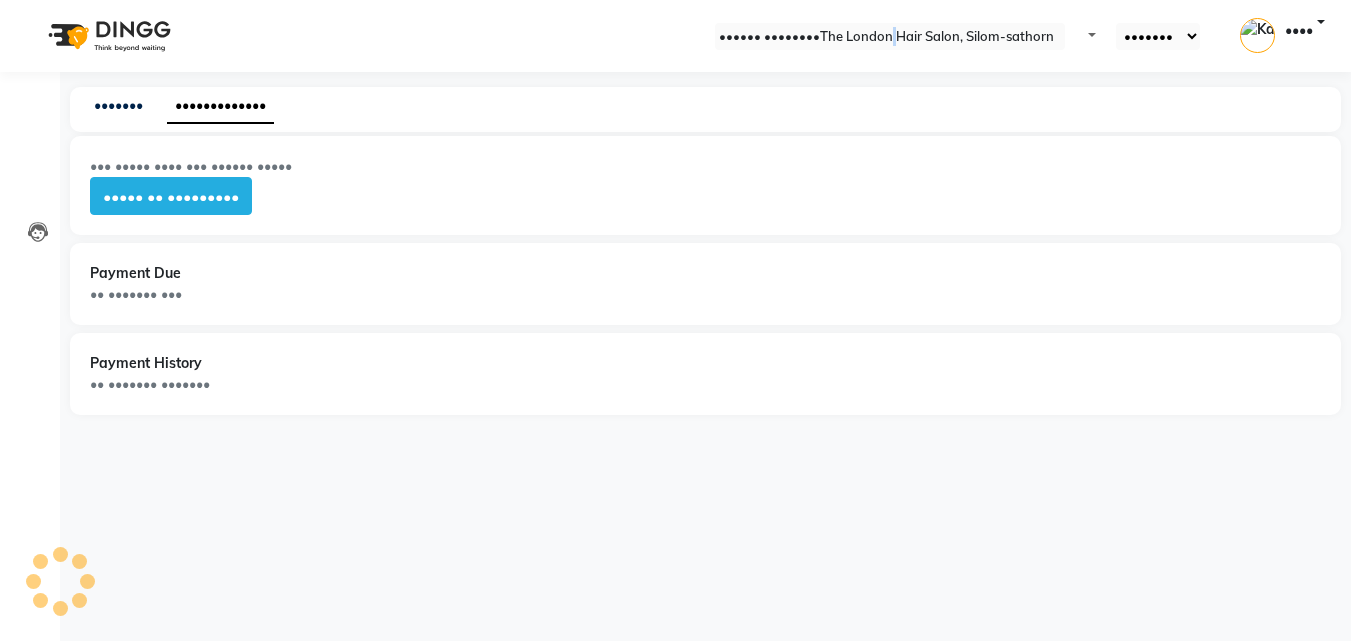click on "•••••• •••••••• • ••• •••••• •••• •••••• •••••••••••••  ••••••• ••••• •• ••••• ••••••• ••••••• ••••••• ••••••• ••••• ••••• ••••••• ••••• •• ••••••••••••• ••••••• •• •••• ••••  •••••• ••••••• •••••• •••••••• •••• •••  ••••••••••••••" at bounding box center [675, 36] 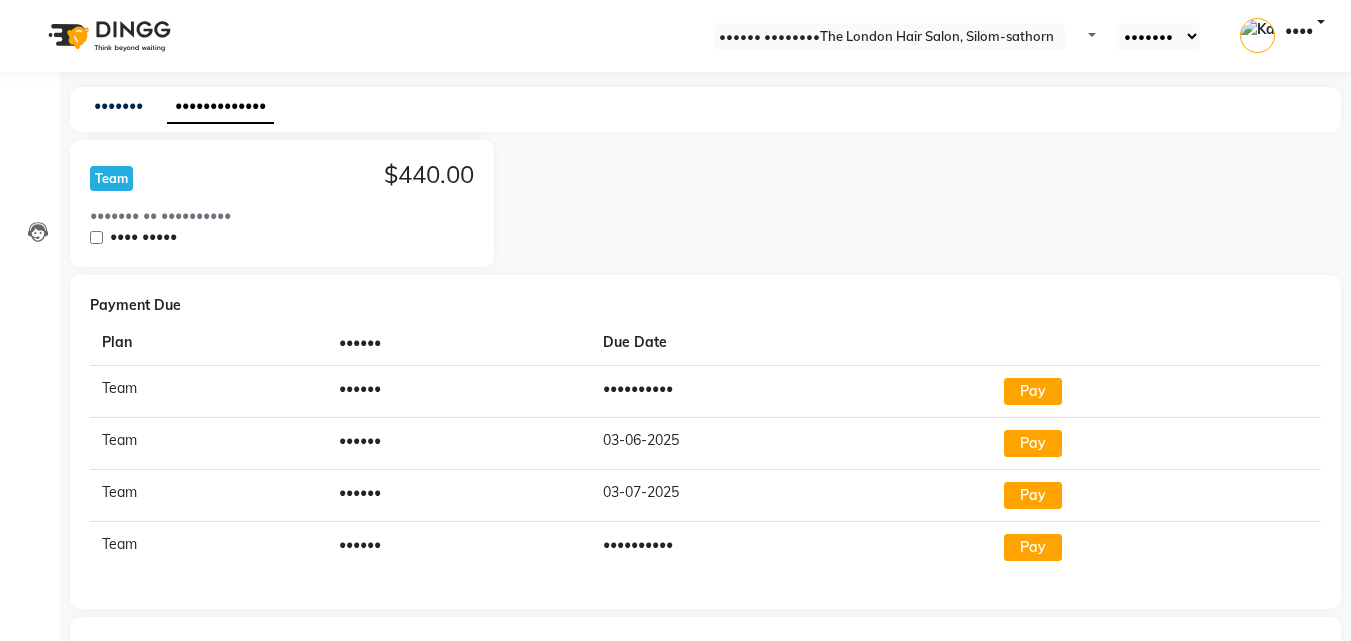 click at bounding box center (31, 8) 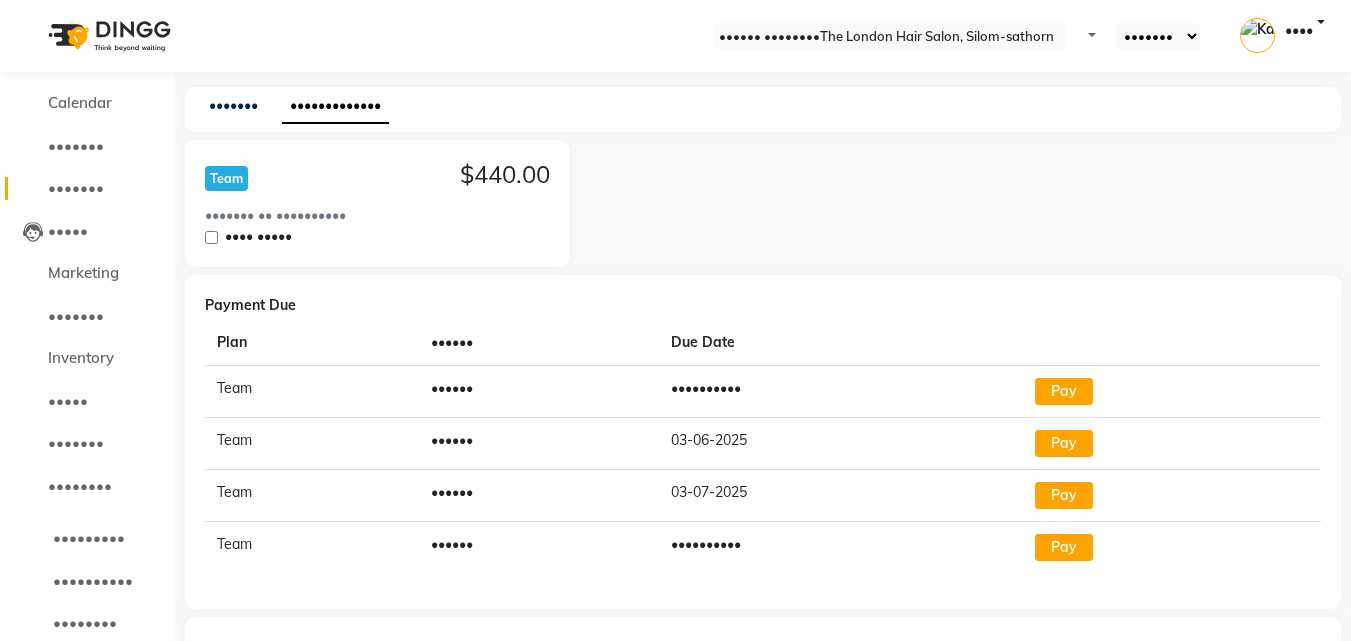 click on "•••••••" at bounding box center (76, 187) 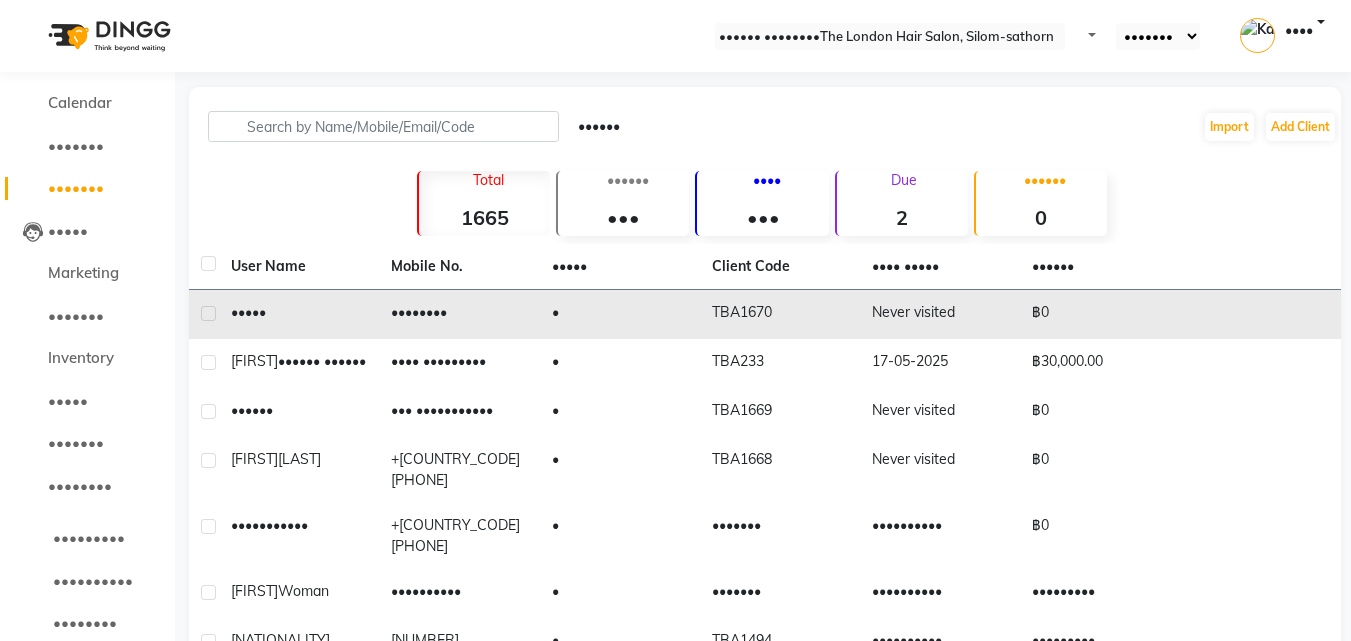 click on "••••••••" at bounding box center (459, 314) 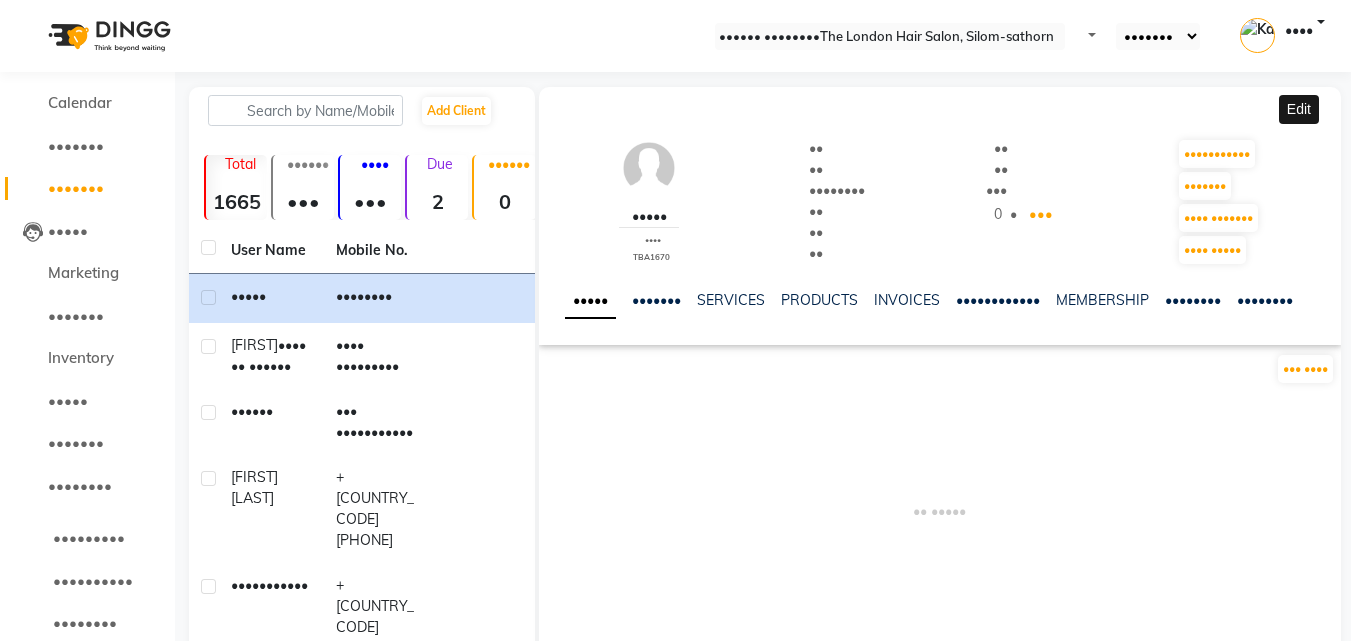 click at bounding box center (1333, 107) 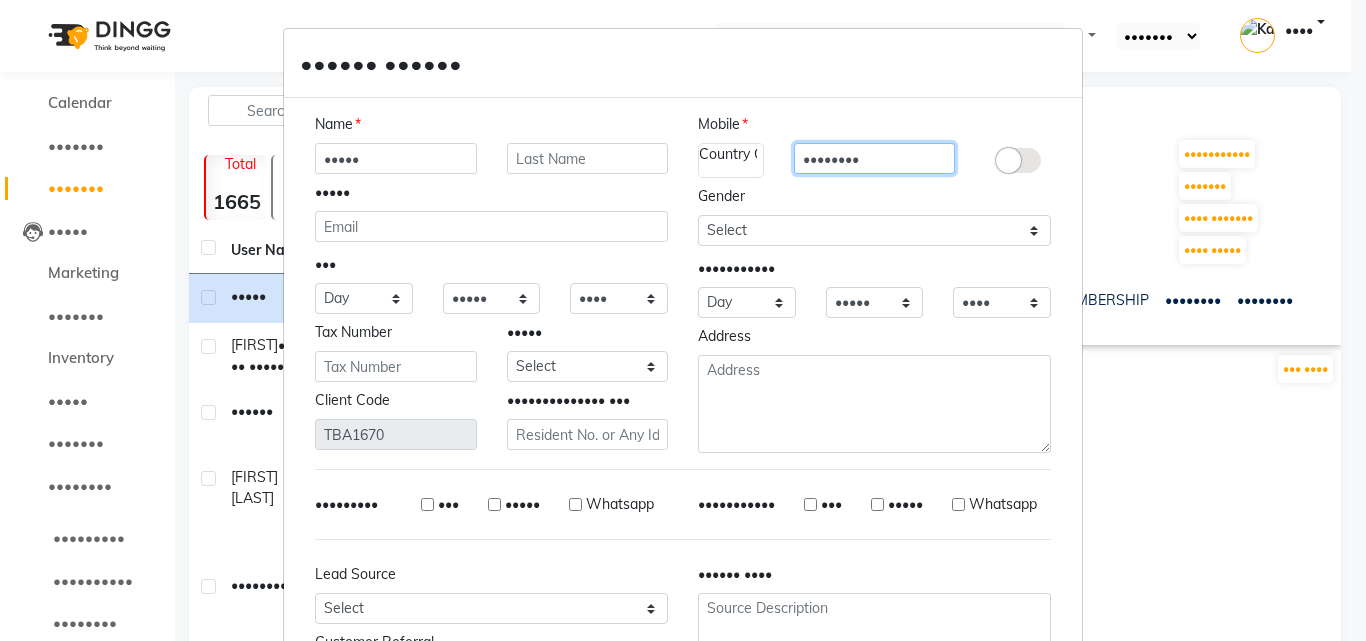 click on "••••••••" at bounding box center (875, 158) 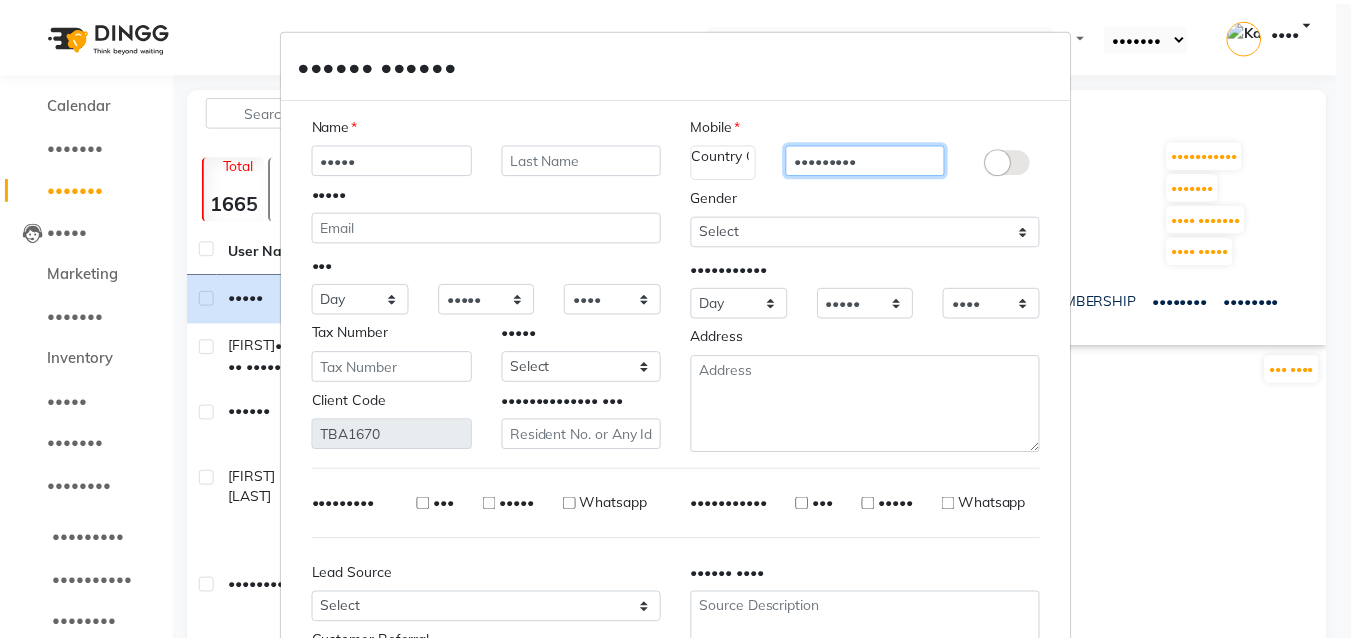 scroll, scrollTop: 172, scrollLeft: 0, axis: vertical 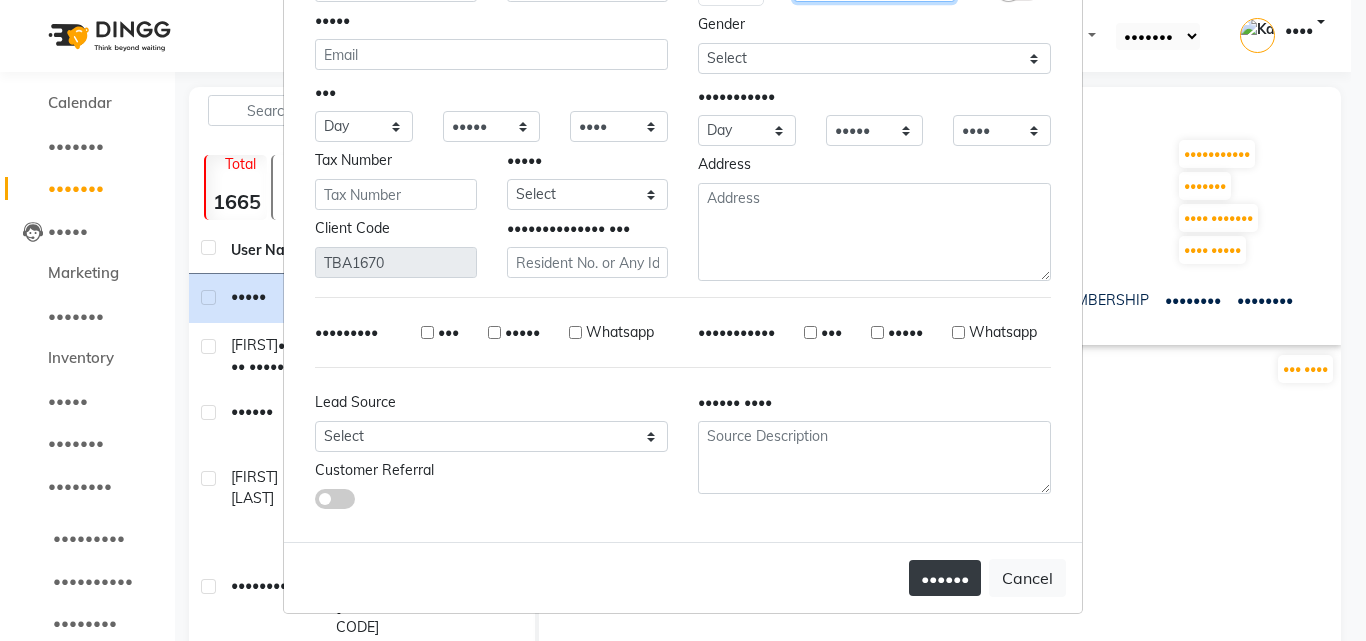 type on "•••••••••" 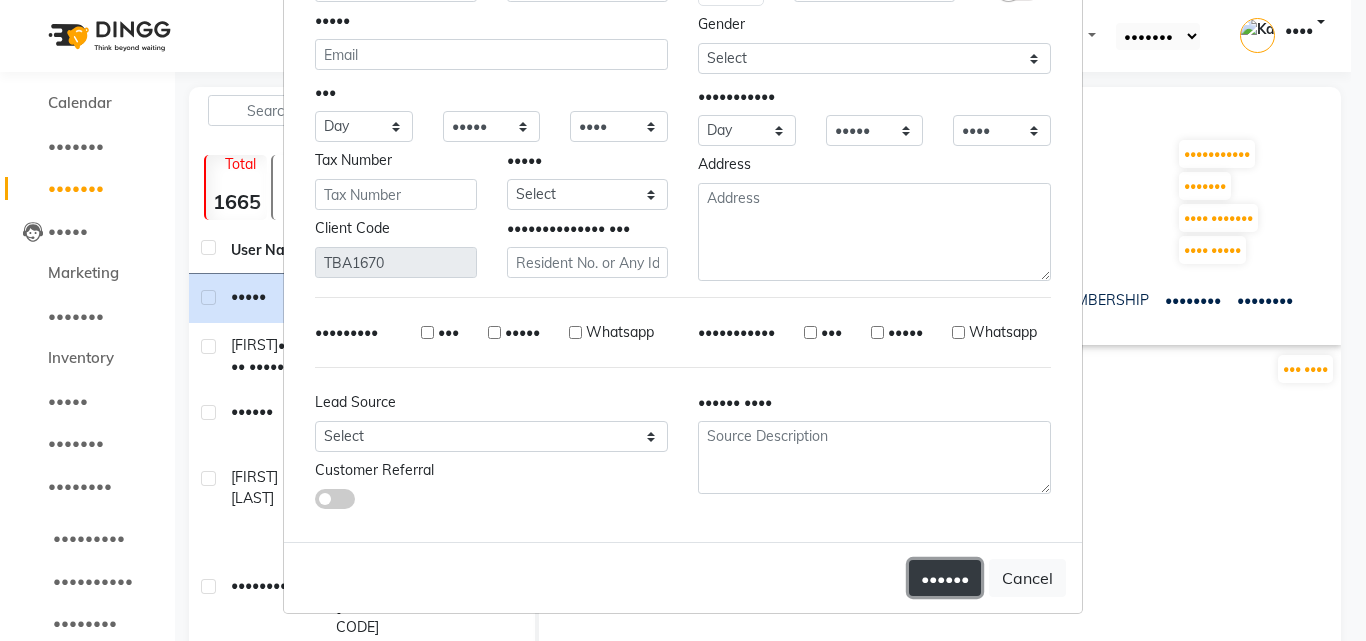 click on "••••••" at bounding box center (945, 578) 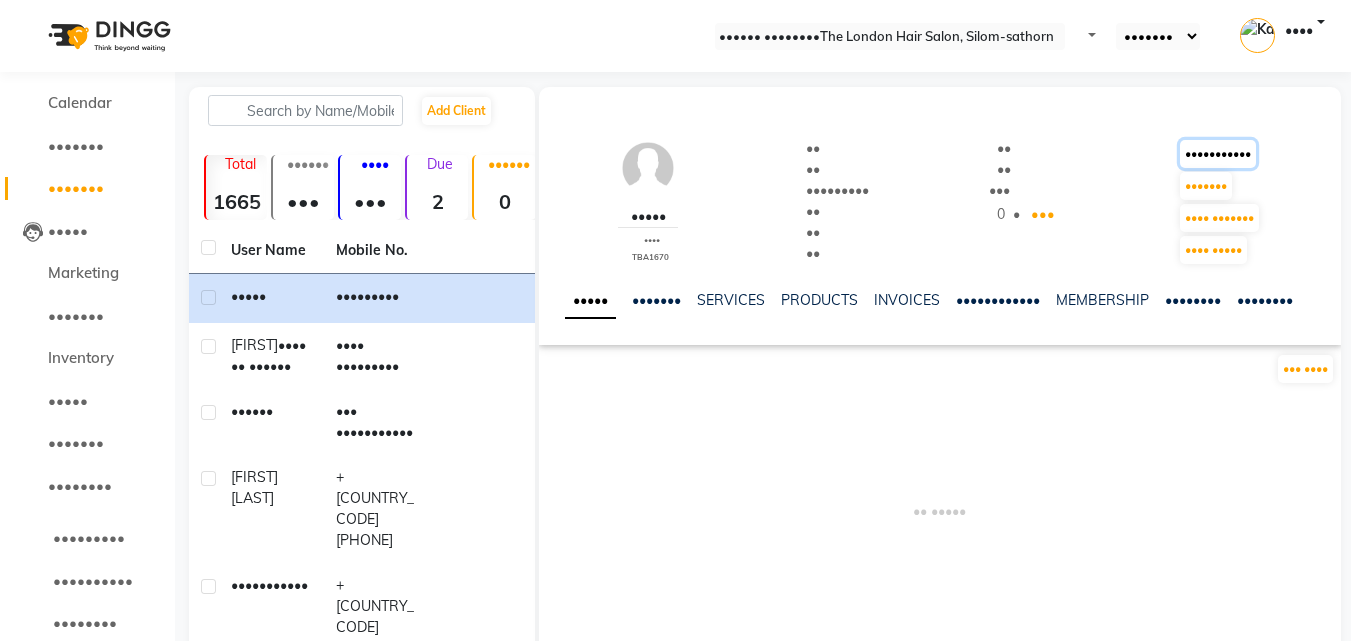click on "•••••••••••" at bounding box center [1218, 154] 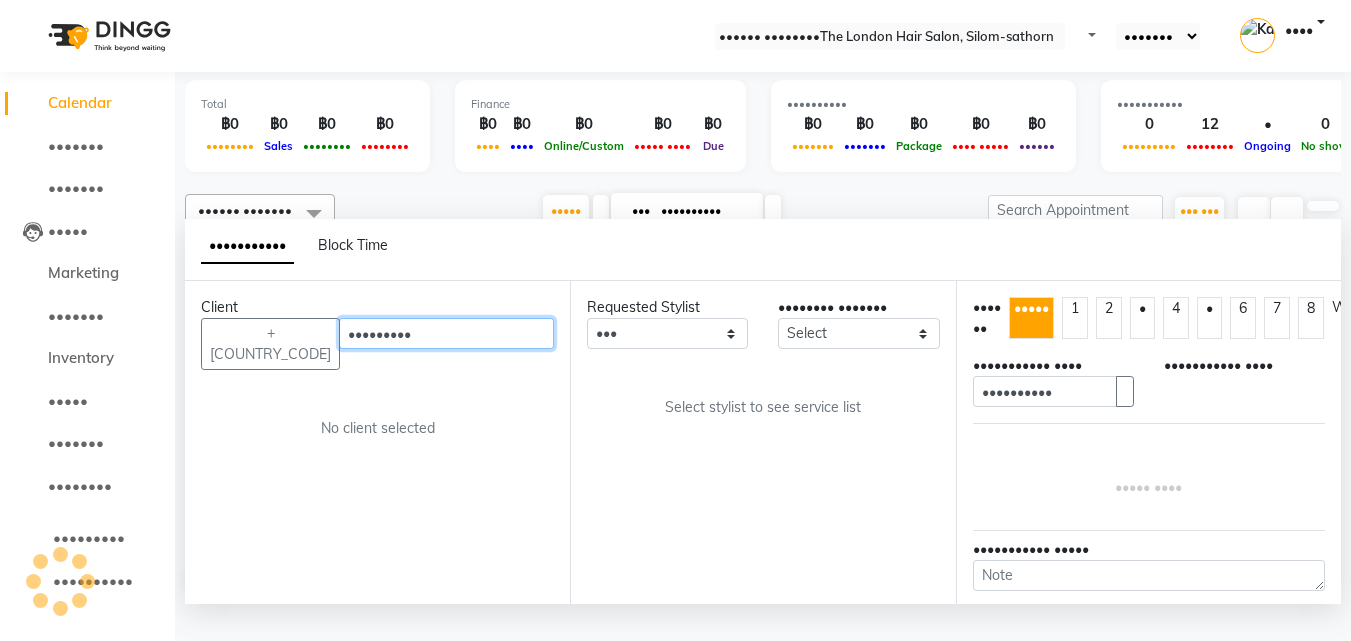 scroll, scrollTop: 0, scrollLeft: 0, axis: both 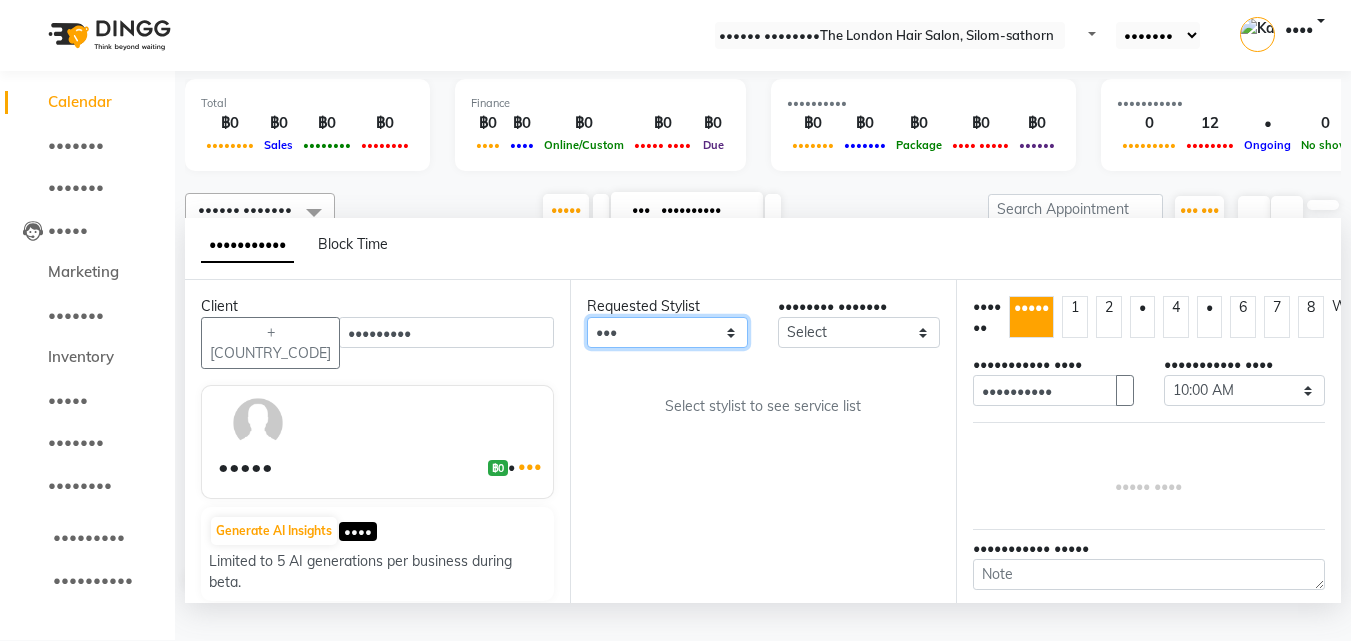 click on "••• ••• •••••   •••• •••• •••  ••• ••••  •••" at bounding box center (667, 332) 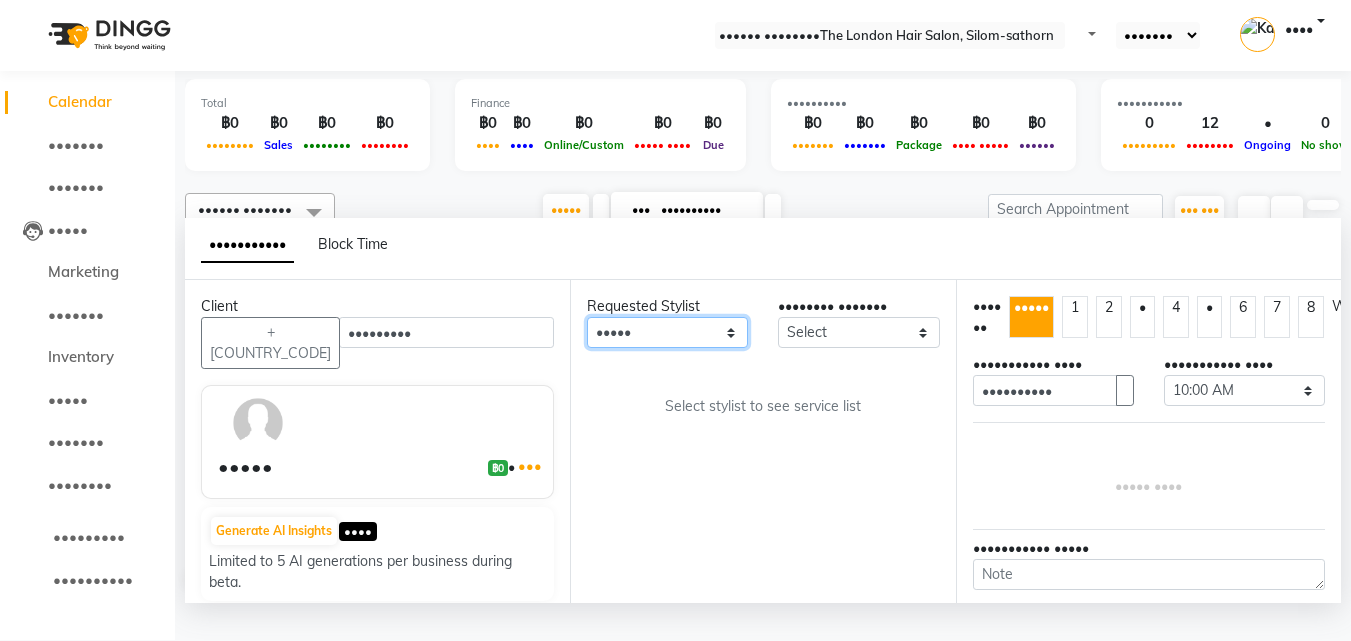 click on "••• ••• •••••   •••• •••• •••  ••• ••••  •••" at bounding box center [667, 332] 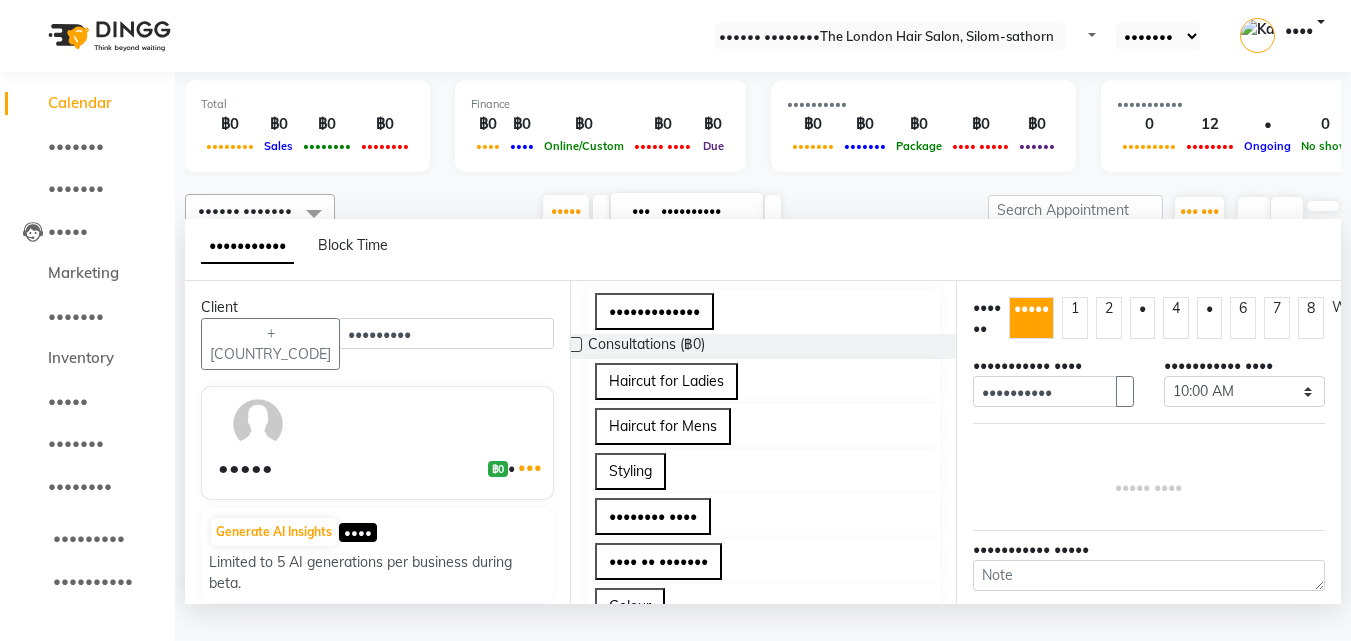 scroll, scrollTop: 127, scrollLeft: 0, axis: vertical 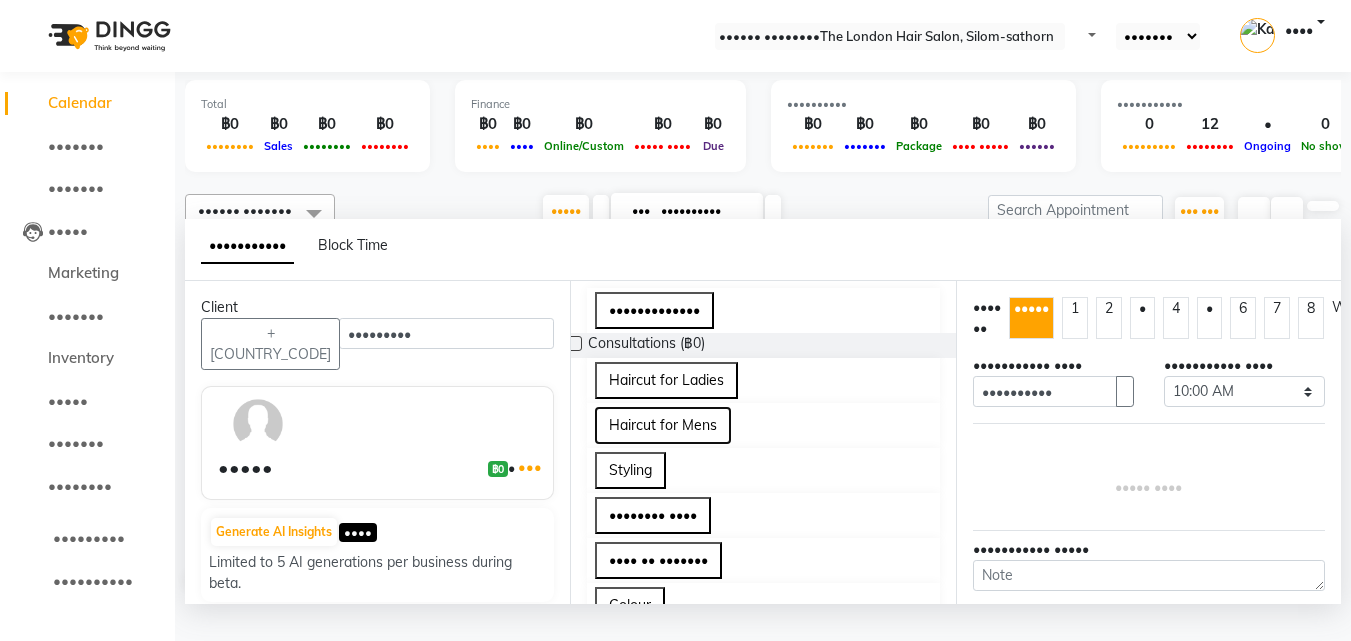 click on "Haircut for Mens" at bounding box center (663, 425) 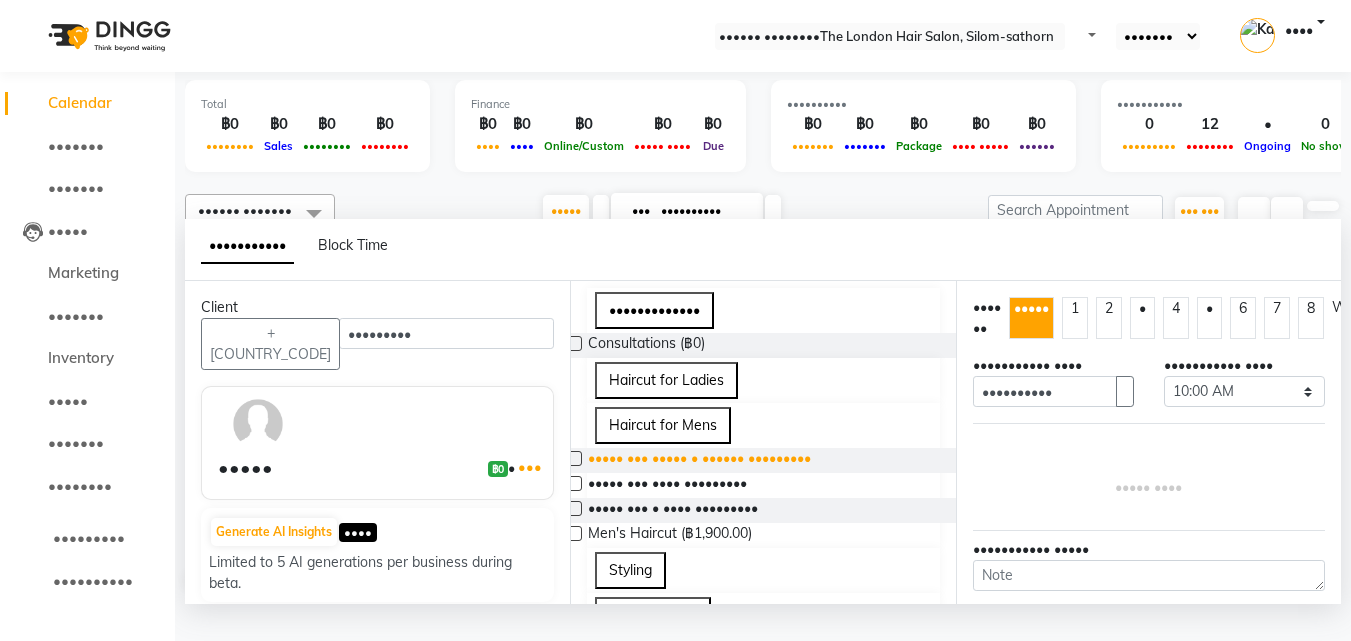click on "••••• ••• ••••• • •••••• •••••••••" at bounding box center [699, 460] 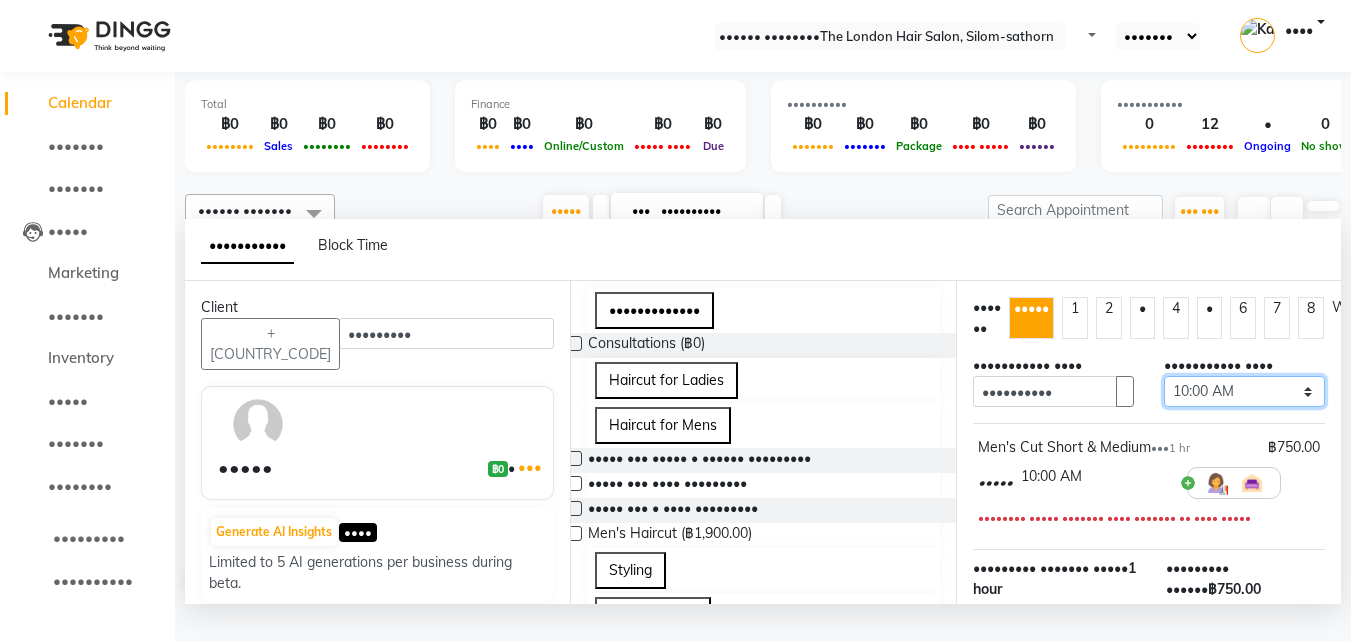 click on "•••••• ••••• •• ••••• •• ••••• •• ••••• •• ••••• •• ••••• •• ••••• •• ••••• •• ••••• •• ••••• •• ••••• •• ••••• •• ••••• •• ••••• •• ••••• •• ••••• •• ••••• •• ••••• •• ••••• •• ••••• •• ••••• •• ••••• •• ••••• •• ••••• •• ••••• •• ••••• •• ••••• •• ••••• •• ••••• •• ••••• •• ••••• •• ••••• •• ••••• •• ••••• •• ••••• •• ••••• •• ••••• •• ••••• •• ••••• •• ••••• •• ••••• •• ••••• •• ••••• •• ••••• •• ••••• •• ••••• •• ••••• •• ••••• •• ••••• •• ••••• •• ••••• •• ••••• •• ••••• •• ••••• •• ••••• •• ••••• •• ••••• •• ••••• •• ••••• •• ••••• •• ••••• •• ••••• •• ••••• •• ••••• •• ••••• •• ••••• •• ••••• •• ••••• •• ••••• •• ••••• •• ••••• •• ••••• •• ••••• •• ••••• •• ••••• •• ••••• •• ••••• •• ••••• •• ••••• •• ••••• •• ••••• •• ••••• •• ••••• •• ••••• •• ••••• •• ••••• •• ••••• •• ••••• •• ••••• •• ••••• •• ••••• •• ••••• •• ••••• •• ••••• •• ••••• •• ••••• •• ••••• •• ••••• •• ••••• •• ••••• •• ••••• •• ••••• •• ••••• •• ••••• •• ••••• •• ••••• •• ••••• •• ••••• •• ••••• •• ••••• •• ••••• •• ••••• •• ••••• ••" at bounding box center [1244, 391] 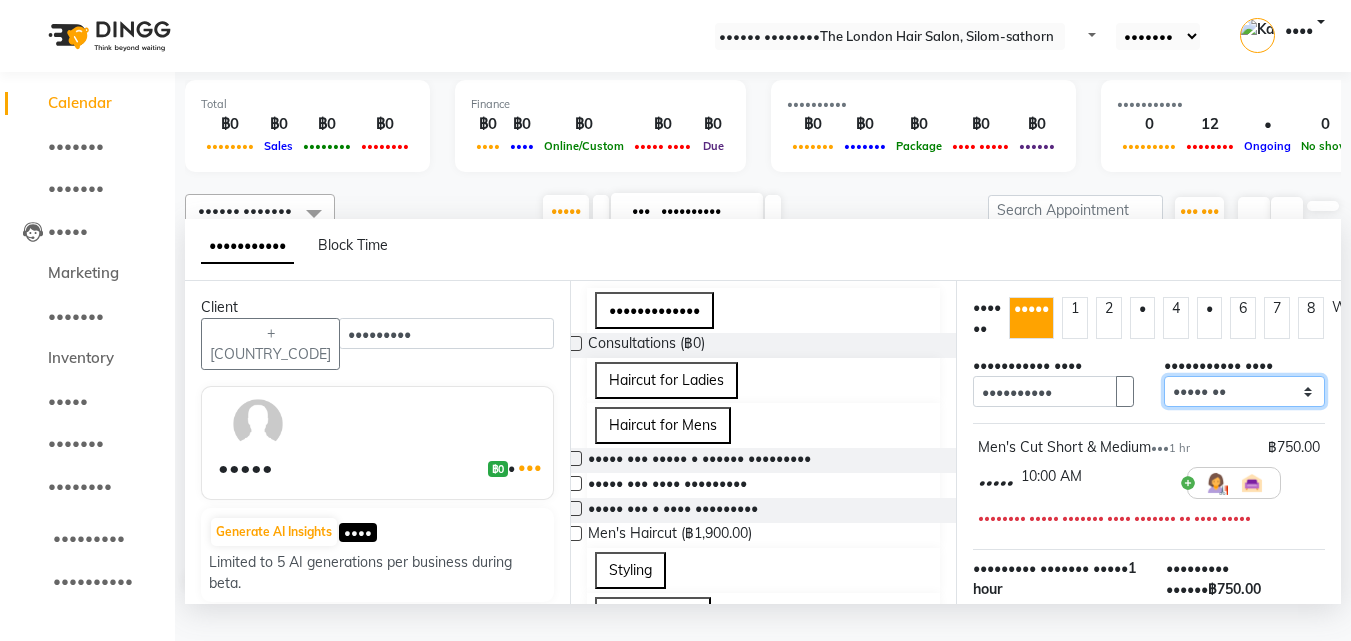 click on "•••••• ••••• •• ••••• •• ••••• •• ••••• •• ••••• •• ••••• •• ••••• •• ••••• •• ••••• •• ••••• •• ••••• •• ••••• •• ••••• •• ••••• •• ••••• •• ••••• •• ••••• •• ••••• •• ••••• •• ••••• •• ••••• •• ••••• •• ••••• •• ••••• •• ••••• •• ••••• •• ••••• •• ••••• •• ••••• •• ••••• •• ••••• •• ••••• •• ••••• •• ••••• •• ••••• •• ••••• •• ••••• •• ••••• •• ••••• •• ••••• •• ••••• •• ••••• •• ••••• •• ••••• •• ••••• •• ••••• •• ••••• •• ••••• •• ••••• •• ••••• •• ••••• •• ••••• •• ••••• •• ••••• •• ••••• •• ••••• •• ••••• •• ••••• •• ••••• •• ••••• •• ••••• •• ••••• •• ••••• •• ••••• •• ••••• •• ••••• •• ••••• •• ••••• •• ••••• •• ••••• •• ••••• •• ••••• •• ••••• •• ••••• •• ••••• •• ••••• •• ••••• •• ••••• •• ••••• •• ••••• •• ••••• •• ••••• •• ••••• •• ••••• •• ••••• •• ••••• •• ••••• •• ••••• •• ••••• •• ••••• •• ••••• •• ••••• •• ••••• •• ••••• •• ••••• •• ••••• •• ••••• •• ••••• •• ••••• •• ••••• •• ••••• •• ••••• •• ••••• •• ••••• •• ••••• •• ••••• •• ••••• •• ••••• •• ••••• •• ••••• •• ••••• •• ••••• •• ••••• ••" at bounding box center [1244, 391] 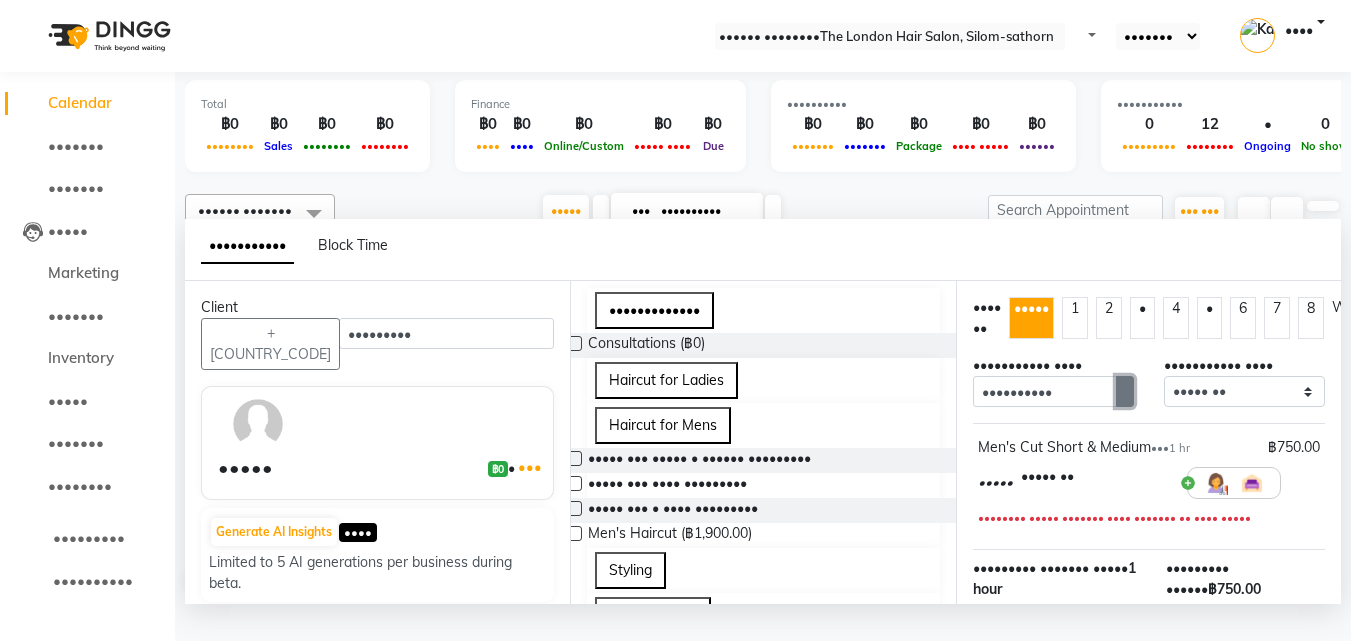 click at bounding box center [1125, 391] 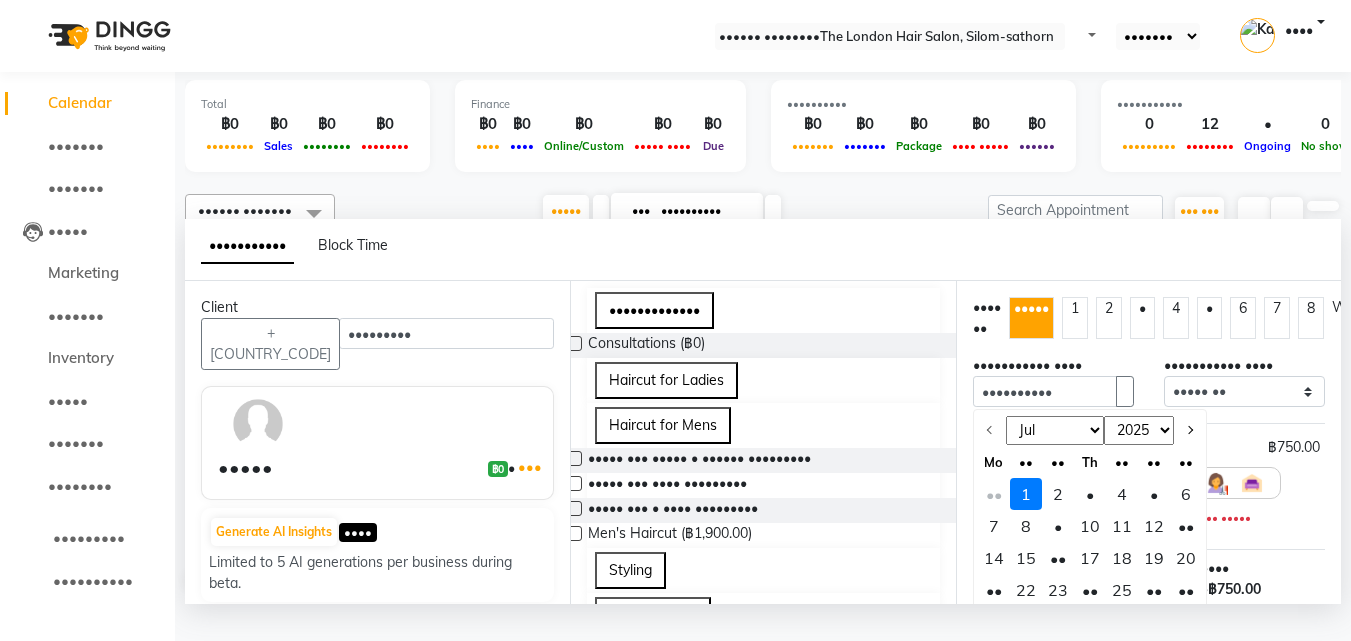click on "2" at bounding box center (1058, 494) 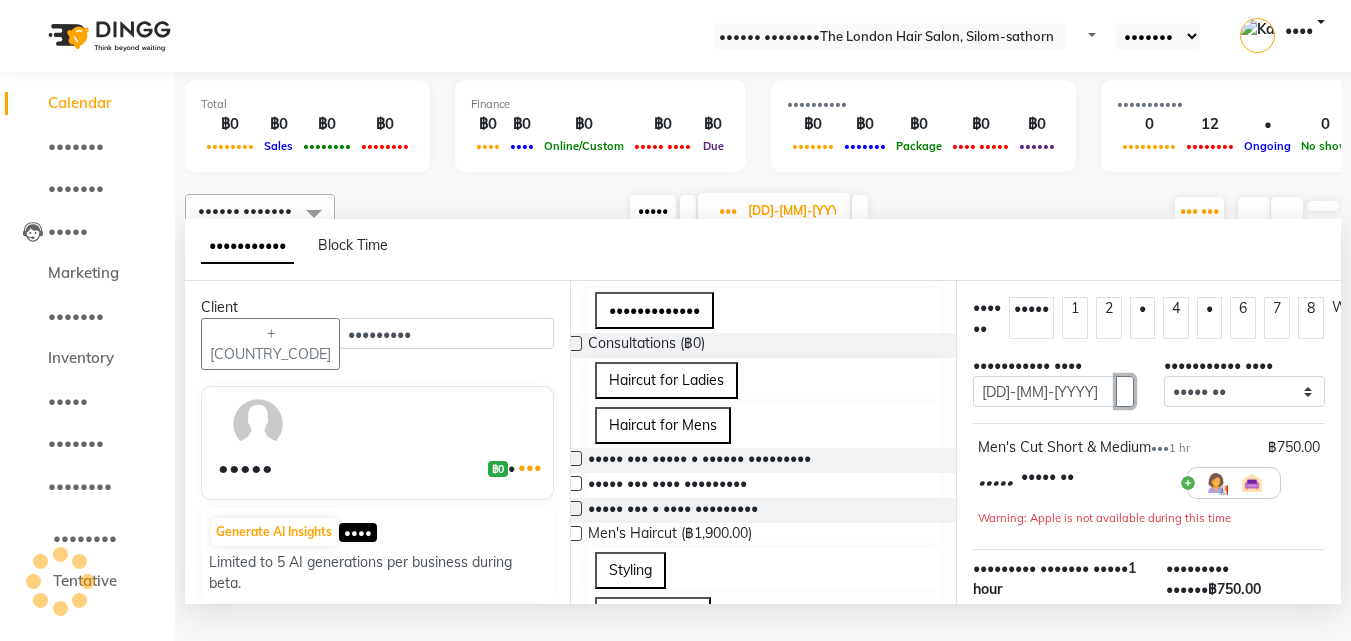 scroll, scrollTop: 177, scrollLeft: 0, axis: vertical 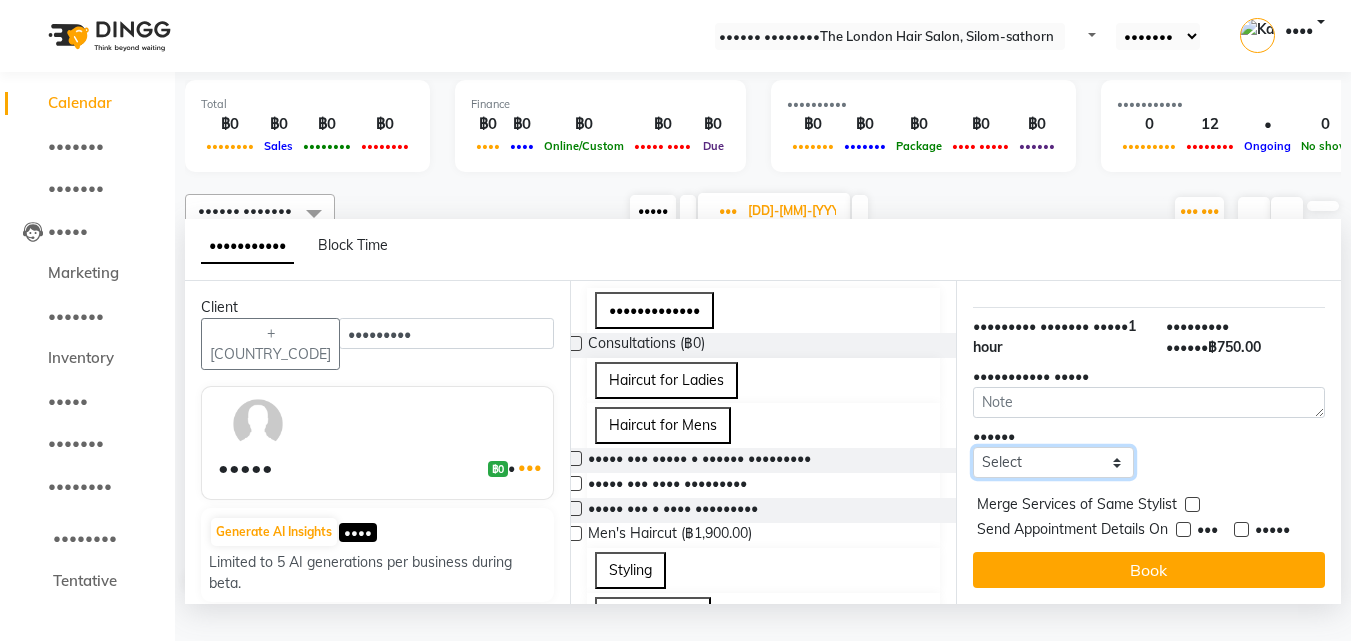 click on "•••••• ••••••••• ••••••• ••••••••" at bounding box center (1053, 462) 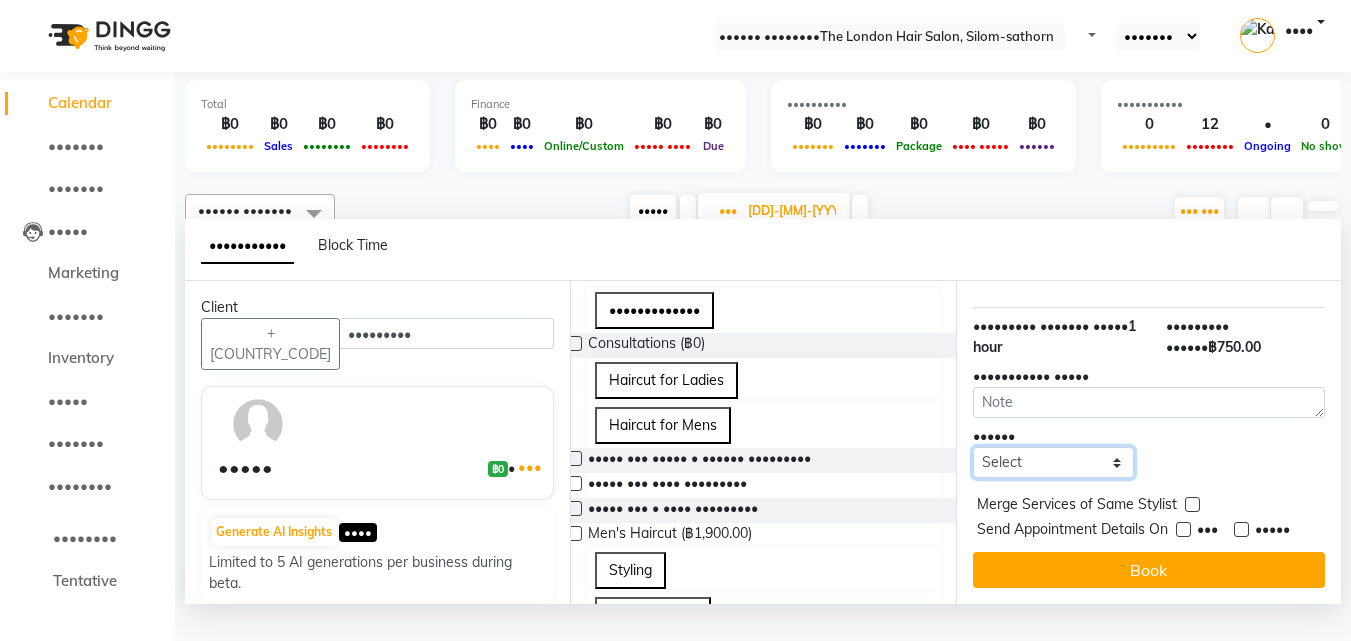 select on "••••••• •••••••" 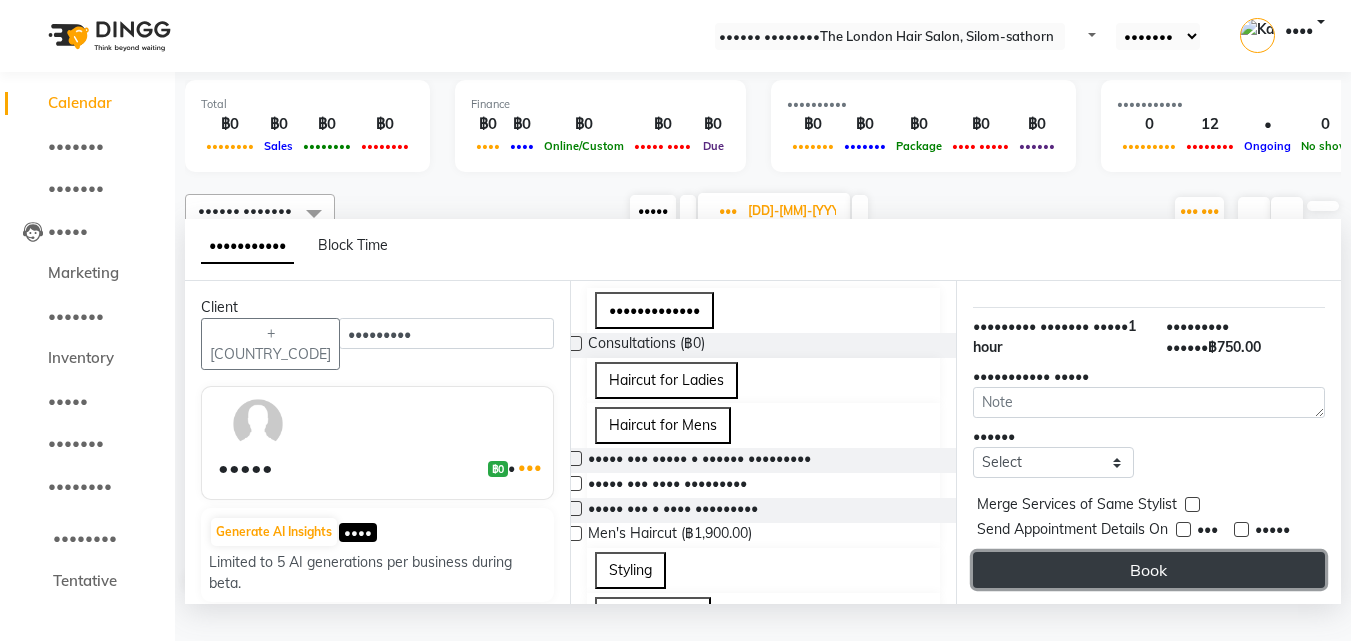click on "Book" at bounding box center [1149, 570] 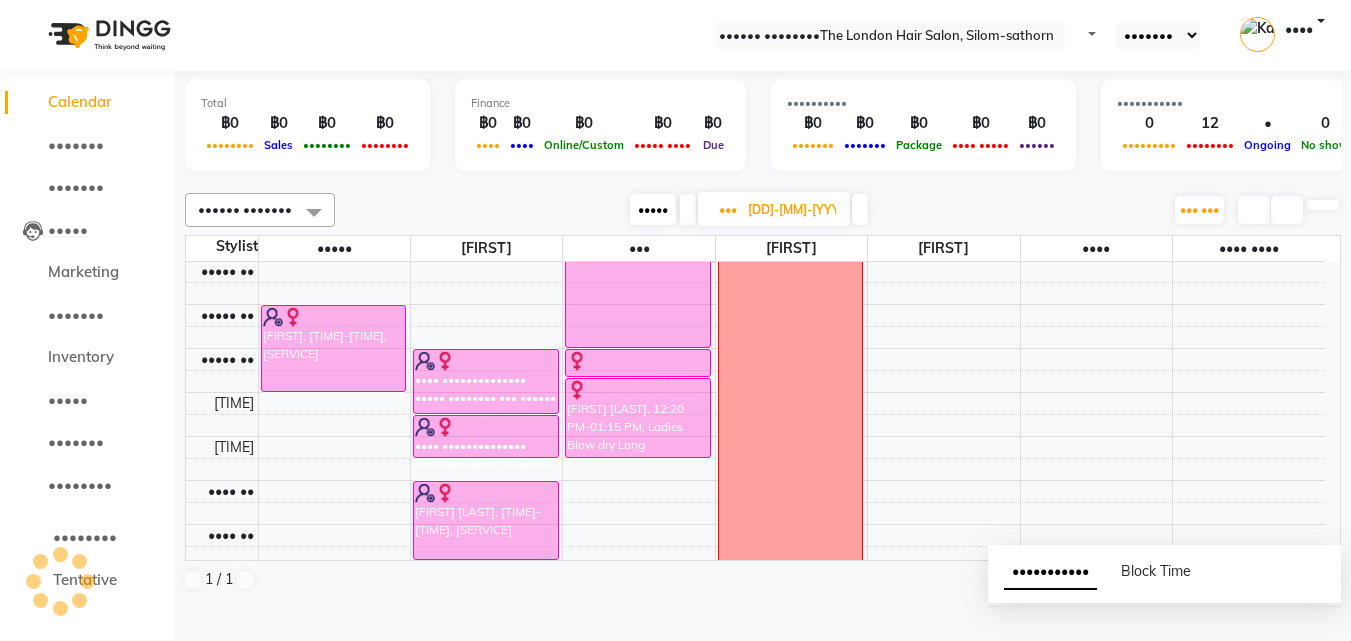 scroll, scrollTop: 0, scrollLeft: 0, axis: both 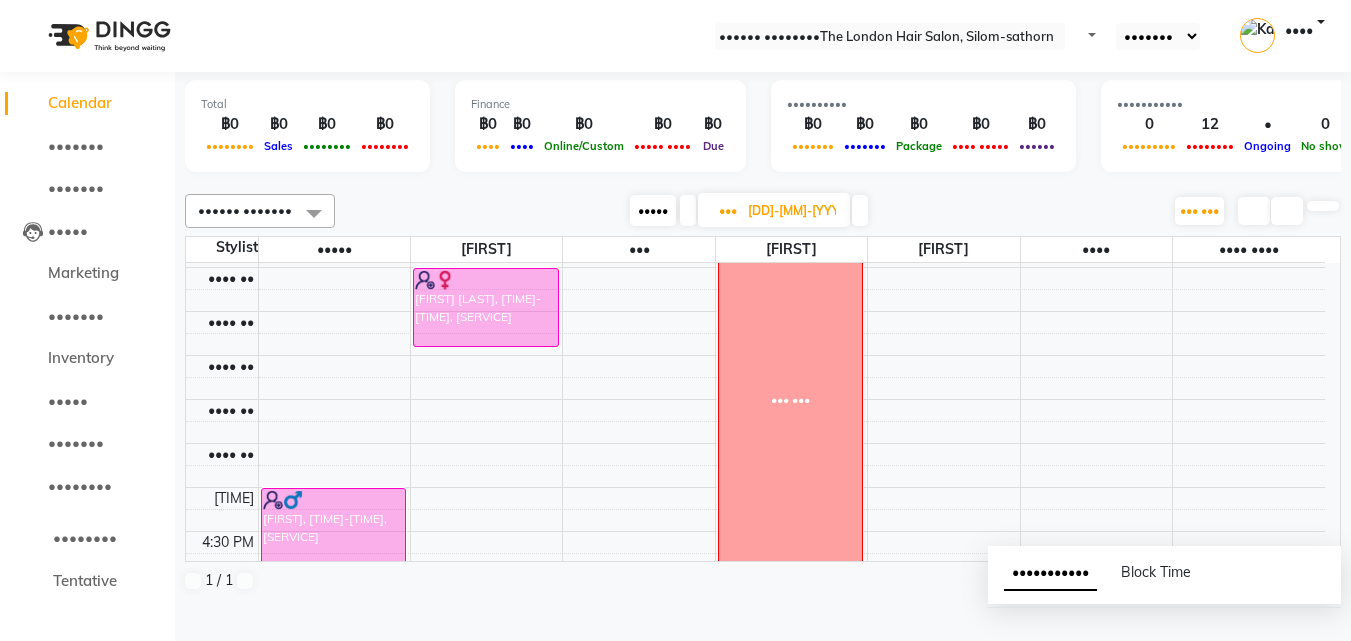 click on "•••••" at bounding box center [653, 210] 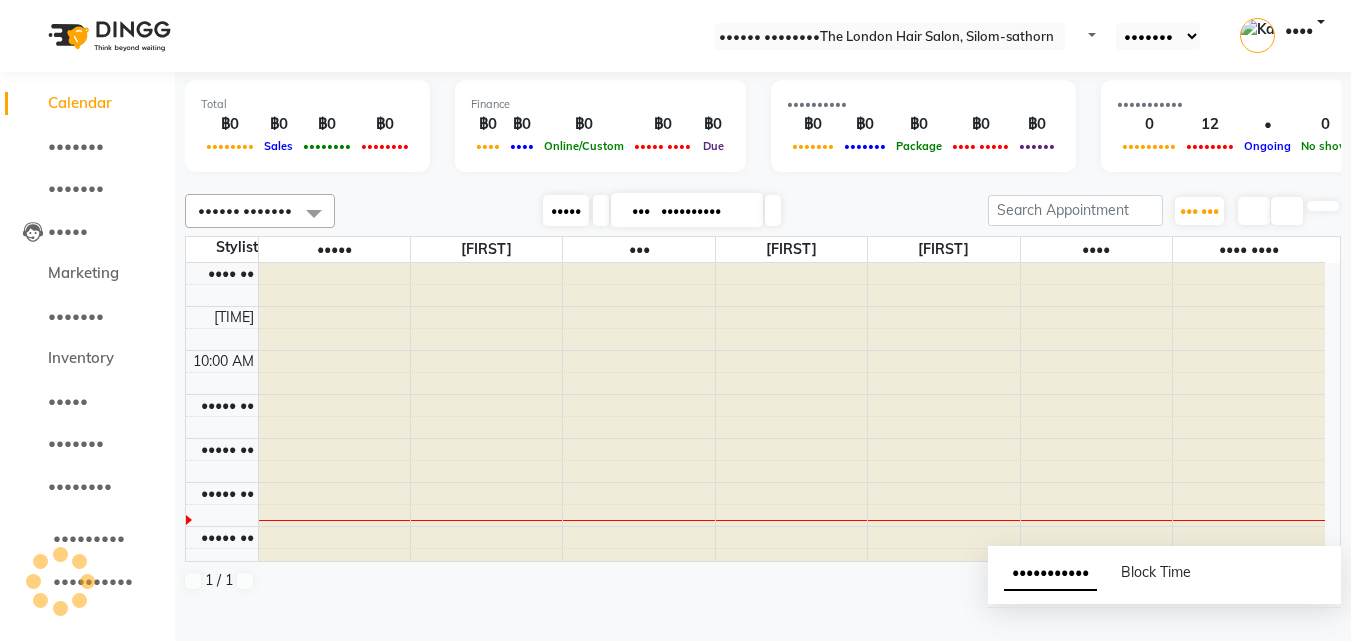 scroll, scrollTop: 177, scrollLeft: 0, axis: vertical 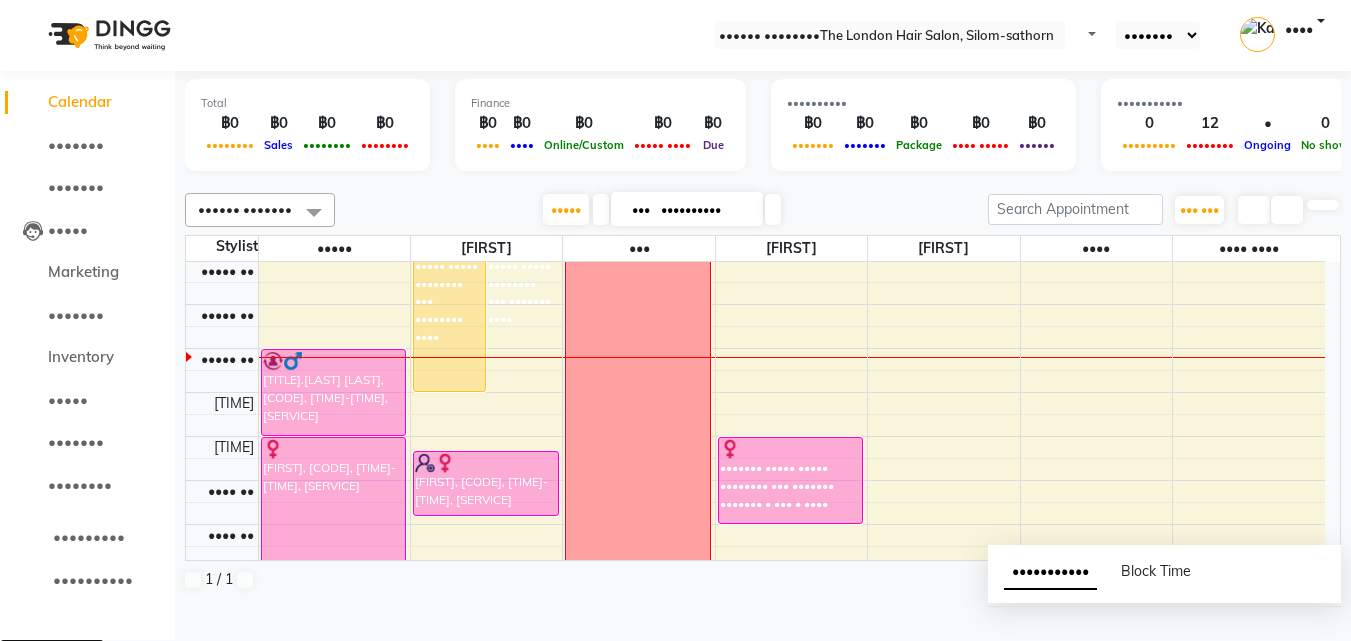 click on "••••• •••••••" at bounding box center [52, 653] 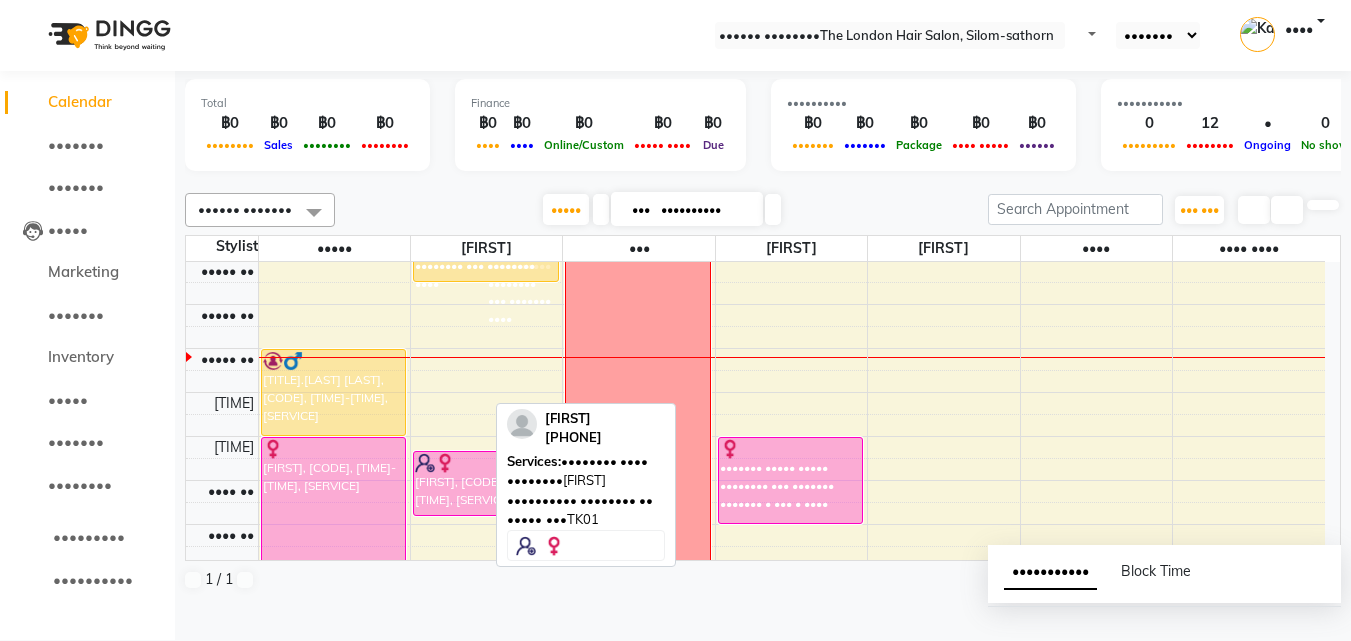 scroll, scrollTop: 153, scrollLeft: 0, axis: vertical 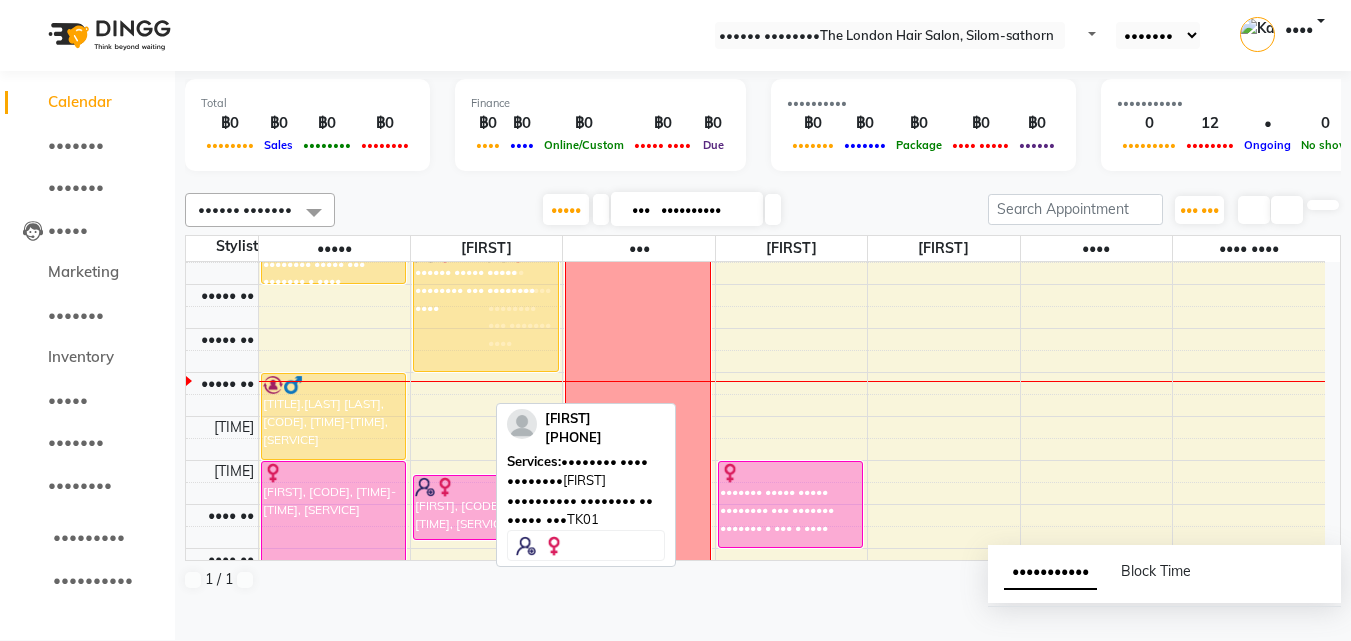 drag, startPoint x: 458, startPoint y: 411, endPoint x: 483, endPoint y: 393, distance: 30.805843 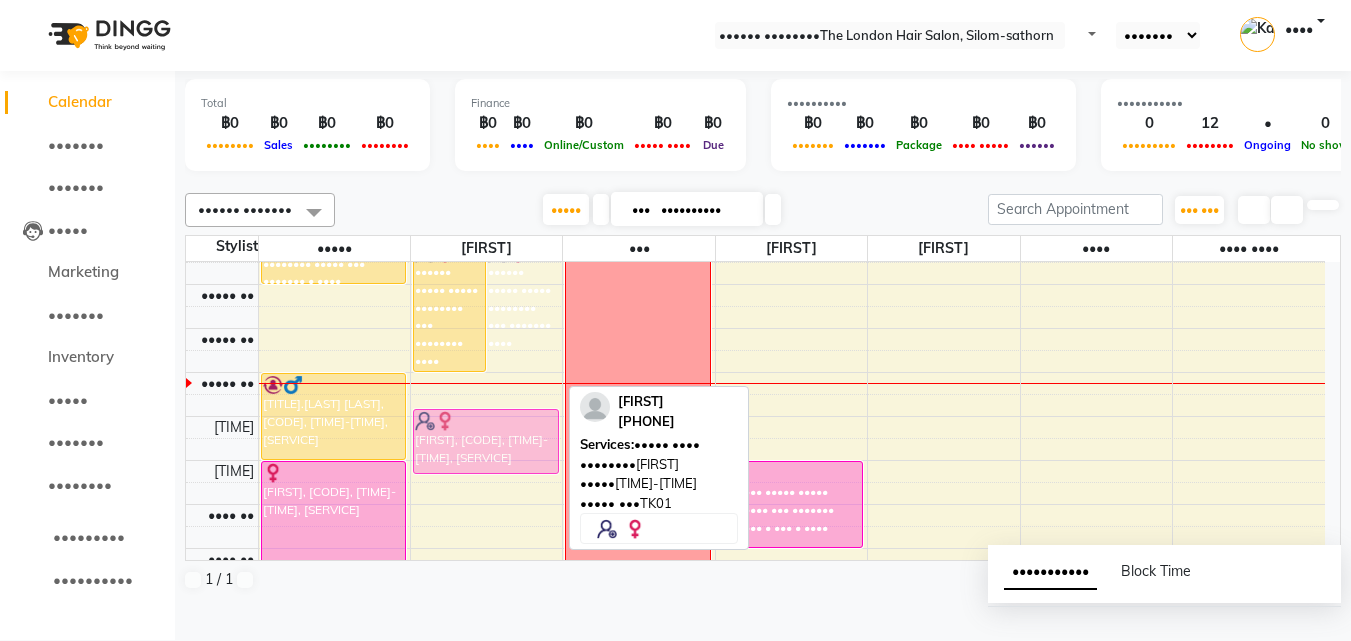 drag, startPoint x: 476, startPoint y: 524, endPoint x: 481, endPoint y: 469, distance: 55.226807 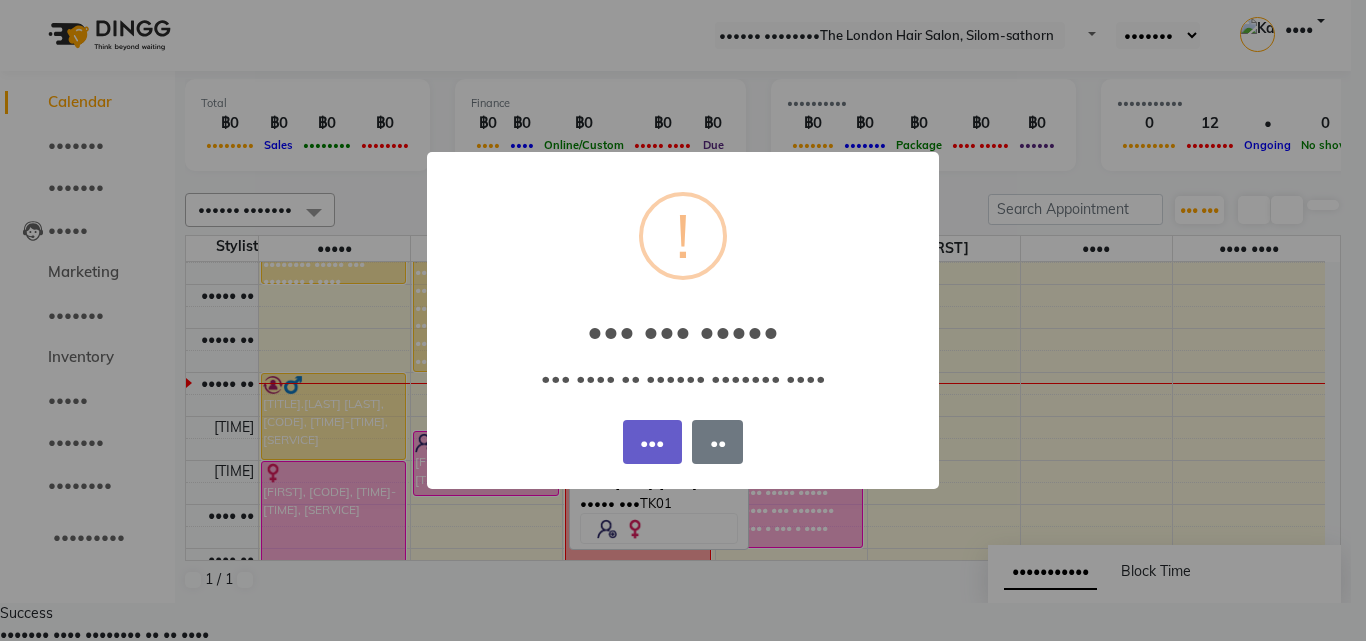 click on "•••" at bounding box center [652, 442] 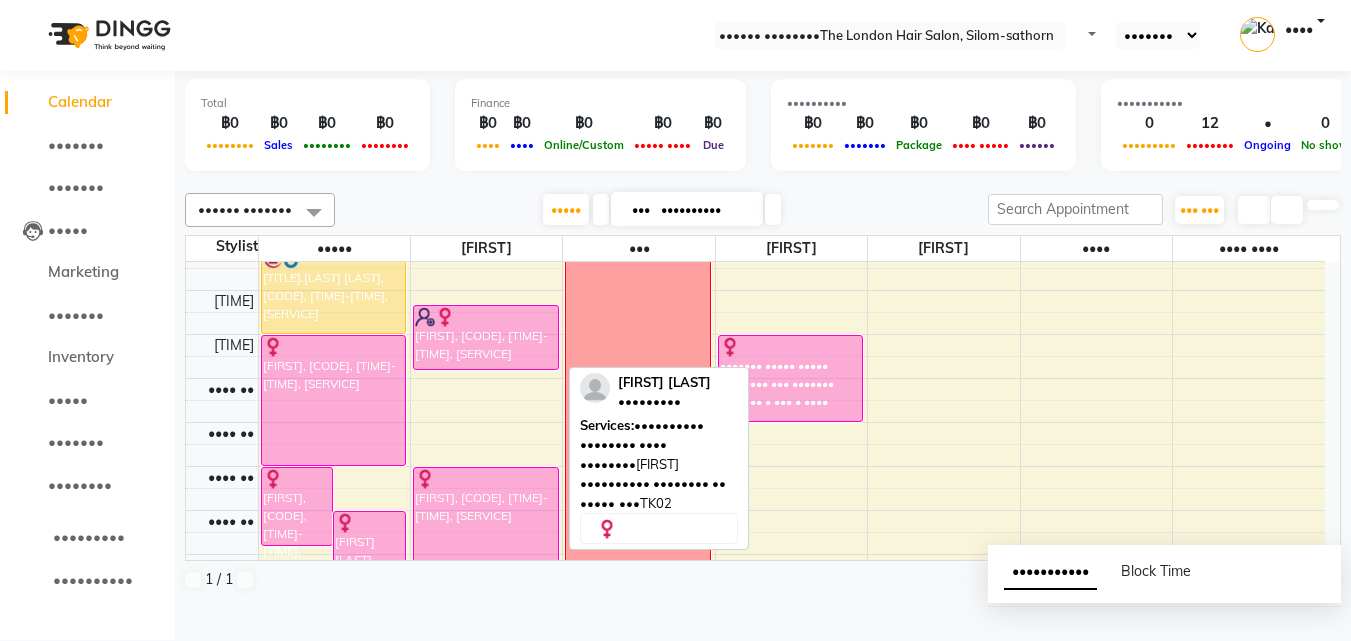 scroll, scrollTop: 280, scrollLeft: 0, axis: vertical 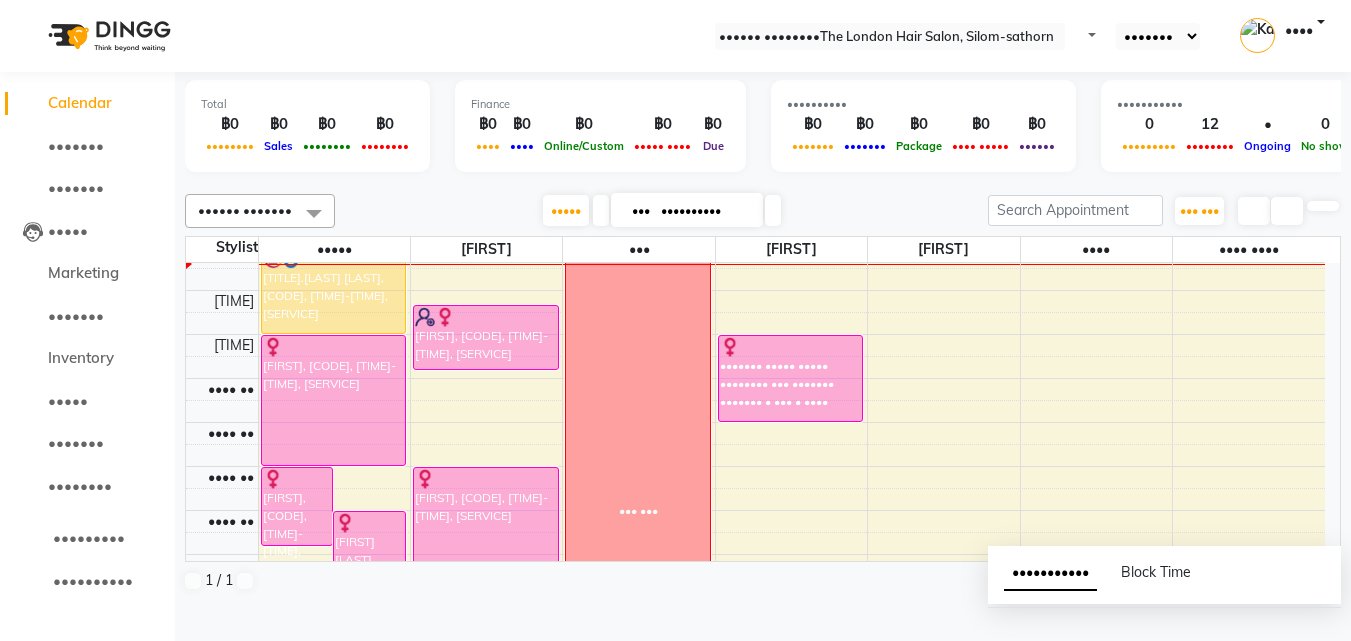click on "•••" at bounding box center [641, 210] 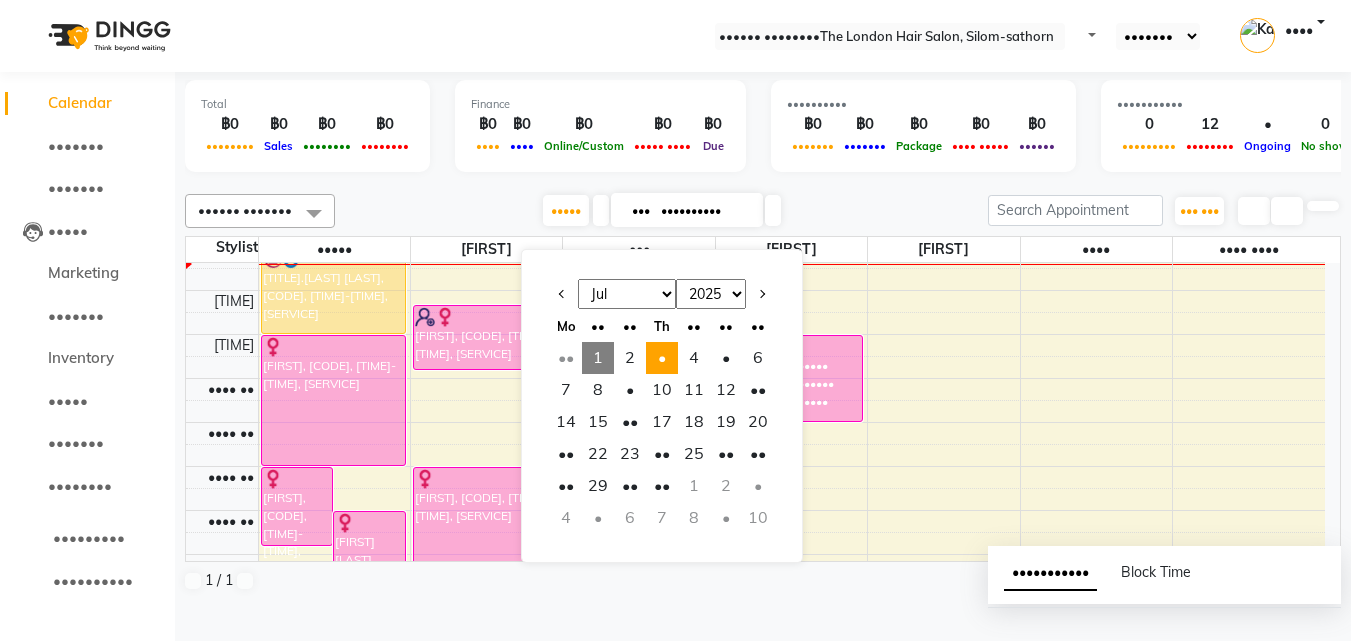 click on "•" at bounding box center (662, 358) 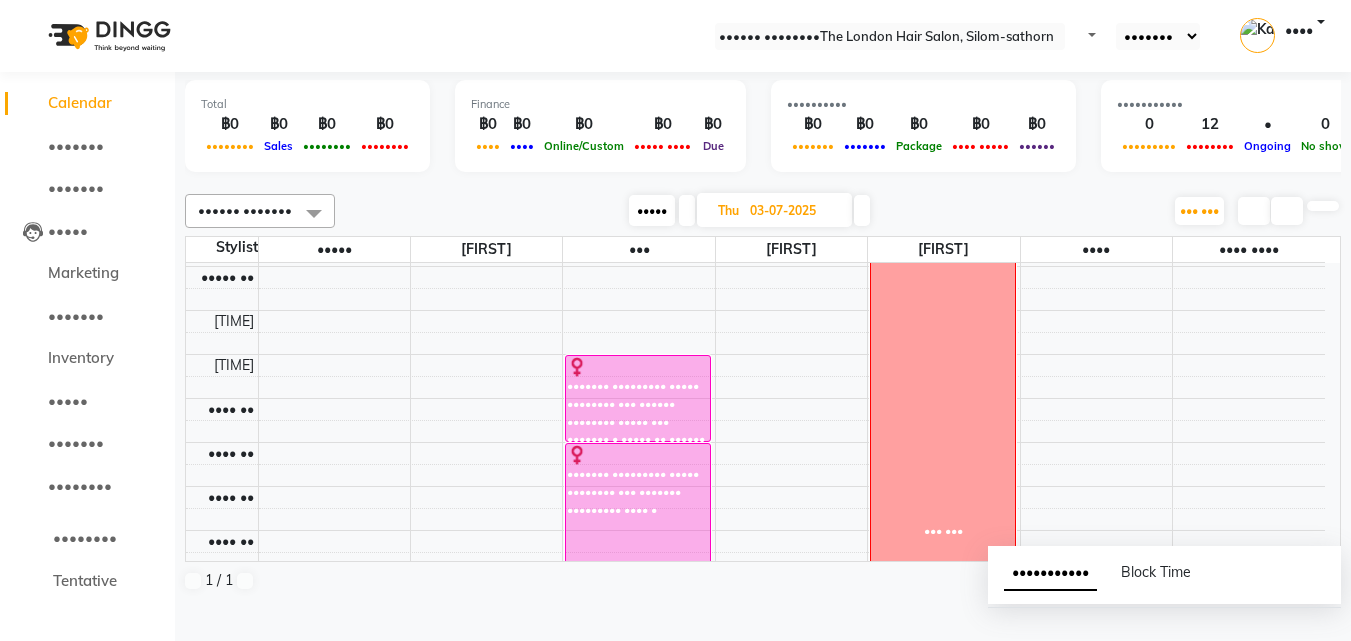 scroll, scrollTop: 260, scrollLeft: 0, axis: vertical 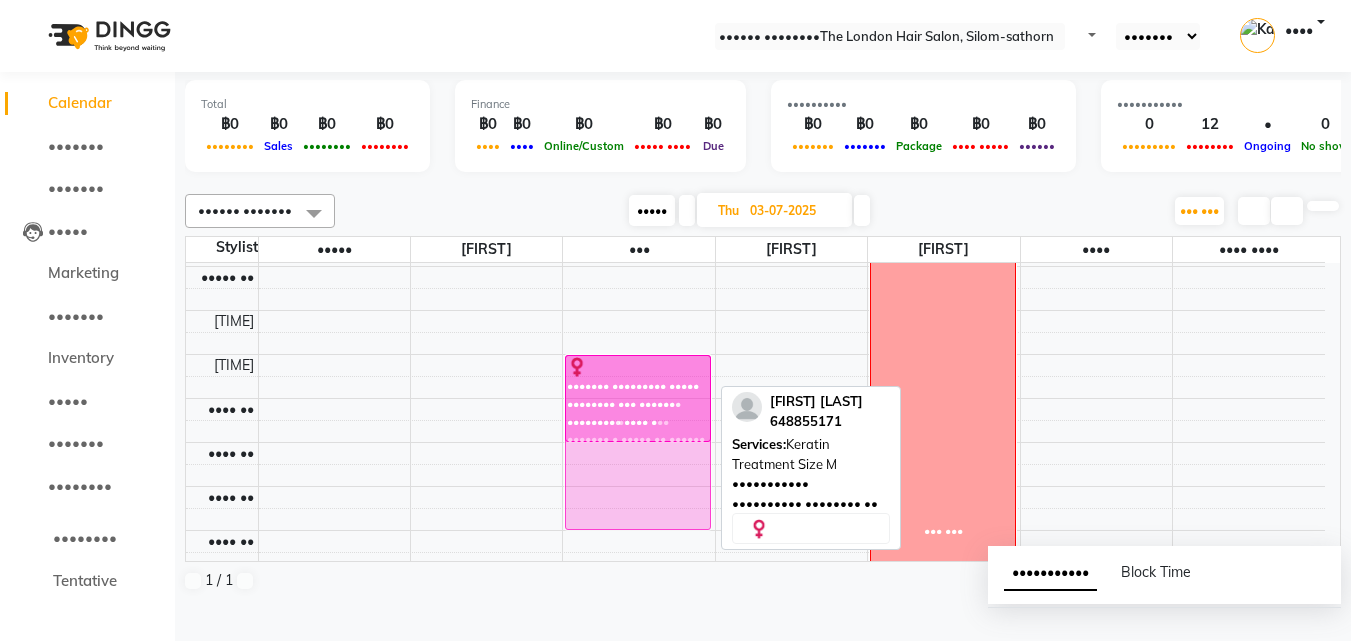 drag, startPoint x: 609, startPoint y: 525, endPoint x: 604, endPoint y: 436, distance: 89.140335 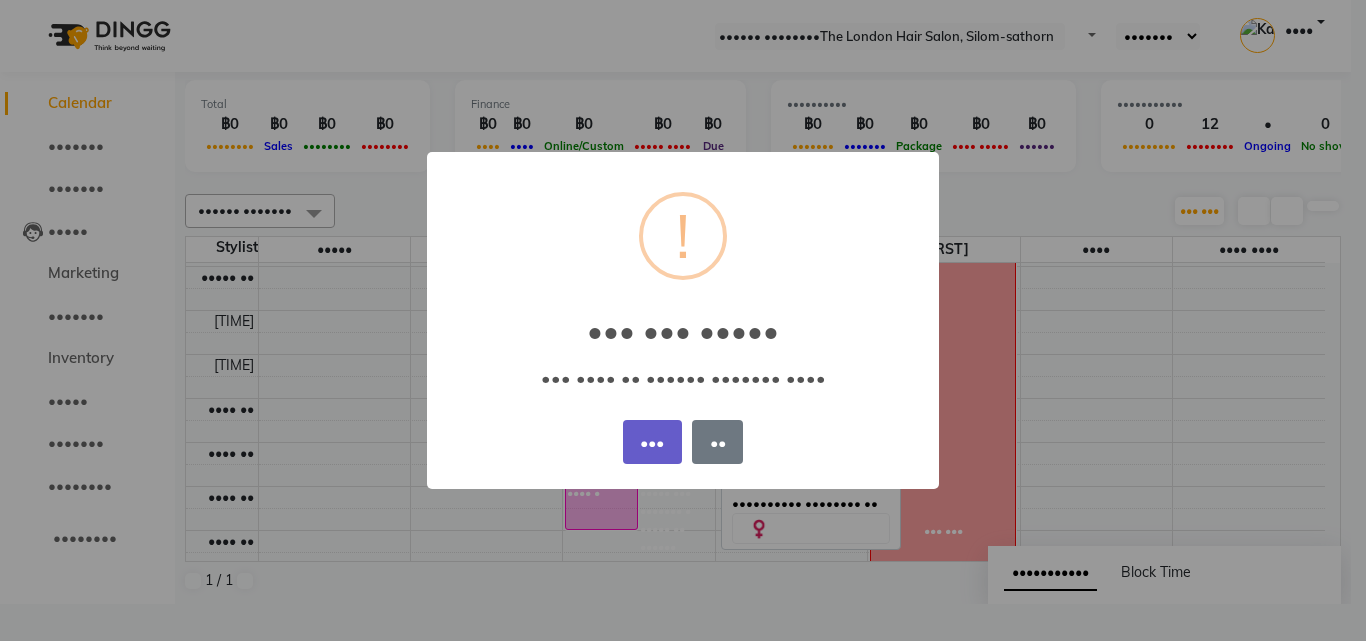 click on "•••" at bounding box center [652, 442] 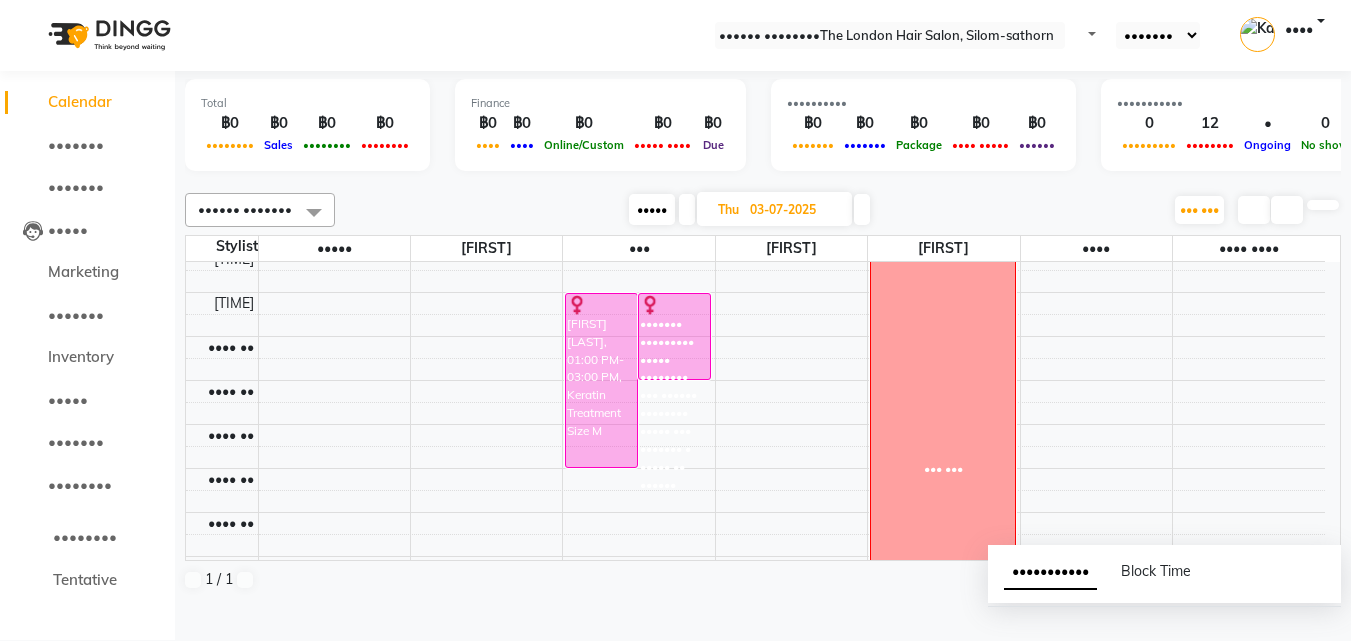 scroll, scrollTop: 322, scrollLeft: 0, axis: vertical 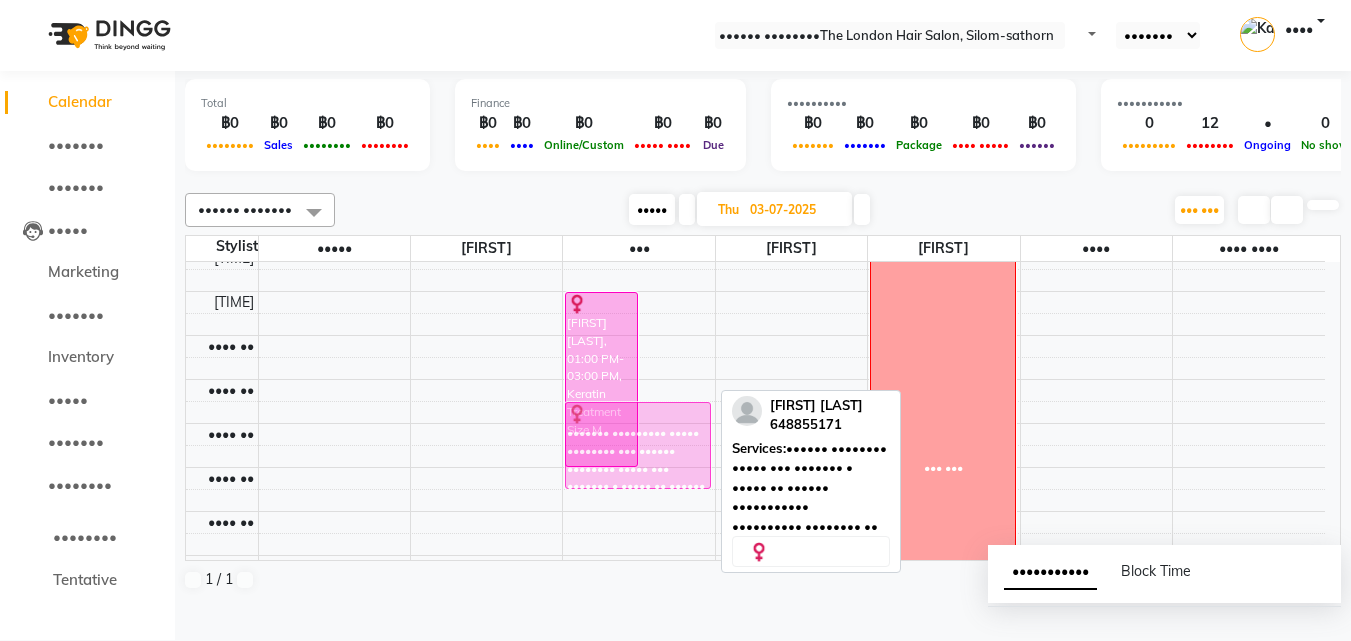 drag, startPoint x: 679, startPoint y: 350, endPoint x: 679, endPoint y: 448, distance: 98 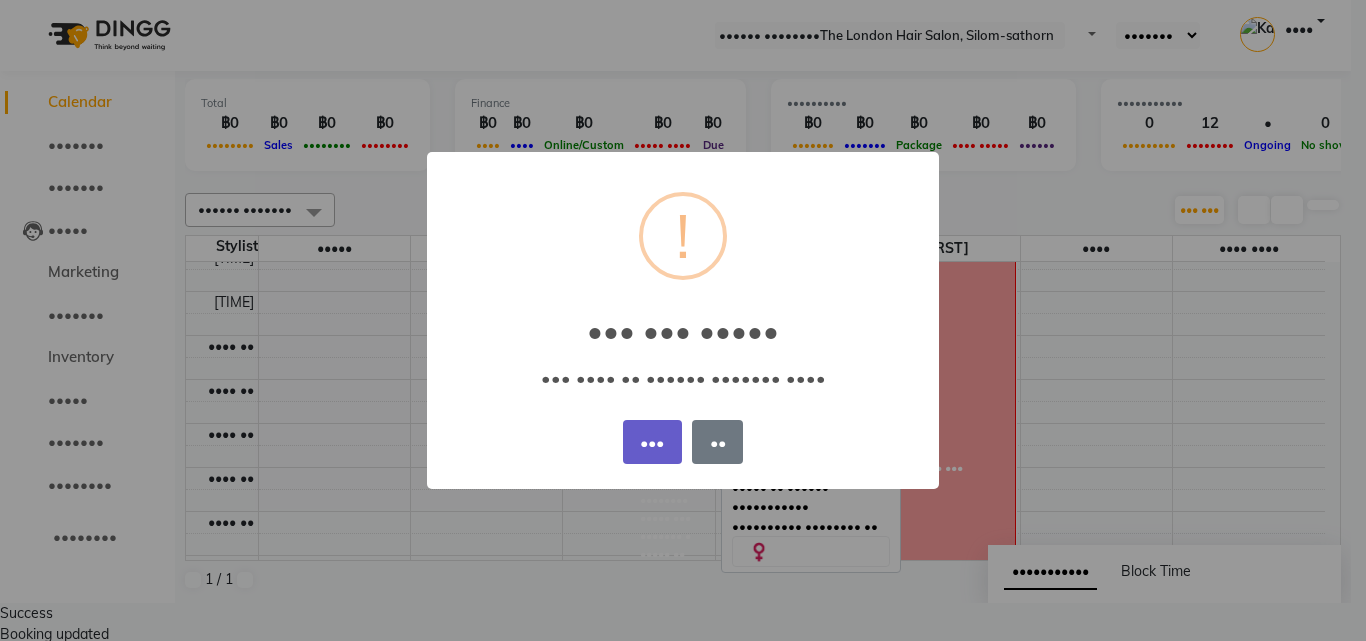 click on "•••" at bounding box center (652, 442) 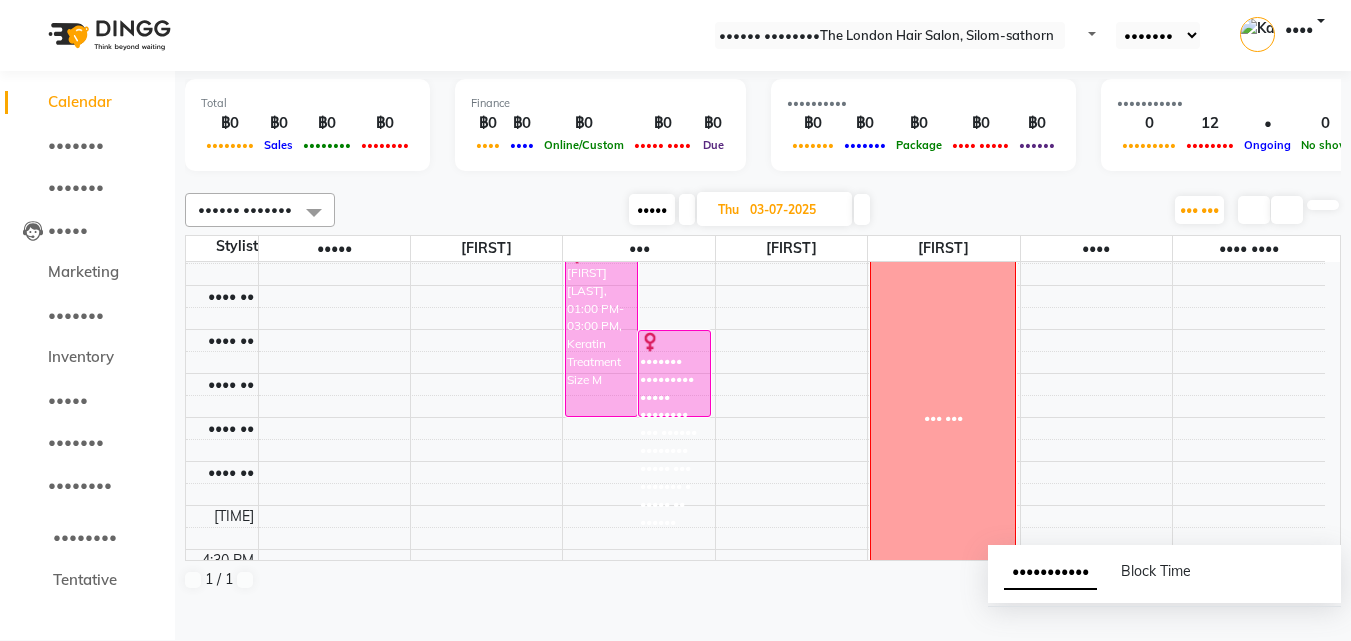 scroll, scrollTop: 373, scrollLeft: 0, axis: vertical 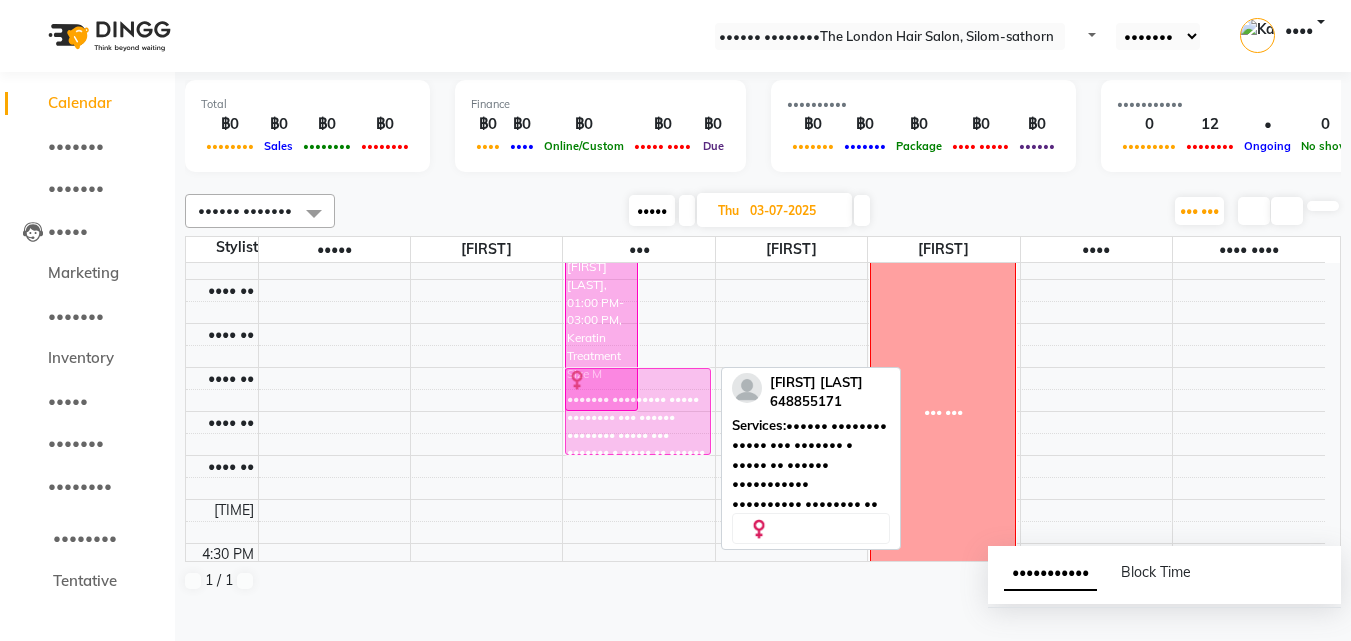 drag, startPoint x: 667, startPoint y: 381, endPoint x: 629, endPoint y: 424, distance: 57.384666 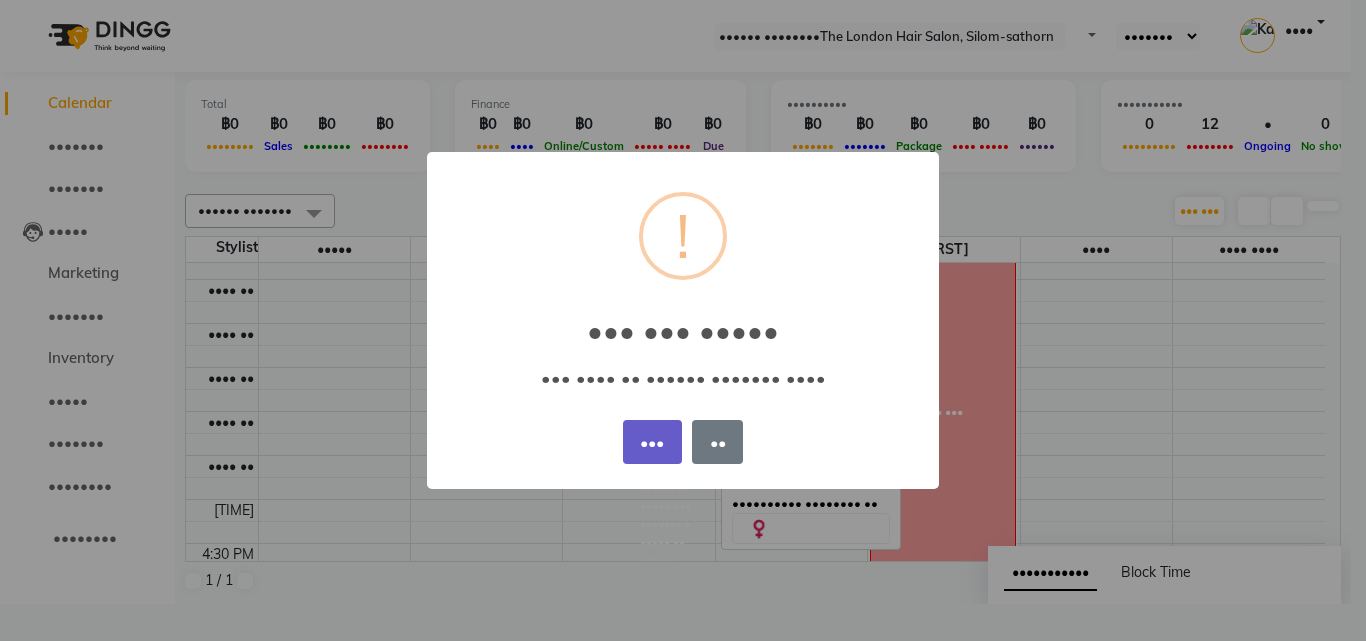 click on "•••" at bounding box center [652, 442] 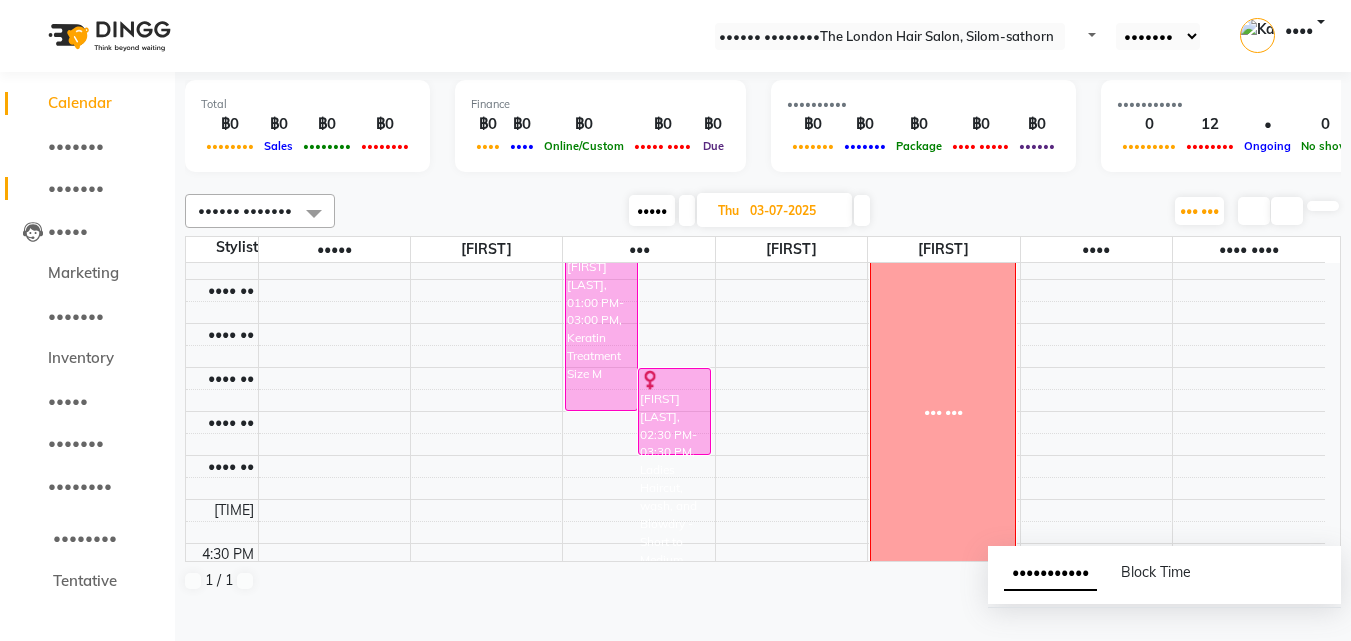 click on "•••••••" at bounding box center [76, 187] 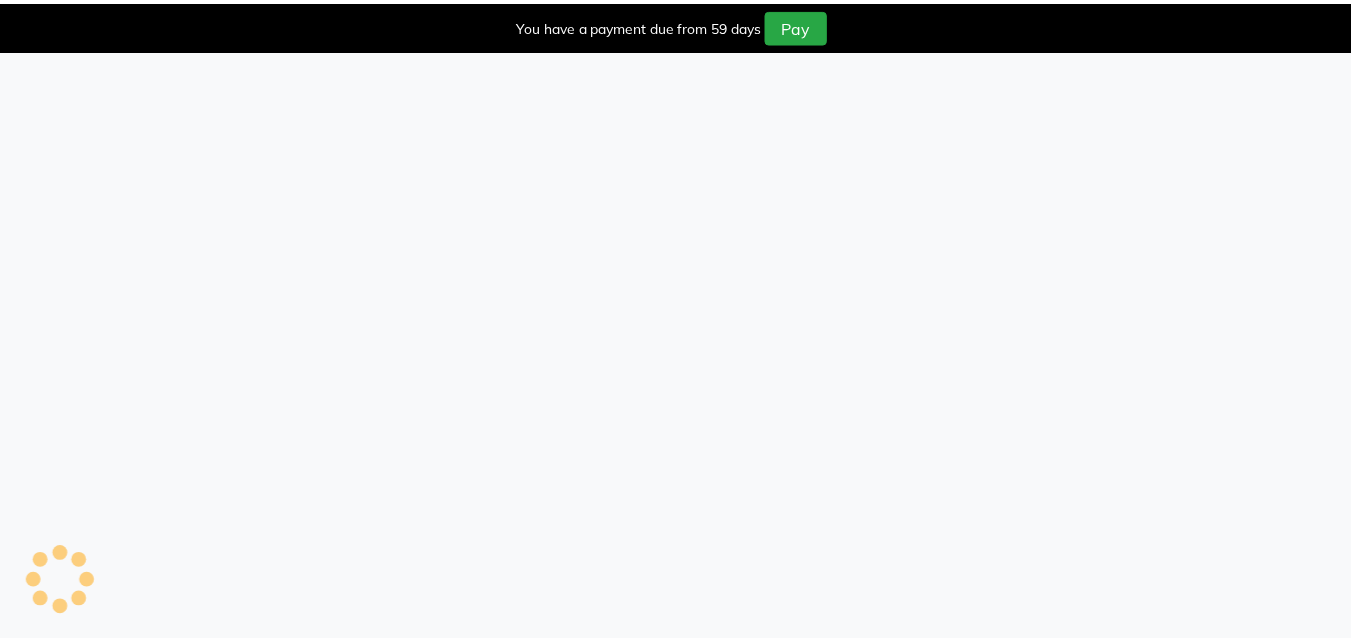 scroll, scrollTop: 0, scrollLeft: 0, axis: both 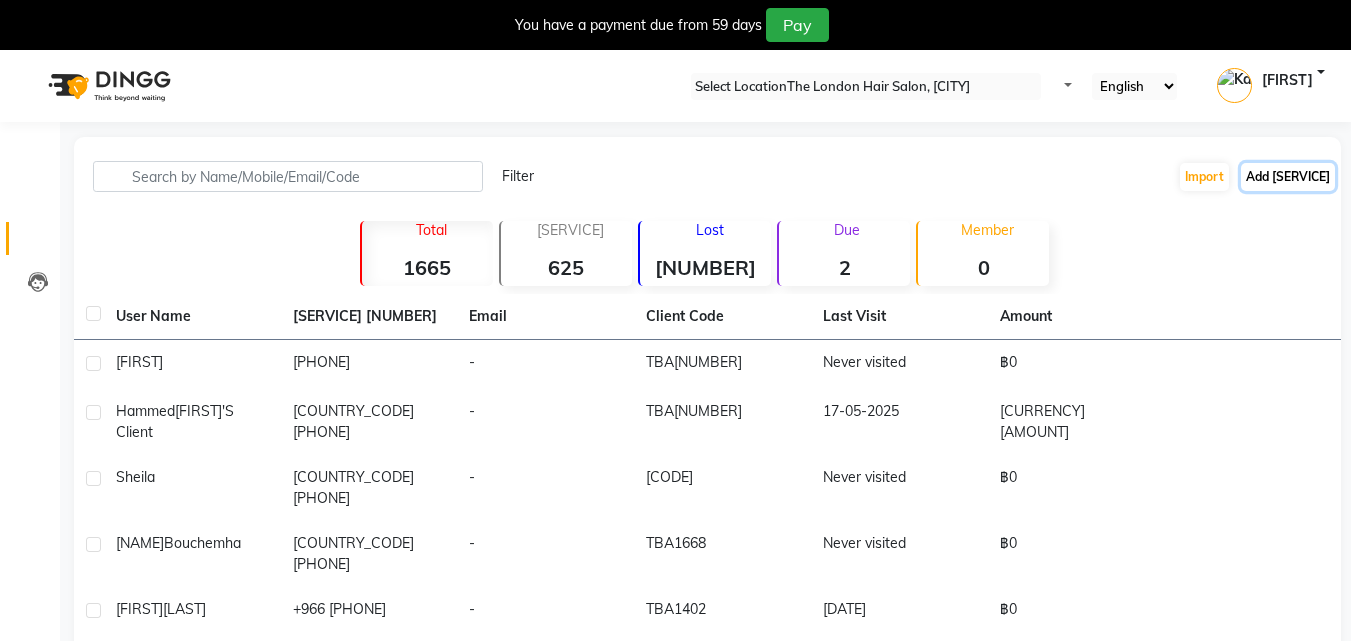 click on "Add [SERVICE]" at bounding box center (1288, 177) 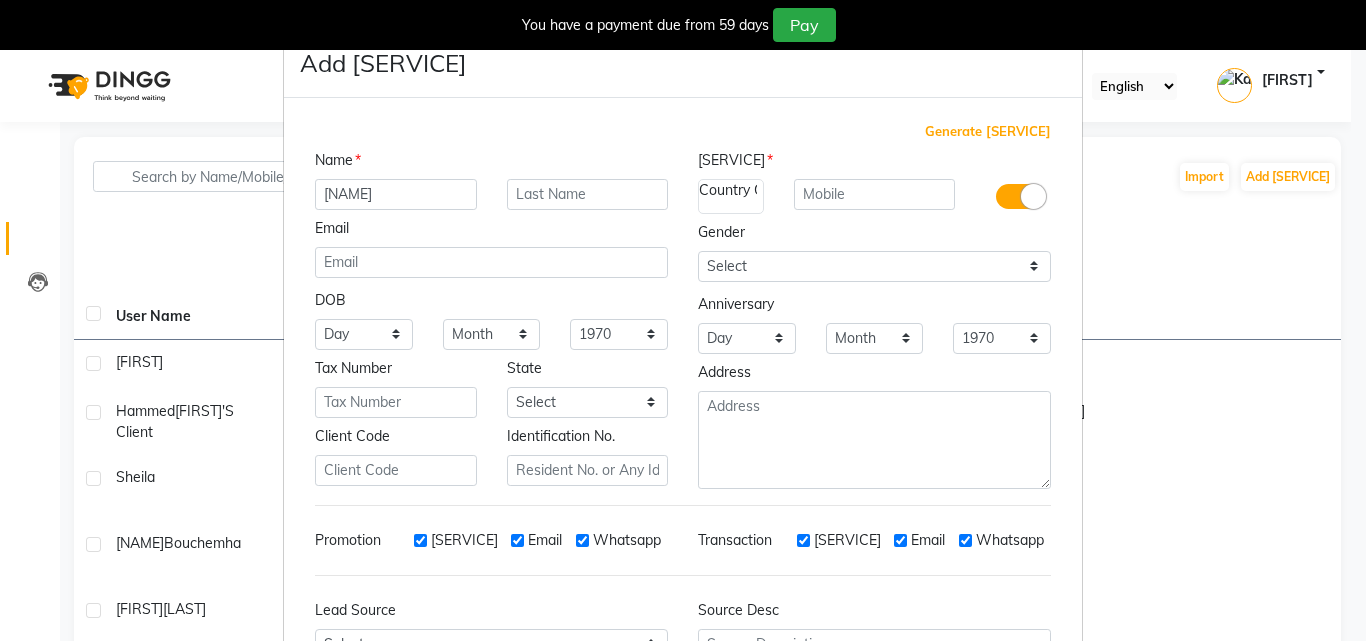 click on "jENNY" at bounding box center (396, 194) 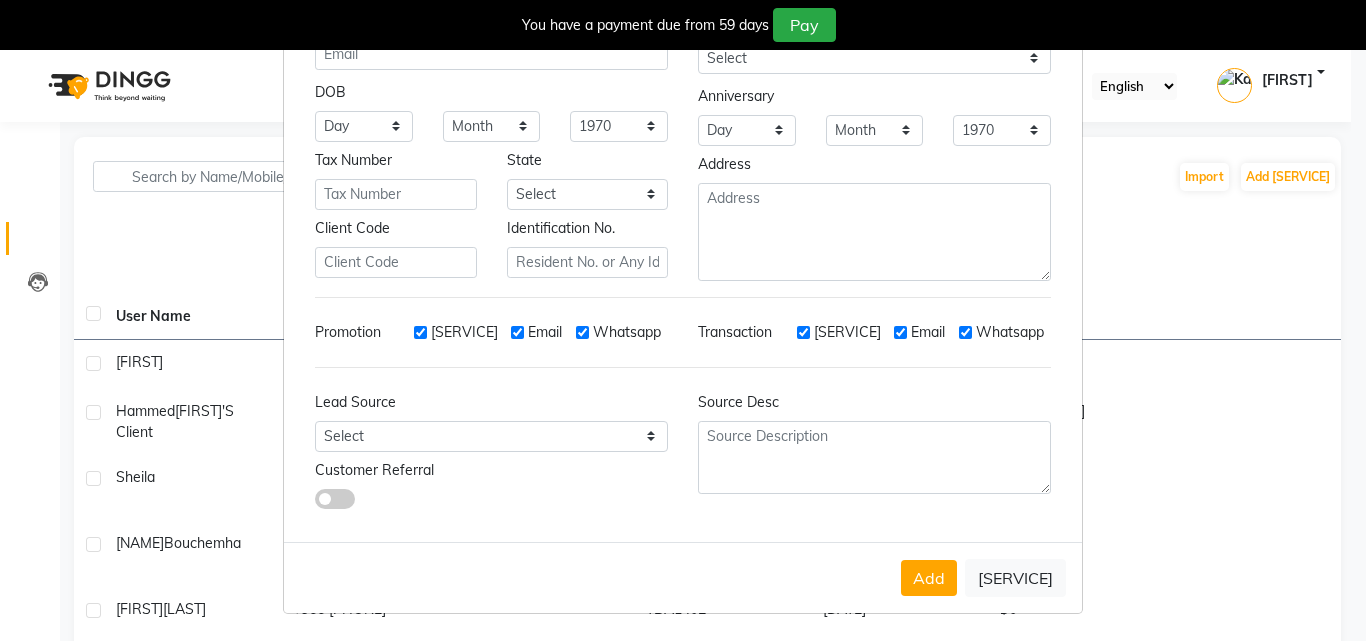 scroll, scrollTop: 0, scrollLeft: 0, axis: both 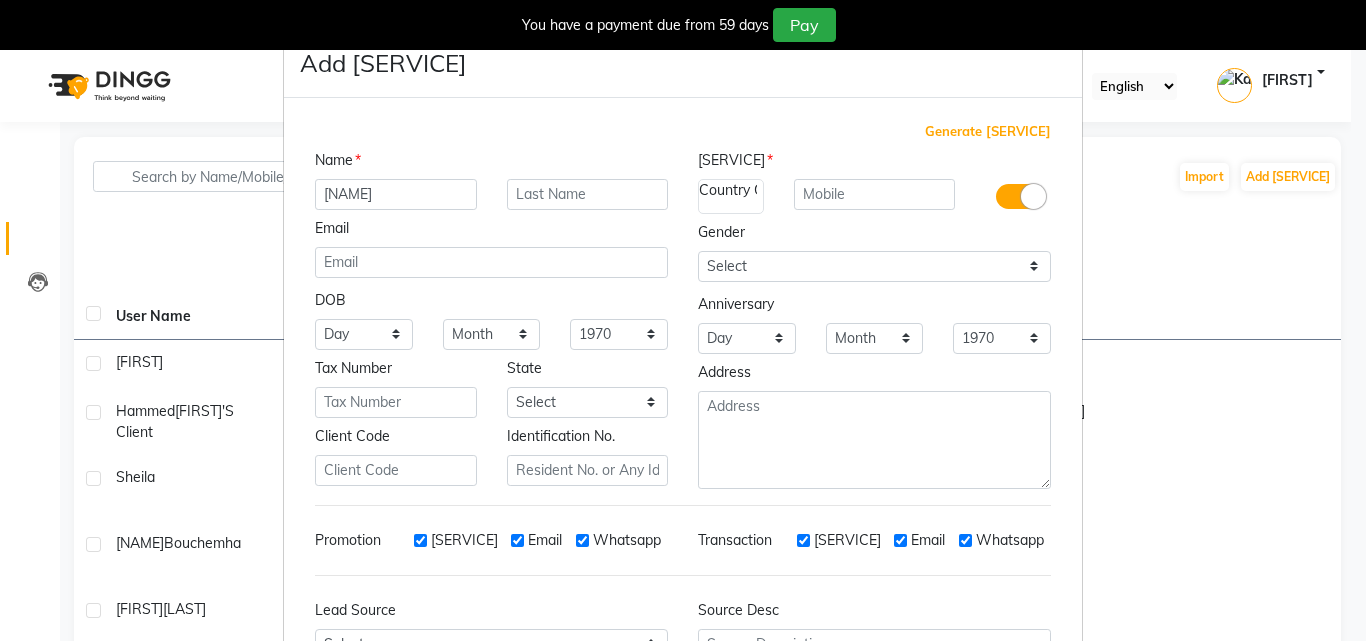 type on "jENNY" 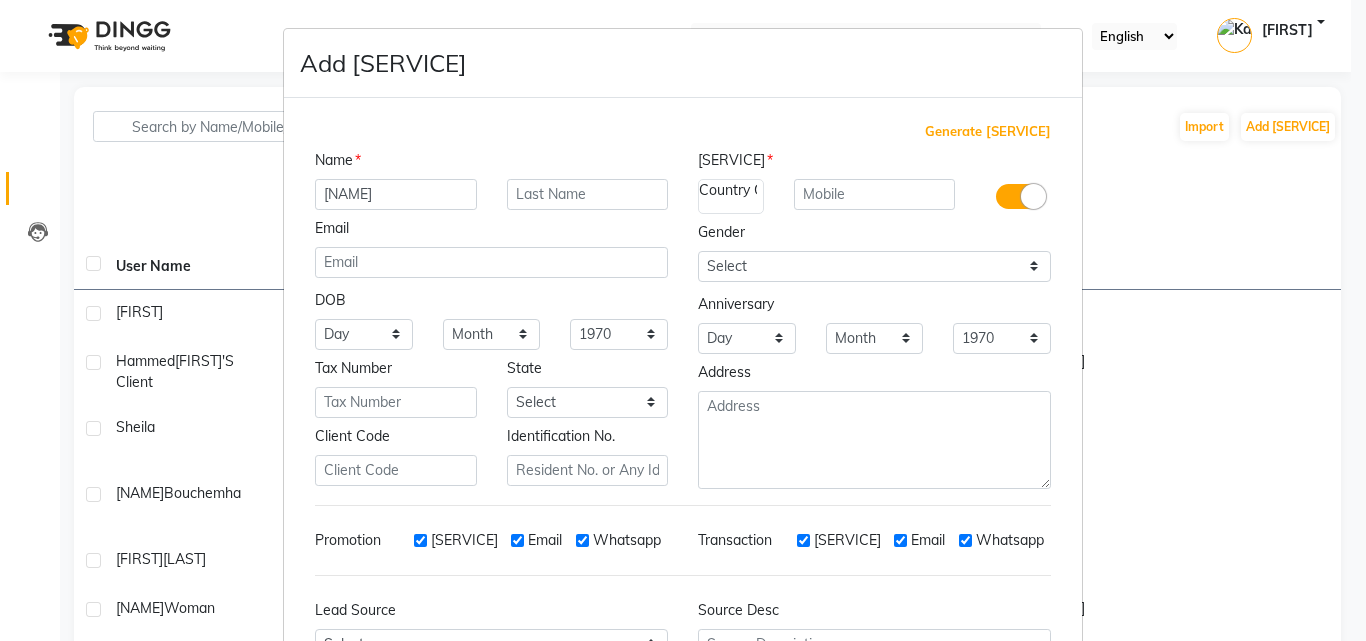 scroll, scrollTop: 208, scrollLeft: 0, axis: vertical 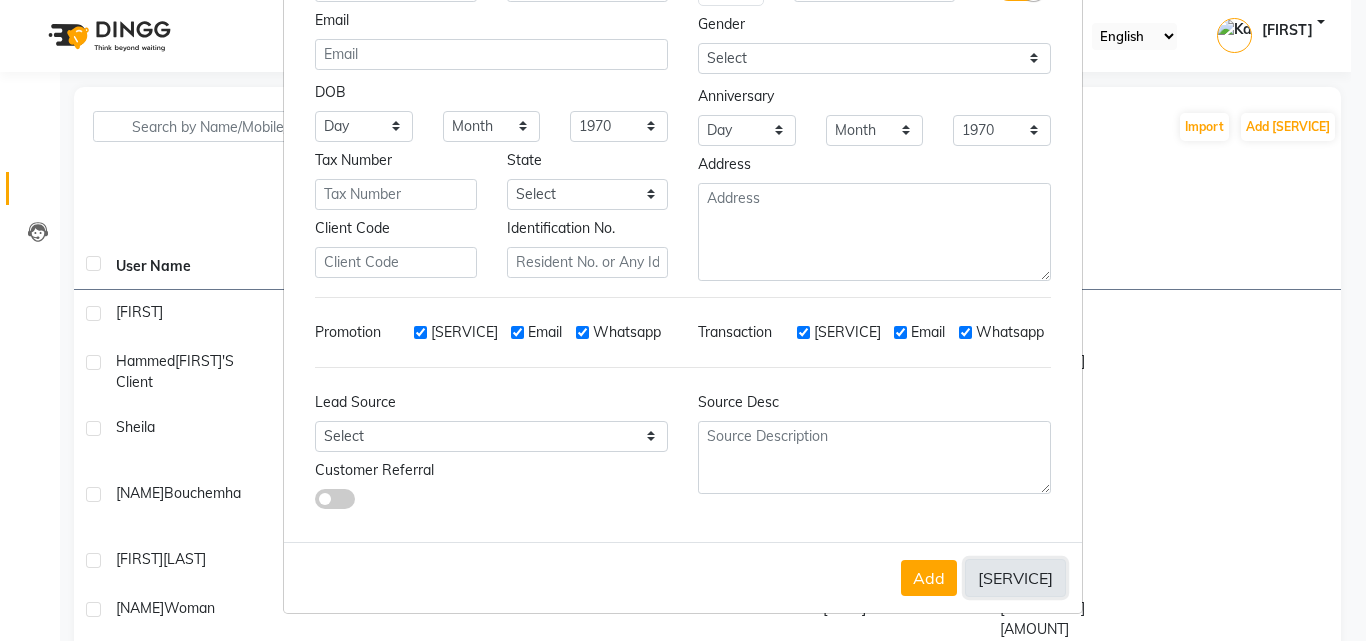 click on "Cancel" at bounding box center [1015, 578] 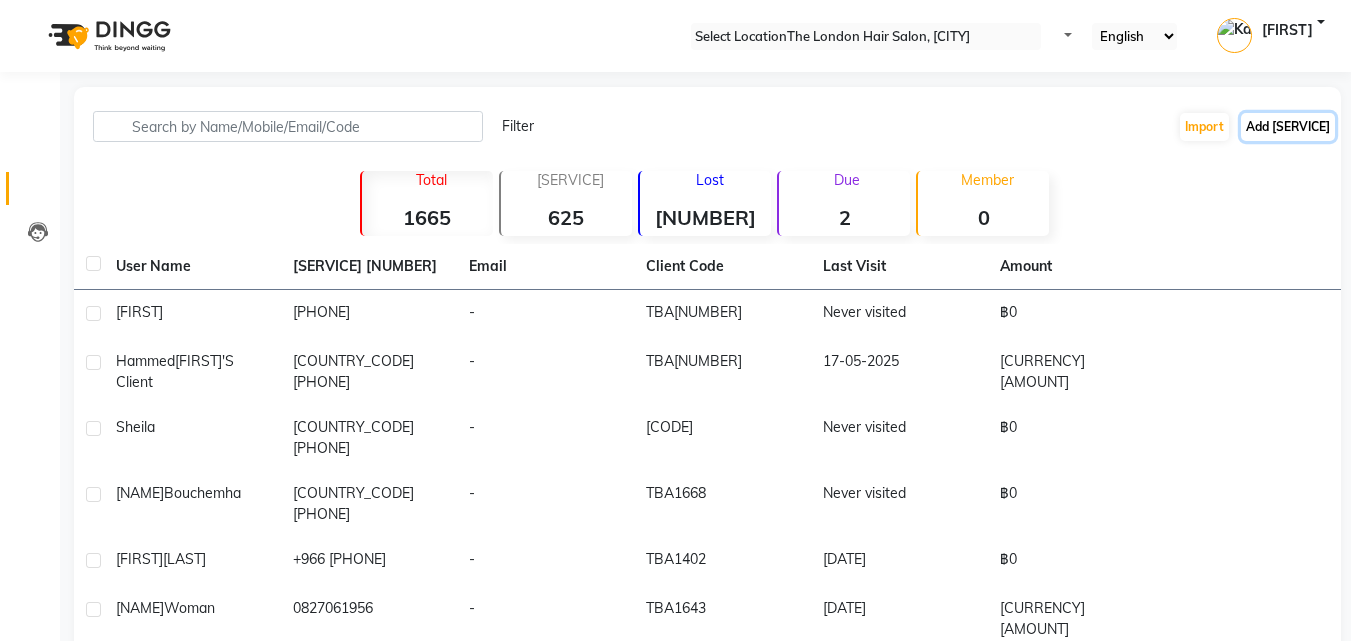 click on "Add Client" at bounding box center (1288, 127) 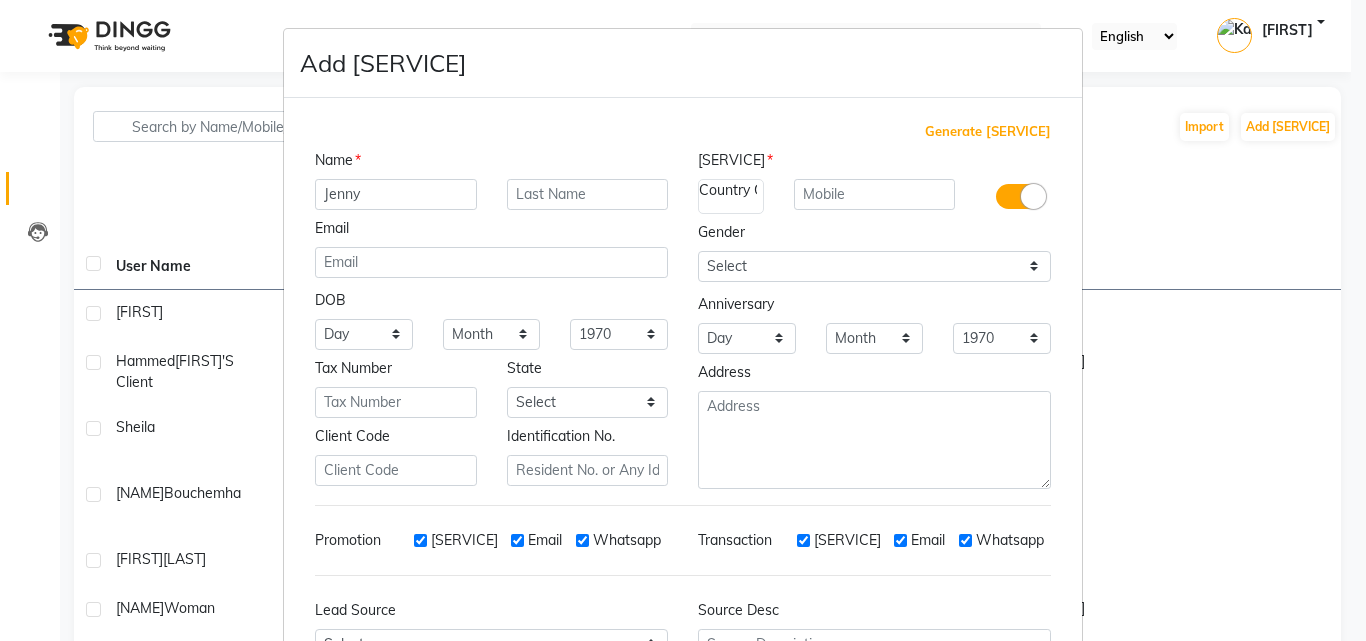 type on "Jenny" 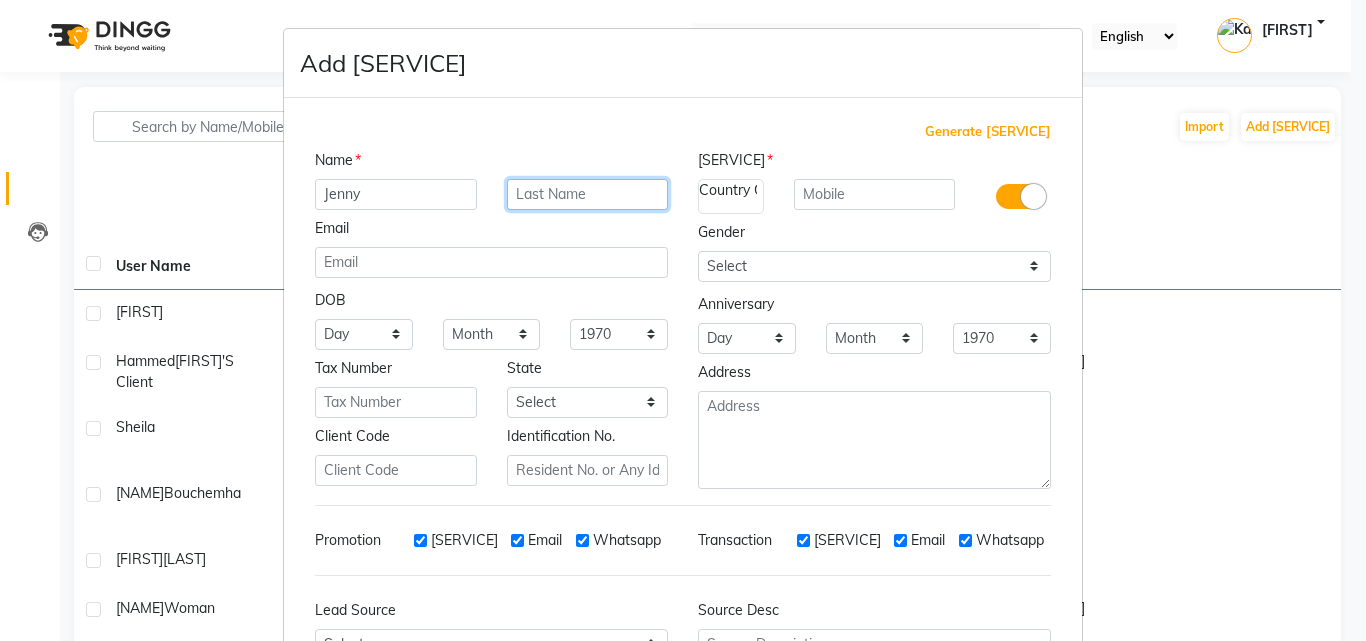 click at bounding box center (588, 194) 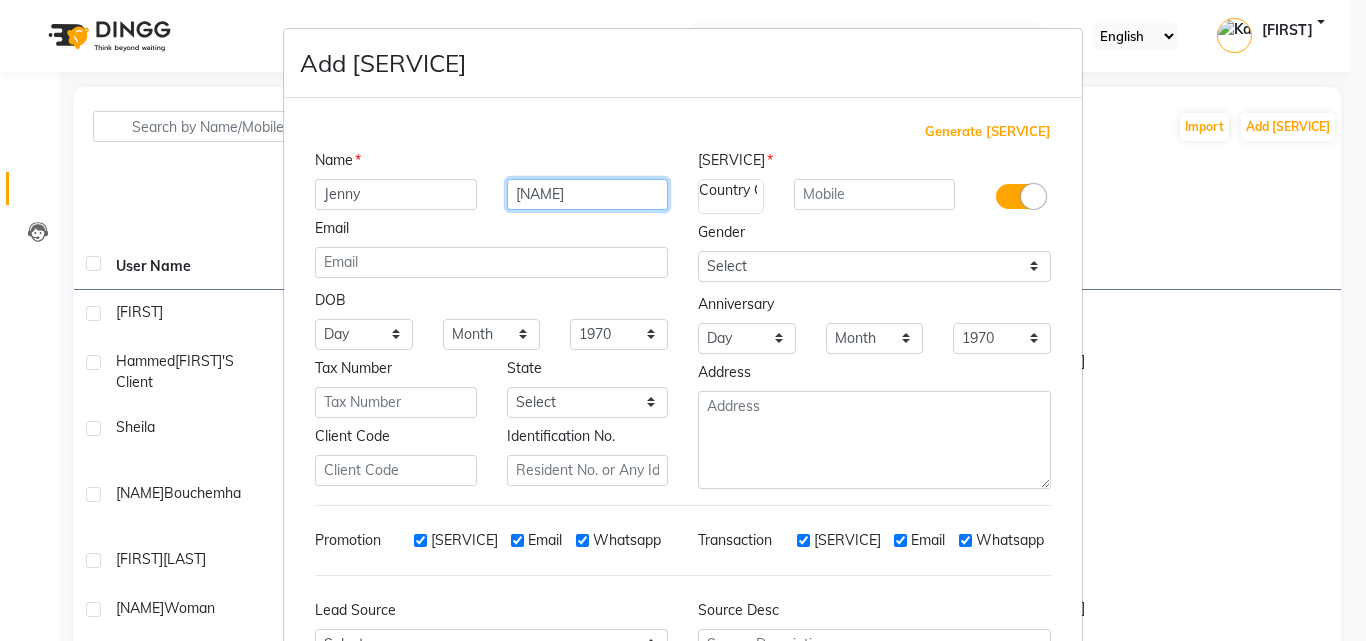 drag, startPoint x: 548, startPoint y: 189, endPoint x: 488, endPoint y: 204, distance: 61.846584 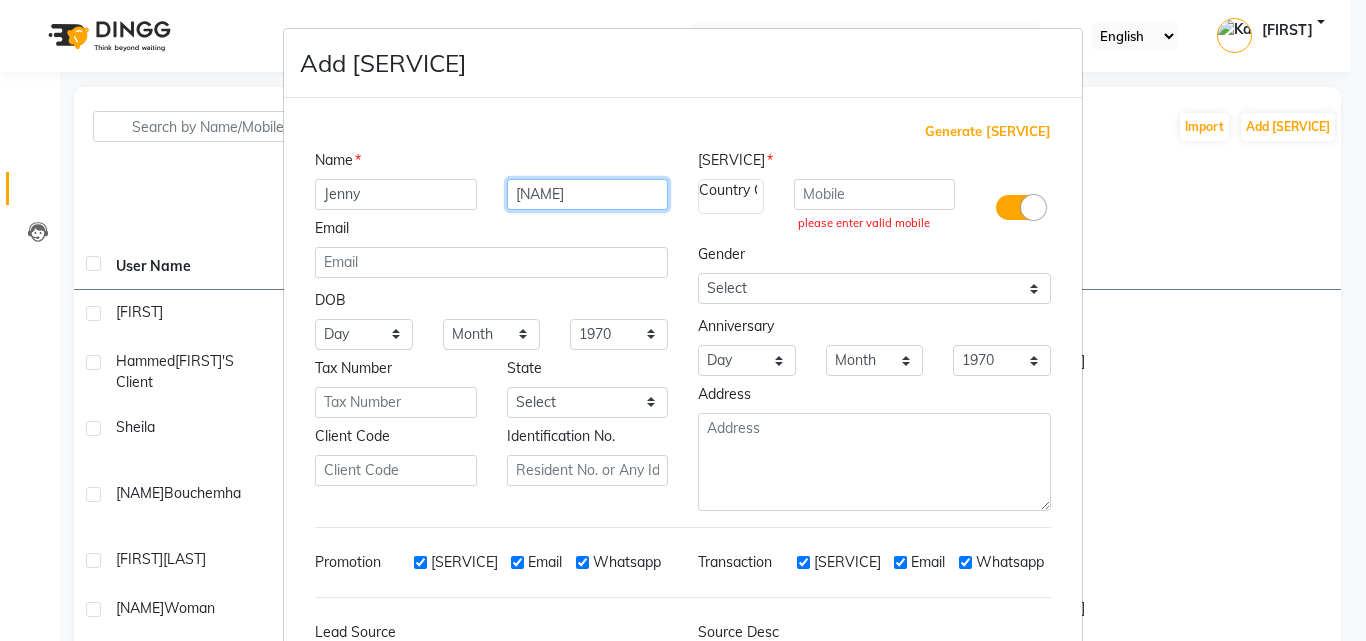 click on "•••" at bounding box center (929, 808) 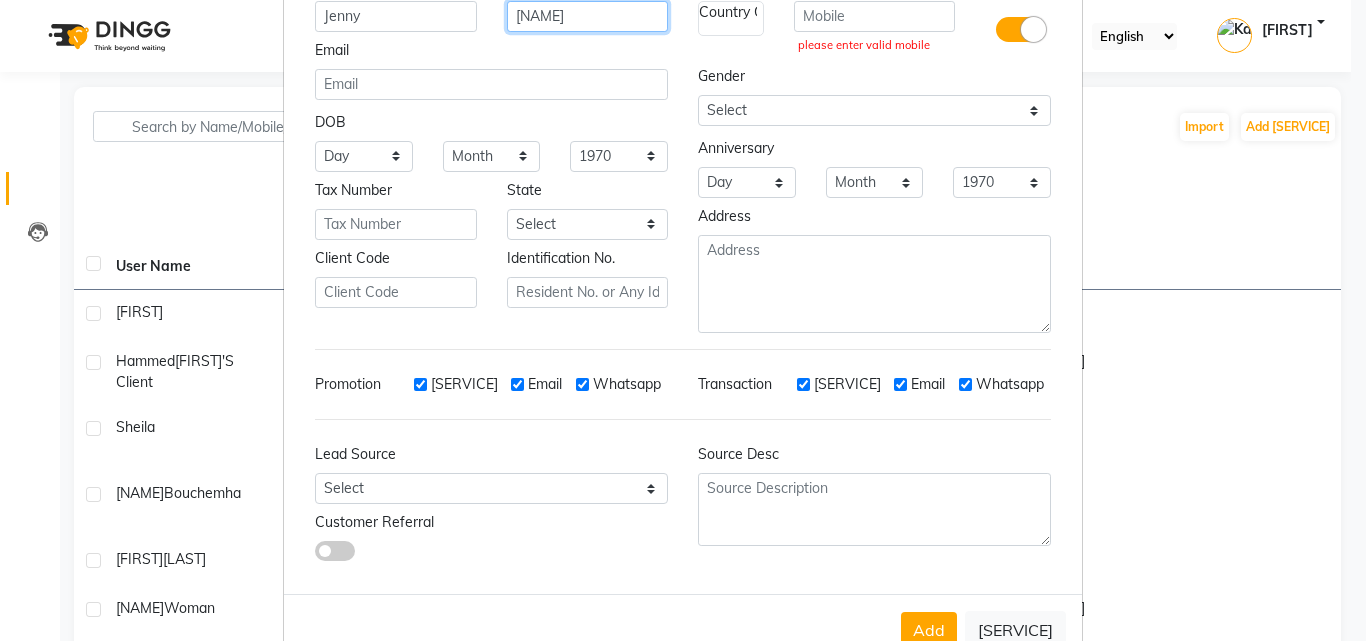 scroll, scrollTop: 186, scrollLeft: 0, axis: vertical 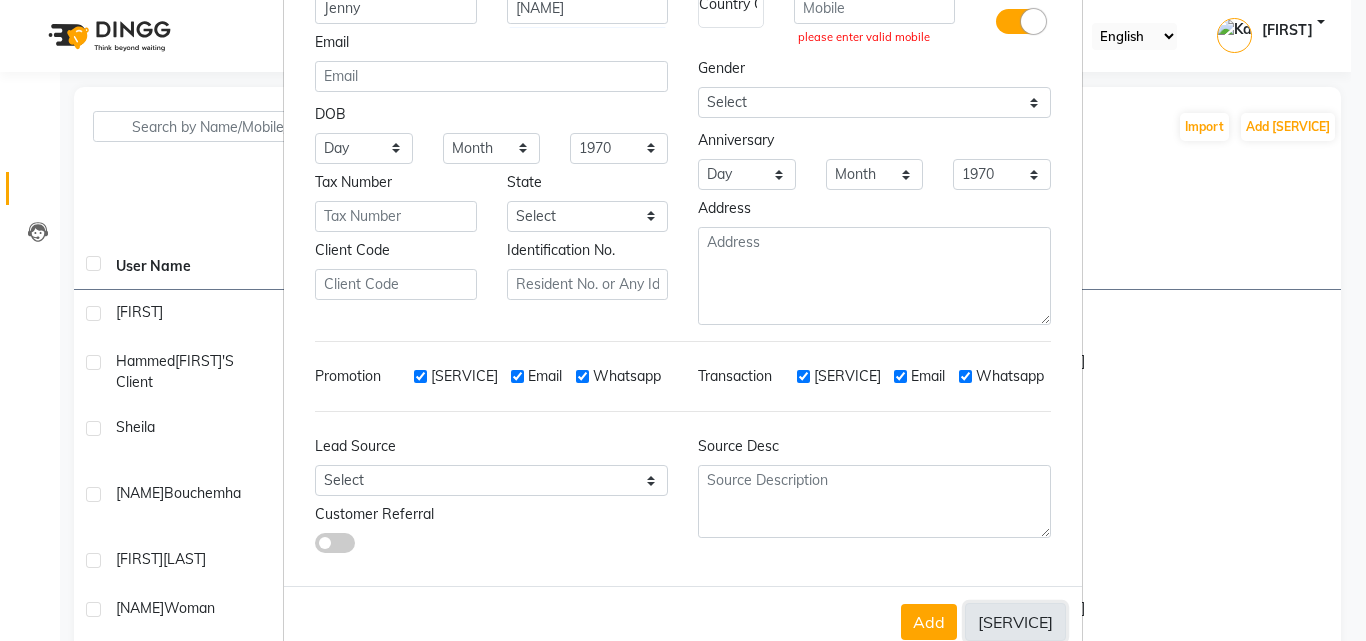 click on "Cancel" at bounding box center [1015, 622] 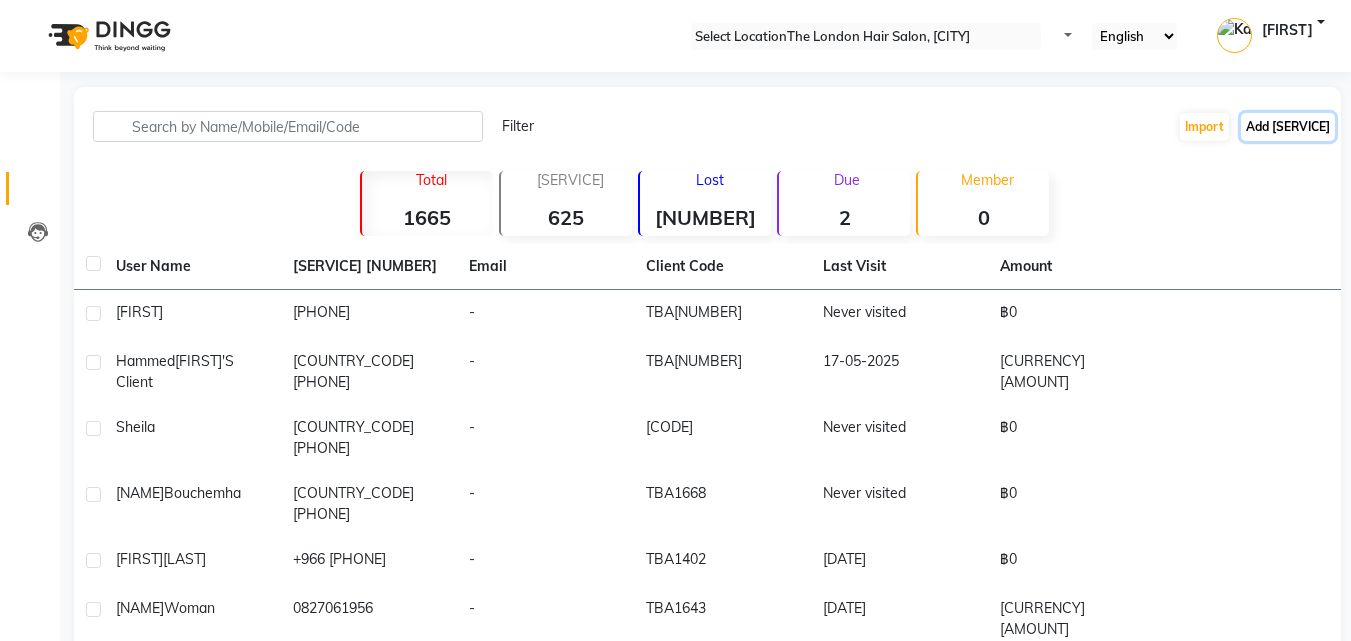 click on "Add Client" at bounding box center (1288, 127) 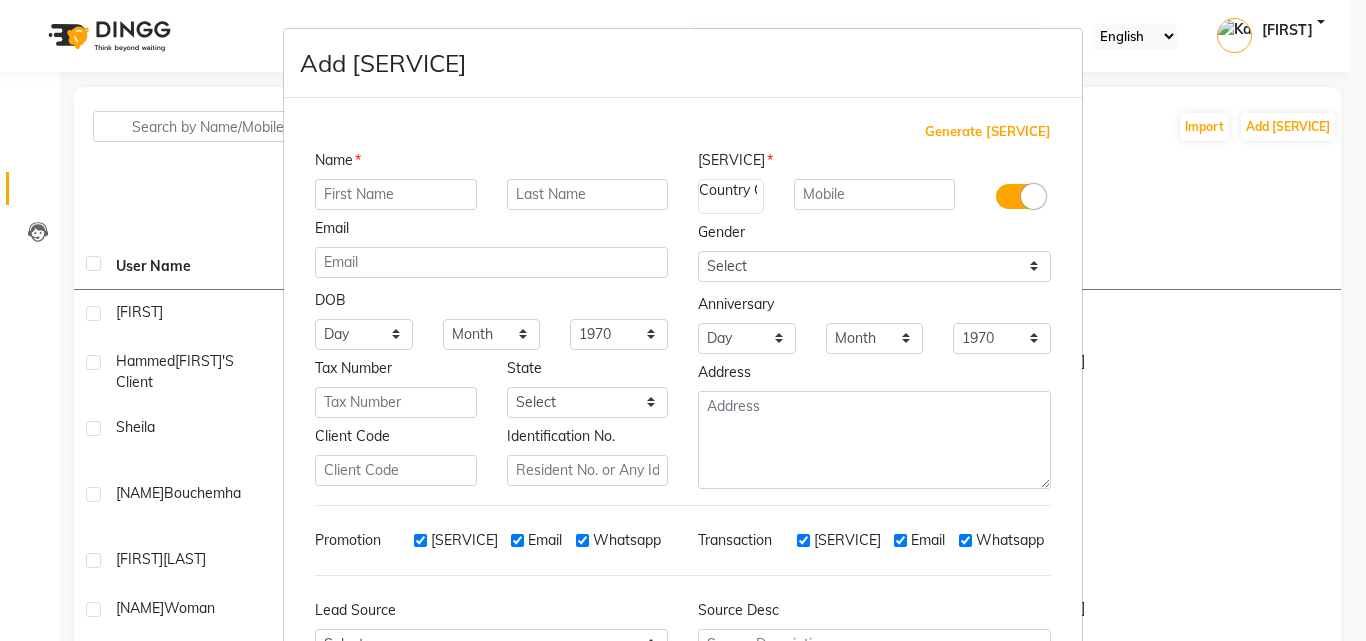 click at bounding box center (396, 194) 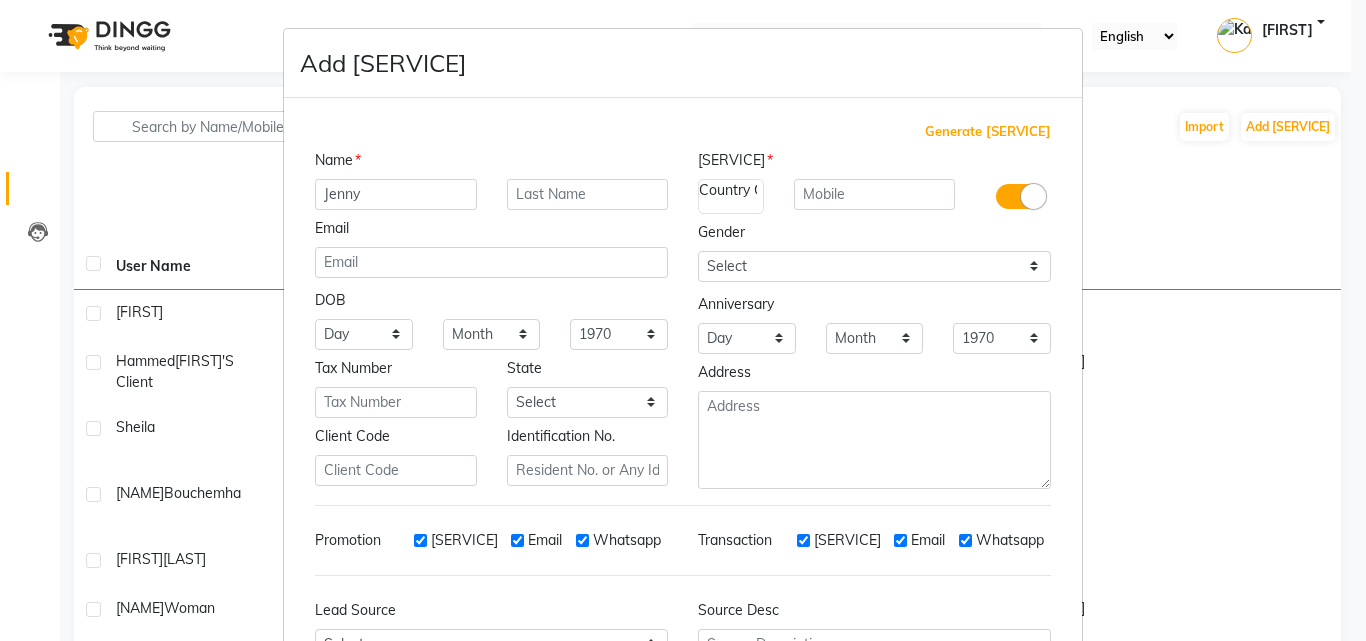 type on "Jenny" 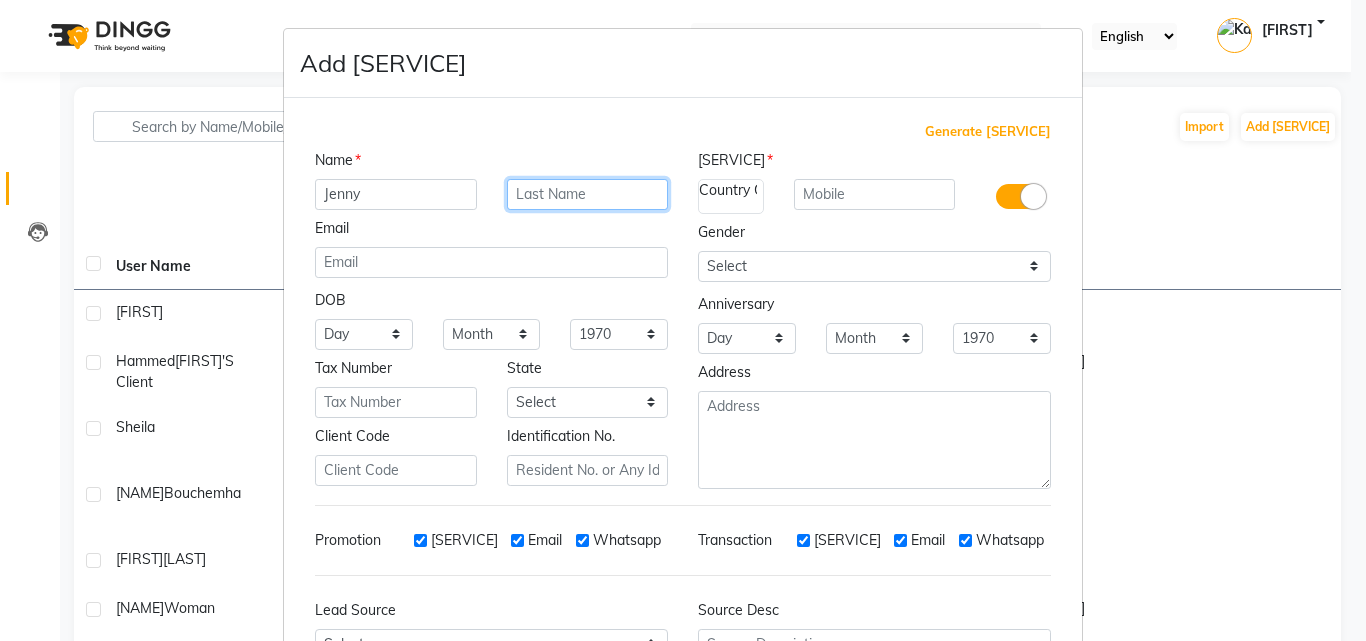 click at bounding box center (588, 194) 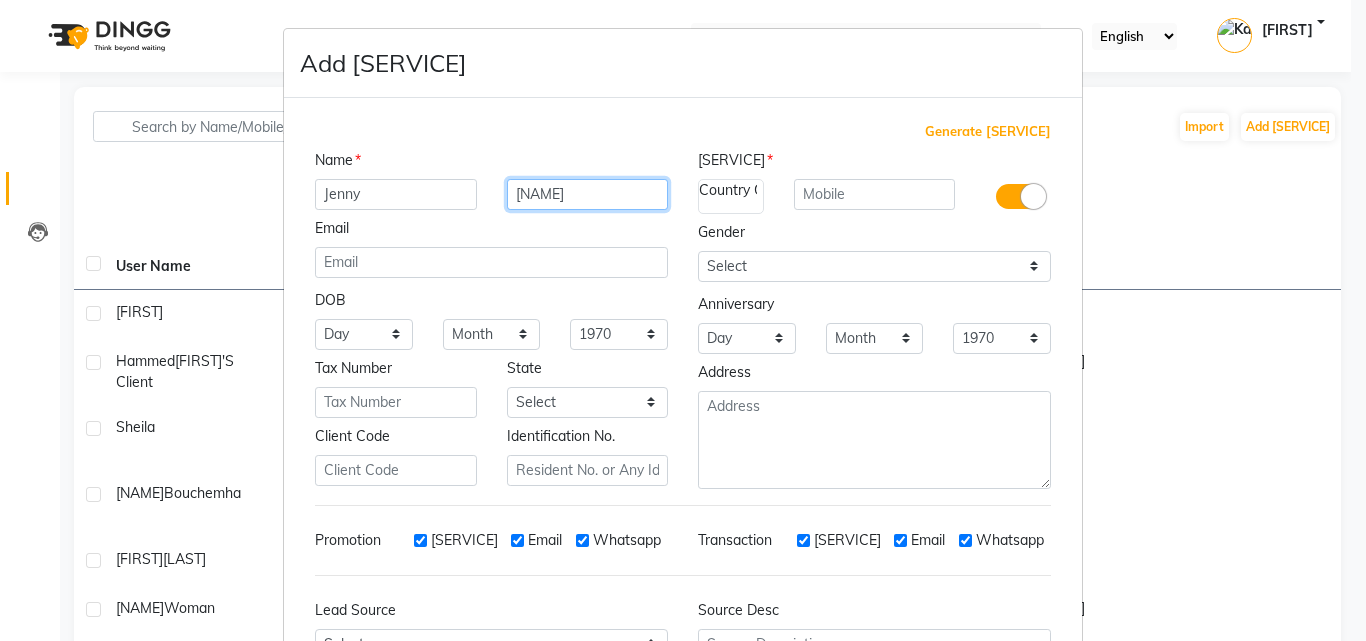 type on "Evans" 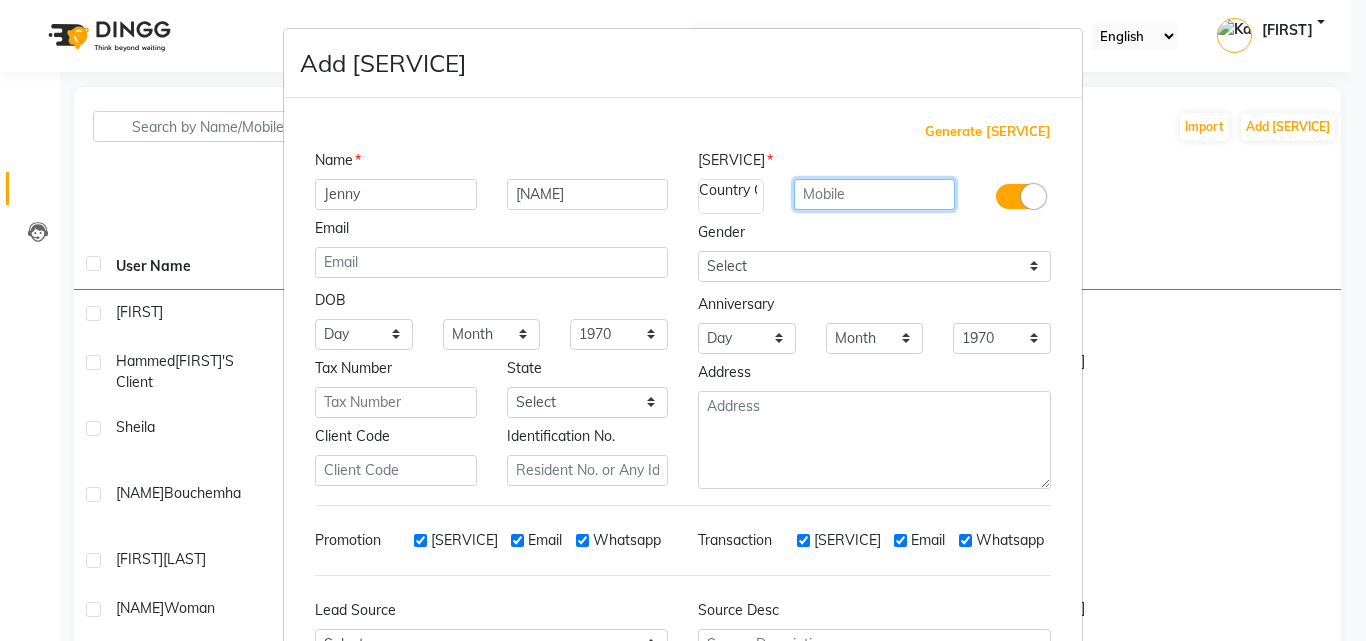 click at bounding box center [875, 194] 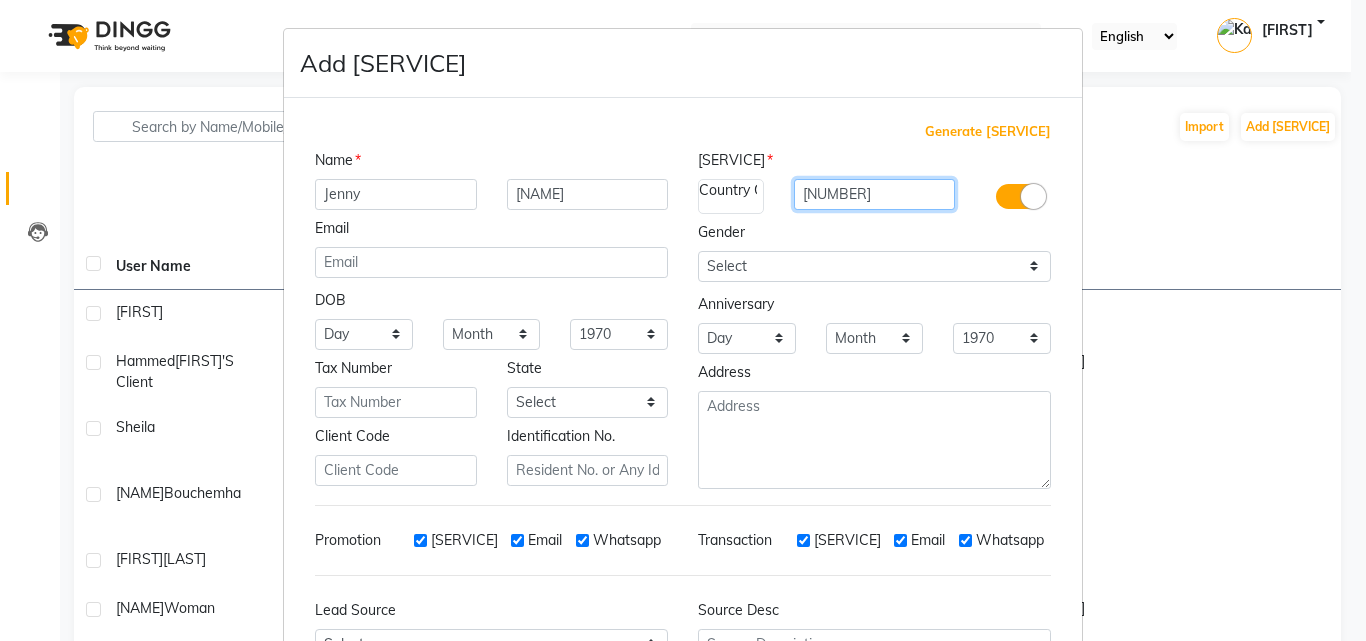 type on "828018089" 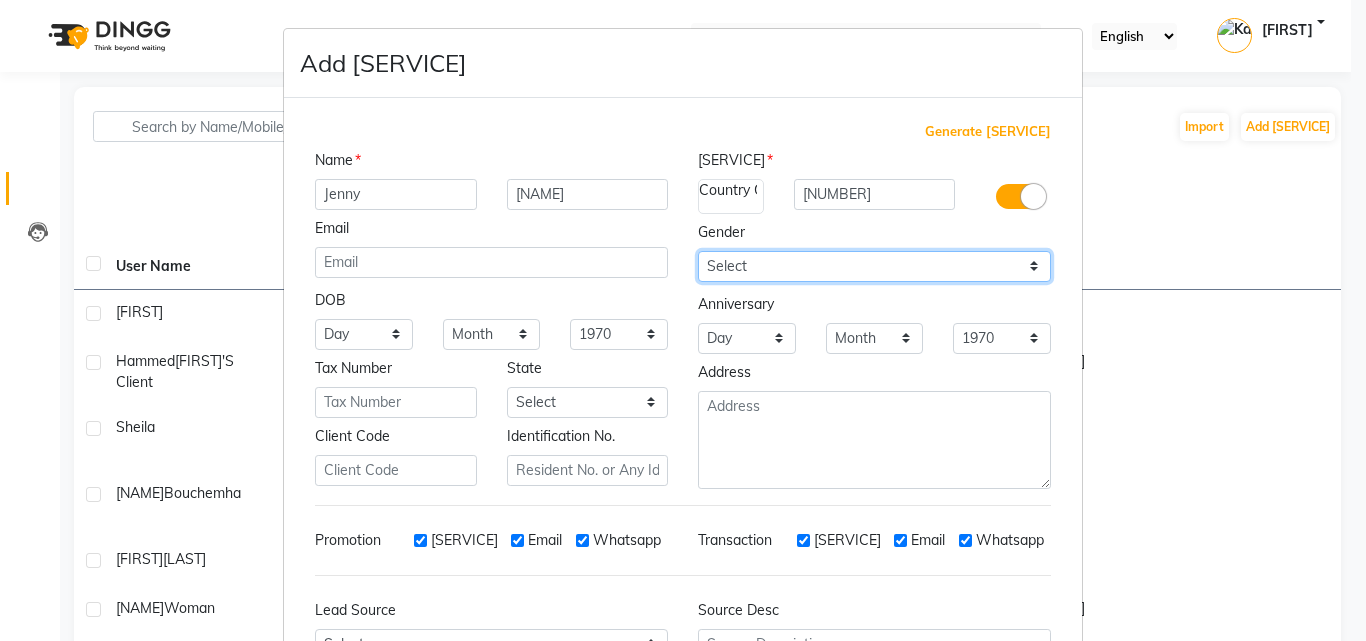 click on "•••••• •••• •••••• ••••• •••••• ••• •• •••" at bounding box center [364, 334] 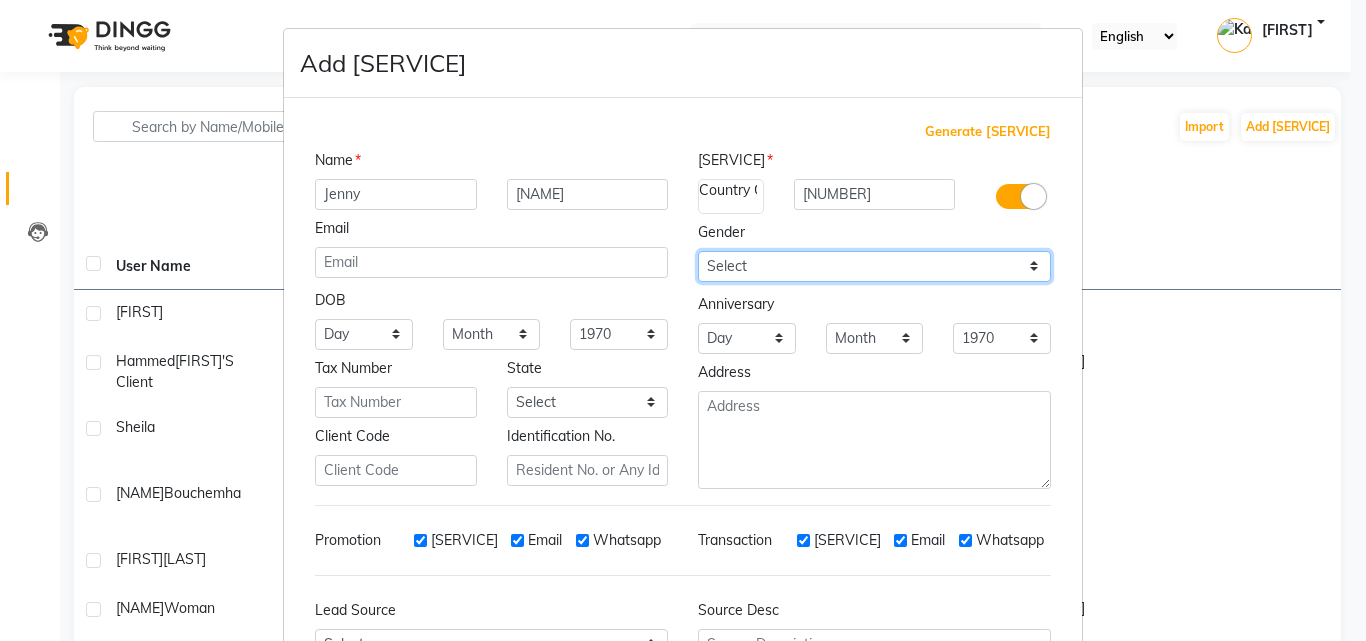select on "female" 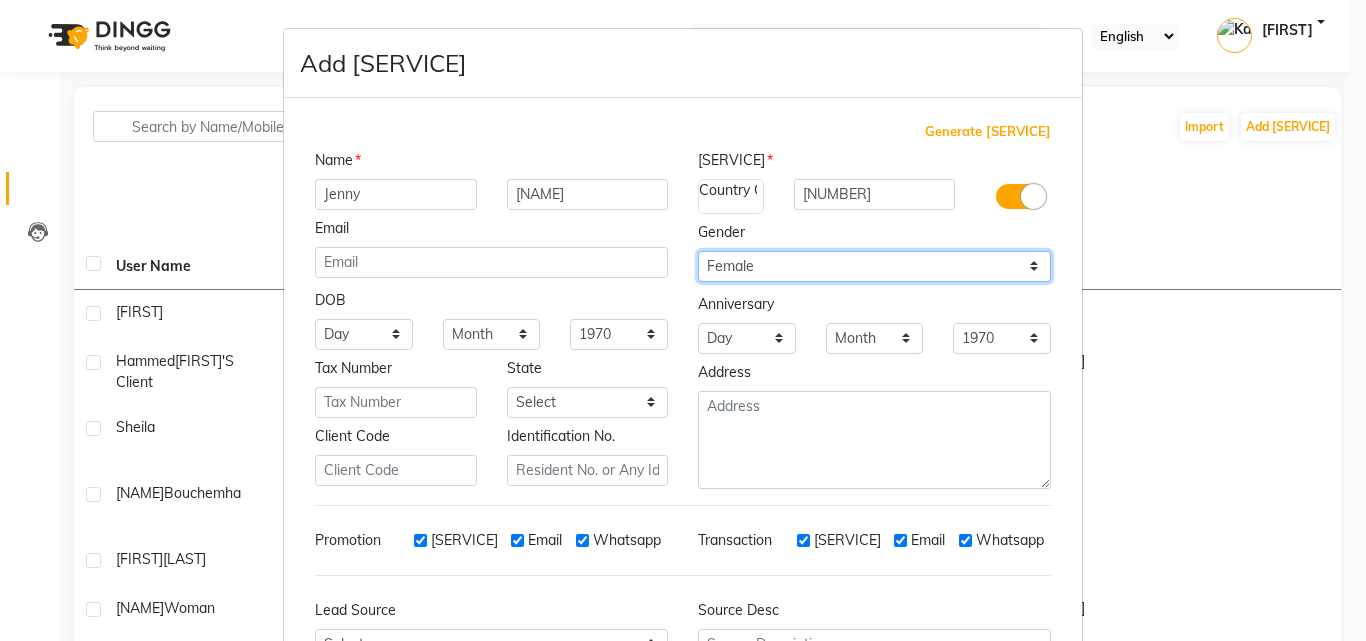 click on "•••••• •••• •••••• ••••• •••••• ••• •• •••" at bounding box center (364, 334) 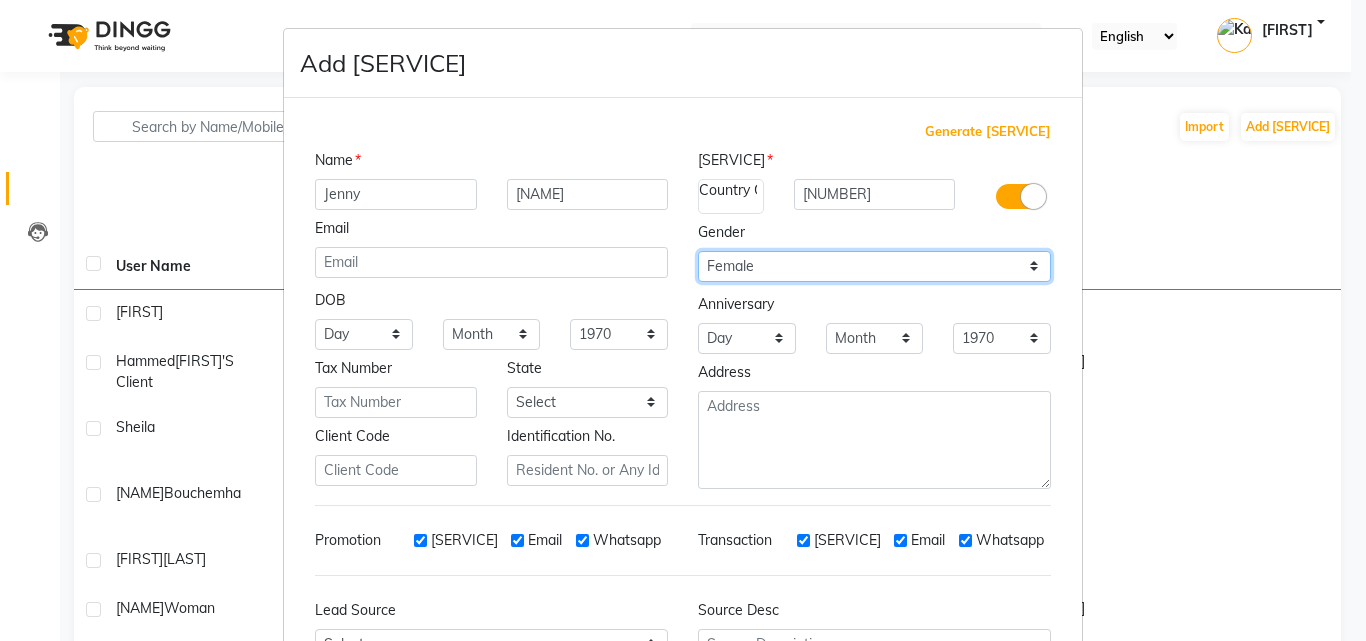 scroll, scrollTop: 64, scrollLeft: 0, axis: vertical 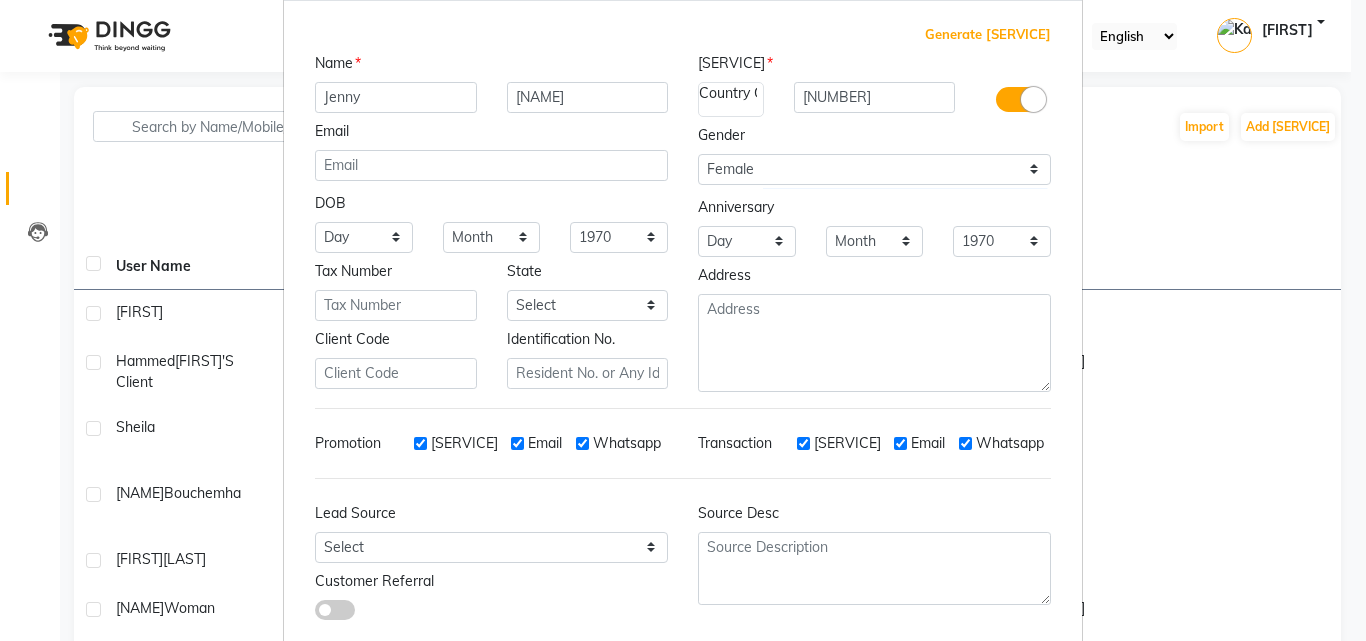 click on "Generate Dummy Number Name Jenny Evans Email DOB Day 01 02 03 04 05 06 07 08 09 10 11 12 13 14 15 16 17 18 19 20 21 22 23 24 25 26 27 28 29 30 31 Month January February March April May June July August September October November December 1940 1941 1942 1943 1944 1945 1946 1947 1948 1949 1950 1951 1952 1953 1954 1955 1956 1957 1958 1959 1960 1961 1962 1963 1964 1965 1966 1967 1968 1969 1970 1971 1972 1973 1974 1975 1976 1977 1978 1979 1980 1981 1982 1983 1984 1985 1986 1987 1988 1989 1990 1991 1992 1993 1994 1995 1996 1997 1998 1999 2000 2001 2002 2003 2004 2005 2006 2007 2008 2009 2010 2011 2012 2013 2014 2015 2016 2017 2018 2019 2020 2021 2022 2023 2024 Tax Number State Select Amnat Charoen Ang Thong Bangkok Buri Ram Chachoengsao Chai Nat Chaiyaphum Changwat Chaiyaphum Chanthaburi Chiang Mai Chiang Rai Chon Buri Chumphon Kalasin Kamphaeng Phet Kanchanaburi Khon Kaen Krabi Krung Thep Lampang Lamphun Loei Lop Buri Mae Hong Son Maha Sarakham Mukdahan Nakhon Nayok Nakhon Pathom Nakhon Phanom Nakhon Ratchasima ×" at bounding box center [683, 331] 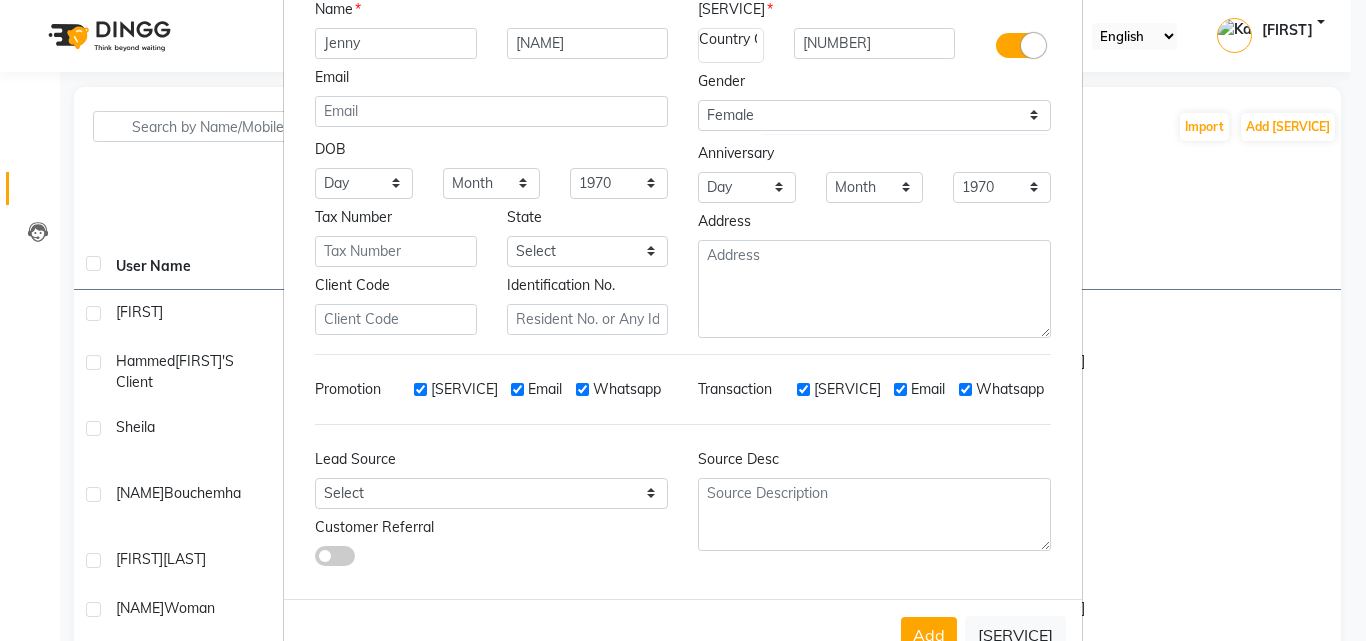 scroll, scrollTop: 152, scrollLeft: 0, axis: vertical 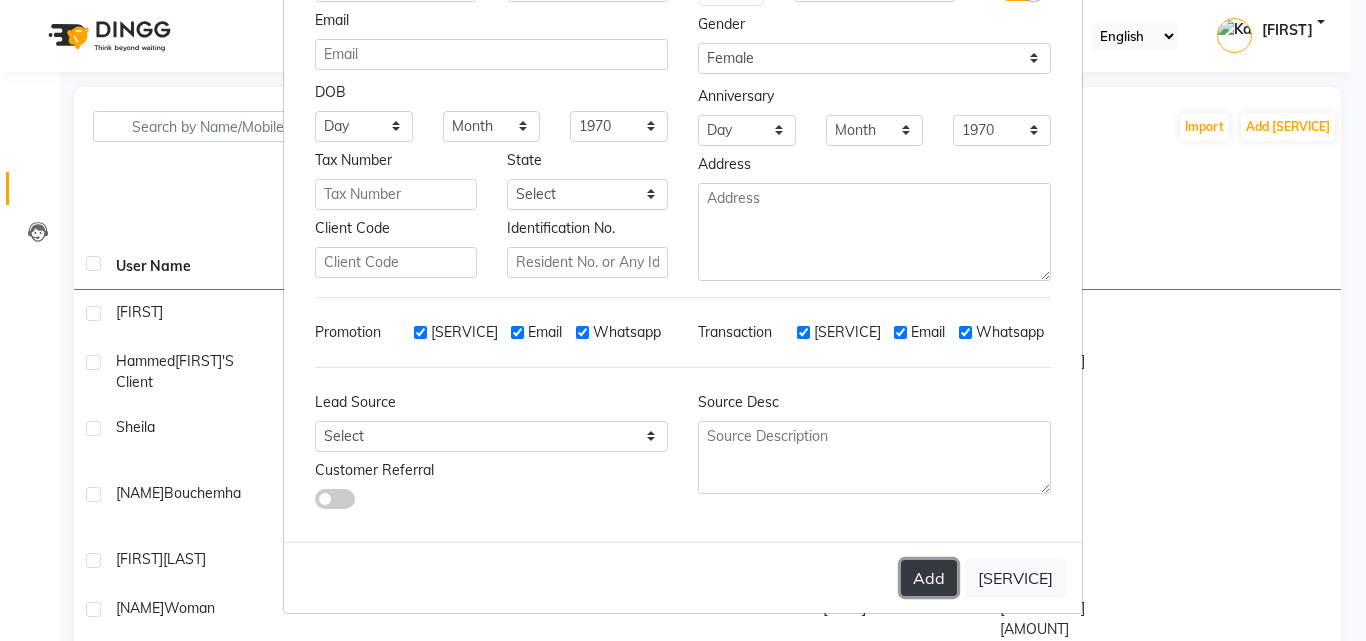 click on "•••" at bounding box center (929, 578) 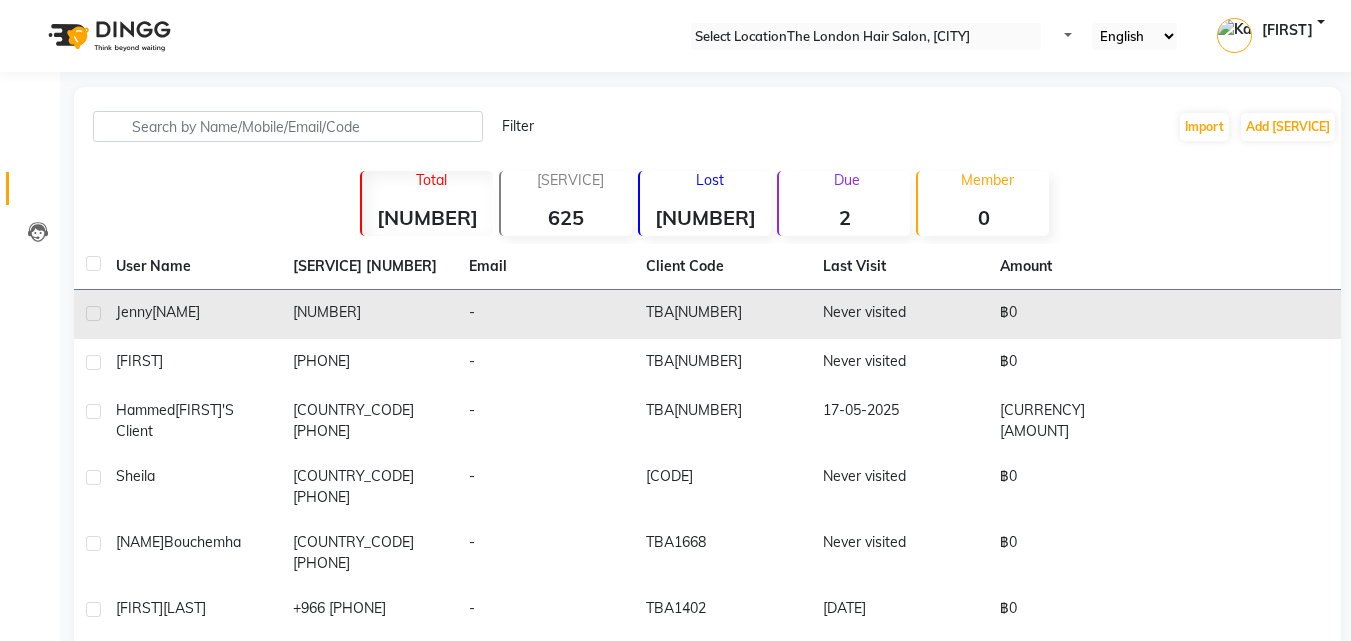 click on "828018089" at bounding box center (369, 314) 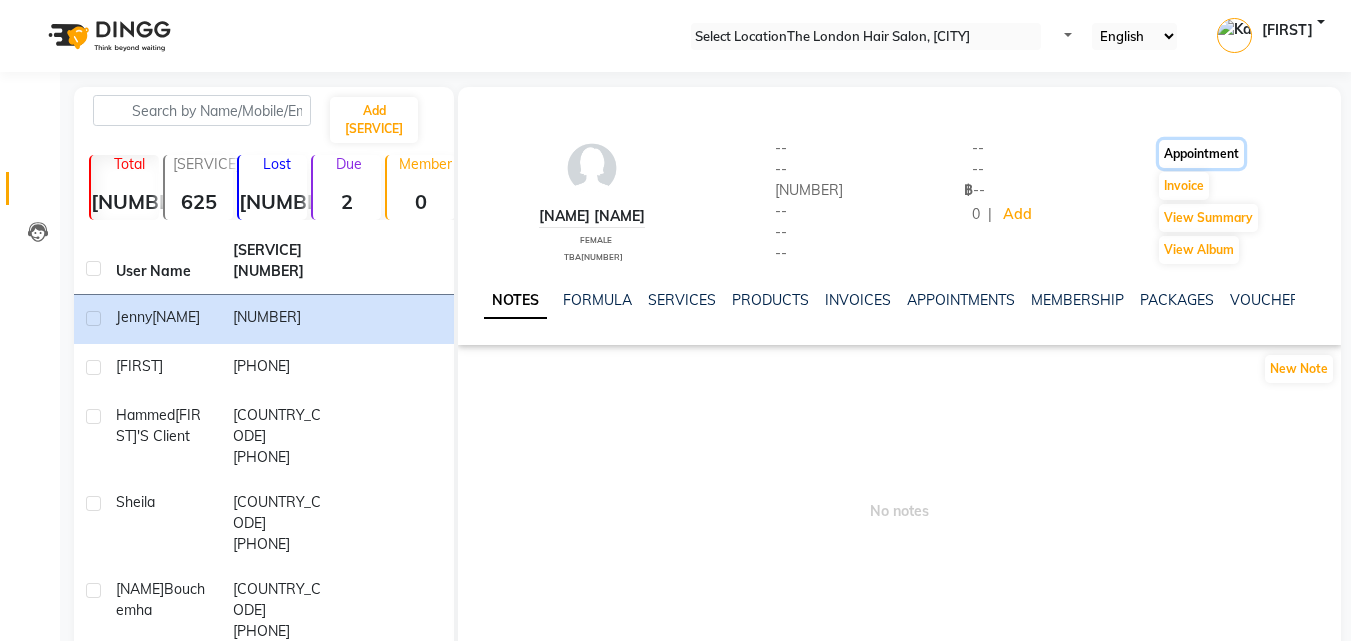 click on "•••••••••••" at bounding box center [1201, 154] 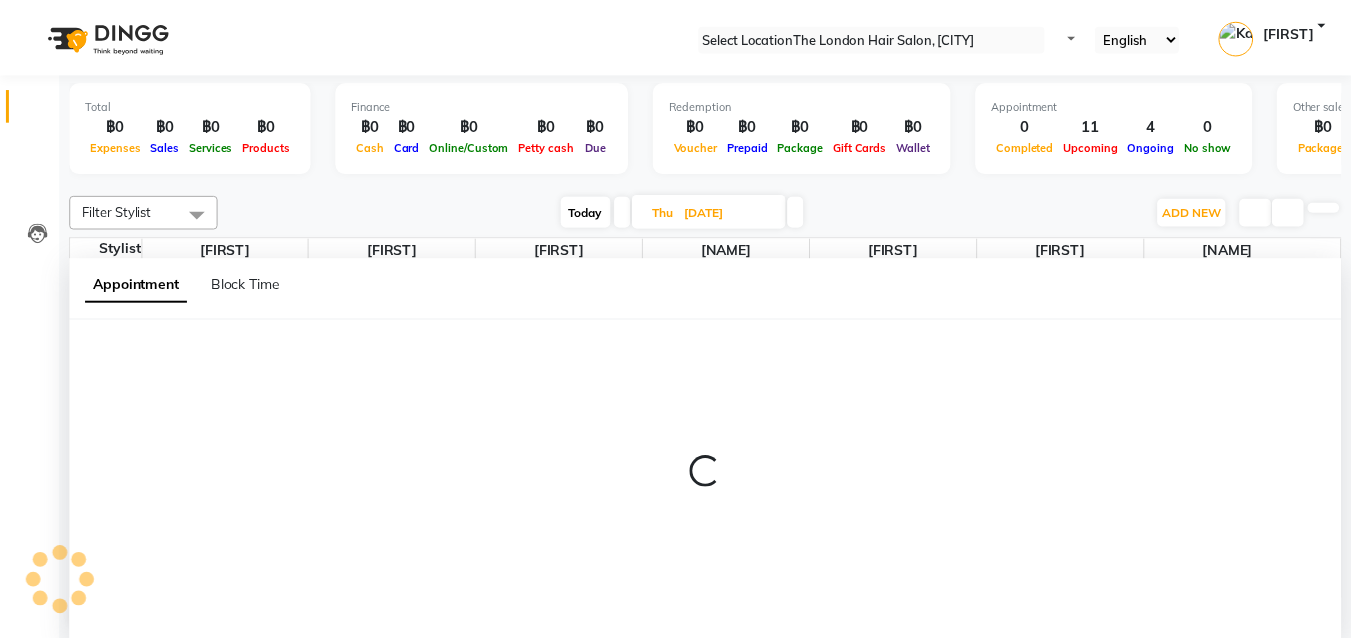 scroll, scrollTop: 0, scrollLeft: 0, axis: both 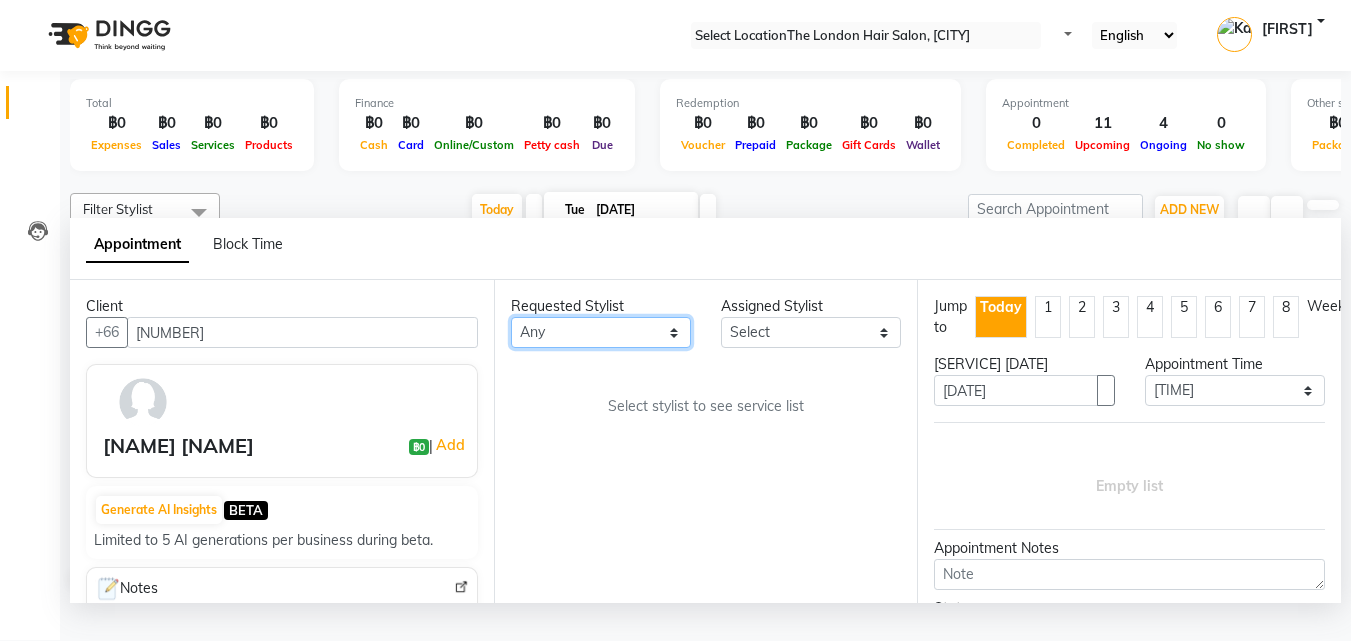 click on "••• ••• •••••   •••• •••• •••  ••• ••••  •••" at bounding box center [601, 332] 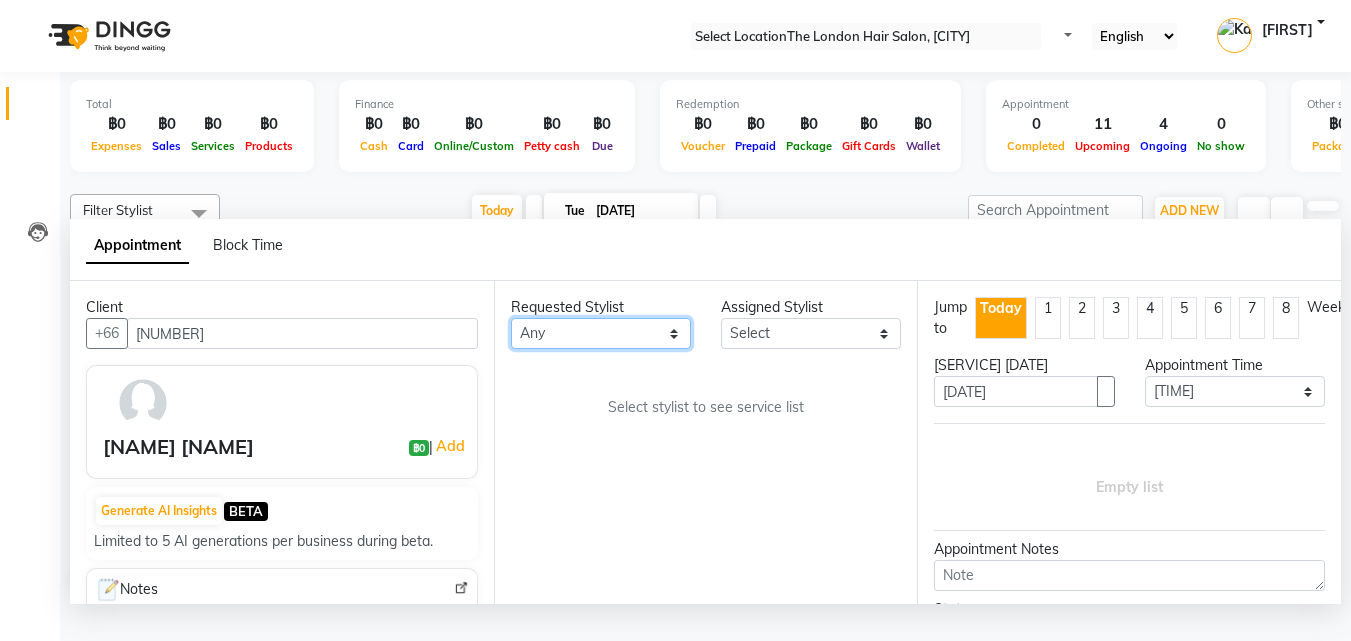 select on "56710" 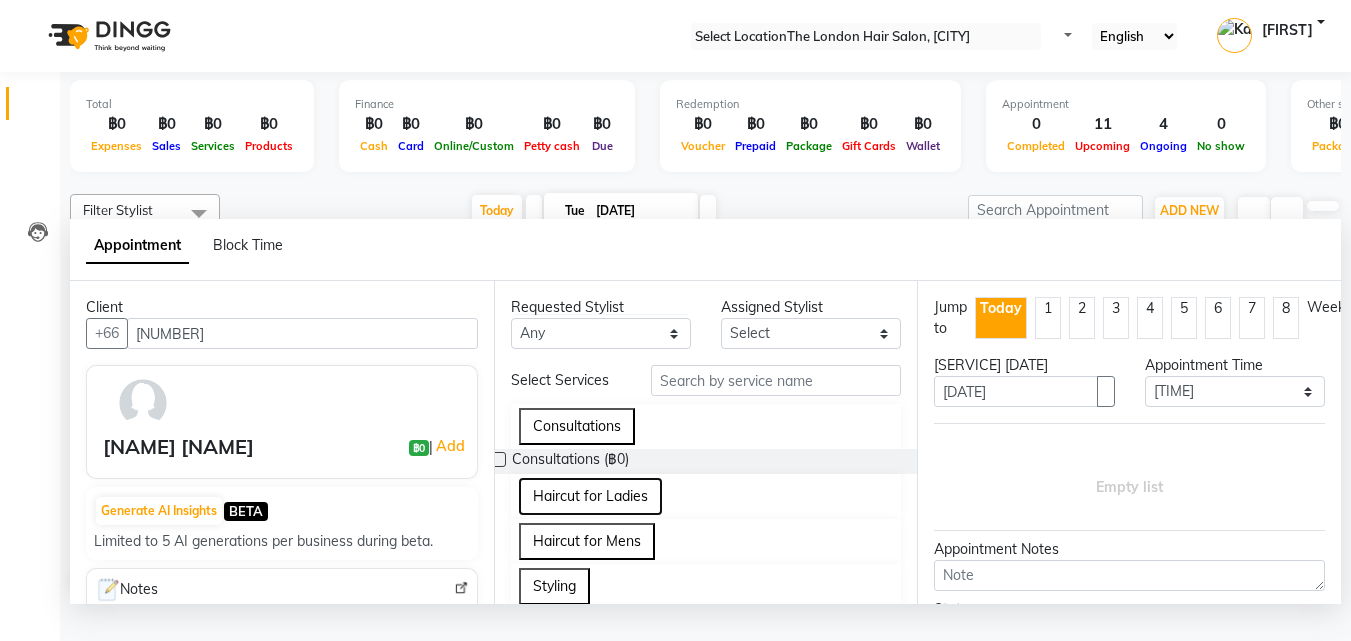 click on "Haircut for Ladies" at bounding box center (590, 496) 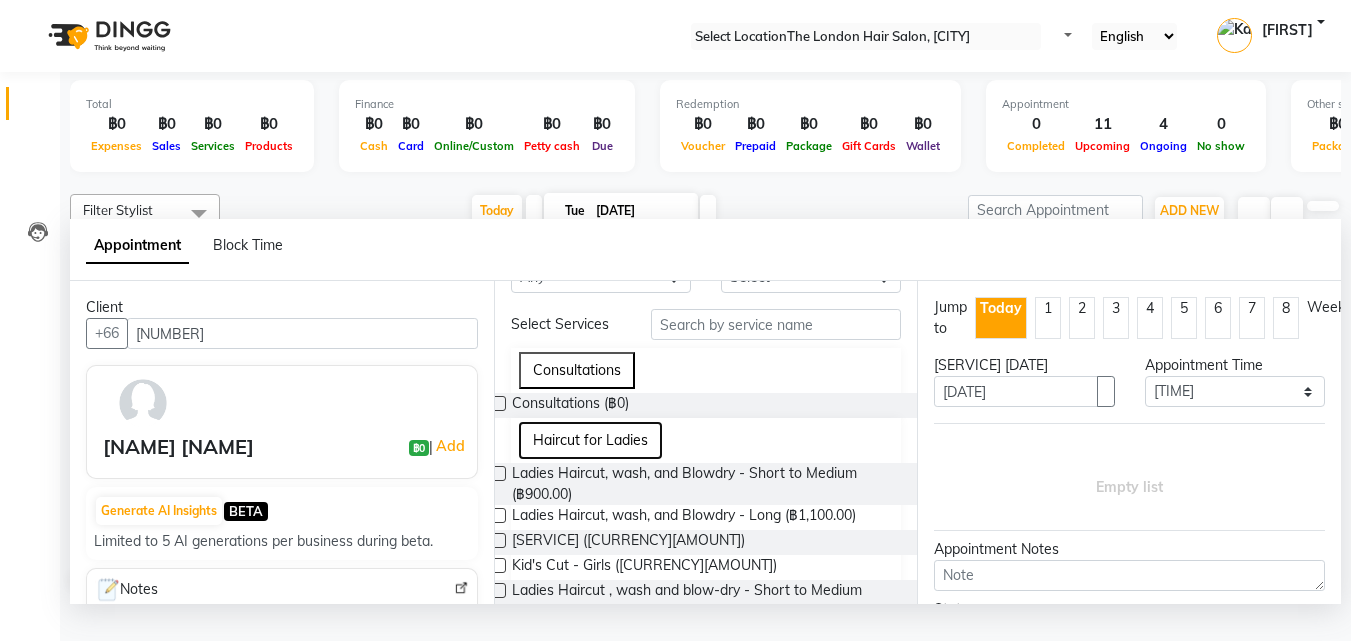 scroll, scrollTop: 58, scrollLeft: 0, axis: vertical 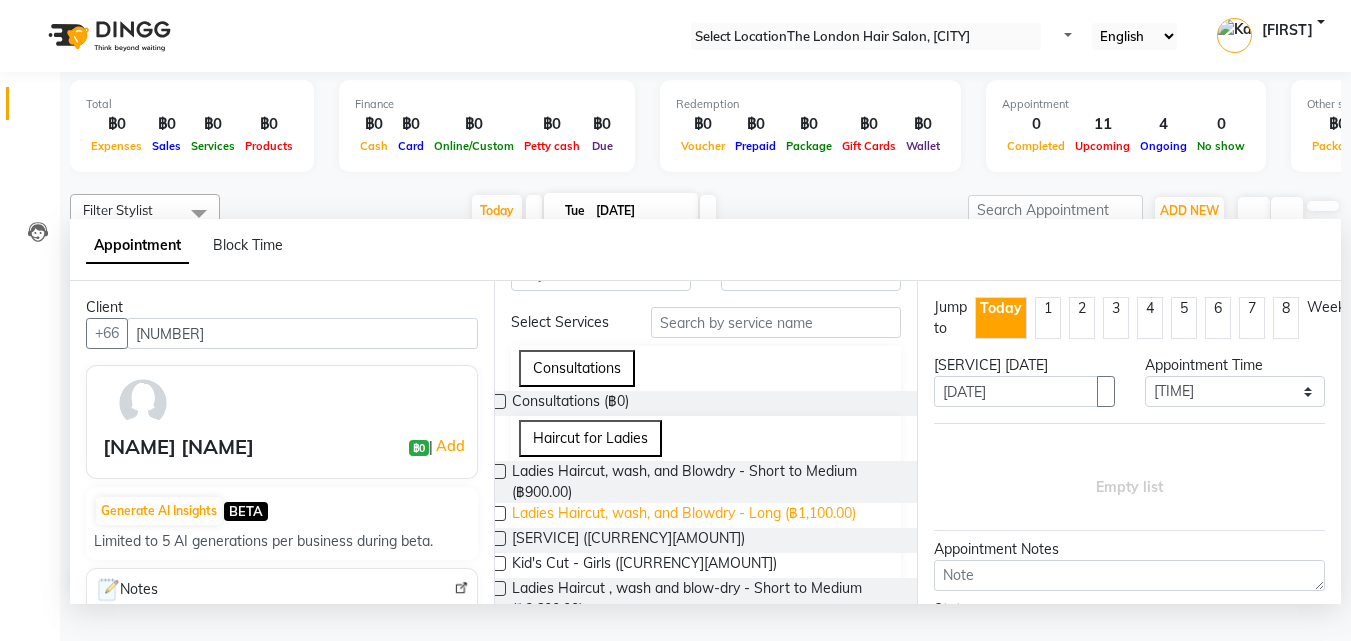 click on "Ladies Haircut, wash, and Blowdry - Long (฿1,100.00)" at bounding box center [709, 482] 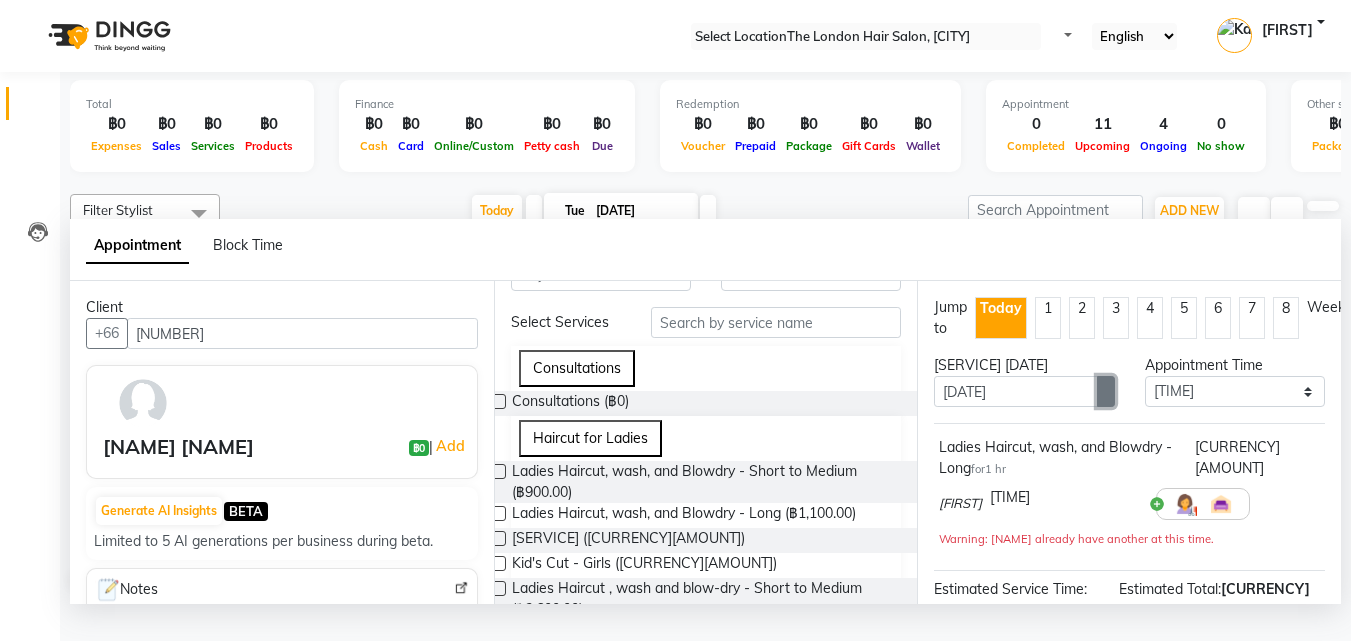 click at bounding box center (1106, 392) 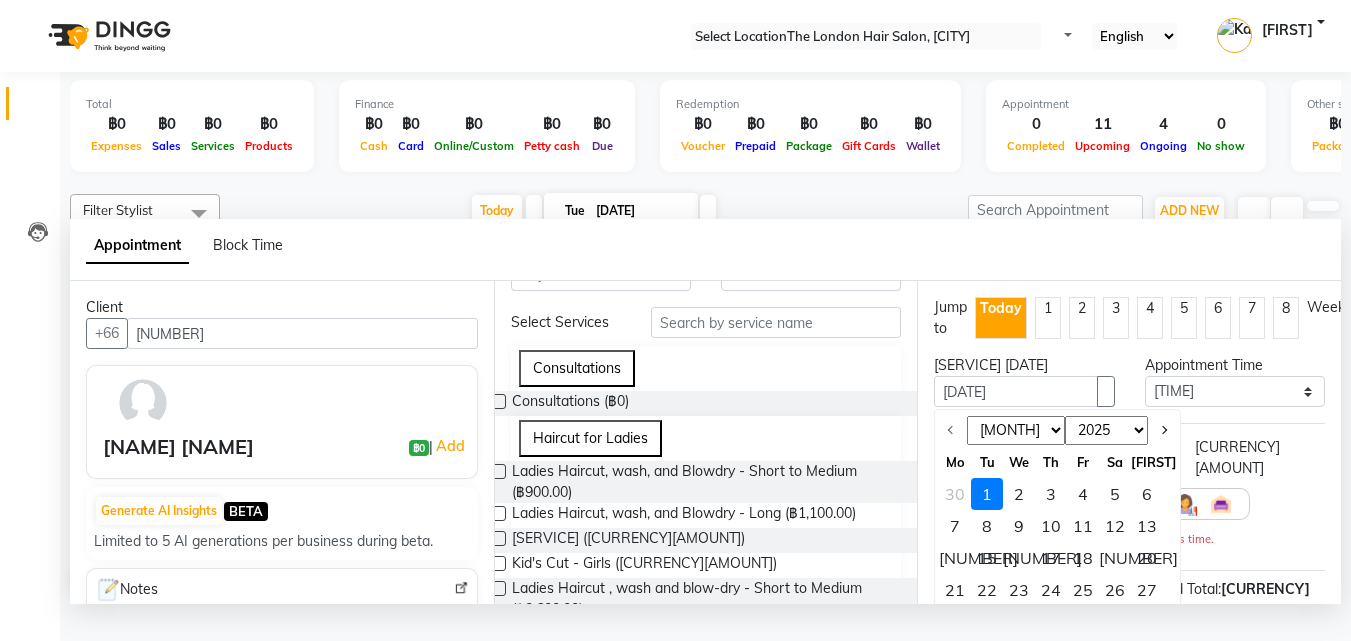 click on "2" at bounding box center (1019, 494) 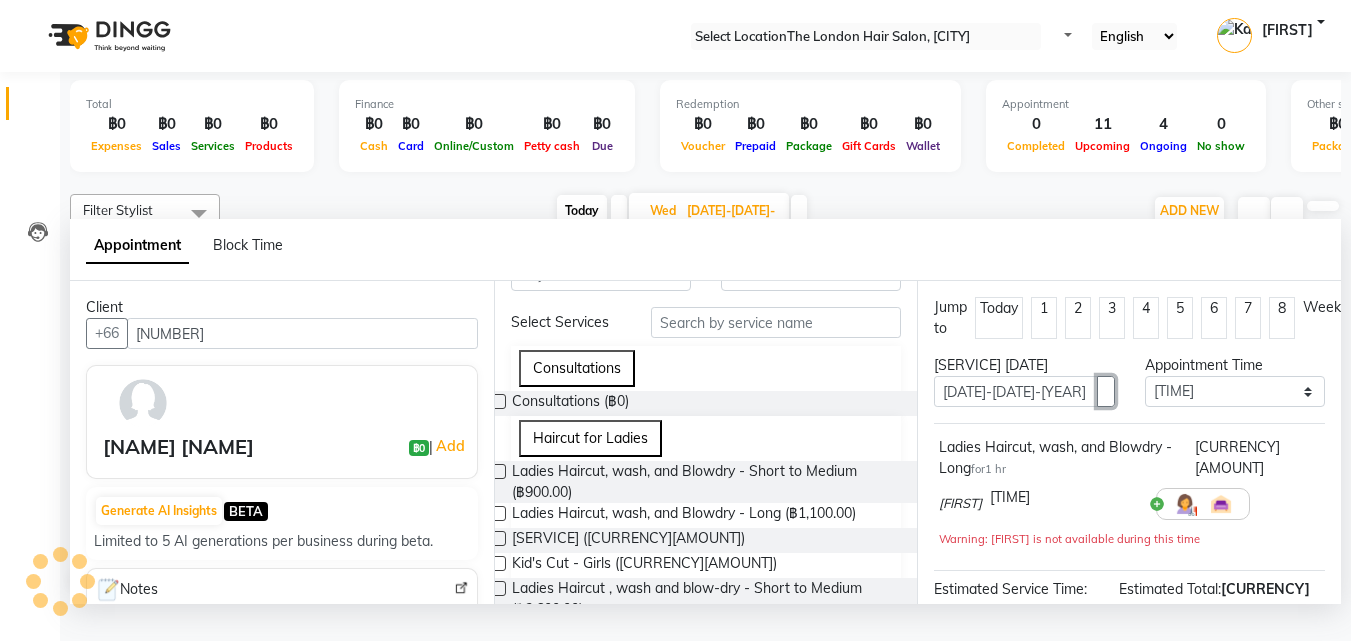scroll, scrollTop: 265, scrollLeft: 0, axis: vertical 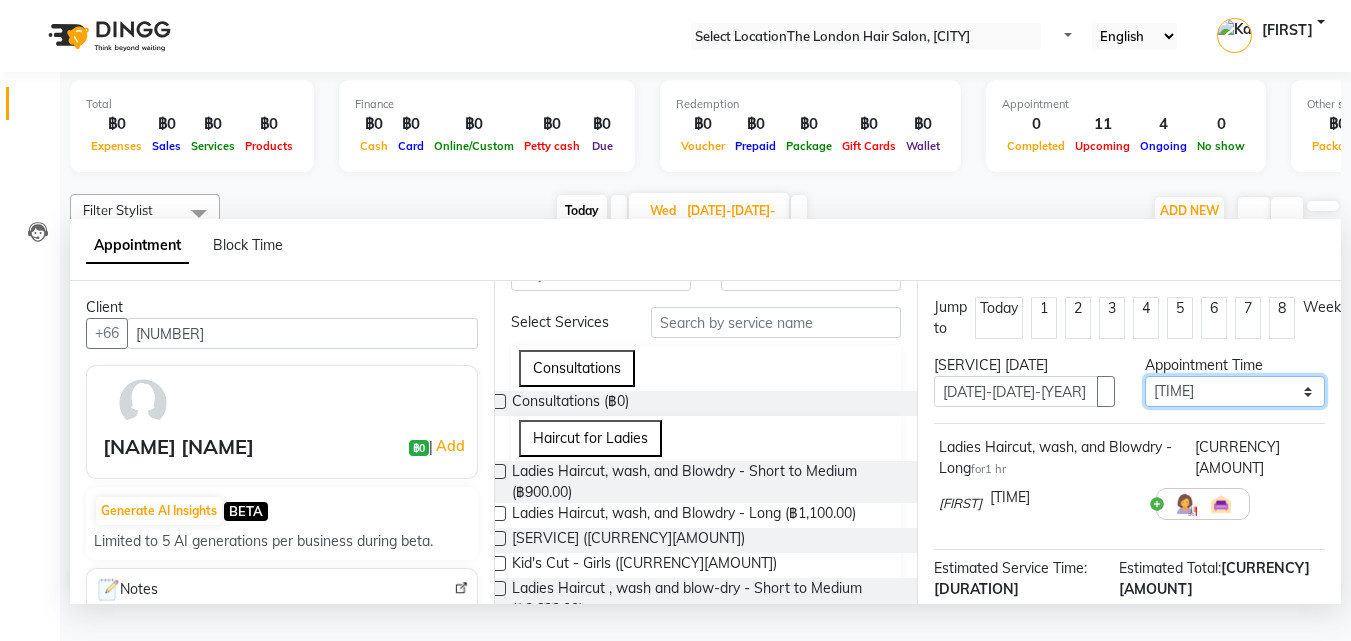 click on "•••••• ••••• •• ••••• •• ••••• •• ••••• •• ••••• •• ••••• •• ••••• •• ••••• •• ••••• •• ••••• •• ••••• •• ••••• •• ••••• •• ••••• •• ••••• •• ••••• •• ••••• •• ••••• •• ••••• •• ••••• •• ••••• •• ••••• •• ••••• •• ••••• •• ••••• •• ••••• •• ••••• •• ••••• •• ••••• •• ••••• •• ••••• •• ••••• •• ••••• •• ••••• •• ••••• •• ••••• •• ••••• •• ••••• •• ••••• •• ••••• •• ••••• •• ••••• •• ••••• •• ••••• •• ••••• •• ••••• •• ••••• •• ••••• •• ••••• •• ••••• •• ••••• •• ••••• •• ••••• •• ••••• •• ••••• •• ••••• •• ••••• •• ••••• •• ••••• •• ••••• •• ••••• •• ••••• •• ••••• •• ••••• •• ••••• •• ••••• •• ••••• •• ••••• •• ••••• •• ••••• •• ••••• •• ••••• •• ••••• •• ••••• •• ••••• •• ••••• •• ••••• •• ••••• •• ••••• •• ••••• •• ••••• •• ••••• •• ••••• •• ••••• •• ••••• •• ••••• •• ••••• •• ••••• •• ••••• •• ••••• •• ••••• •• ••••• •• ••••• •• ••••• •• ••••• •• ••••• •• ••••• •• ••••• •• ••••• •• ••••• •• ••••• •• ••••• •• ••••• •• ••••• •• ••••• •• ••••• •• ••••• •• ••••• •• ••••• •• ••••• •• ••••• •• ••••• •• ••••• ••" at bounding box center (1235, 391) 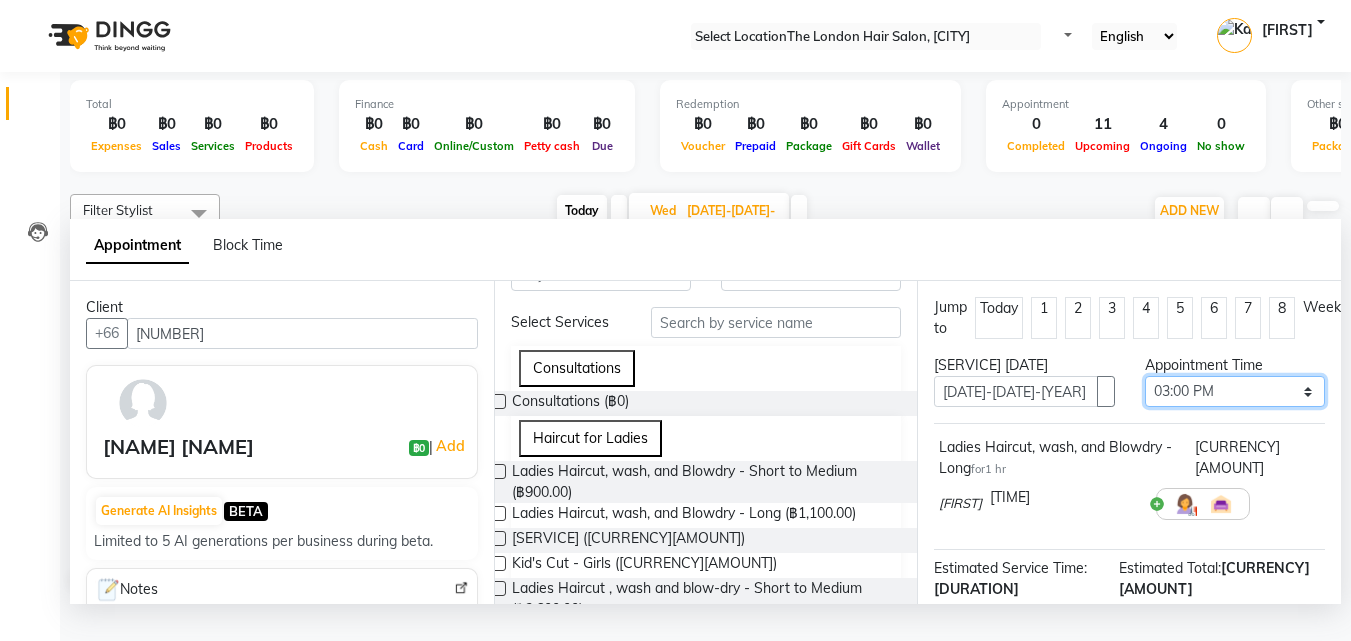 click on "•••••• ••••• •• ••••• •• ••••• •• ••••• •• ••••• •• ••••• •• ••••• •• ••••• •• ••••• •• ••••• •• ••••• •• ••••• •• ••••• •• ••••• •• ••••• •• ••••• •• ••••• •• ••••• •• ••••• •• ••••• •• ••••• •• ••••• •• ••••• •• ••••• •• ••••• •• ••••• •• ••••• •• ••••• •• ••••• •• ••••• •• ••••• •• ••••• •• ••••• •• ••••• •• ••••• •• ••••• •• ••••• •• ••••• •• ••••• •• ••••• •• ••••• •• ••••• •• ••••• •• ••••• •• ••••• •• ••••• •• ••••• •• ••••• •• ••••• •• ••••• •• ••••• •• ••••• •• ••••• •• ••••• •• ••••• •• ••••• •• ••••• •• ••••• •• ••••• •• ••••• •• ••••• •• ••••• •• ••••• •• ••••• •• ••••• •• ••••• •• ••••• •• ••••• •• ••••• •• ••••• •• ••••• •• ••••• •• ••••• •• ••••• •• ••••• •• ••••• •• ••••• •• ••••• •• ••••• •• ••••• •• ••••• •• ••••• •• ••••• •• ••••• •• ••••• •• ••••• •• ••••• •• ••••• •• ••••• •• ••••• •• ••••• •• ••••• •• ••••• •• ••••• •• ••••• •• ••••• •• ••••• •• ••••• •• ••••• •• ••••• •• ••••• •• ••••• •• ••••• •• ••••• •• ••••• •• ••••• •• ••••• •• ••••• •• ••••• •• ••••• •• ••••• •• ••••• •• ••••• ••" at bounding box center [1235, 391] 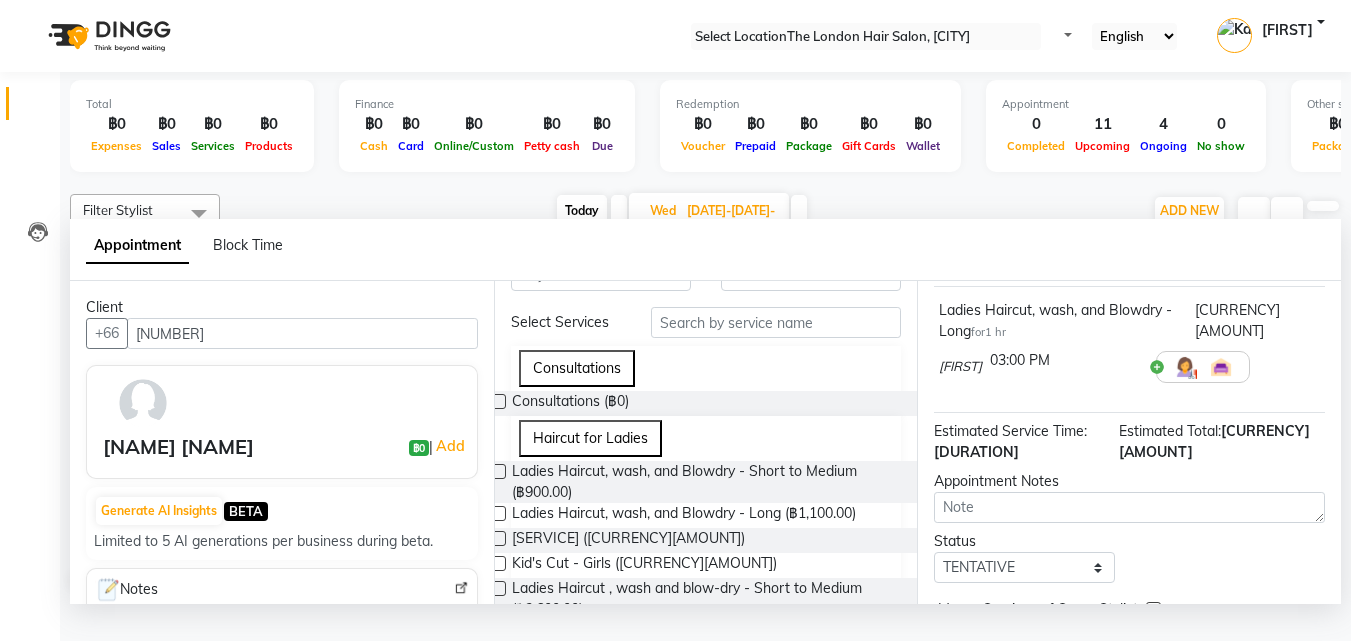scroll, scrollTop: 150, scrollLeft: 0, axis: vertical 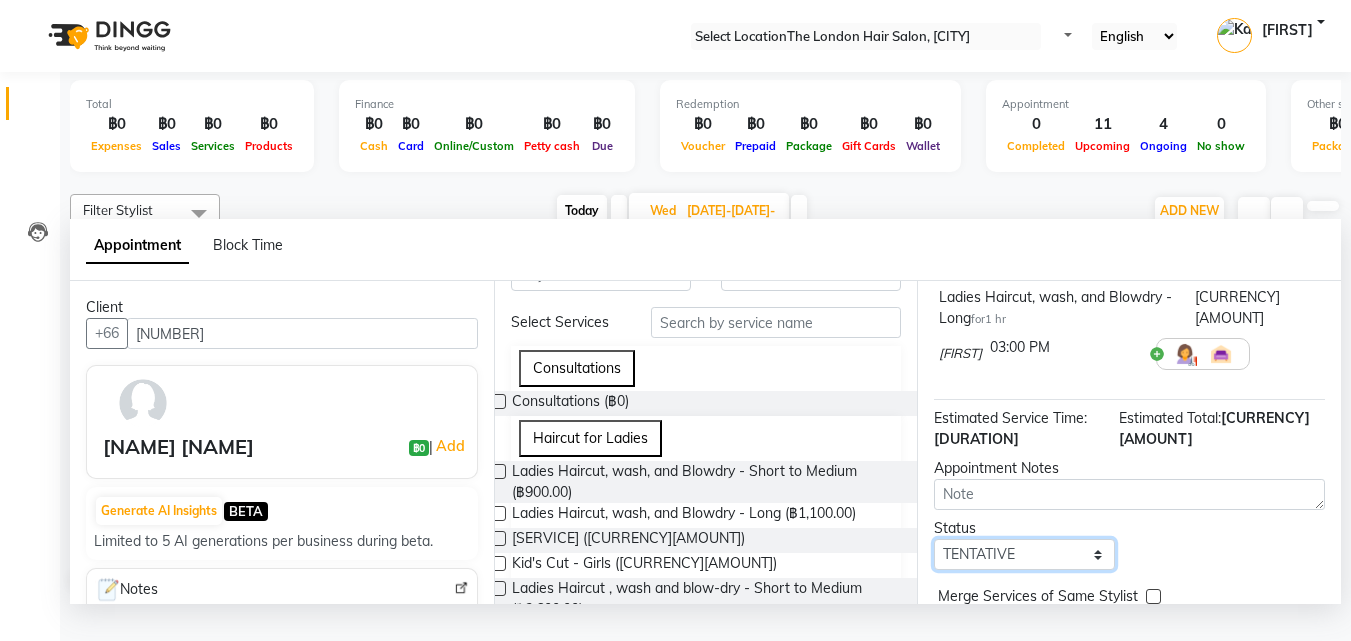 click on "•••••• ••••••••• ••••••• ••••••••" at bounding box center [1024, 554] 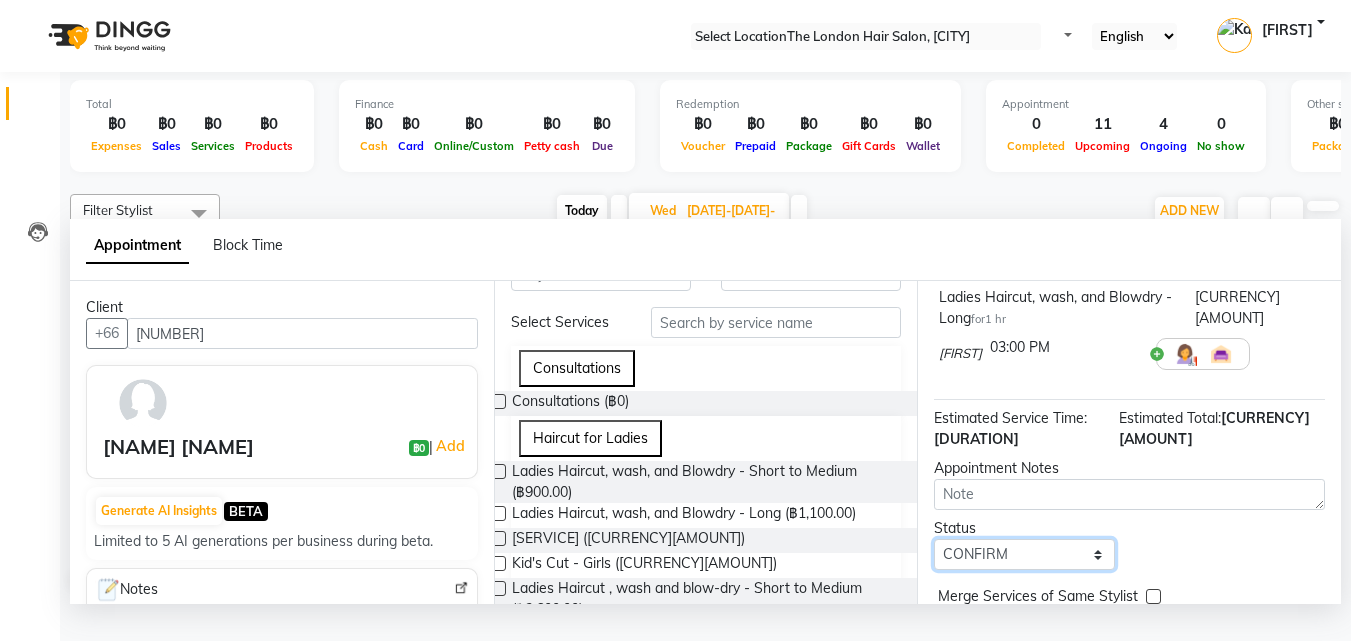click on "•••••• ••••••••• ••••••• ••••••••" at bounding box center [1024, 554] 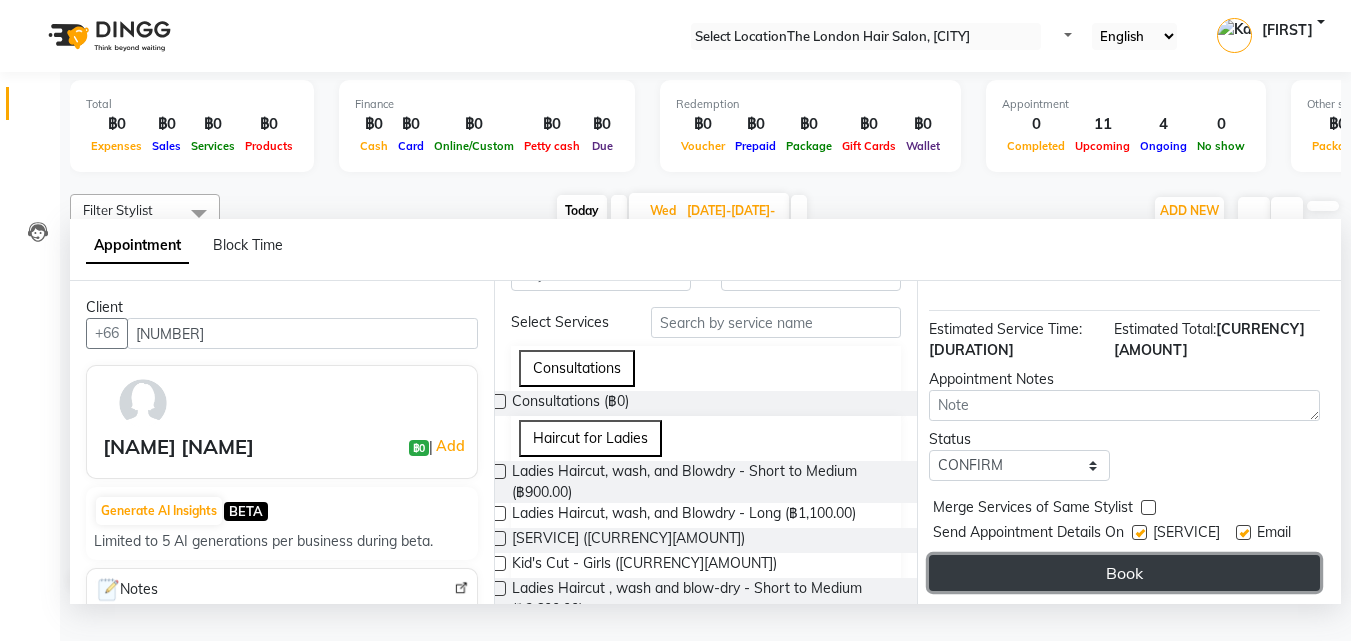 click on "Book" at bounding box center (1124, 573) 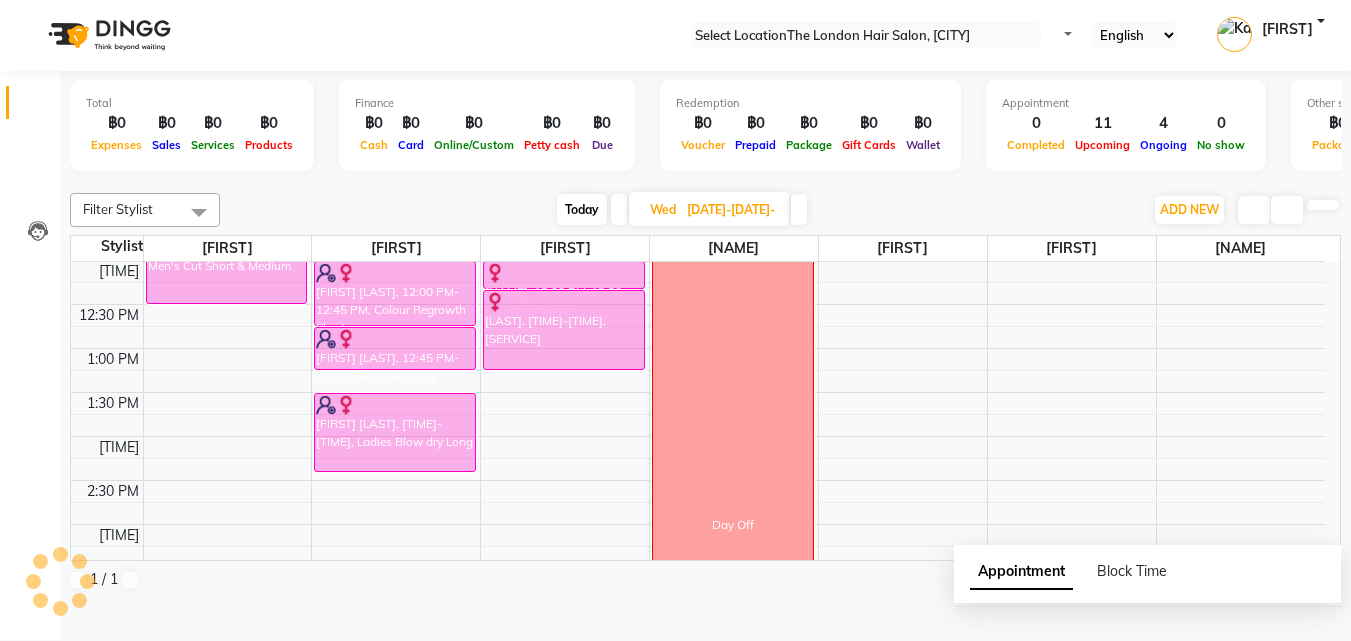 scroll, scrollTop: 0, scrollLeft: 0, axis: both 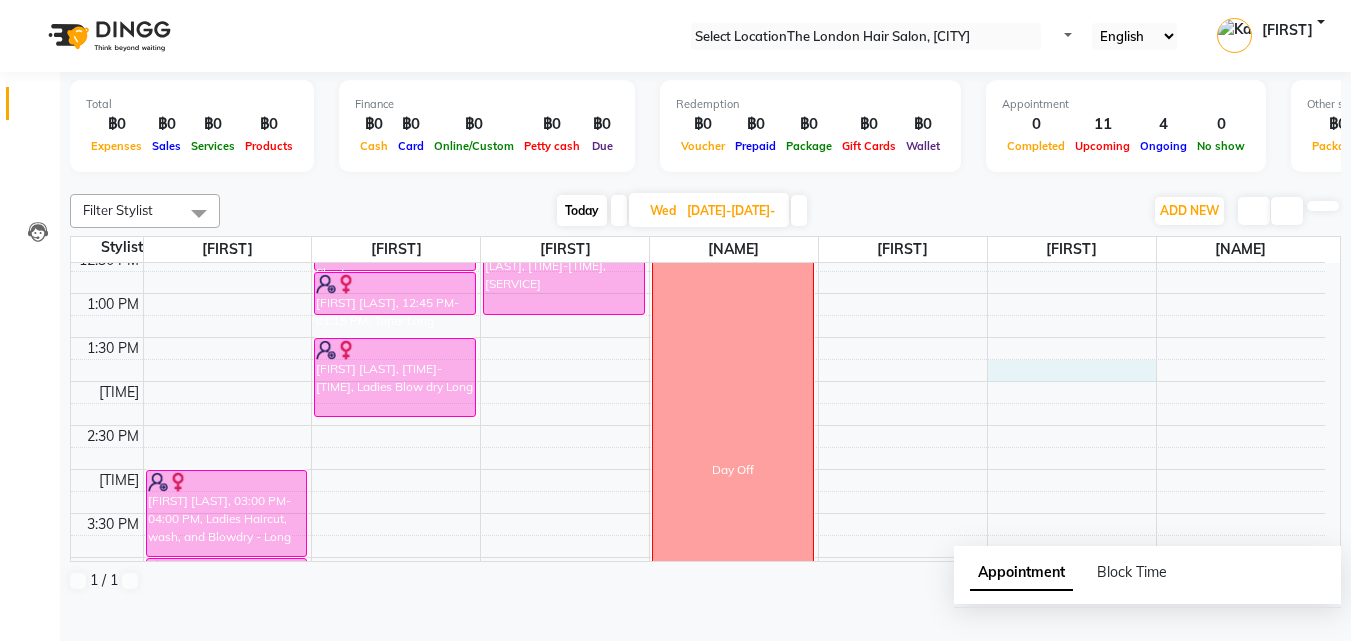 click on "9:00 AM 9:30 AM 10:00 AM 10:30 AM 11:00 AM 11:30 AM 12:00 PM 12:30 PM 1:00 PM 1:30 PM 2:00 PM 2:30 PM 3:00 PM 3:30 PM 4:00 PM 4:30 PM 5:00 PM 5:30 PM 6:00 PM 6:30 PM 7:00 PM 7:30 PM 8:00 PM 8:30 PM     K.Phon, 11:30 AM-12:30 PM, Men's Cut Short & Medium     Jenny Evans, 03:00 PM-04:00 PM, Ladies Haircut, wash, and Blowdry - Long     Adam, 04:00 PM-05:00 PM, Men's Cut Short & Medium     K.Max, 06:15 PM-07:15 PM, Men's Cut Short & Medium     Emma Taylor-Alford, 12:00 PM-12:45 PM, Colour Regrowth Short     Emma Taylor-Alford, 12:45 PM-01:15 PM, Toner Long     Emma Taylor-Alford, 01:30 PM-02:25 PM, Ladies Blow dry Long     Dominique Allart, 10:00 AM-12:00 PM, Highlights Halfhead Medium     Dominique Allart, 12:00 PM-12:20 PM, Toner Short     Dominique Allart, 12:20 PM-01:15 PM, Ladies Blow dry Long  Day Off" at bounding box center [698, 469] 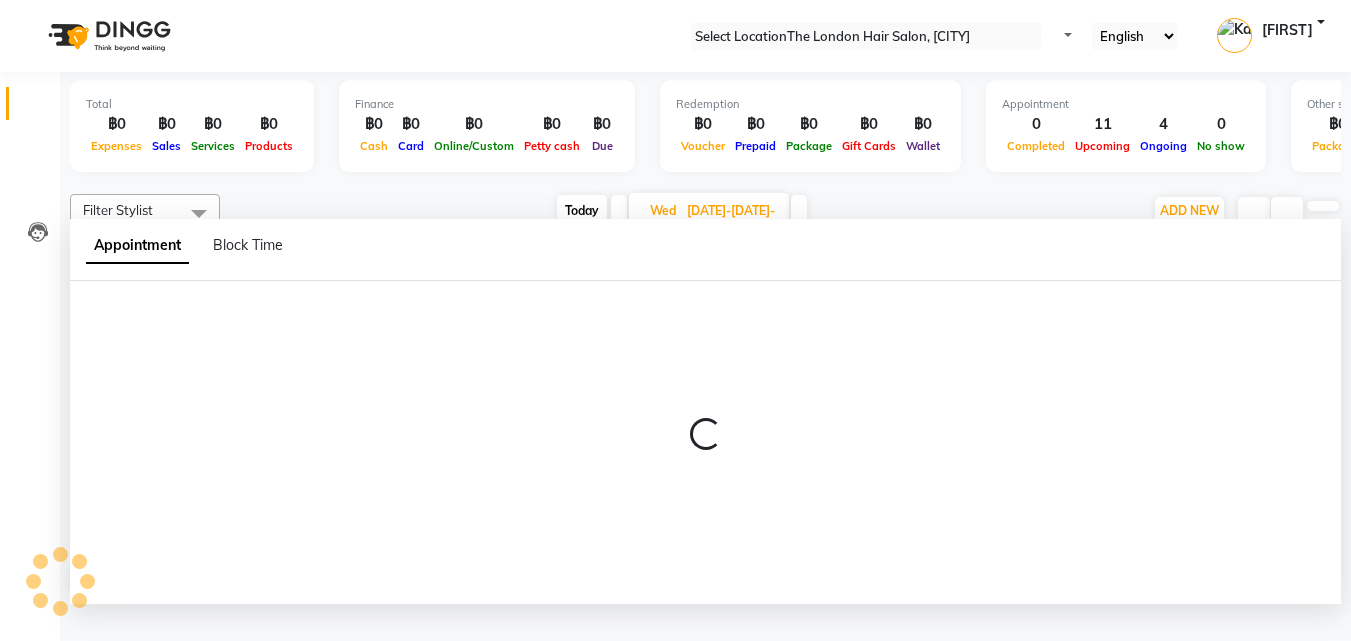 scroll, scrollTop: 1, scrollLeft: 0, axis: vertical 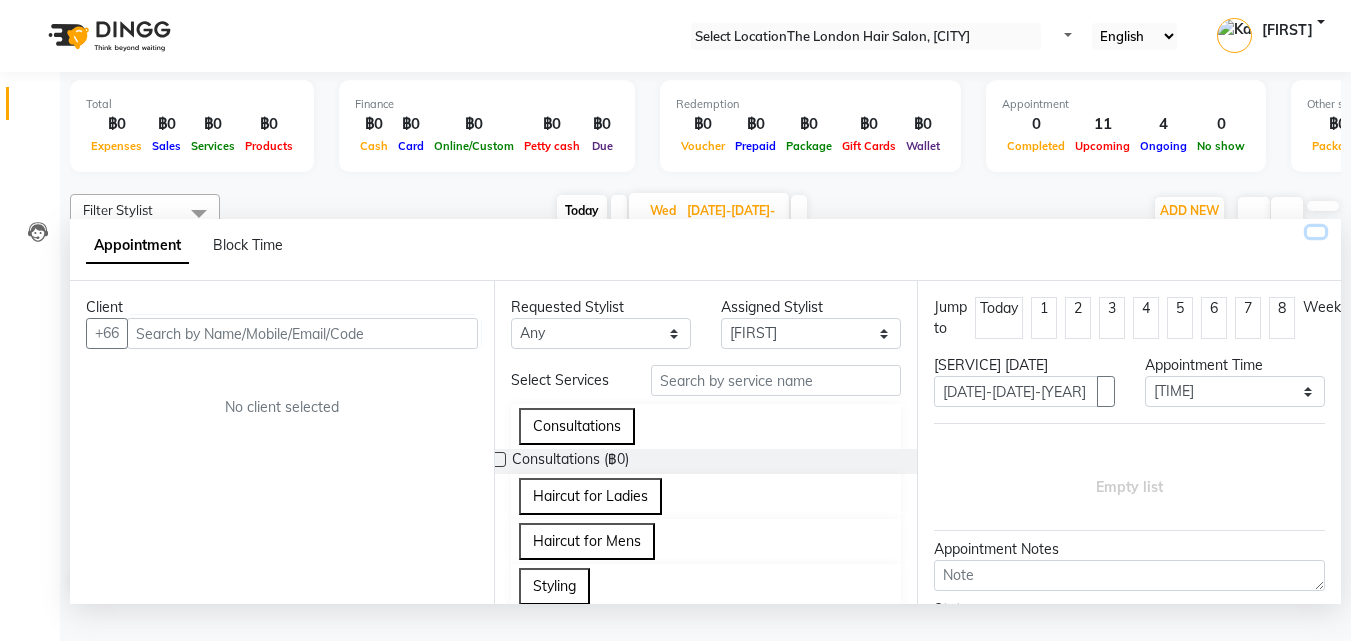 click at bounding box center (1316, 232) 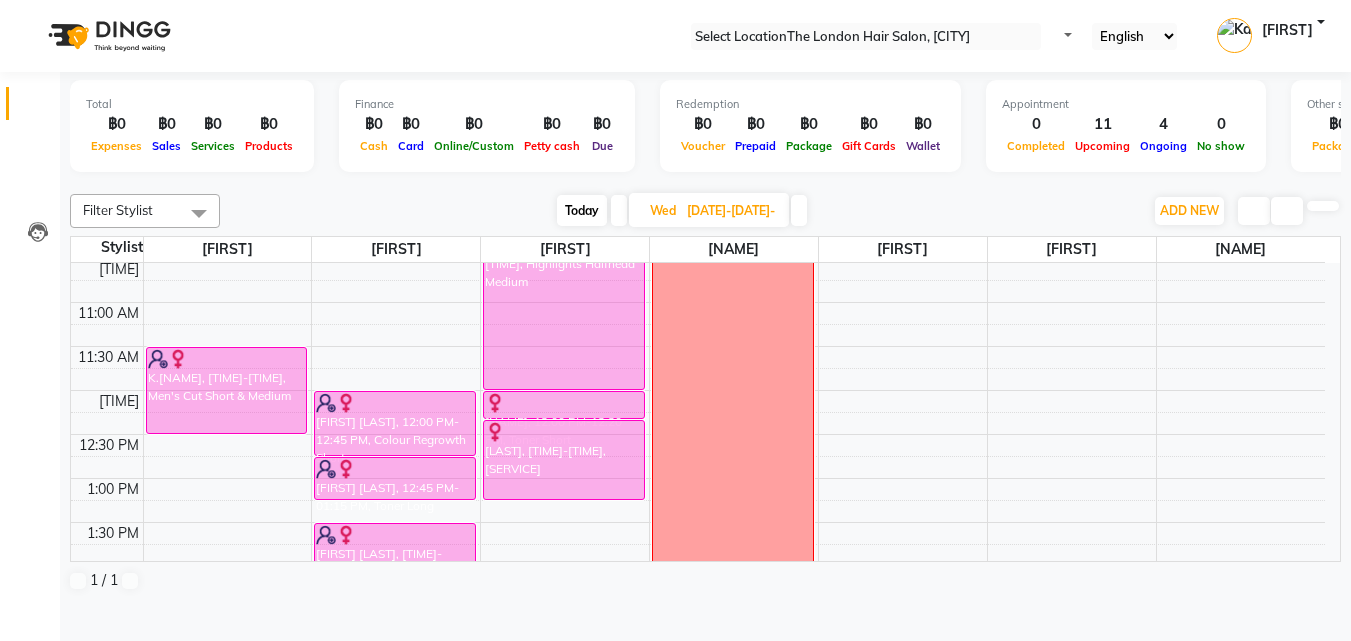 scroll, scrollTop: 0, scrollLeft: 0, axis: both 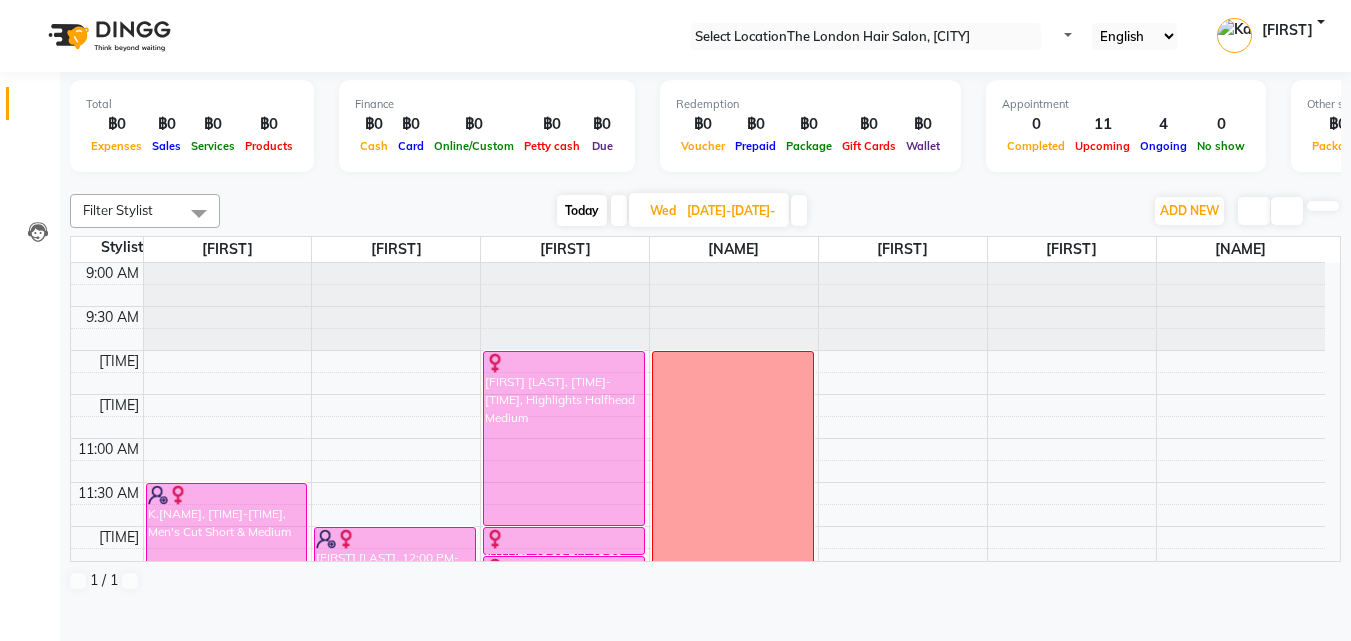 click at bounding box center [705, 182] 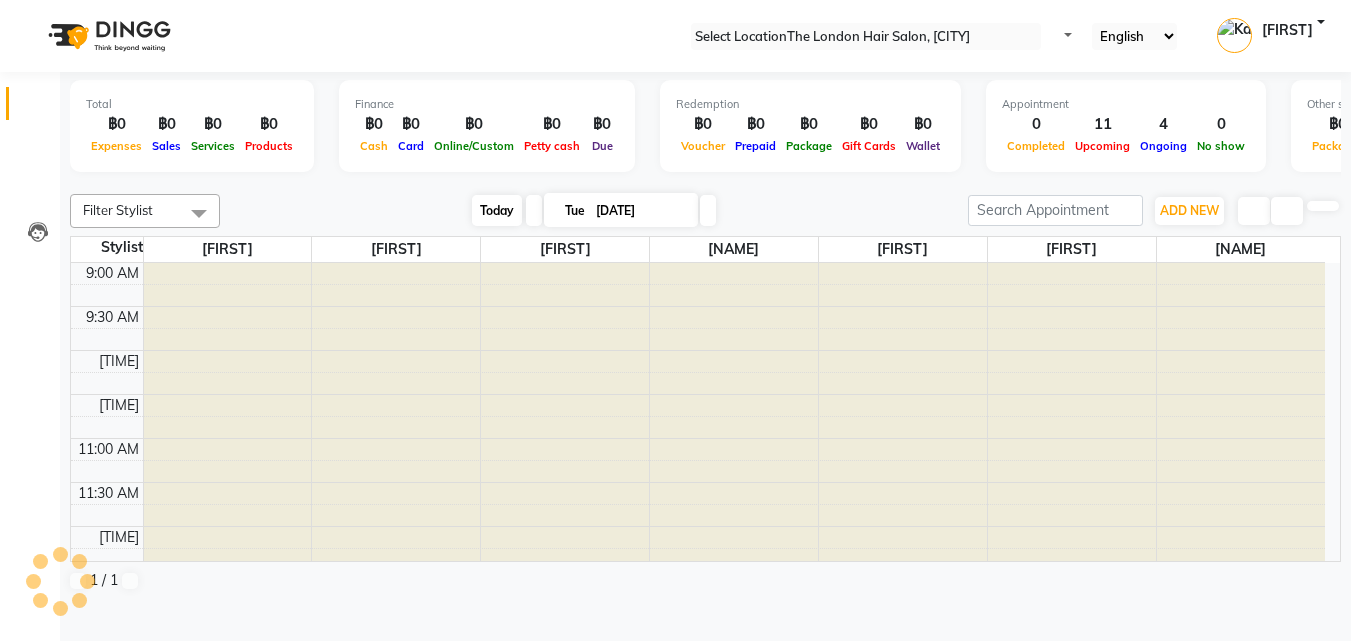 scroll, scrollTop: 265, scrollLeft: 0, axis: vertical 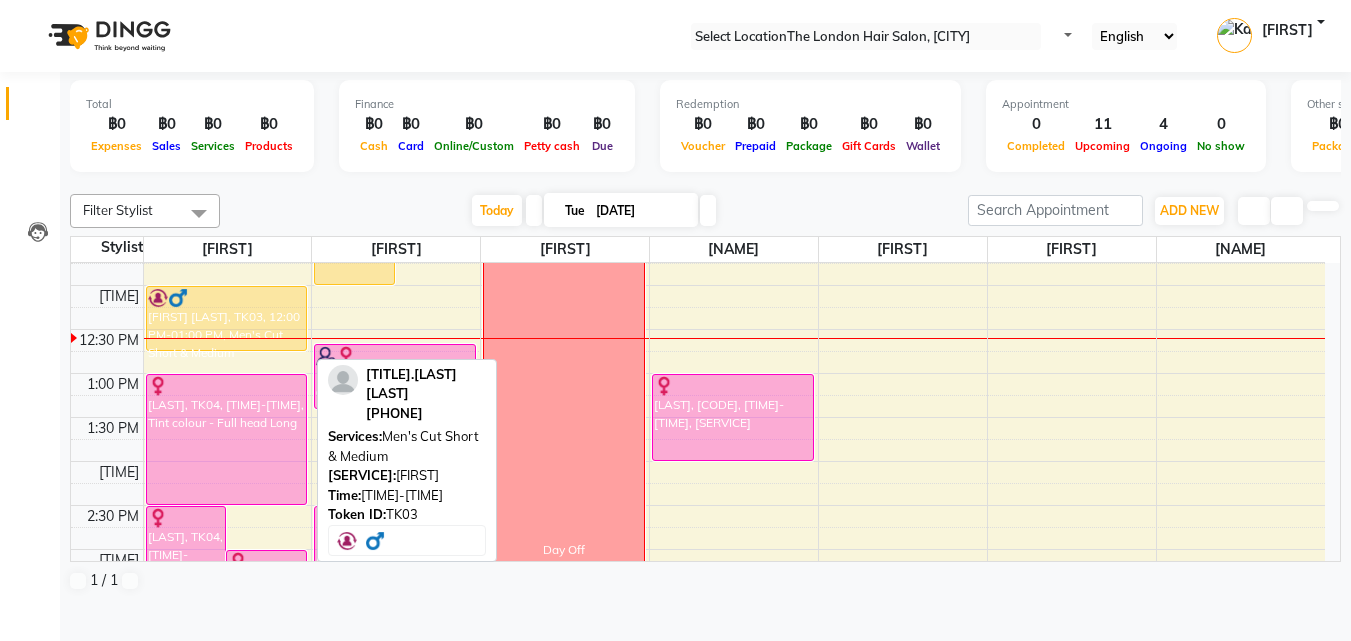 click on "Phanny, TK04, 02:30 PM-03:25 PM, Ladies Blow dry Long     Alison Bodinnar, TK07, 03:00 PM-03:45 PM, Colour Regrowth Short     Carly, TK01, 10:00 AM-11:00 AM, Ladies Haircut, wash, and Blowdry - Long     Mr.Lee Yew Leong, TK03, 12:00 PM-01:00 PM, Men's Cut Short & Medium     Phanny, TK04, 01:00 PM-02:30 PM, Tint colour - Full head Long     Alison Bodinnar, TK07, 03:45 PM-06:00 PM, Keratin Treatment Size L      Tasnim, TK05, 06:00 PM-07:00 PM, Ladies Haircut, wash, and Blowdry - Short to Medium     Cassie, TK06, 07:00 PM-08:00 PM, Ladies Haircut, wash, and Blowdry - Short to Medium     Mr.Lee Yew Leong, TK03, 12:00 PM-01:00 PM, Men's Cut Short & Medium" at bounding box center (228, 549) 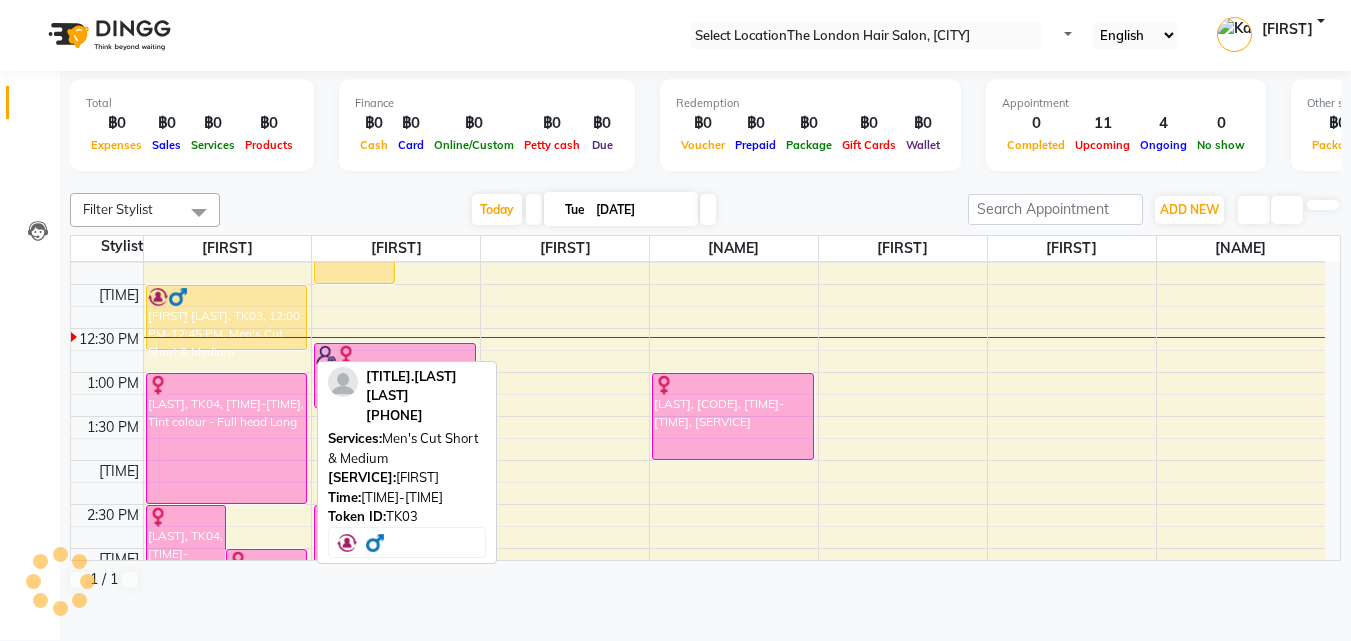 click on "Mr.Lee Yew Leong, TK03, 12:00 PM-12:45 PM, Men's Cut Short & Medium" at bounding box center [186, 544] 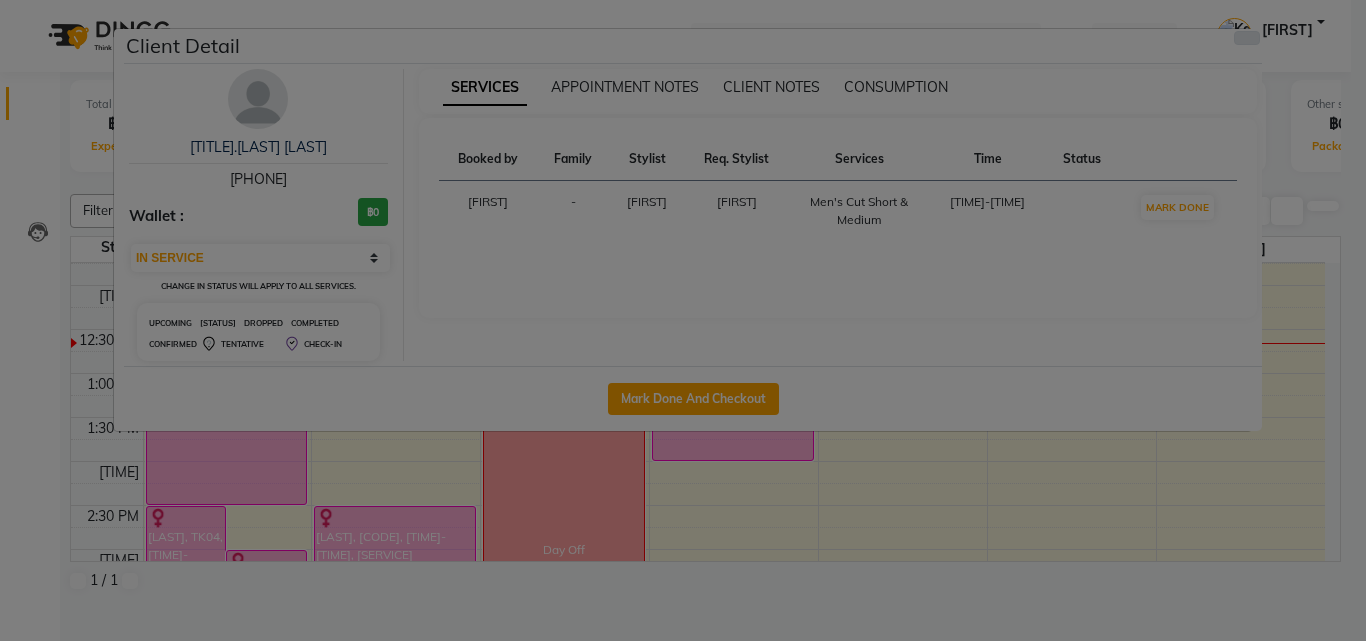 click at bounding box center (1247, 38) 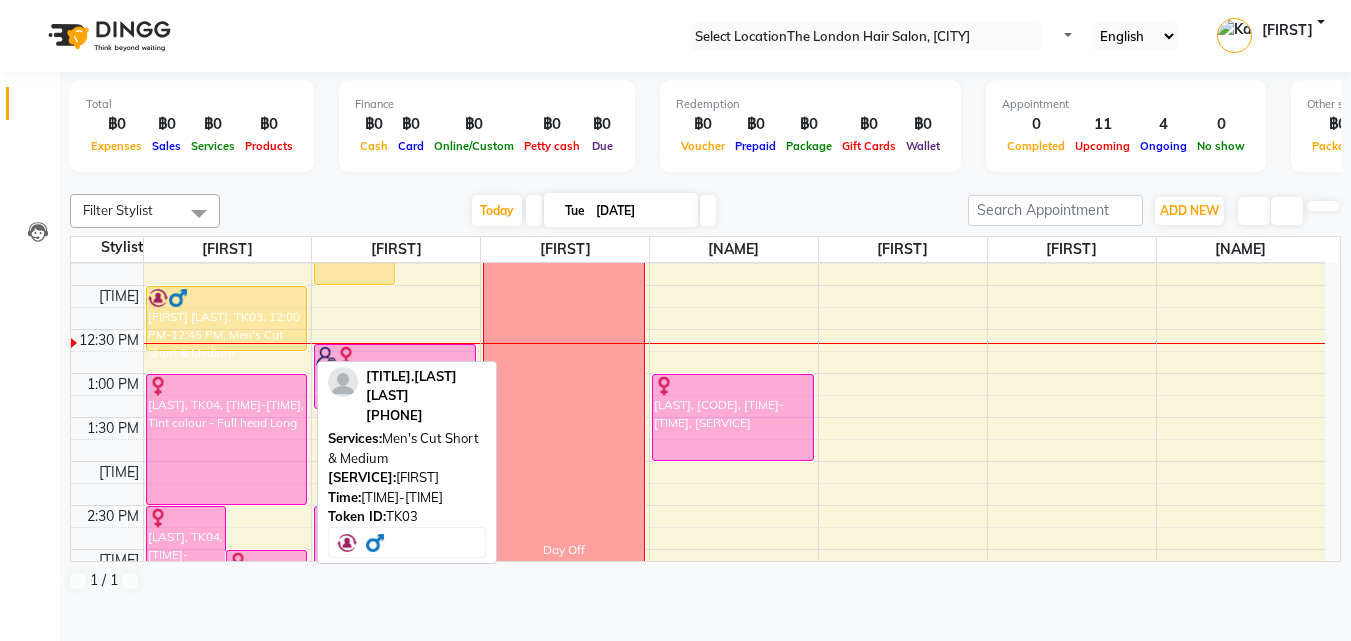 click on "Mr.Lee Yew Leong, TK03, 12:00 PM-12:45 PM, Men's Cut Short & Medium" at bounding box center [186, 545] 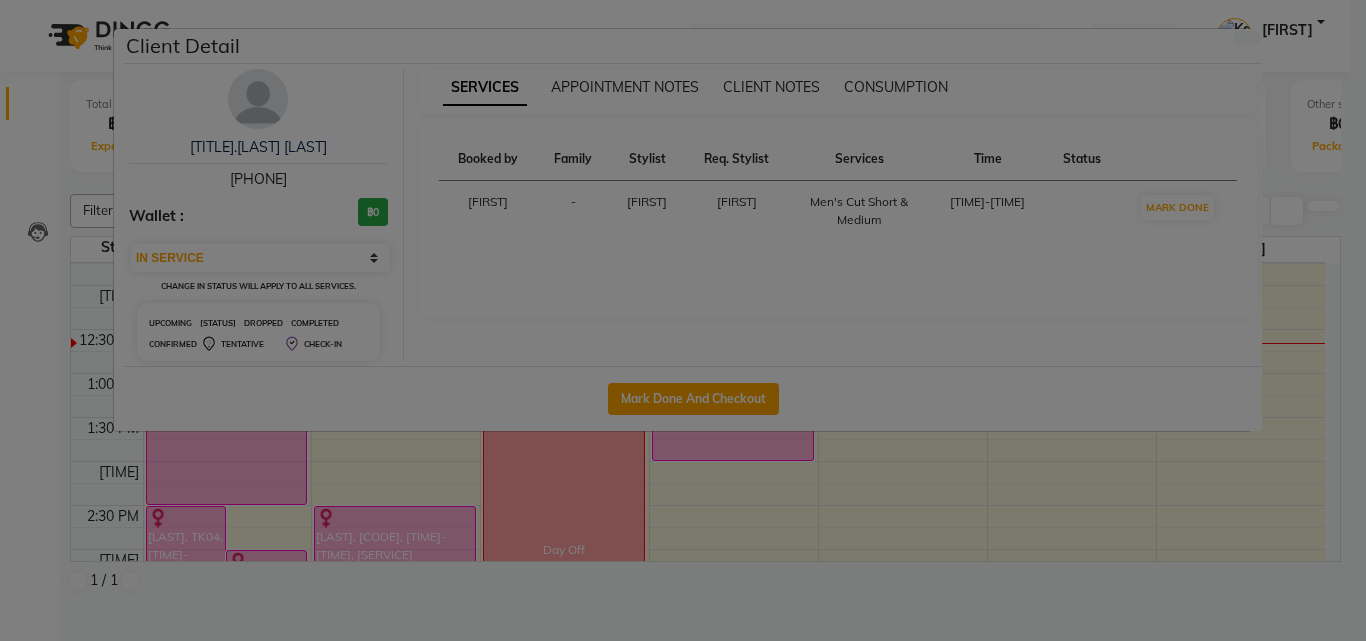 drag, startPoint x: 690, startPoint y: 508, endPoint x: 536, endPoint y: 318, distance: 244.5731 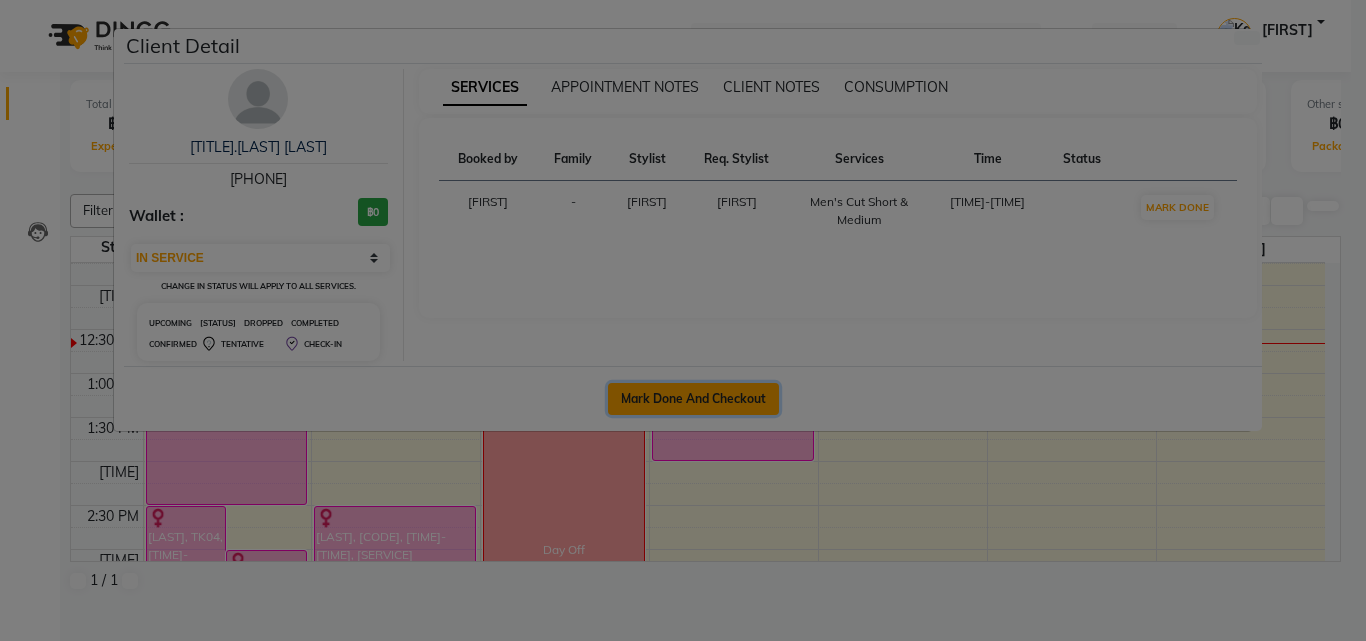 click on "Mark Done And Checkout" at bounding box center [693, 399] 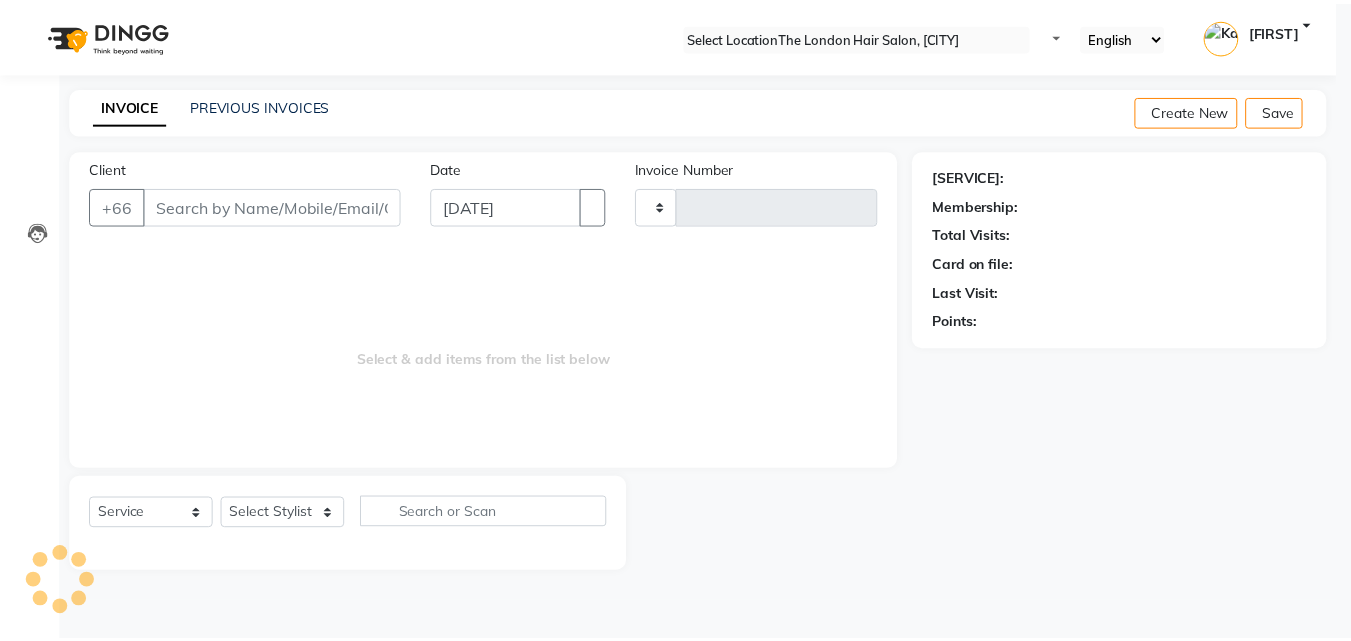 scroll, scrollTop: 0, scrollLeft: 0, axis: both 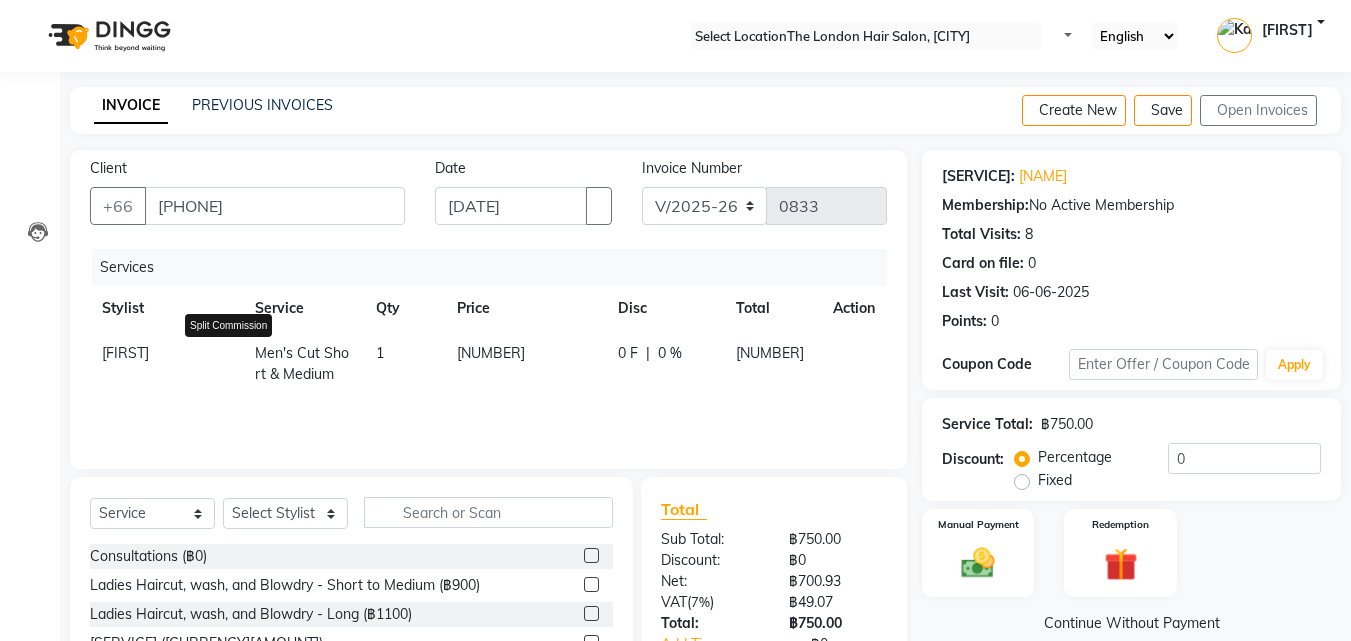click at bounding box center (231, 343) 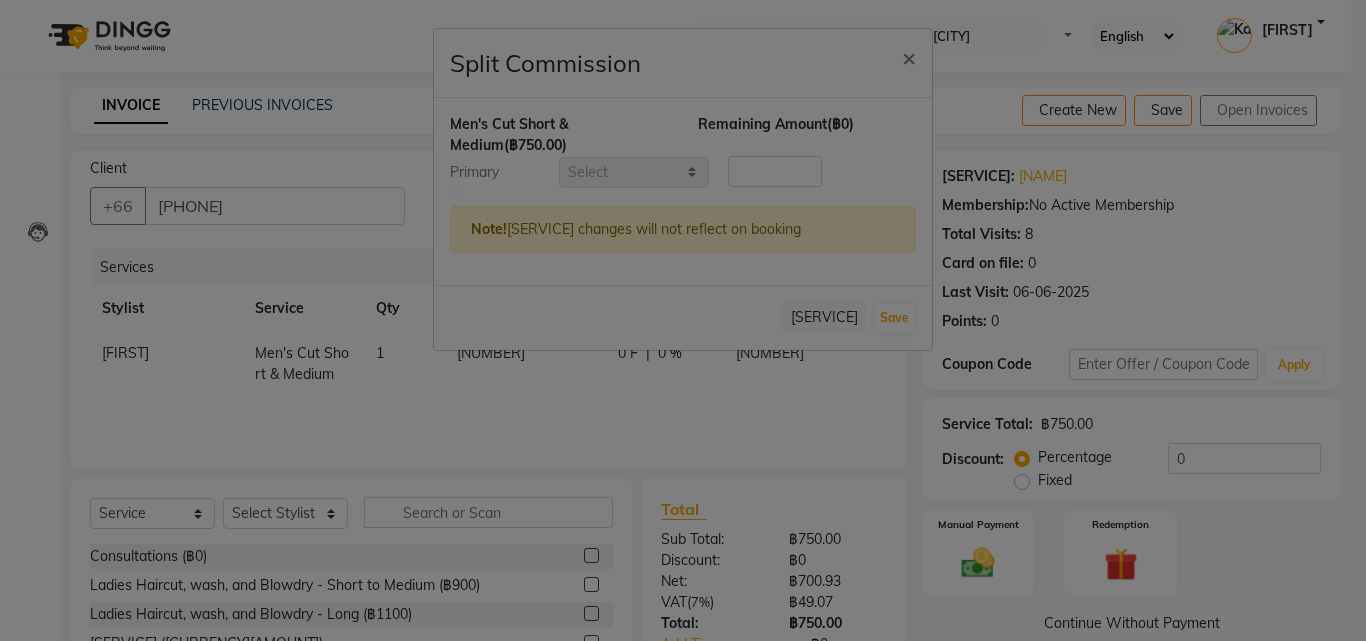click at bounding box center (457, 193) 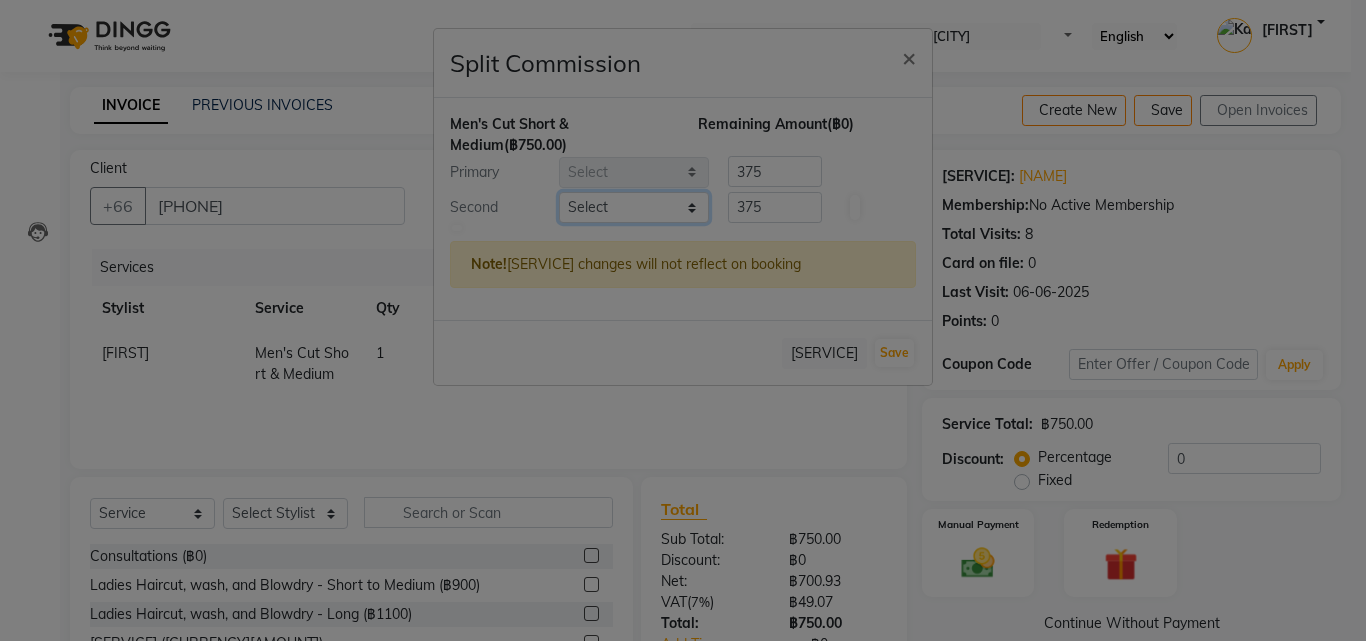 click on "Select  Aon   Apple     Boss Luke   Fai    Fon   Kate    Pim" at bounding box center (634, 207) 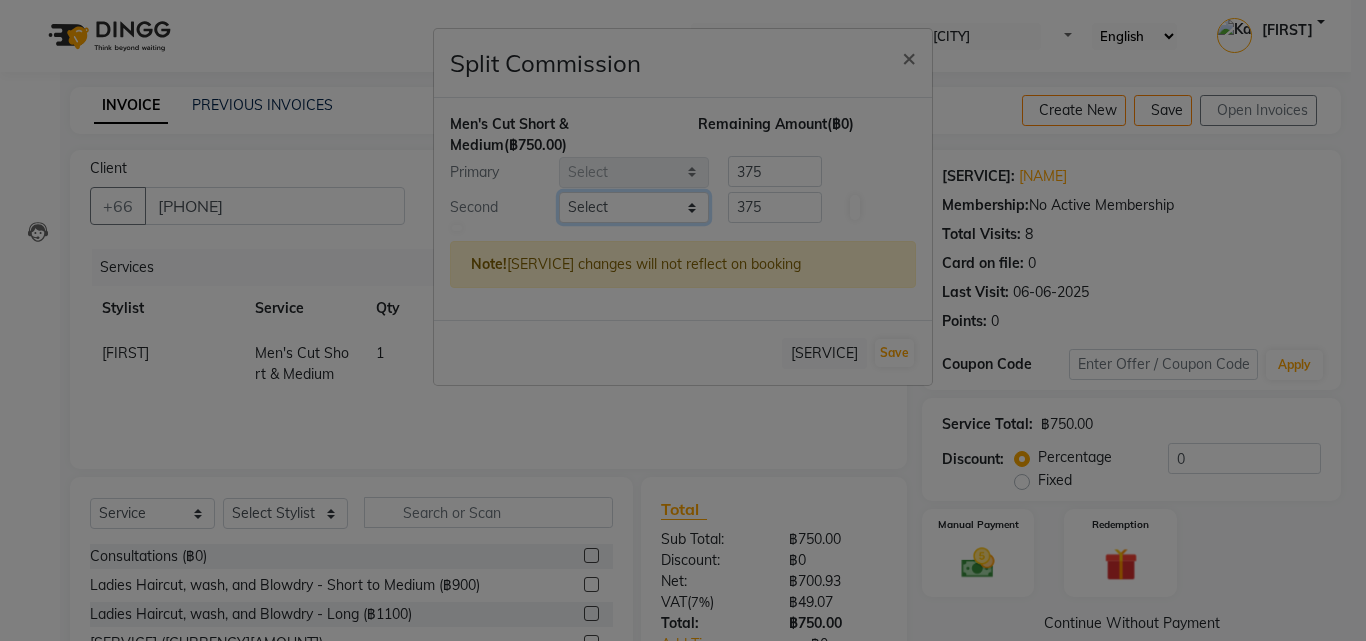 select on "83403" 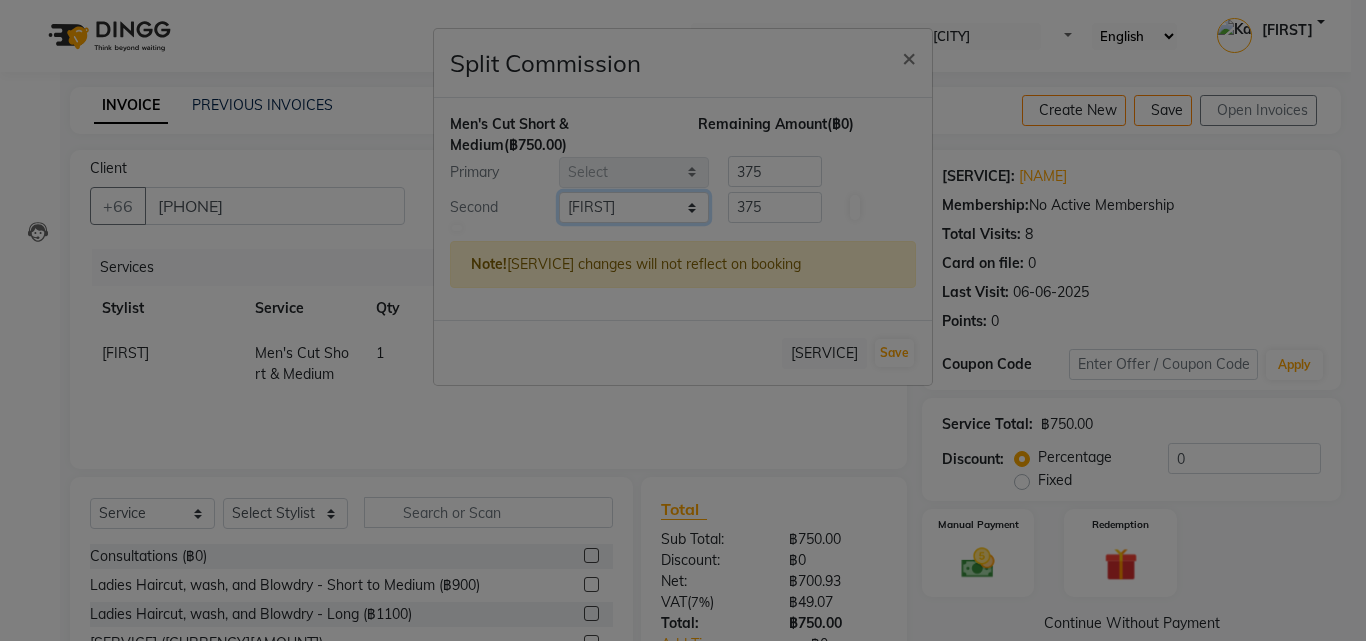 click on "Select  Aon   Apple     Boss Luke   Fai    Fon   Kate    Pim" at bounding box center [634, 207] 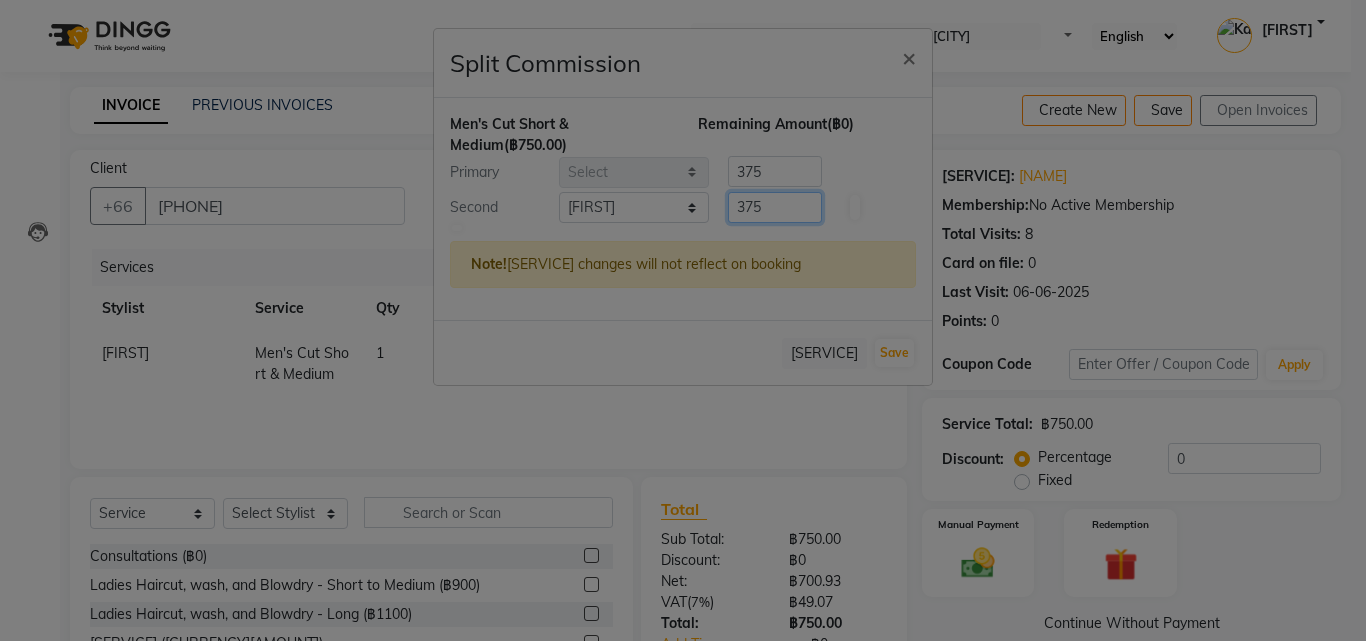 click on "375" at bounding box center [775, 207] 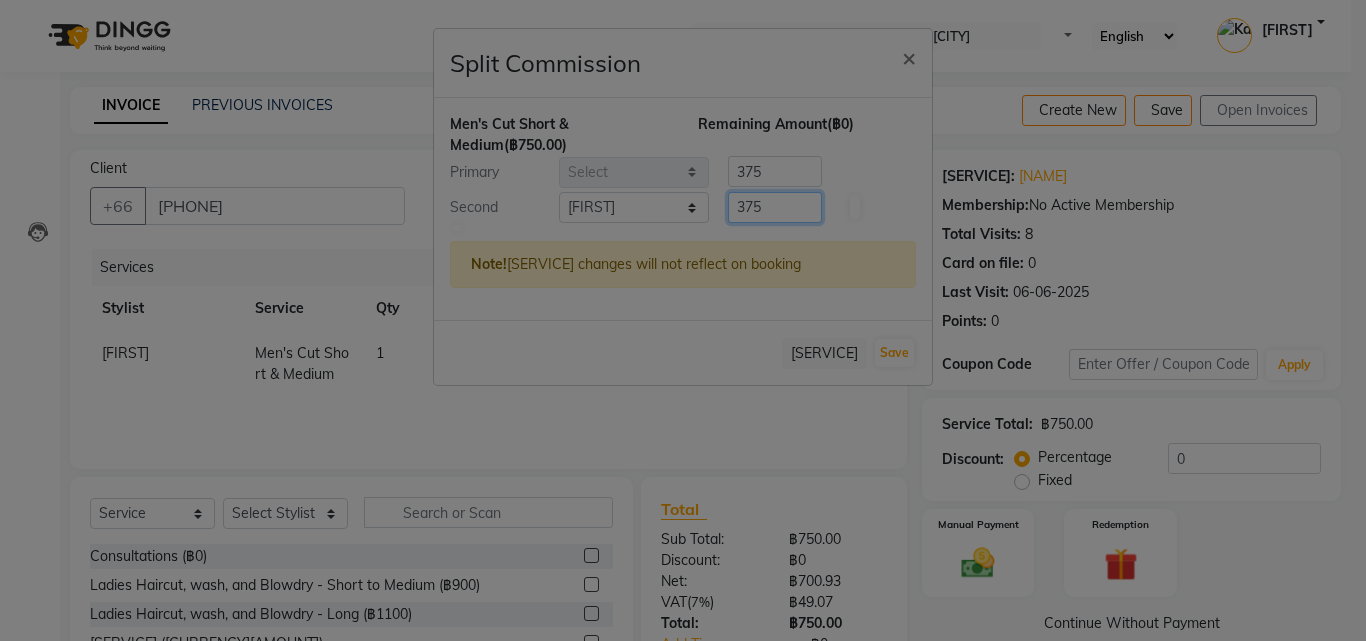 click on "375" at bounding box center (775, 207) 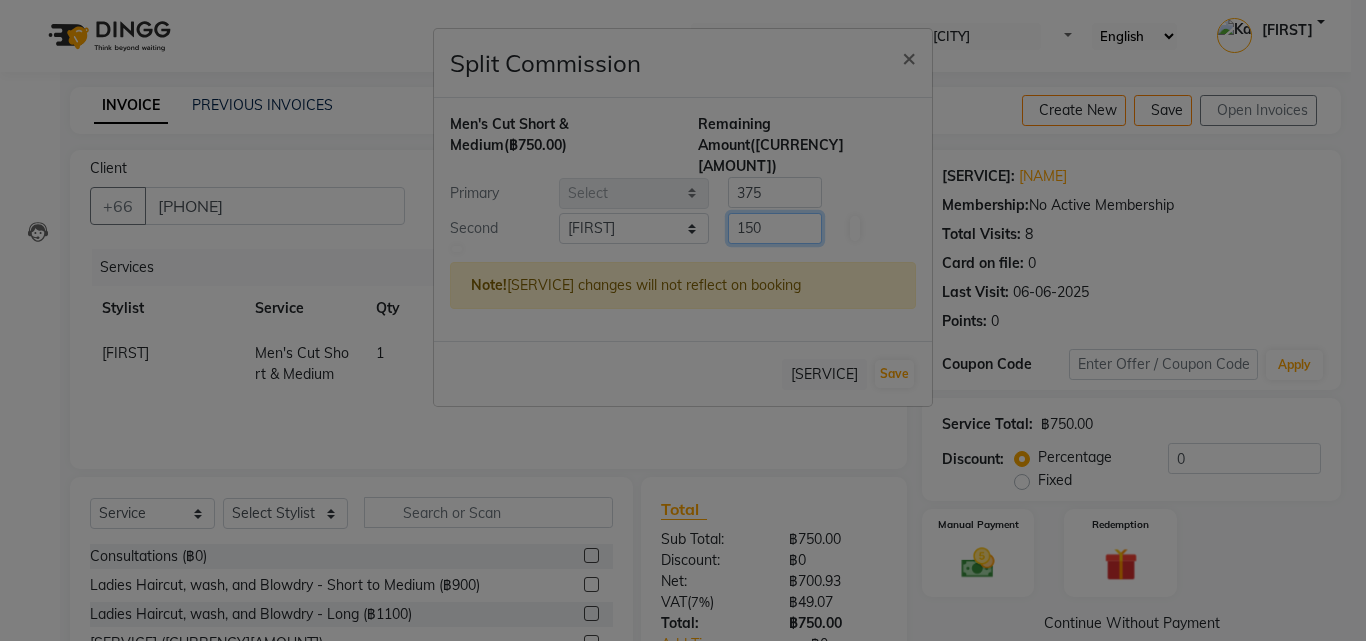 type on "150" 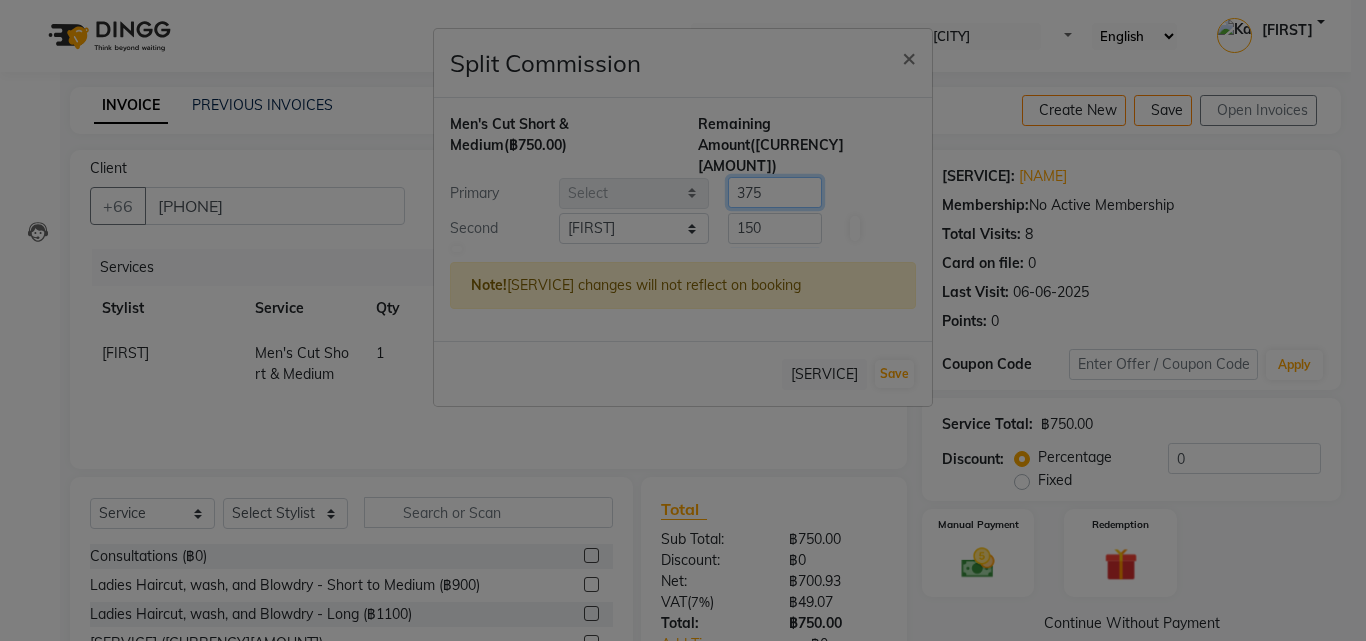 click on "375" at bounding box center (775, 192) 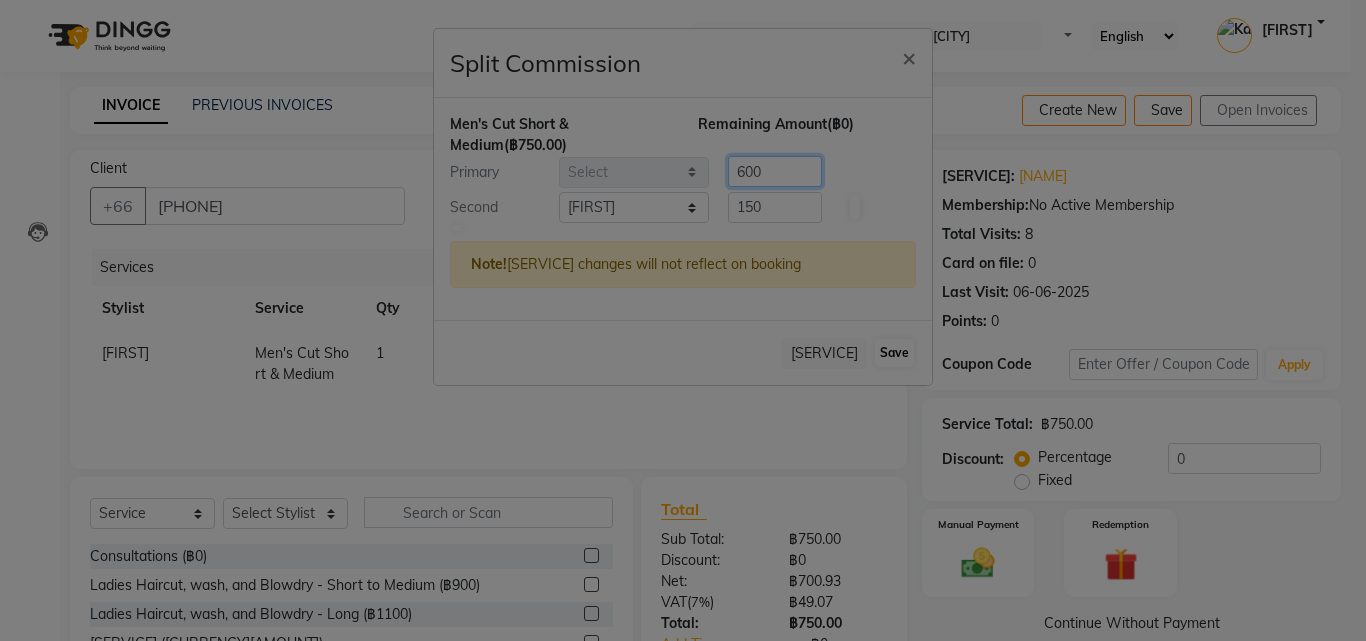 type on "600" 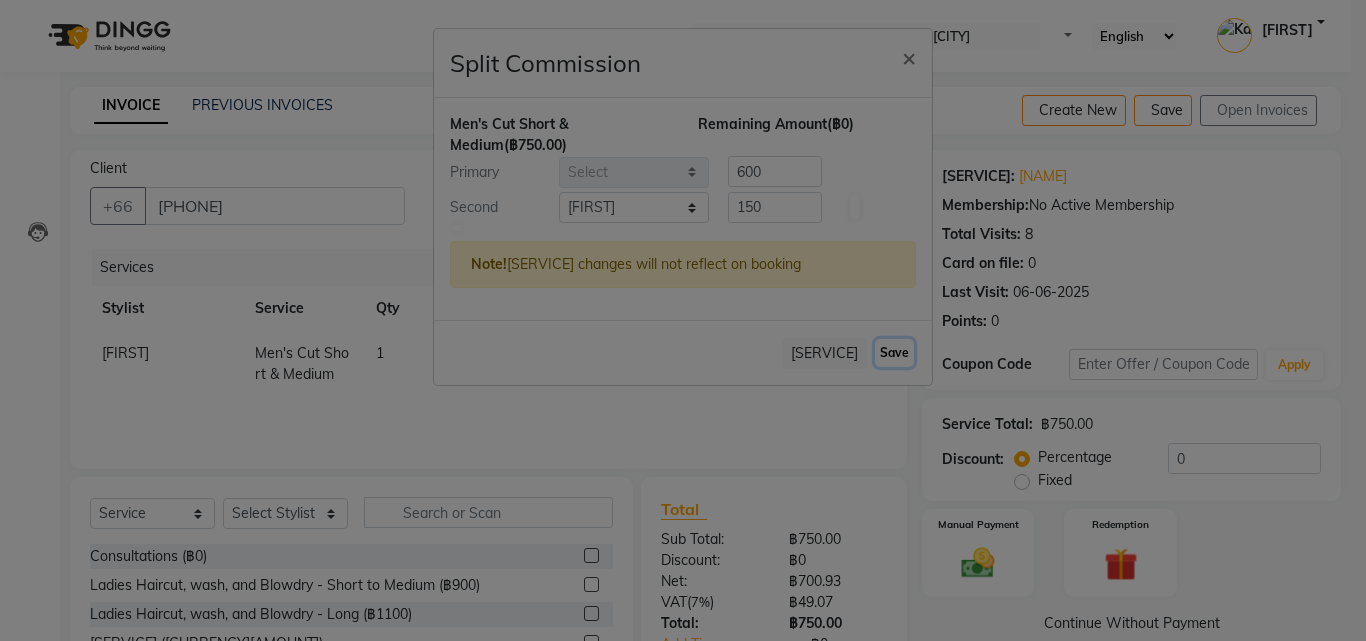 click on "Save" at bounding box center [894, 353] 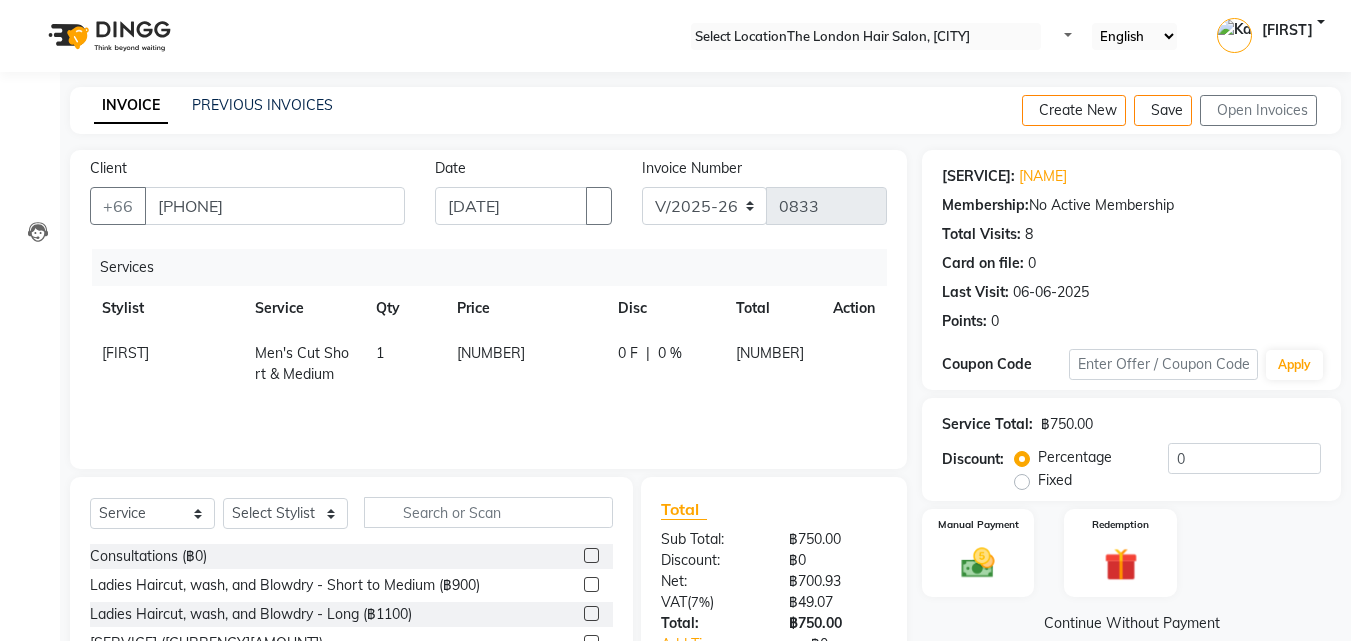 scroll, scrollTop: 160, scrollLeft: 0, axis: vertical 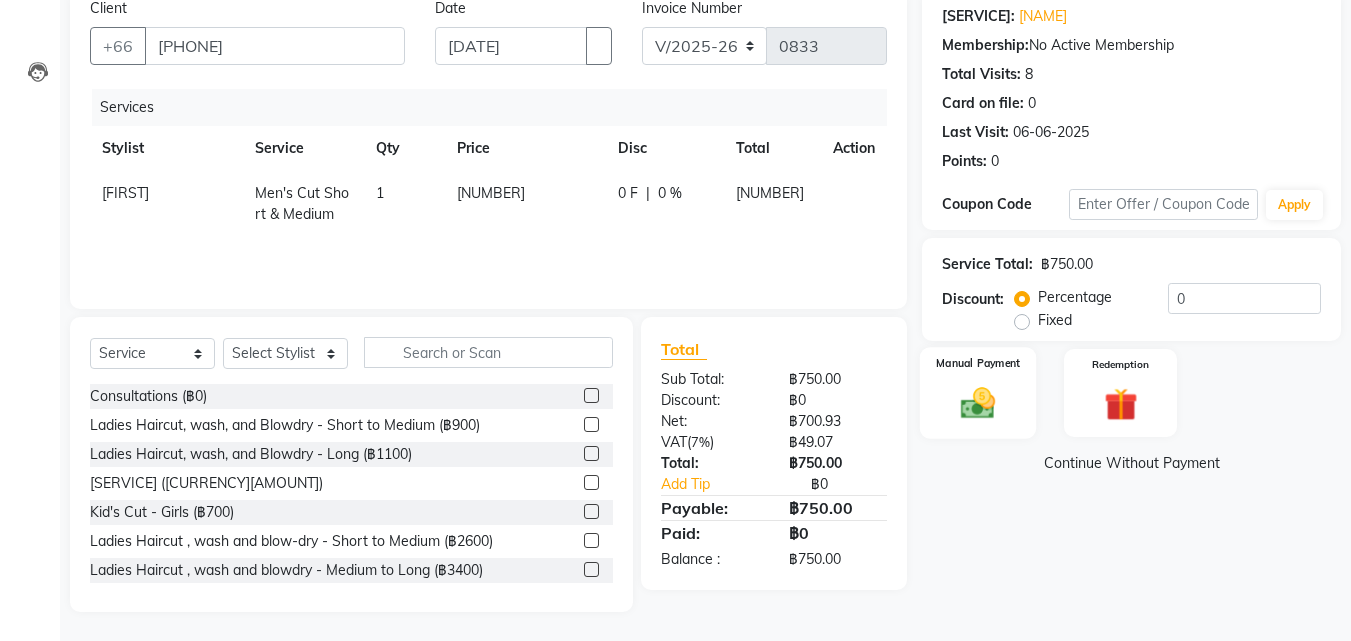 click at bounding box center (978, 403) 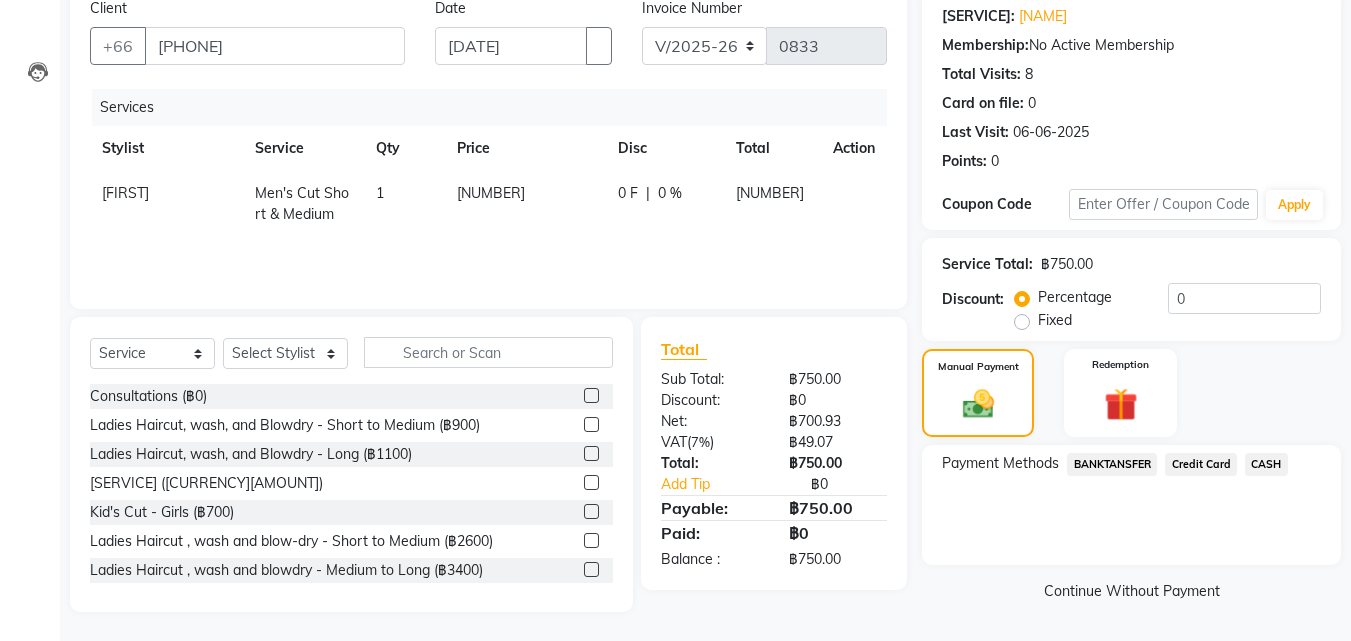 click on "Credit Card" at bounding box center (1112, 464) 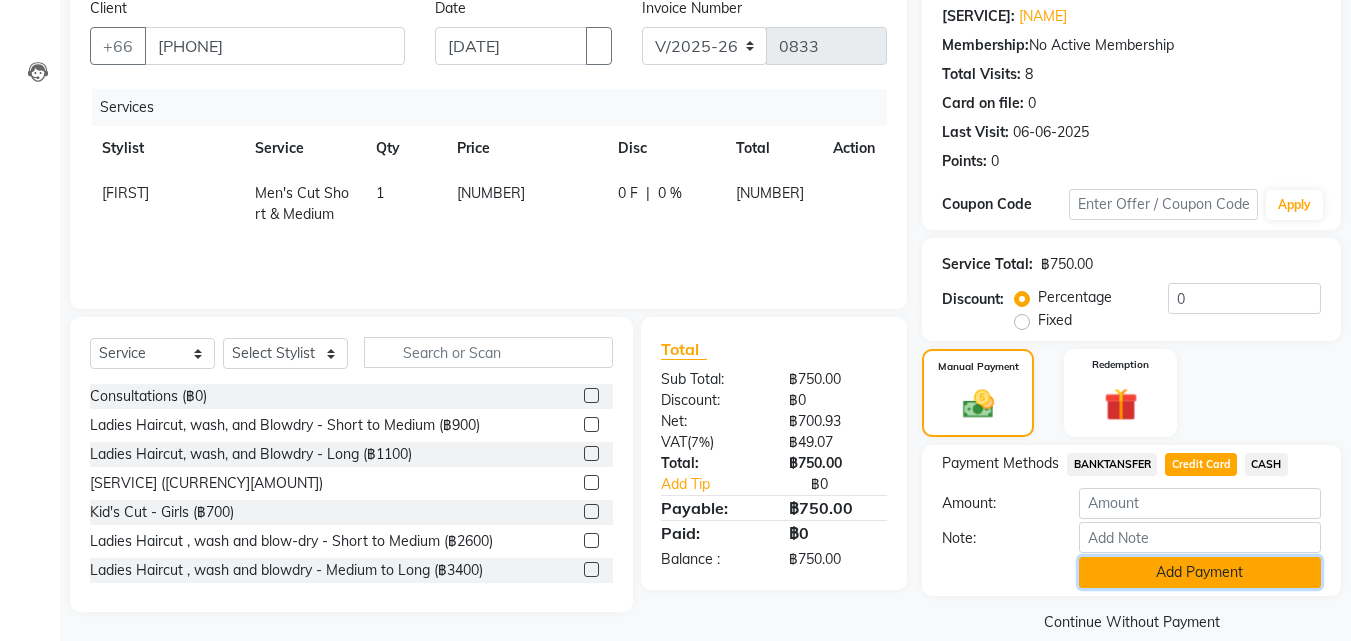 click on "Add Payment" at bounding box center [1200, 572] 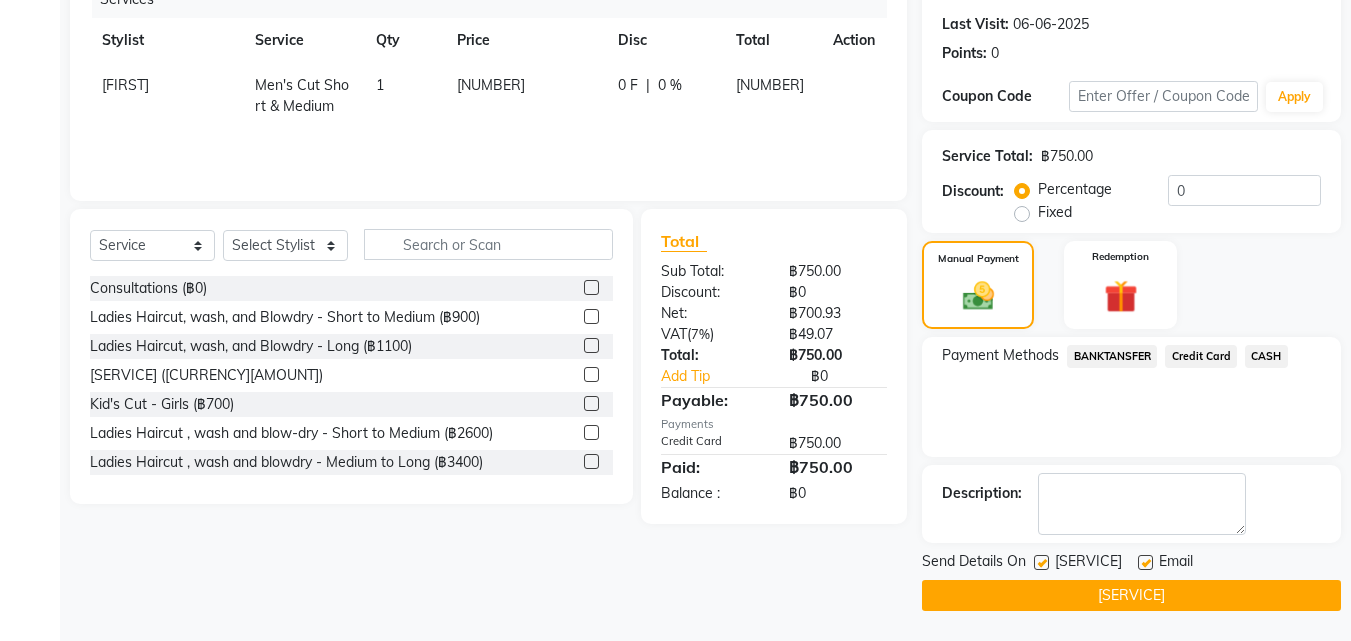 scroll, scrollTop: 273, scrollLeft: 0, axis: vertical 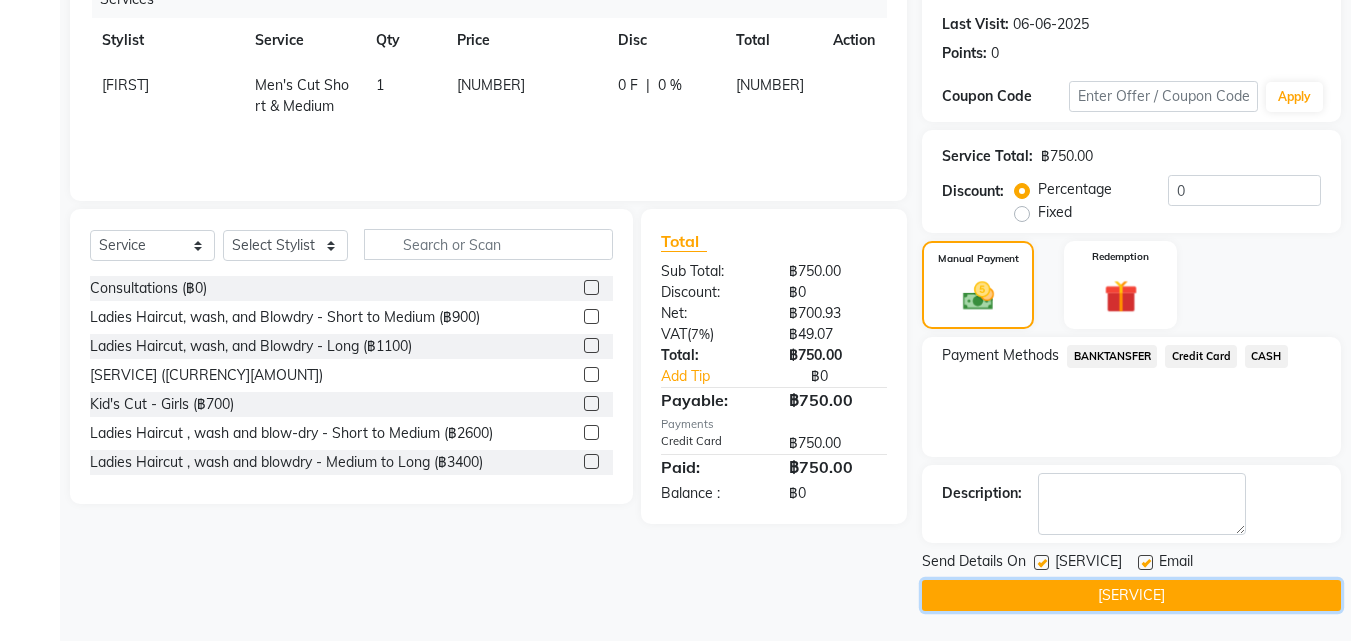 click on "Checkout" at bounding box center [1131, 595] 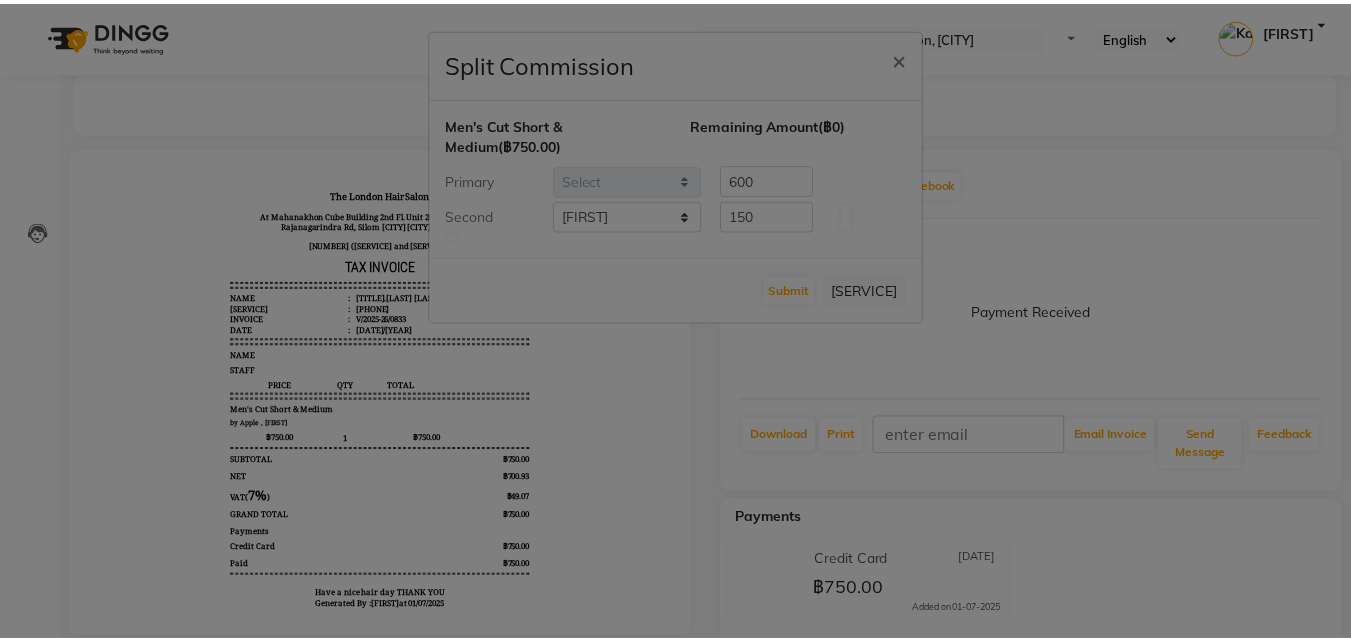 scroll, scrollTop: 0, scrollLeft: 0, axis: both 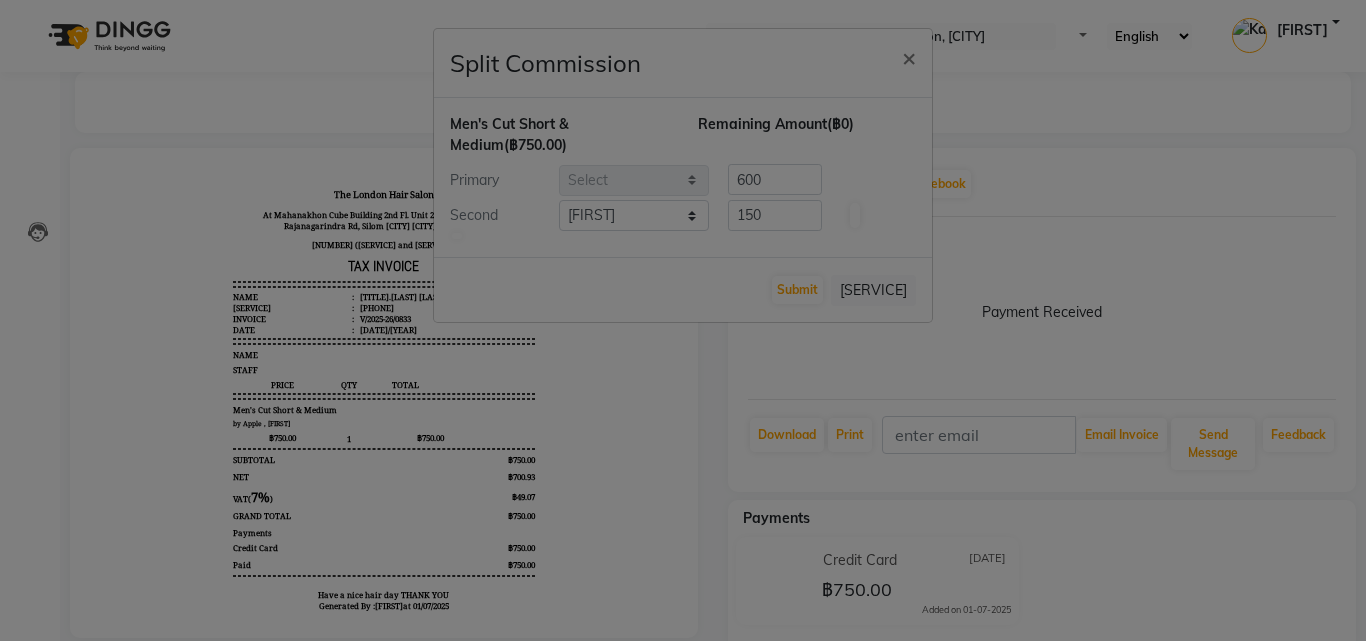 drag, startPoint x: 810, startPoint y: 308, endPoint x: 722, endPoint y: 314, distance: 88.20431 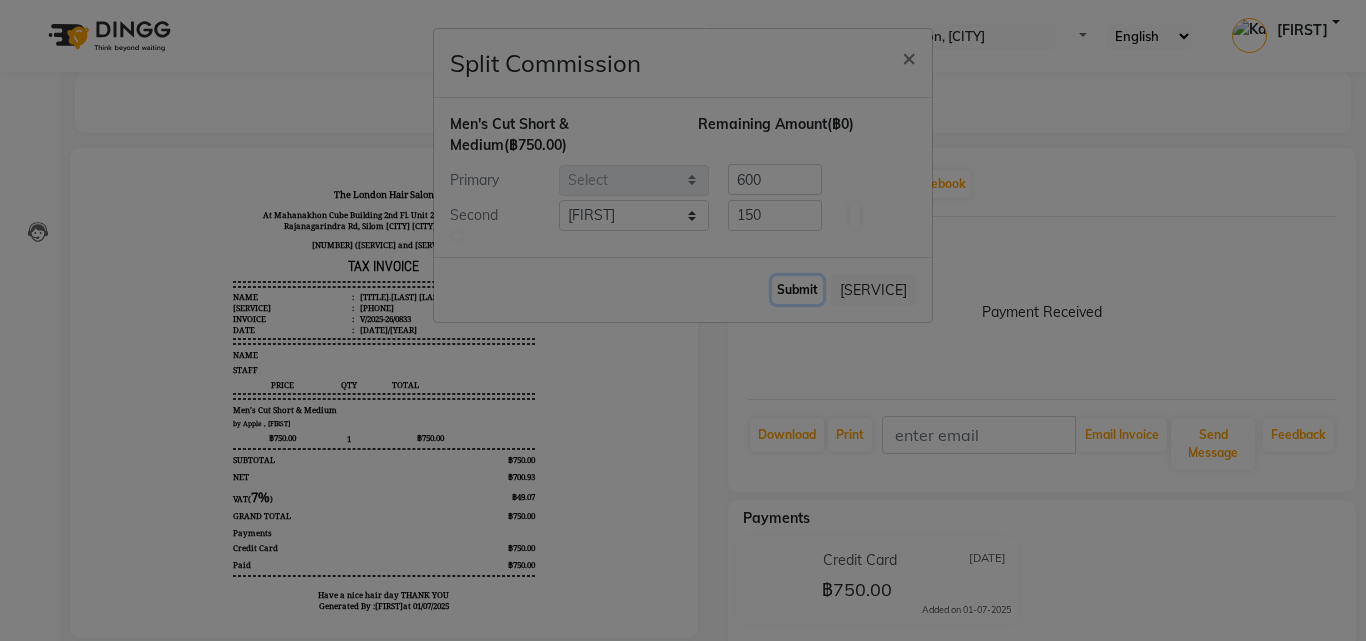 click on "Submit" at bounding box center [797, 290] 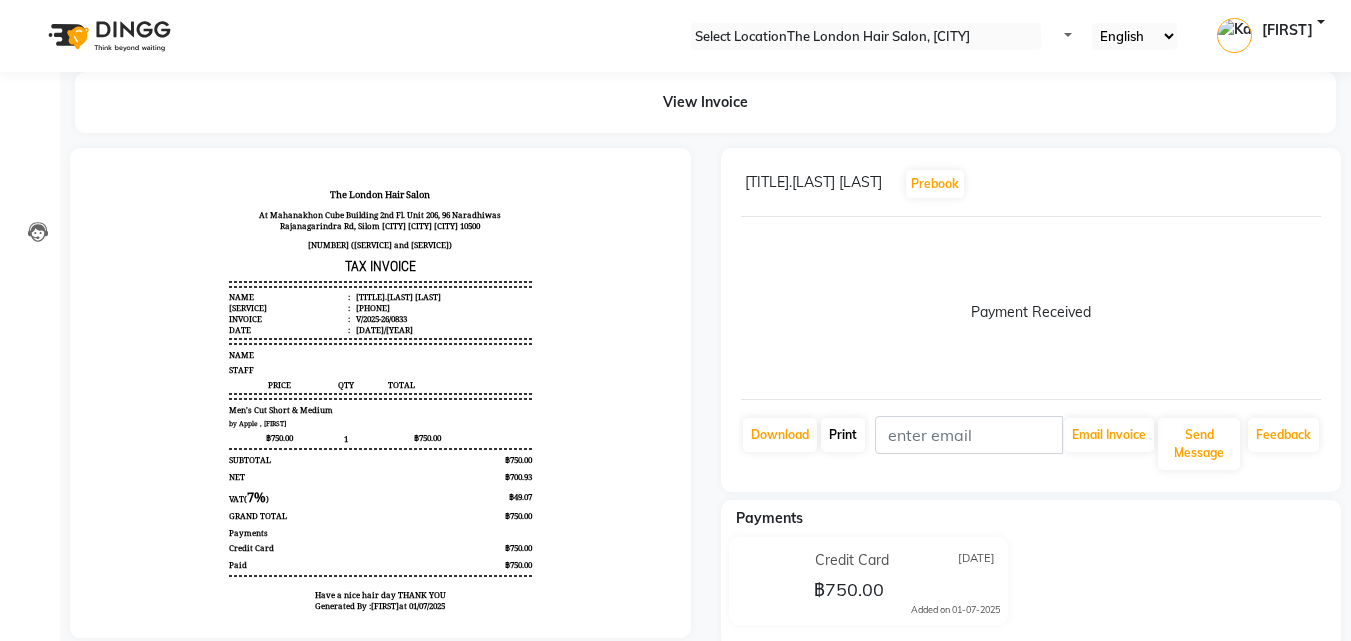 click on "Print" at bounding box center (780, 435) 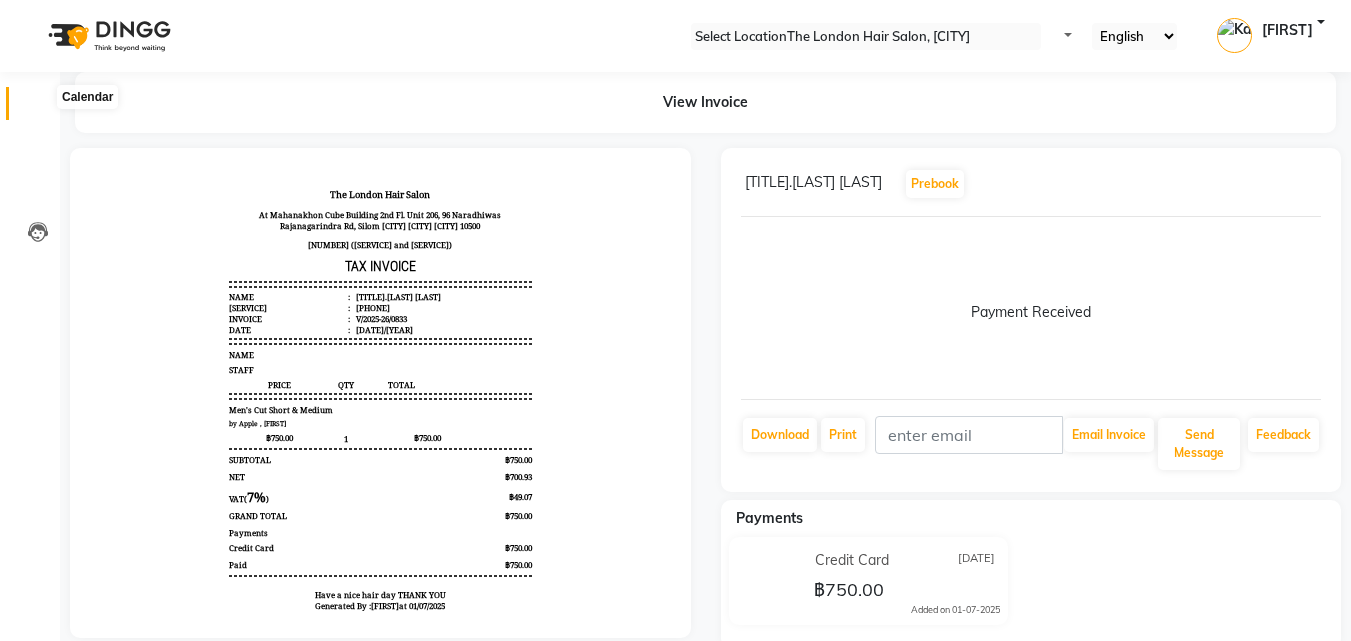 click at bounding box center [37, 108] 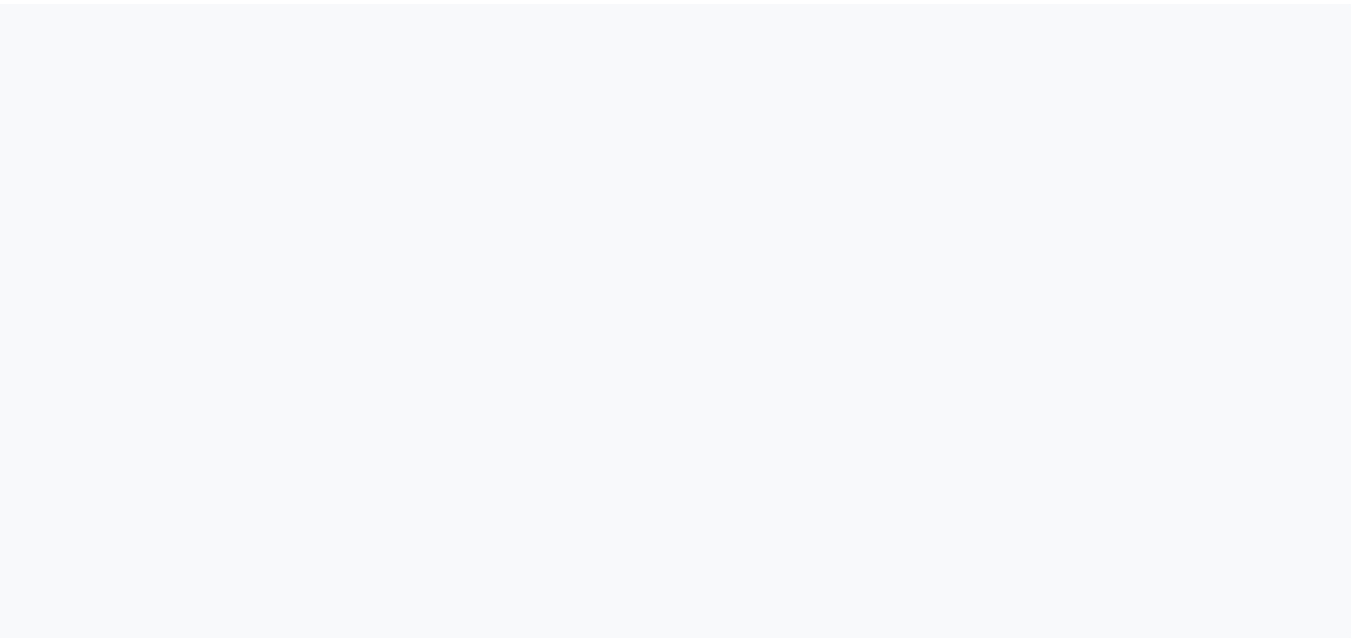 scroll, scrollTop: 0, scrollLeft: 0, axis: both 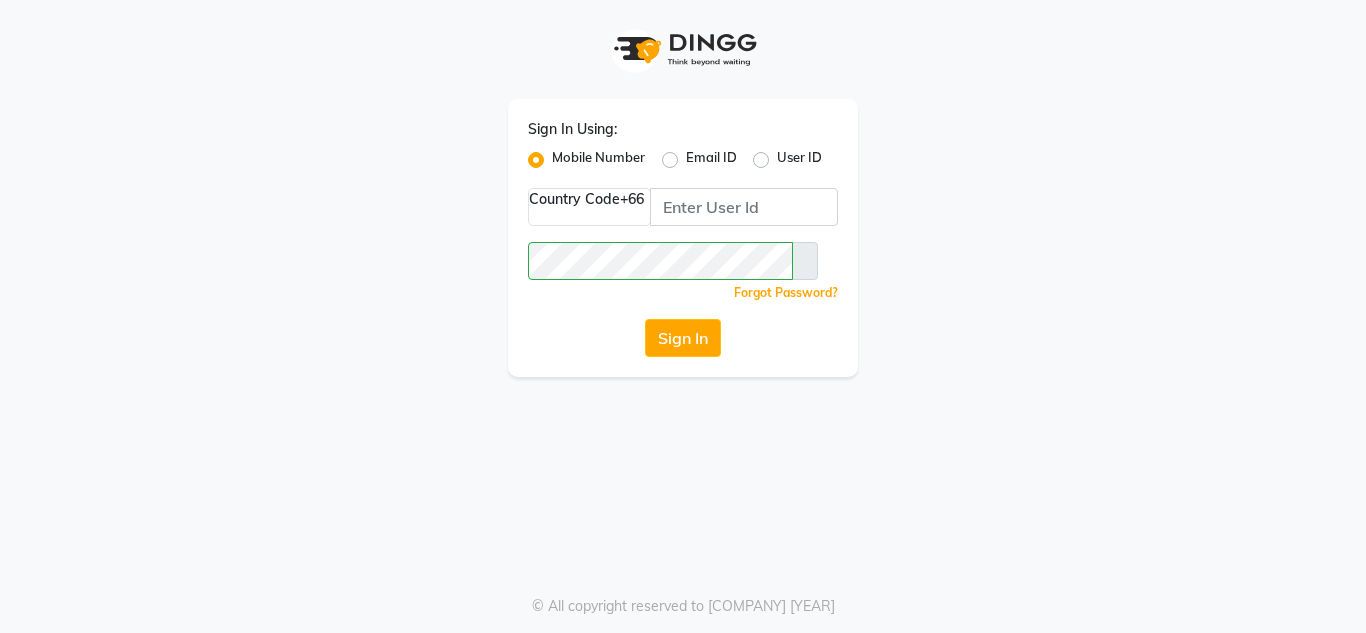 click on "User ID" at bounding box center [799, 160] 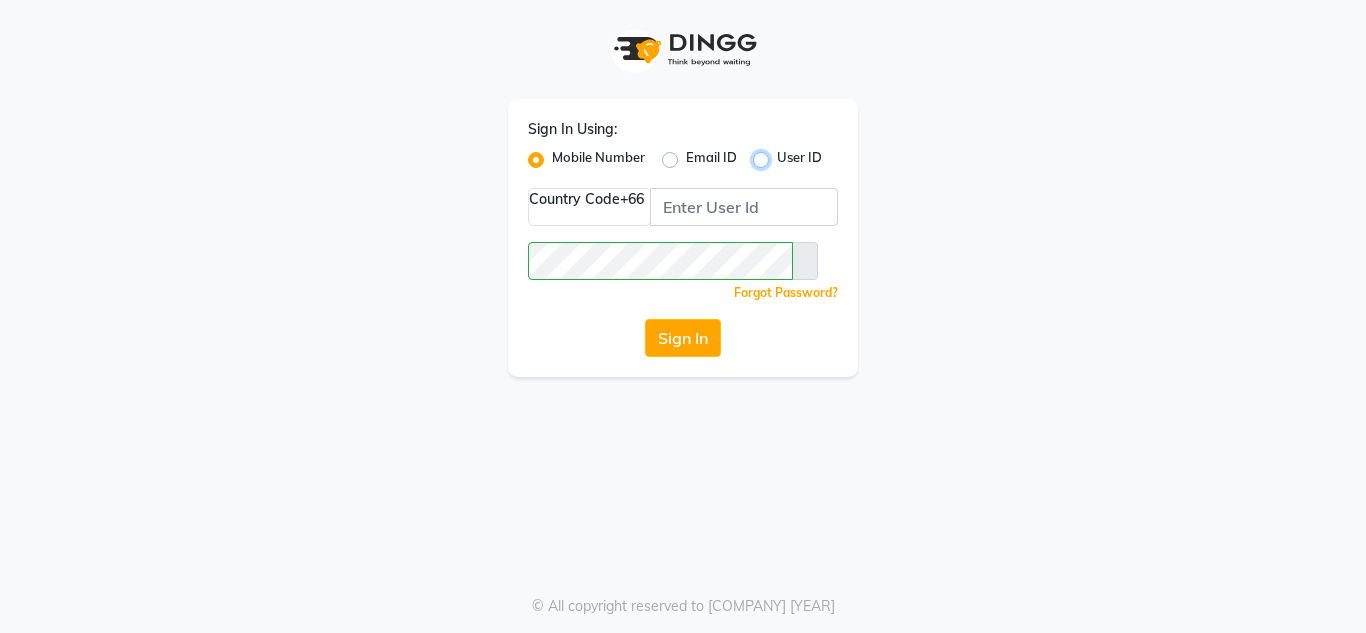 click on "User ID" at bounding box center [783, 154] 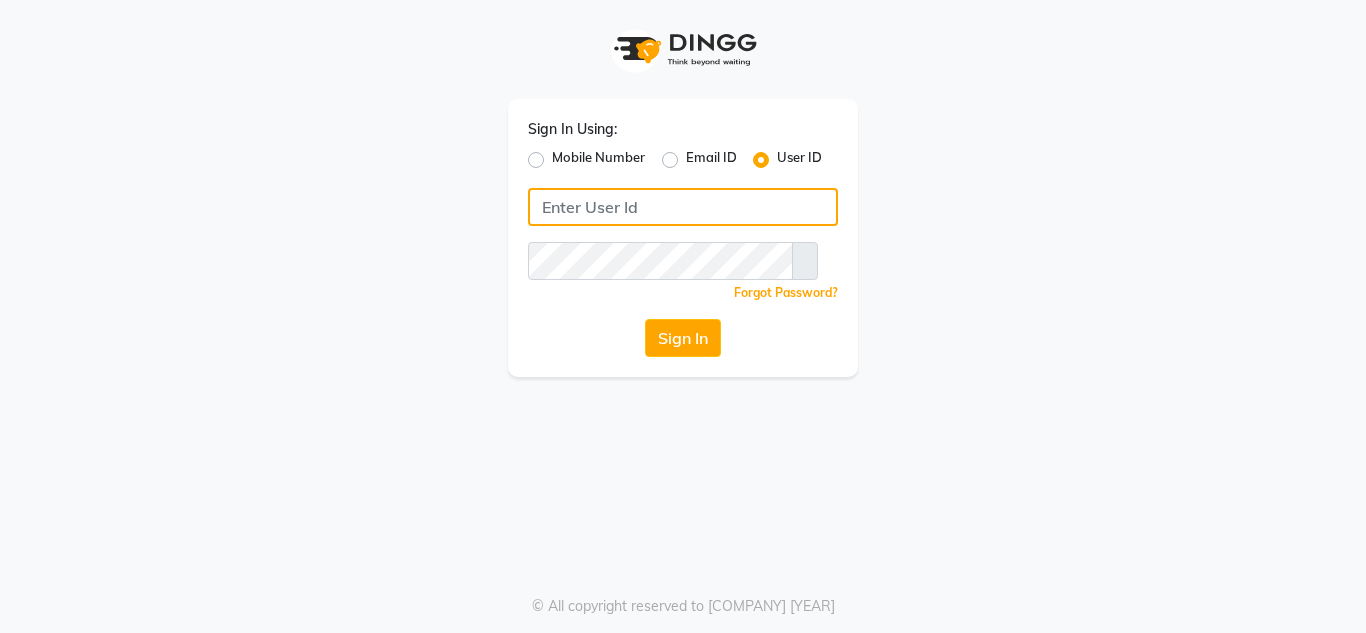 click at bounding box center (683, 207) 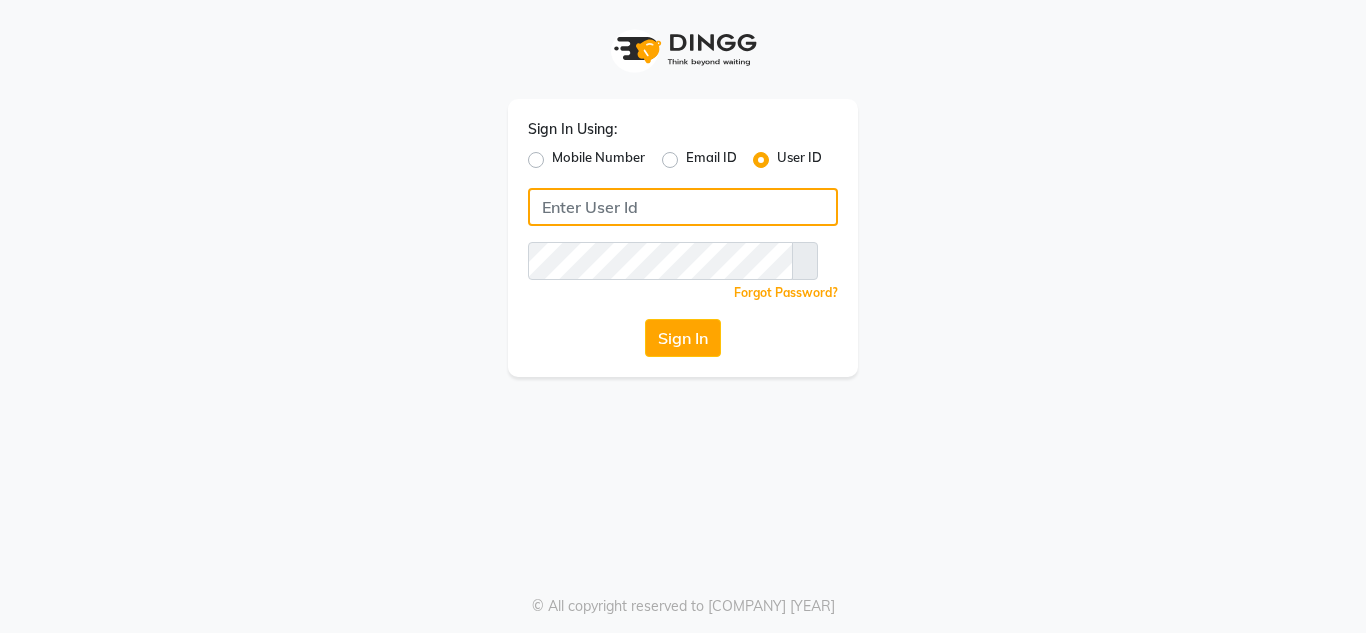 type on "[COMPANY_NAME]" 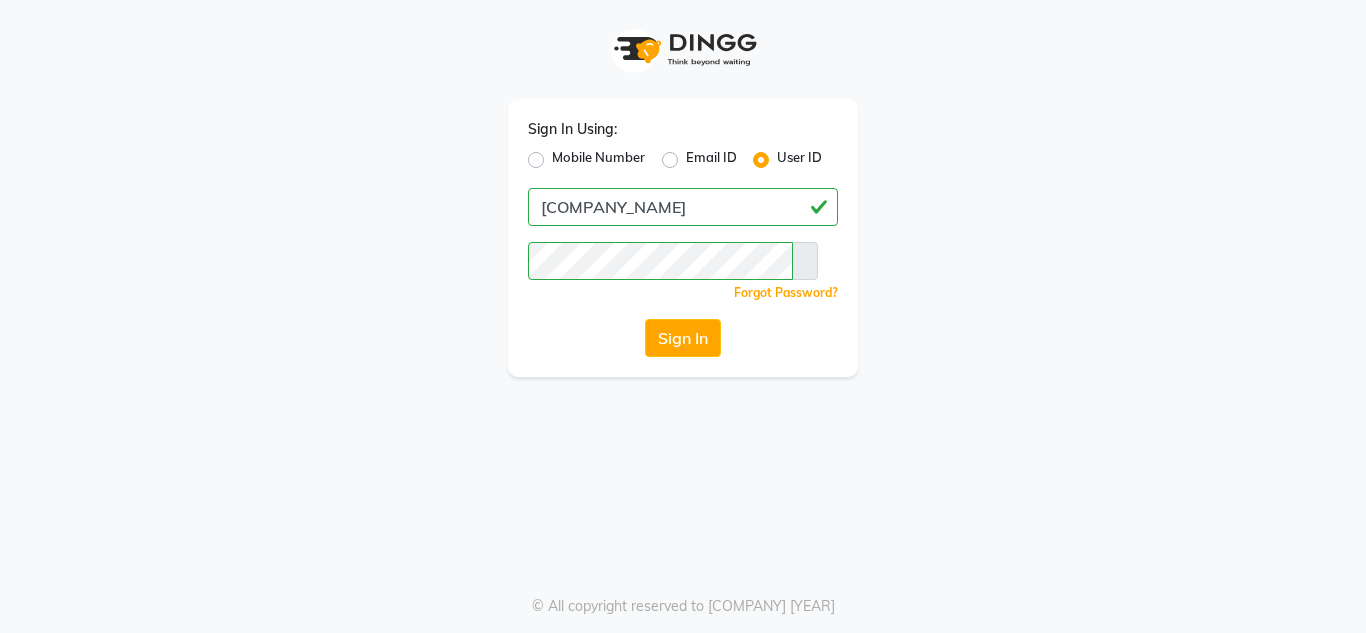 click on "Sign In Using: Mobile Number Email ID User ID [COMPANY]  Remember me Forgot Password?  Sign In" at bounding box center (683, 238) 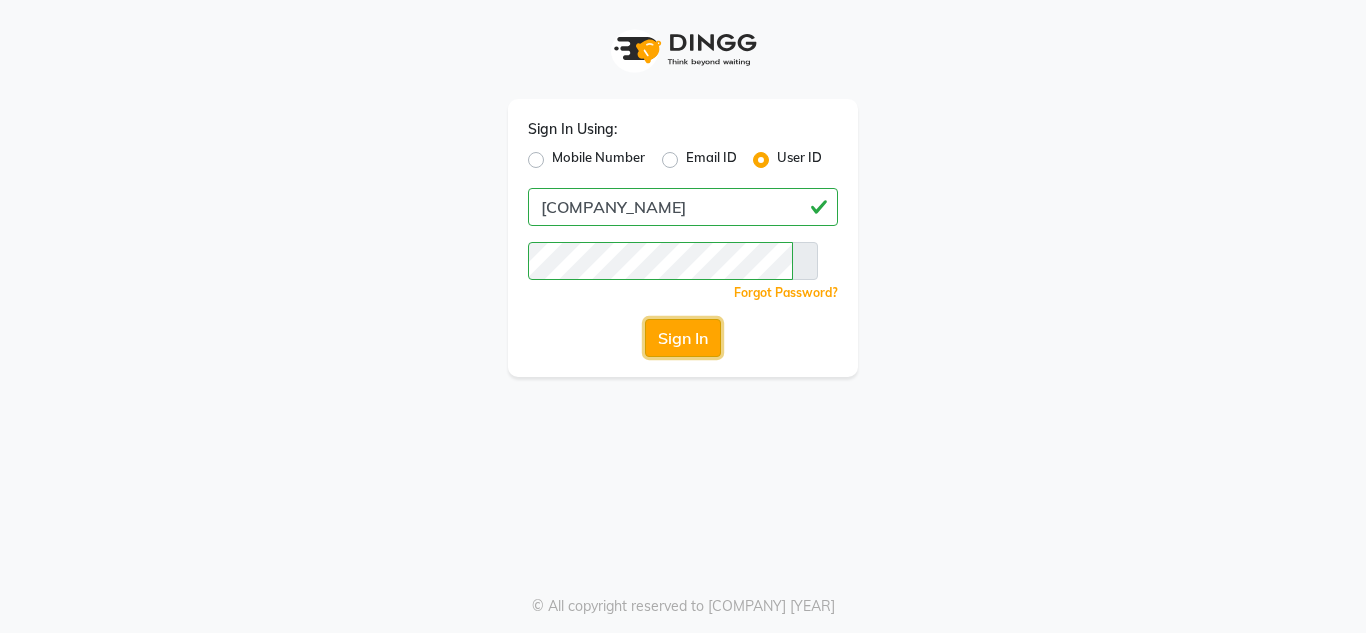 click on "Sign In" at bounding box center (683, 338) 